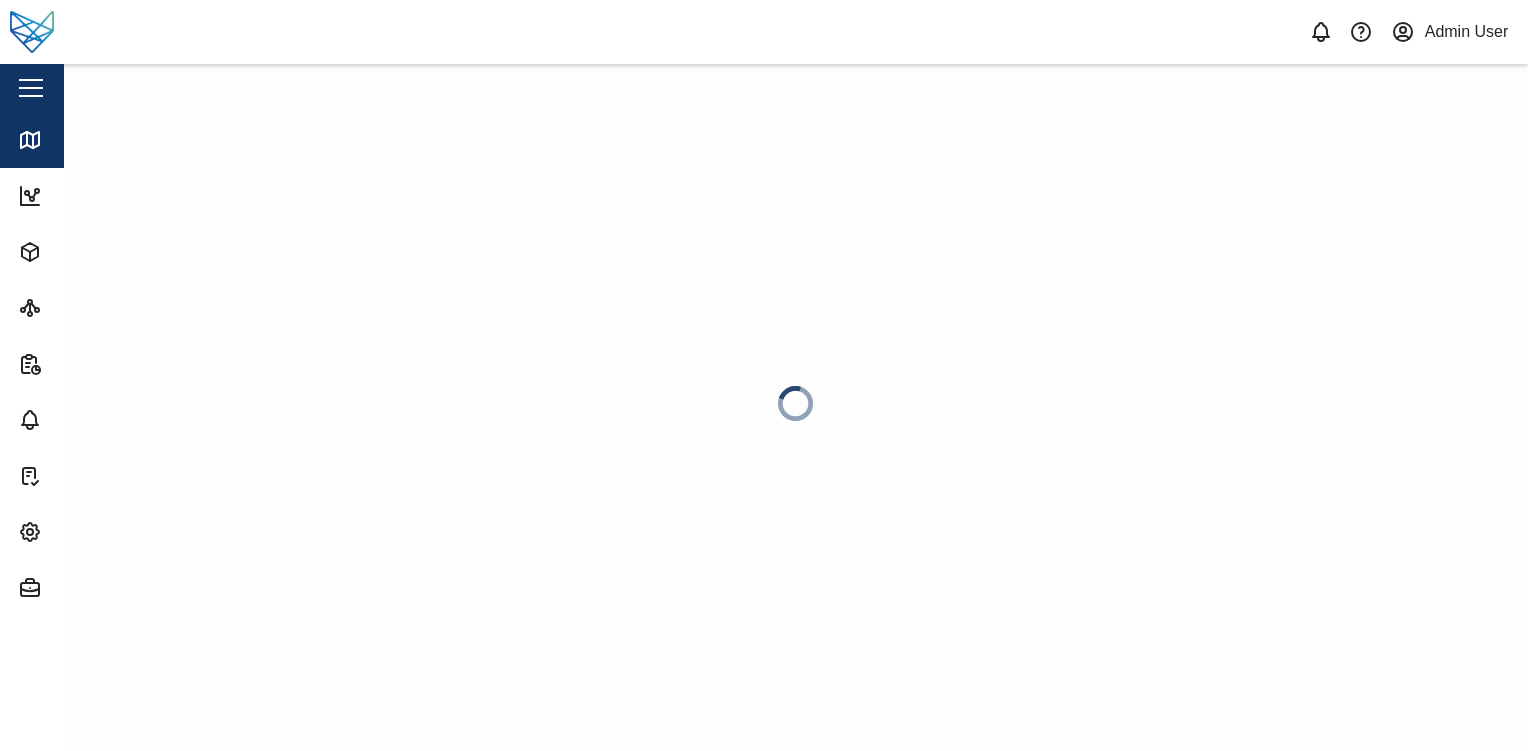 scroll, scrollTop: 0, scrollLeft: 0, axis: both 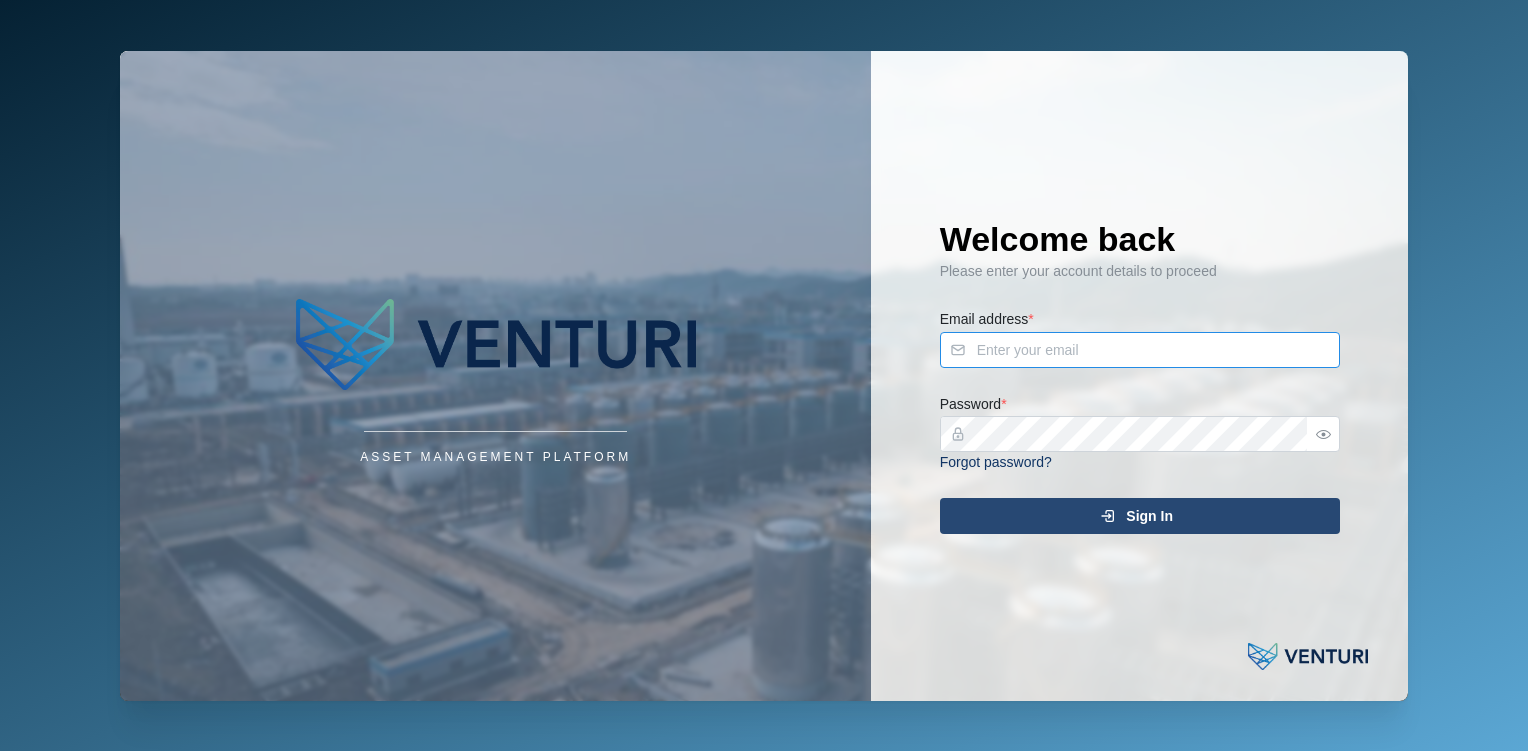 type on "[EMAIL_ADDRESS][DOMAIN_NAME]" 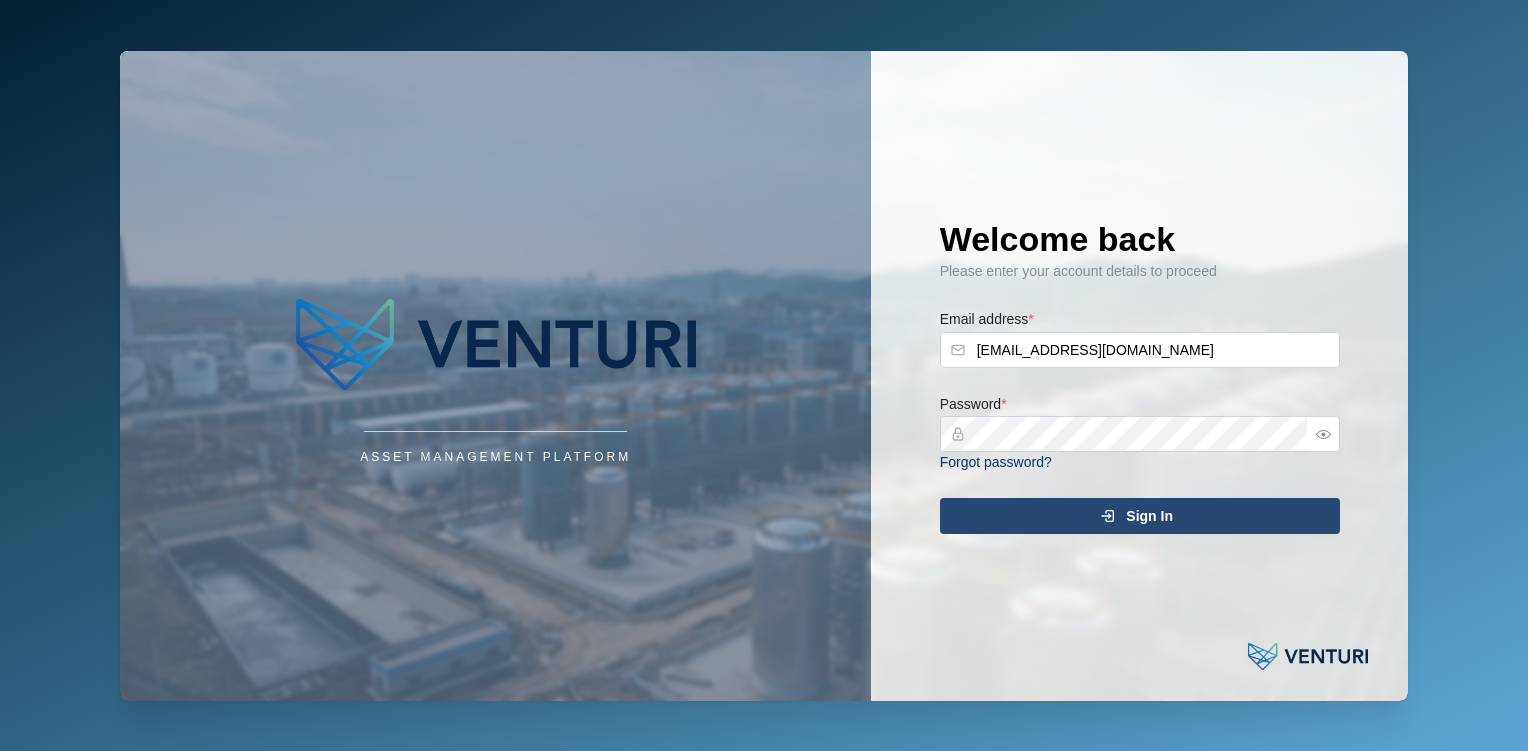 click on "Sign In" at bounding box center [1149, 516] 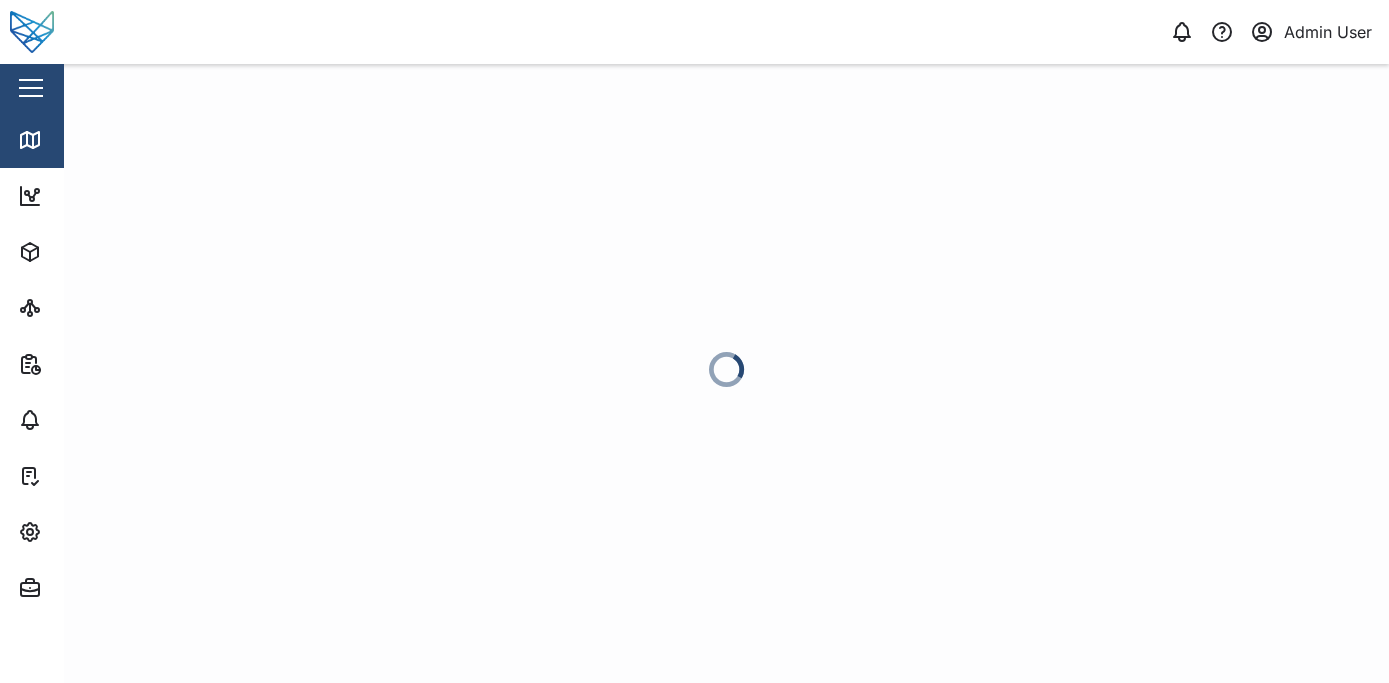 scroll, scrollTop: 0, scrollLeft: 0, axis: both 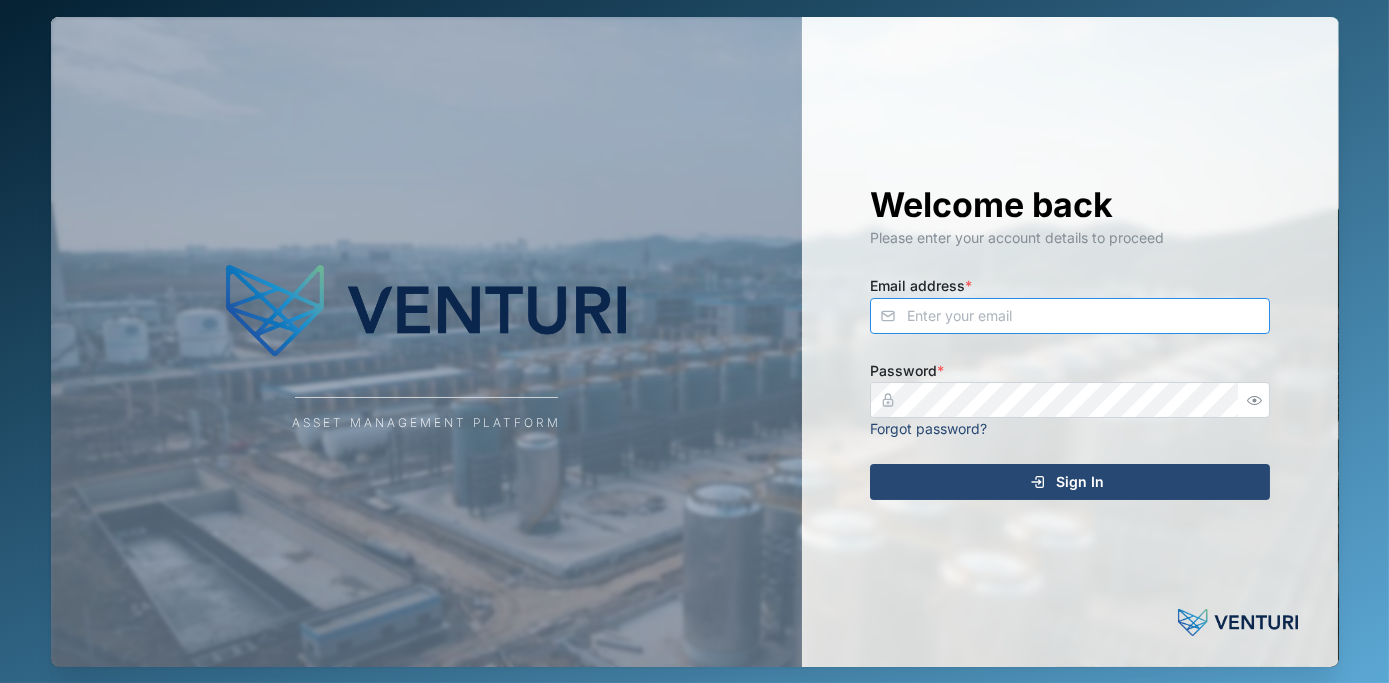 type on "admin@venturi.io" 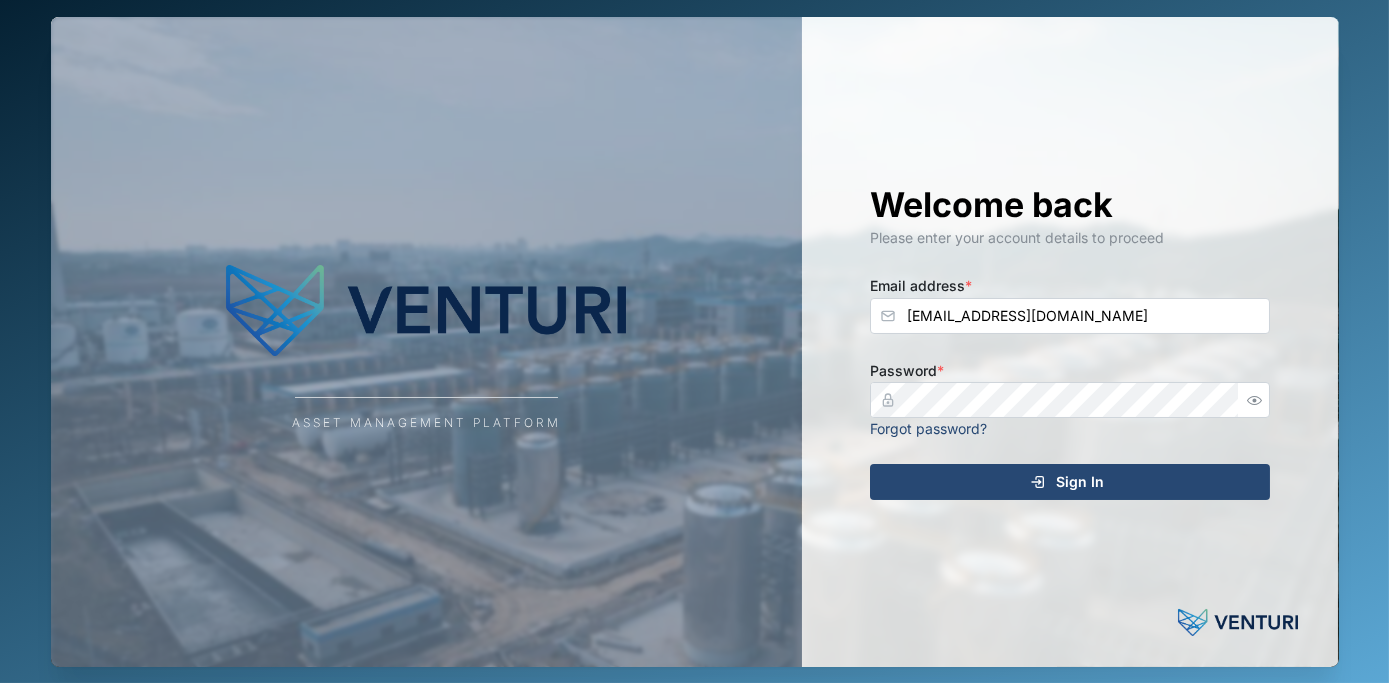 click on "Sign In" at bounding box center [1067, 482] 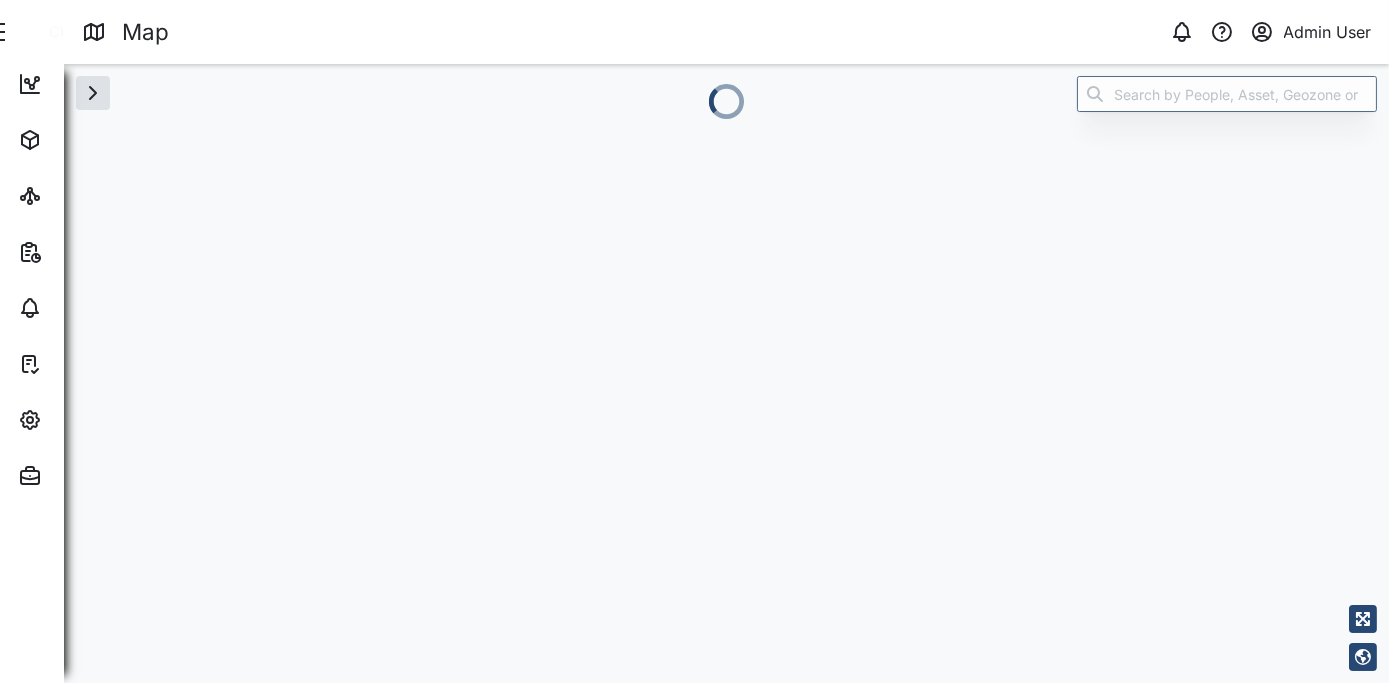 scroll, scrollTop: 0, scrollLeft: 0, axis: both 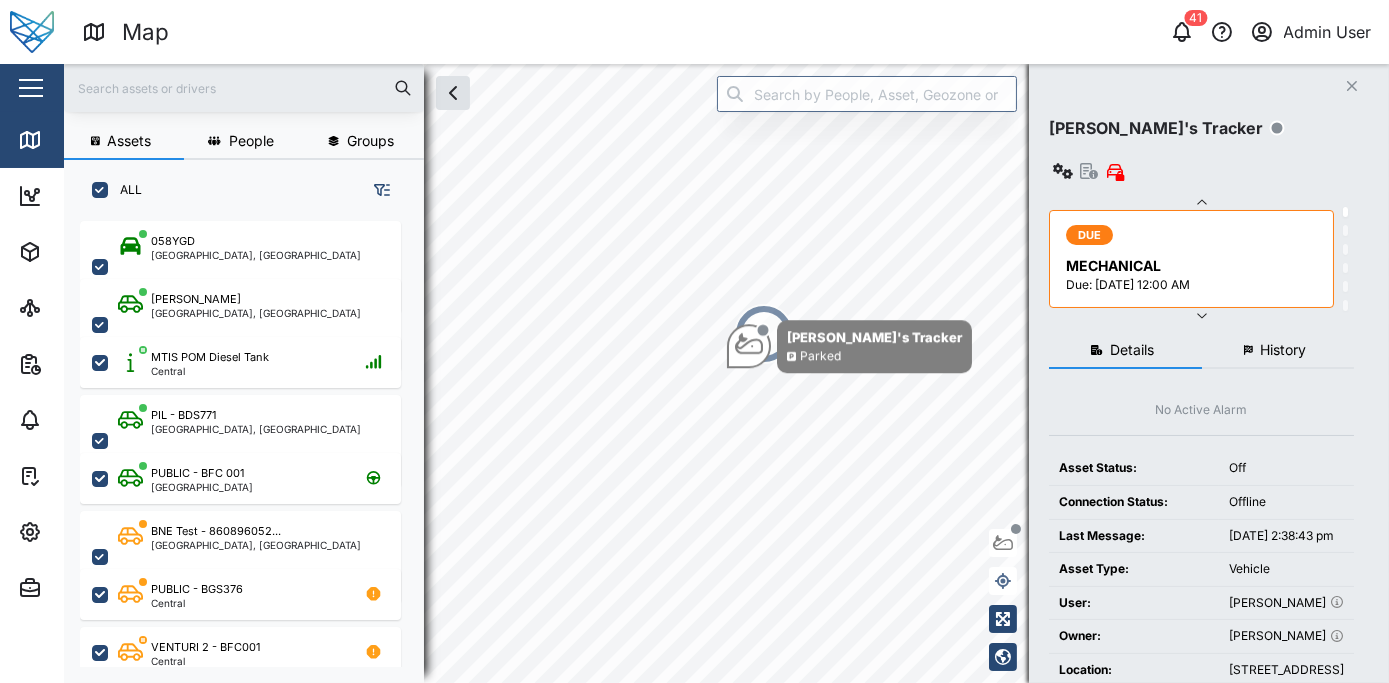 click at bounding box center [31, 88] 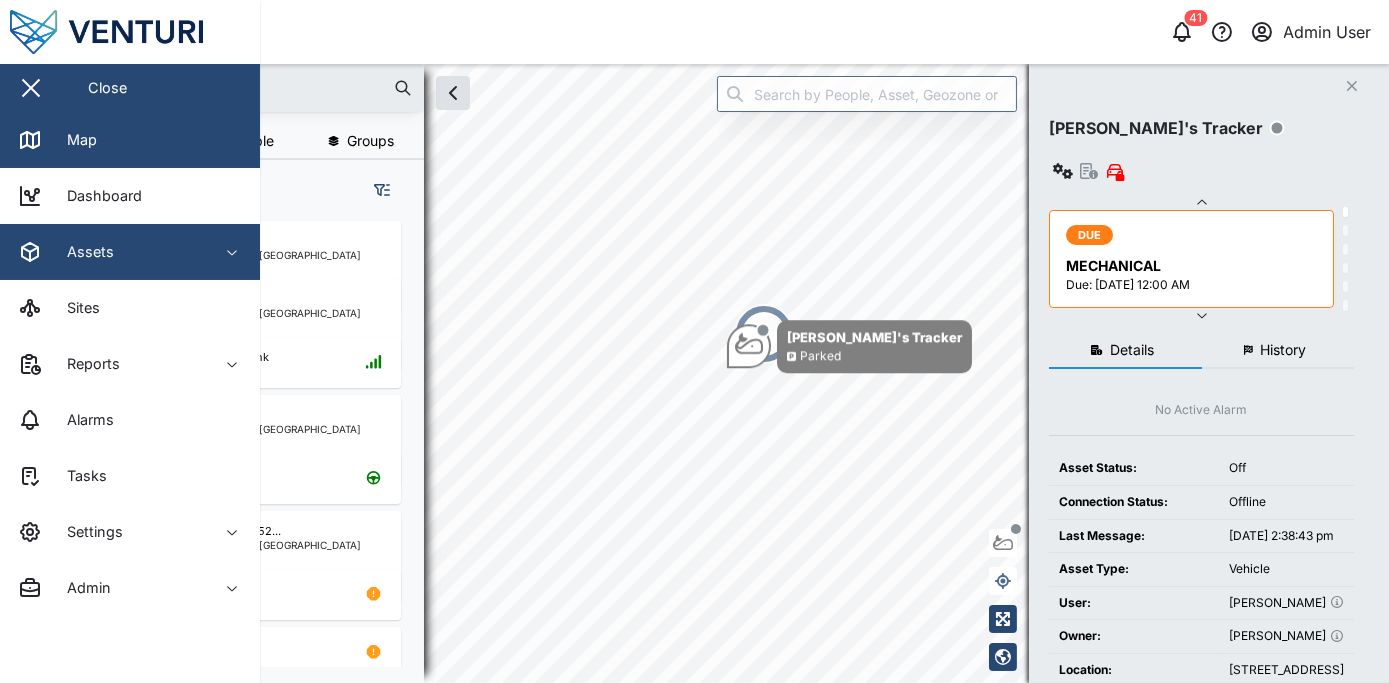 click on "Assets" at bounding box center [109, 252] 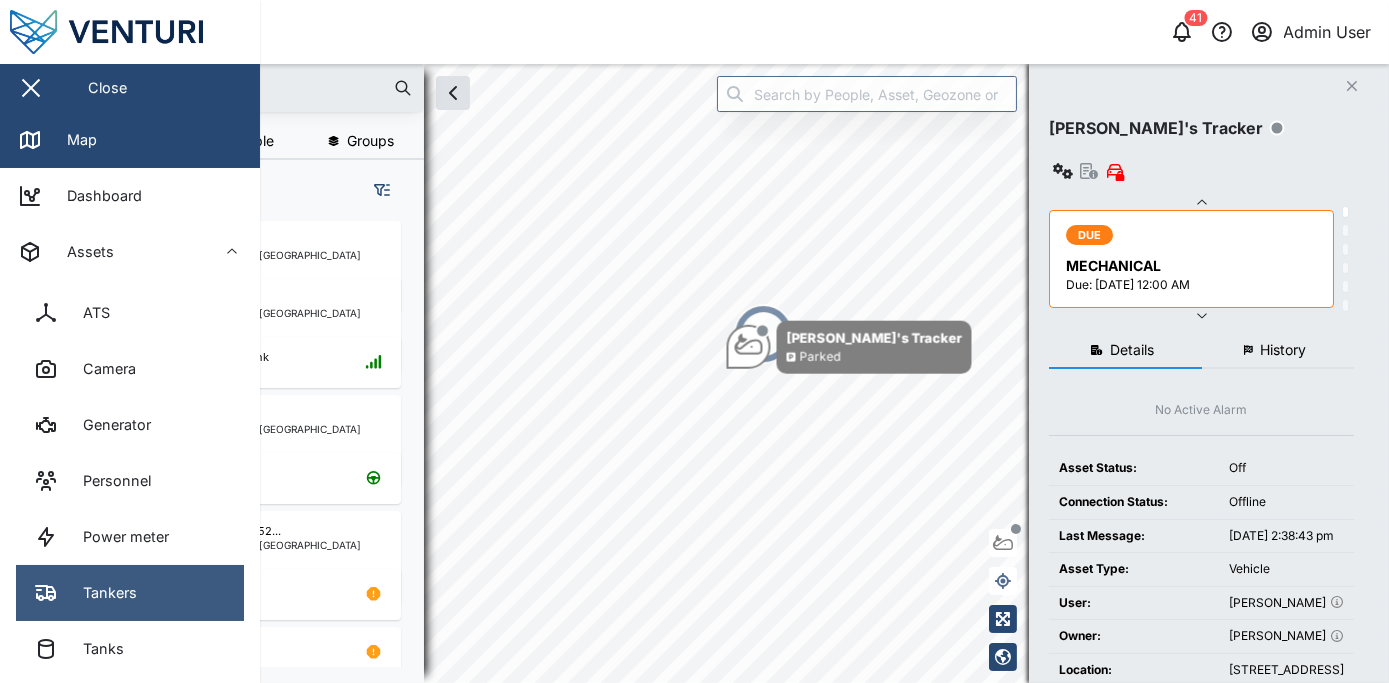 click on "Tankers" at bounding box center (102, 593) 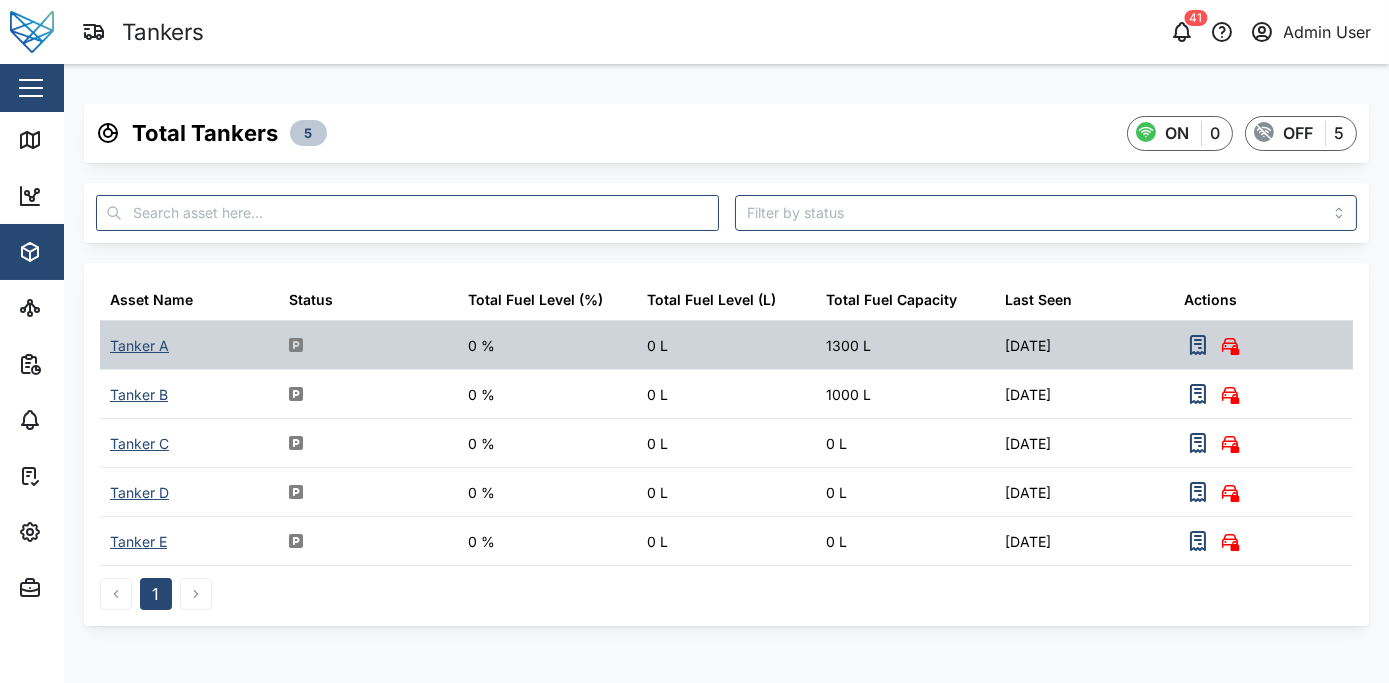 click on "Tanker A" at bounding box center [139, 346] 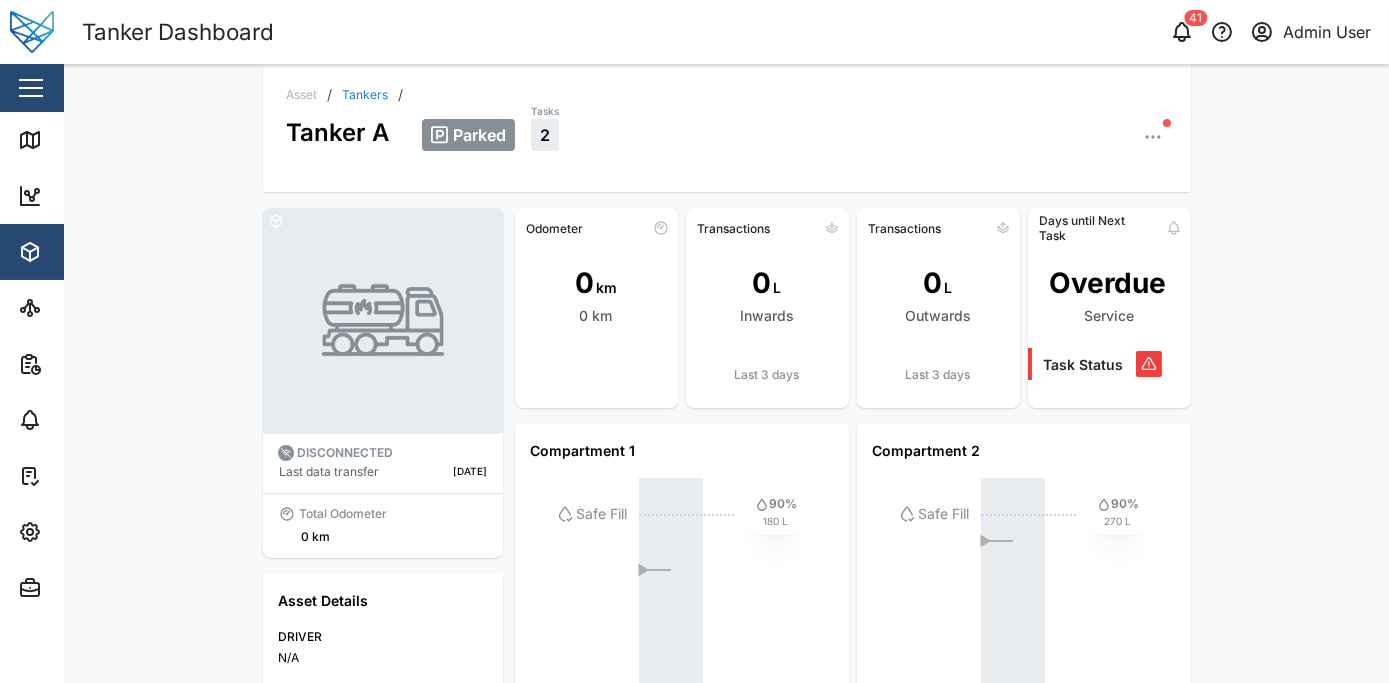 click at bounding box center (31, 88) 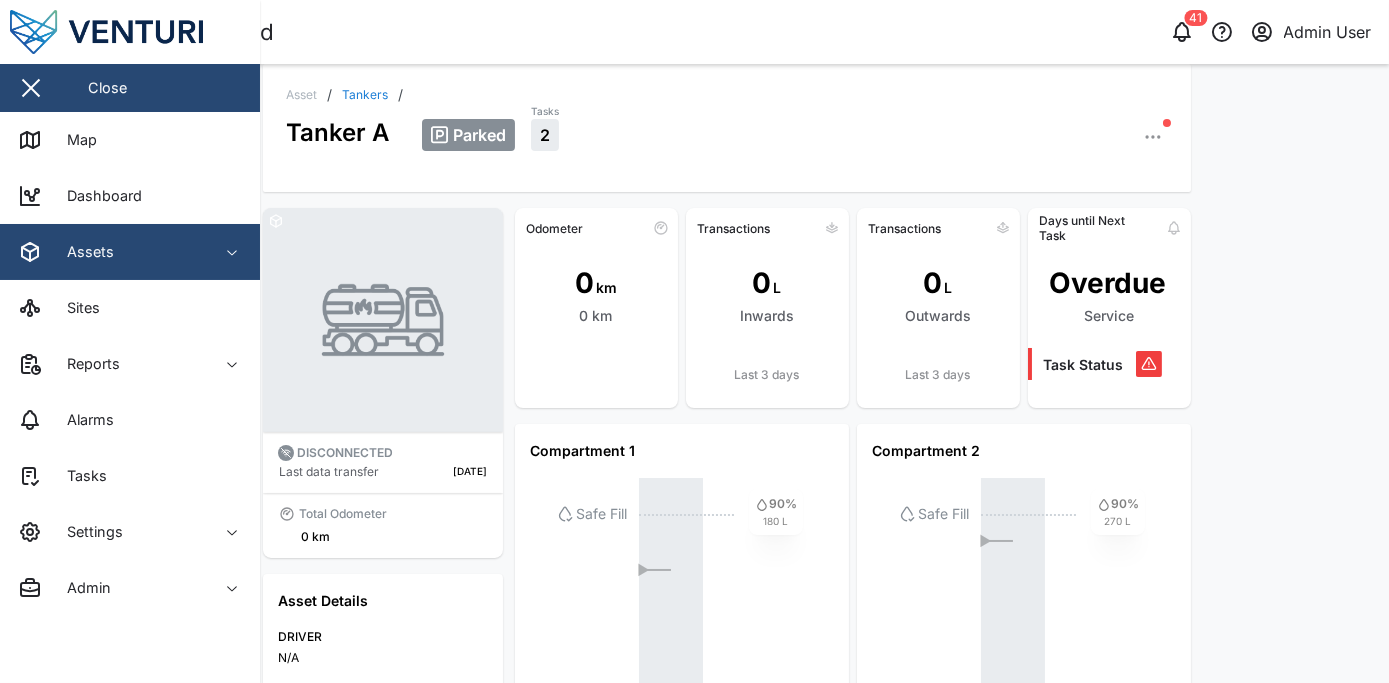 click on "Assets" at bounding box center (109, 252) 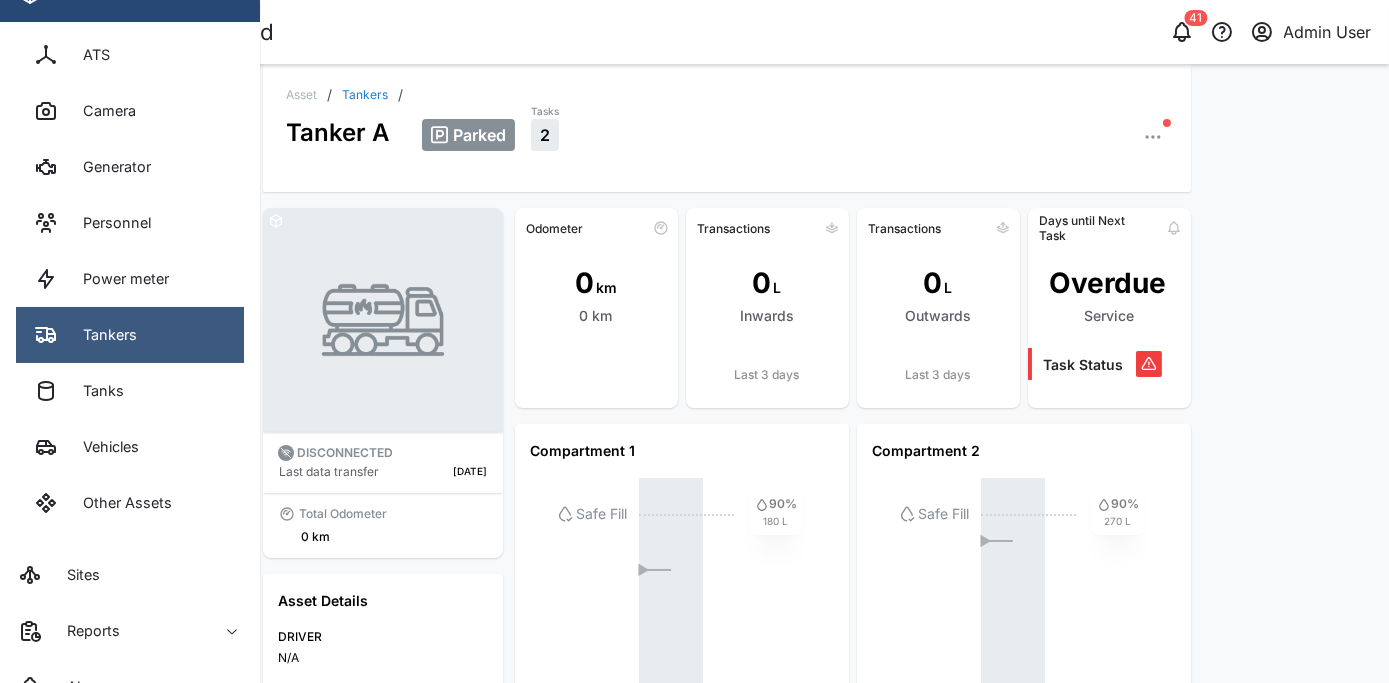 scroll, scrollTop: 260, scrollLeft: 0, axis: vertical 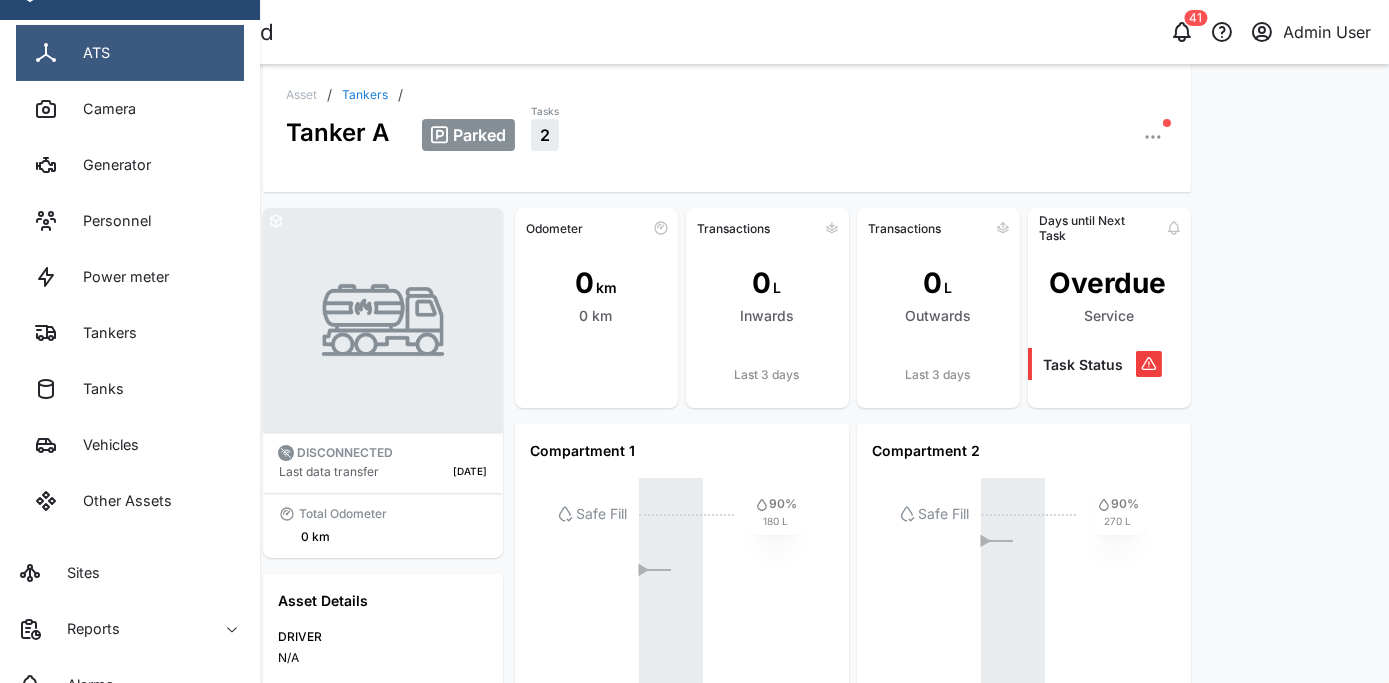 click on "ATS" at bounding box center [130, 53] 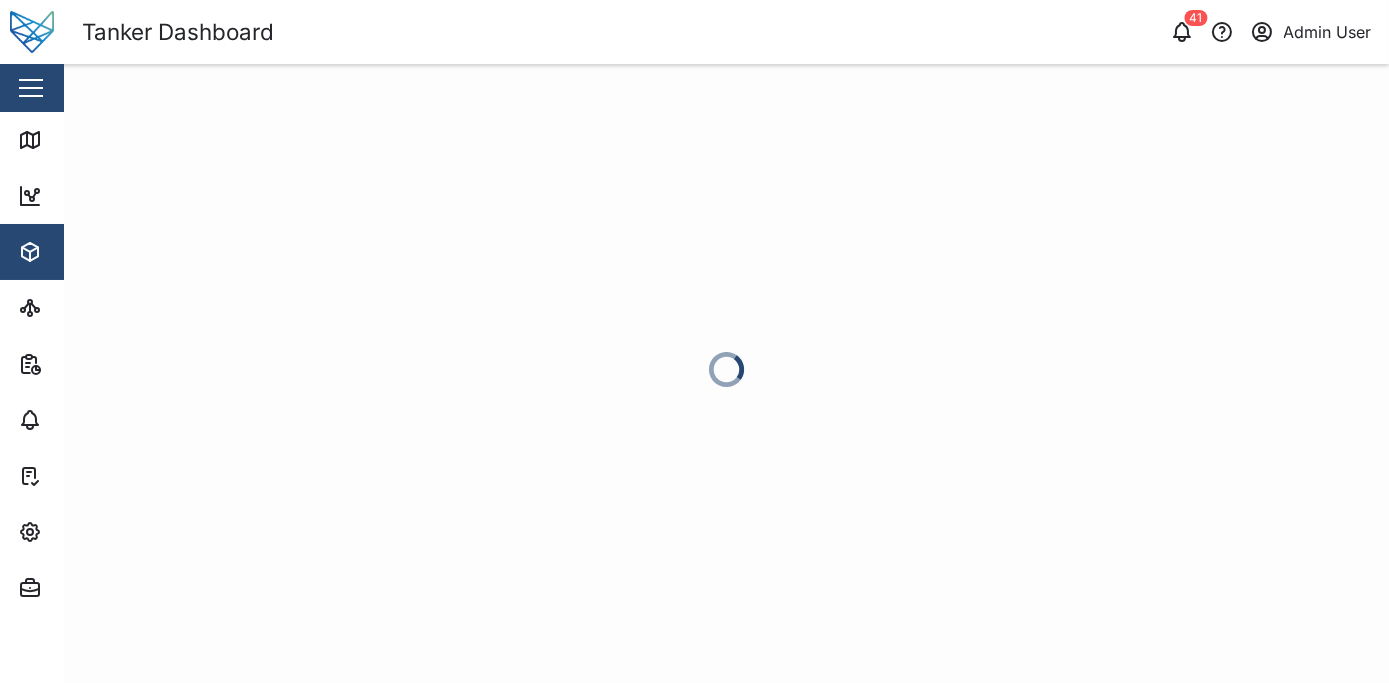 scroll, scrollTop: 0, scrollLeft: 0, axis: both 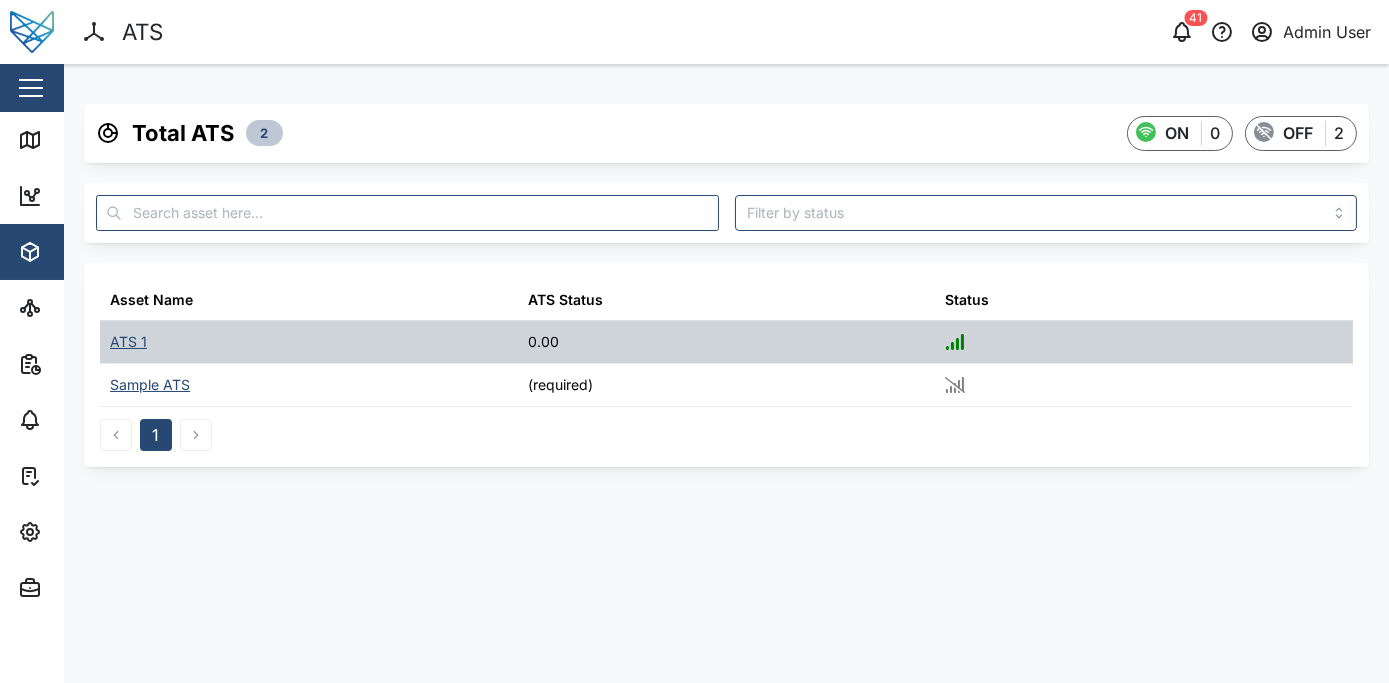 click on "ATS 1" at bounding box center (128, 342) 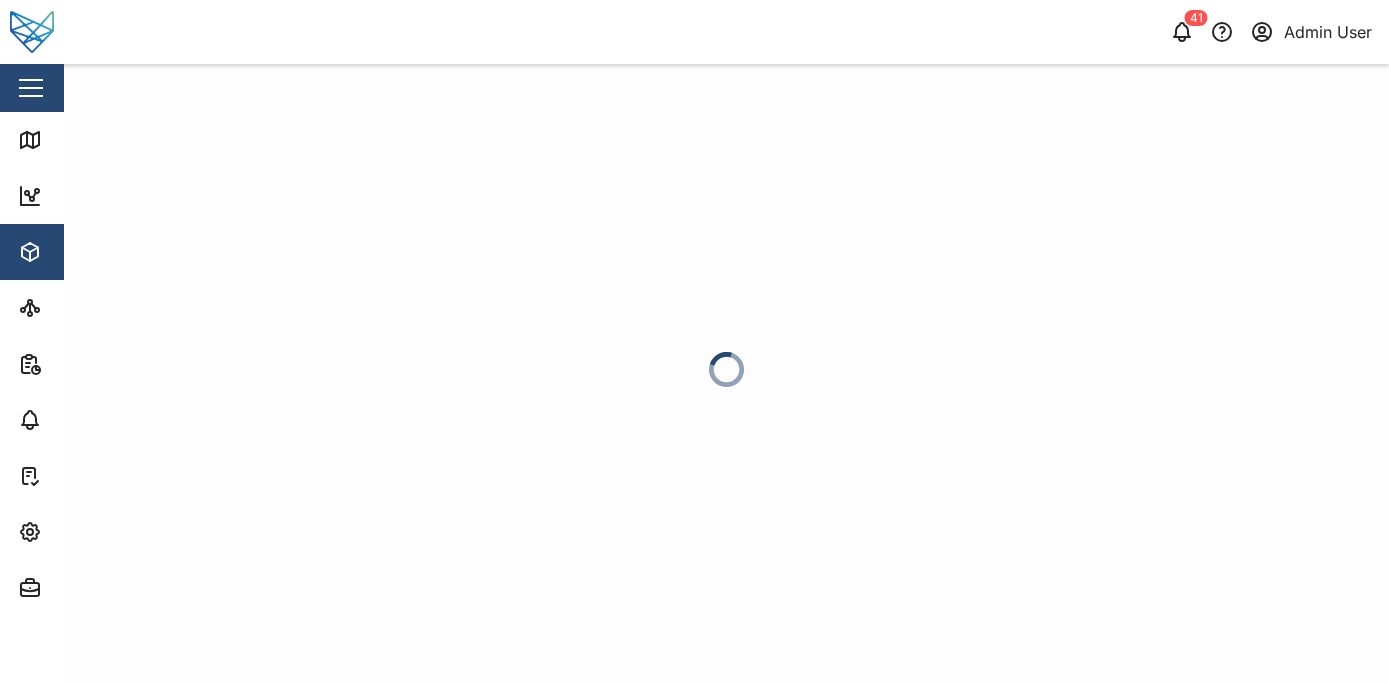 scroll, scrollTop: 0, scrollLeft: 0, axis: both 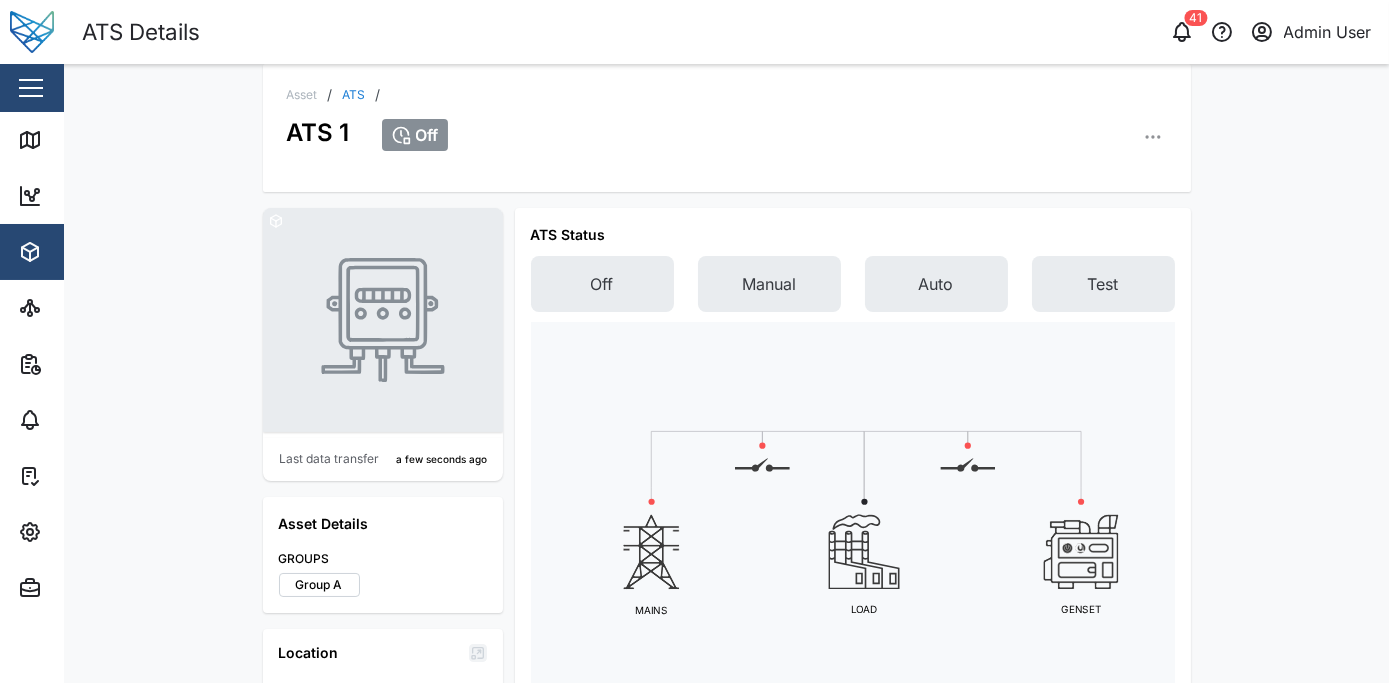 click 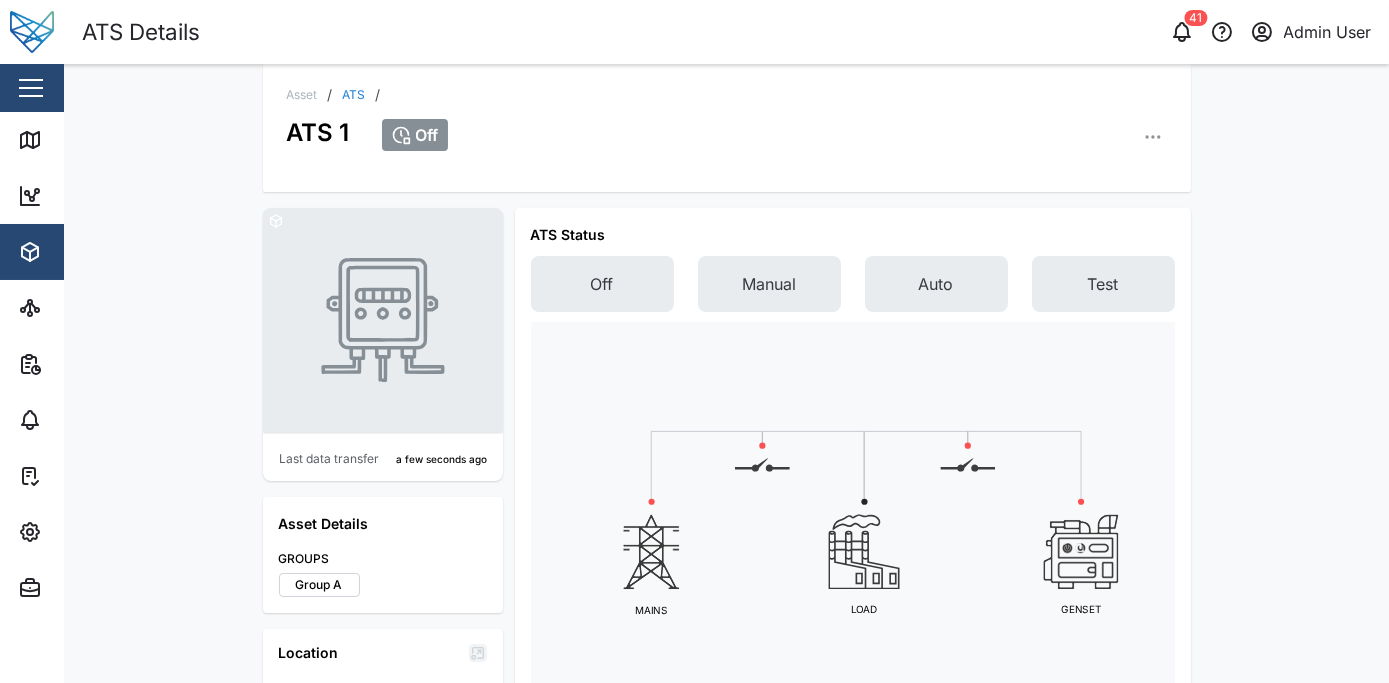 click on "ATS Status Off Manual Auto Test MAINS LOAD GENSET Press enter or space to select a node. You can then use the arrow keys to move the node around.  Press delete to remove it and escape to cancel.   Press enter or space to select an edge. You can then press delete to remove it or escape to cancel." at bounding box center (853, 473) 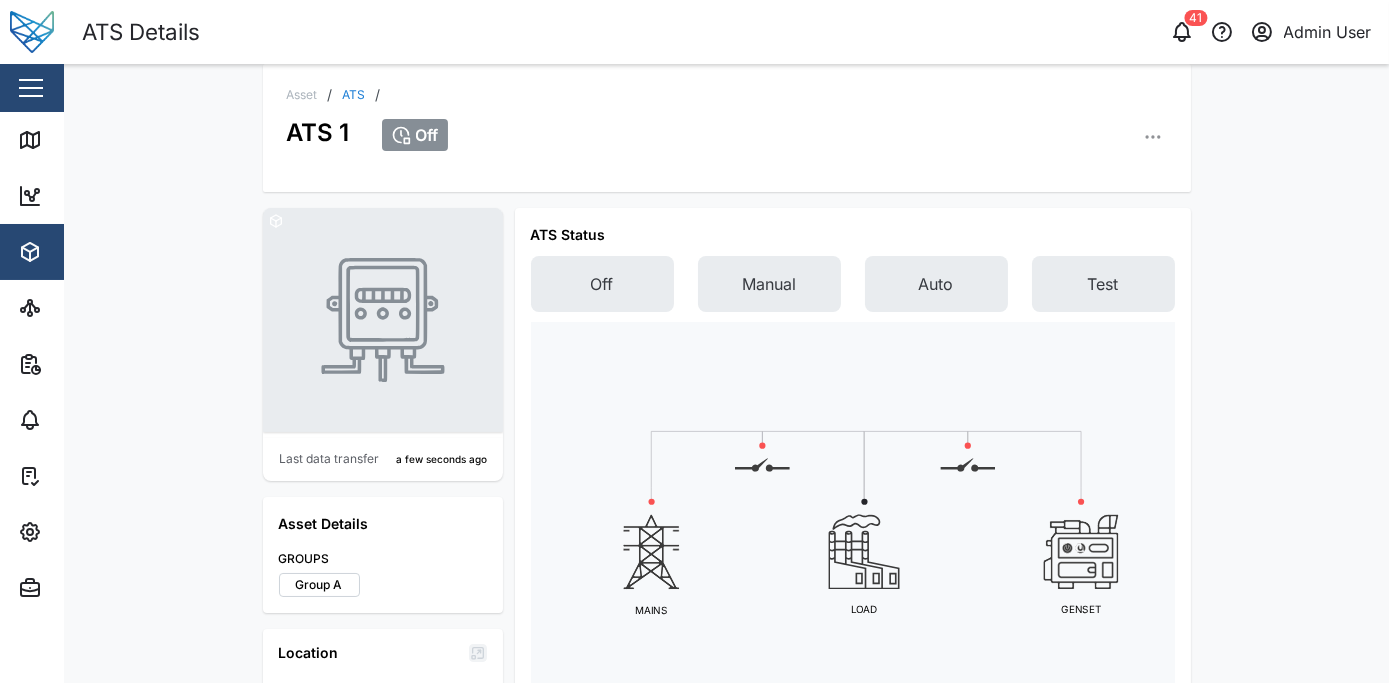 drag, startPoint x: 1122, startPoint y: 151, endPoint x: 1141, endPoint y: 141, distance: 21.470911 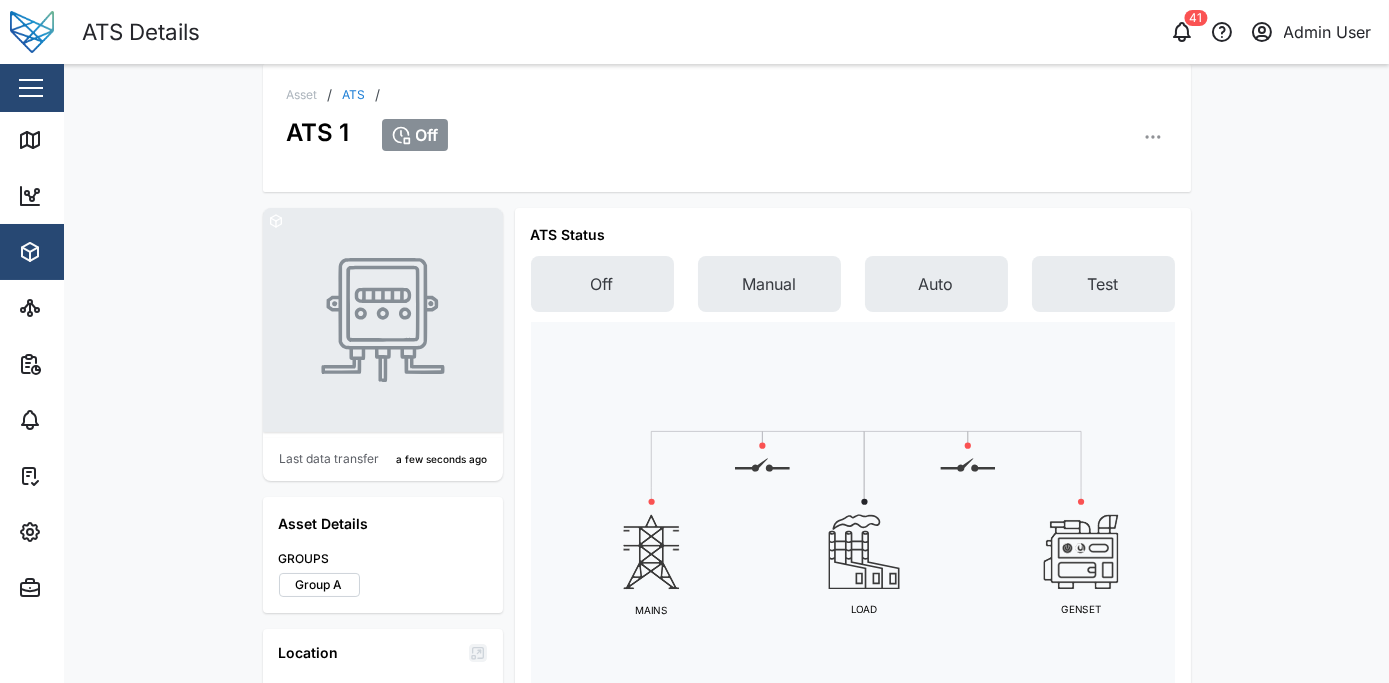 click on "Asset / ATS / ATS 1 Off" at bounding box center (727, 128) 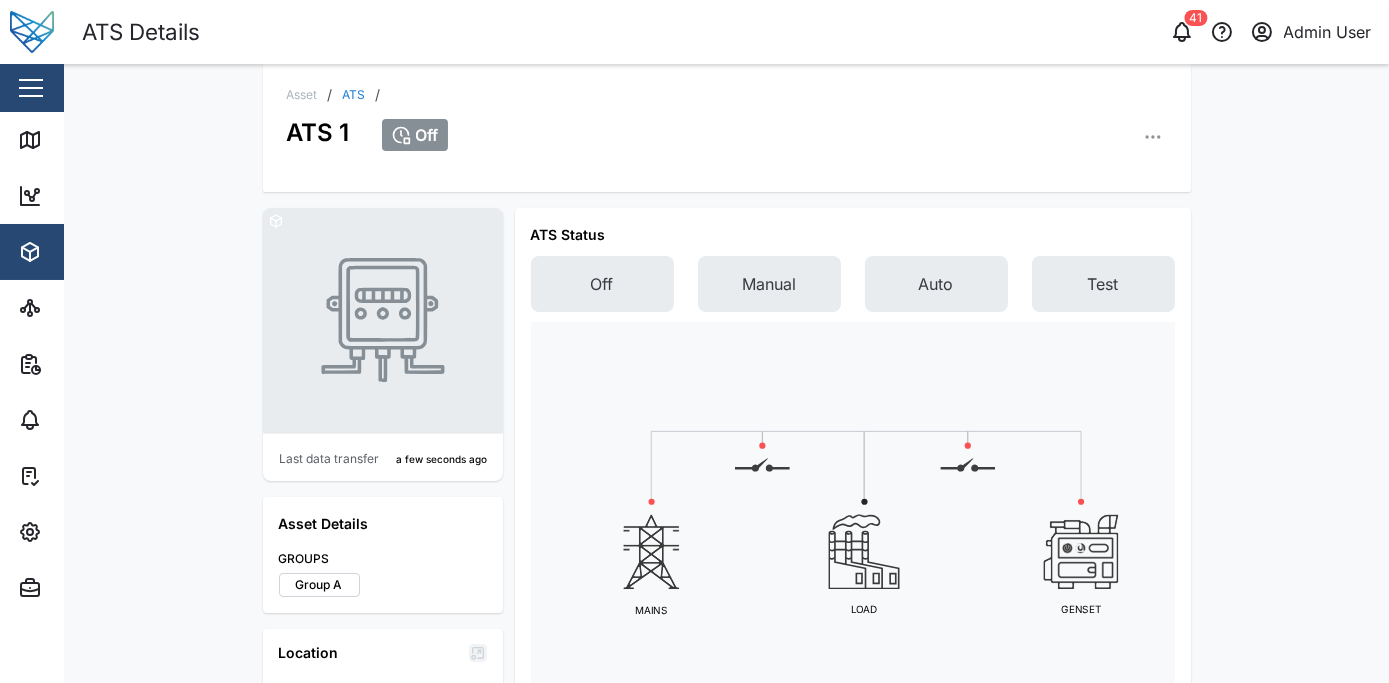 click 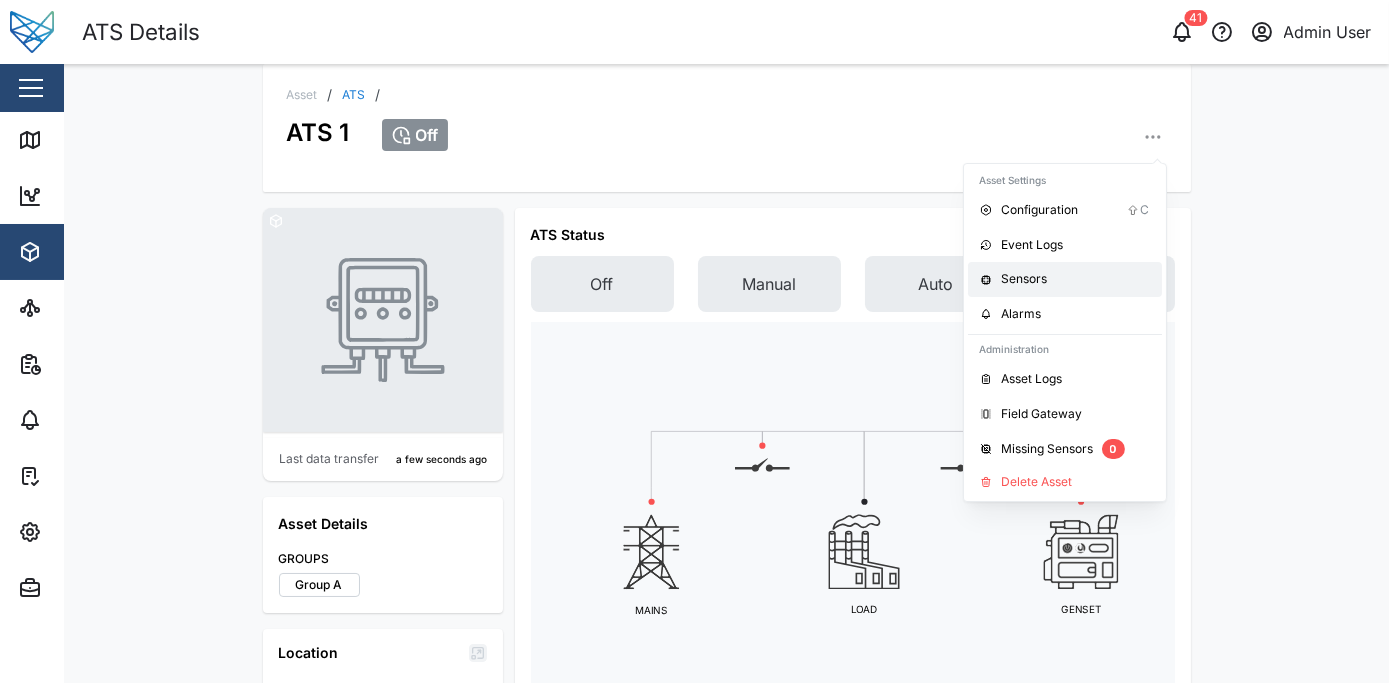 click on "Sensors" at bounding box center [1076, 279] 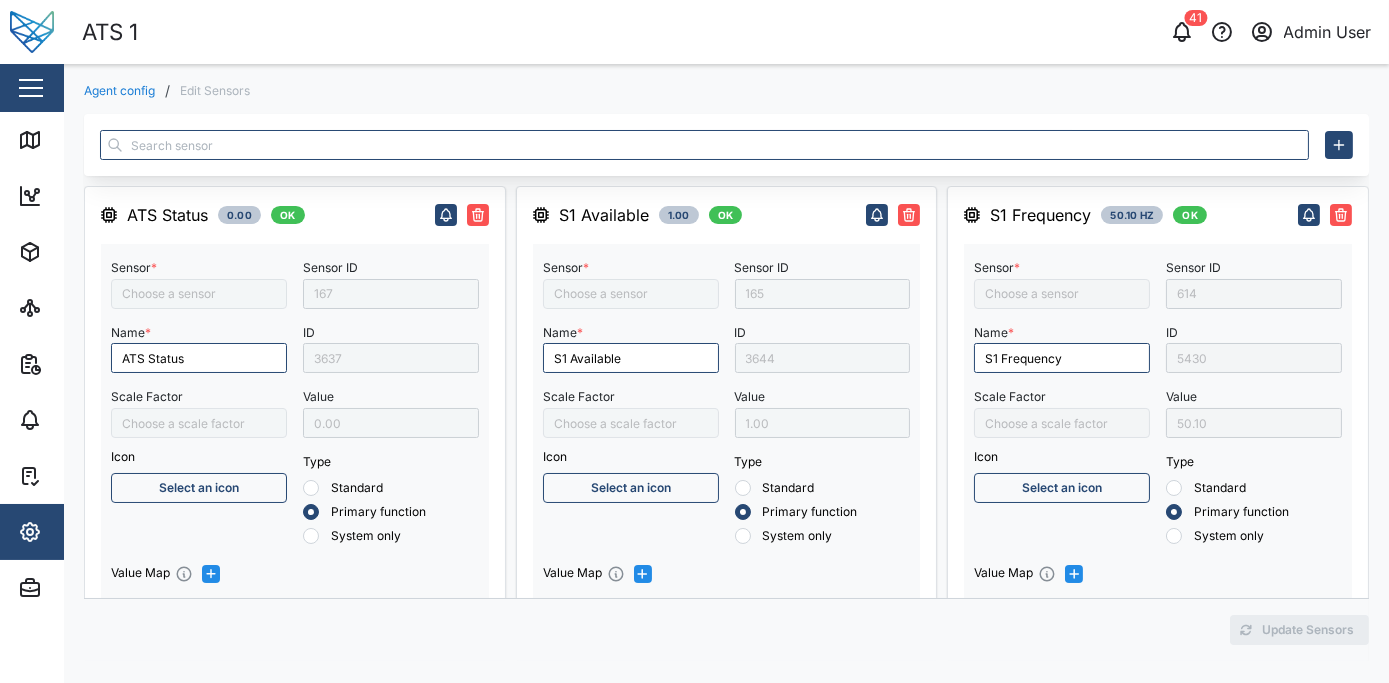 type on "ATS Status" 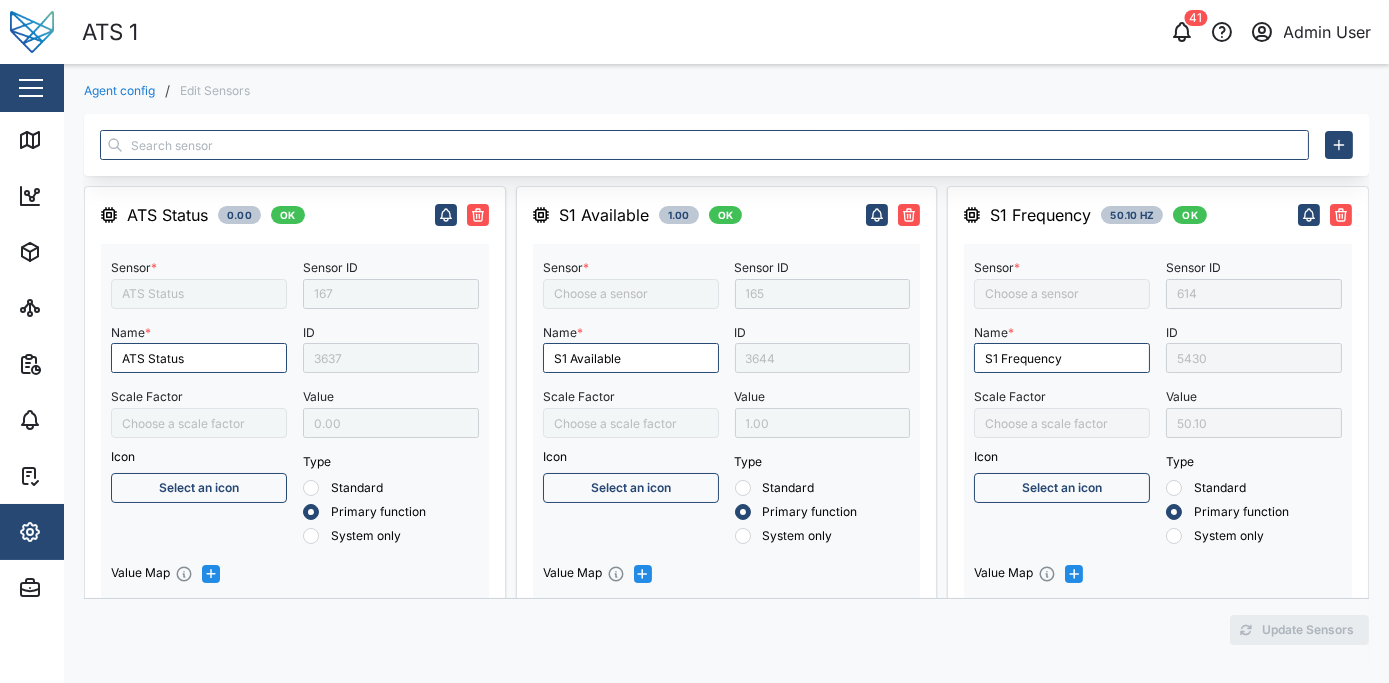 type on "S1 Switch" 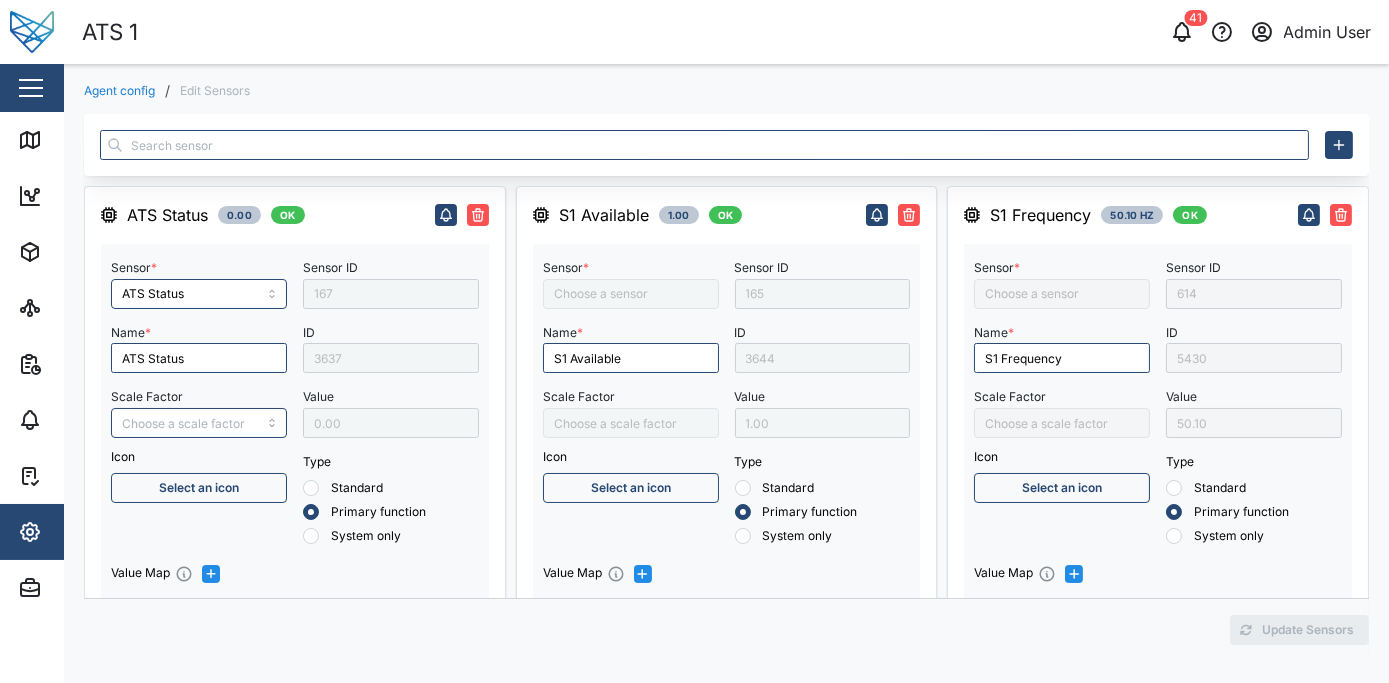 type on "S1 Voltage L3 - N" 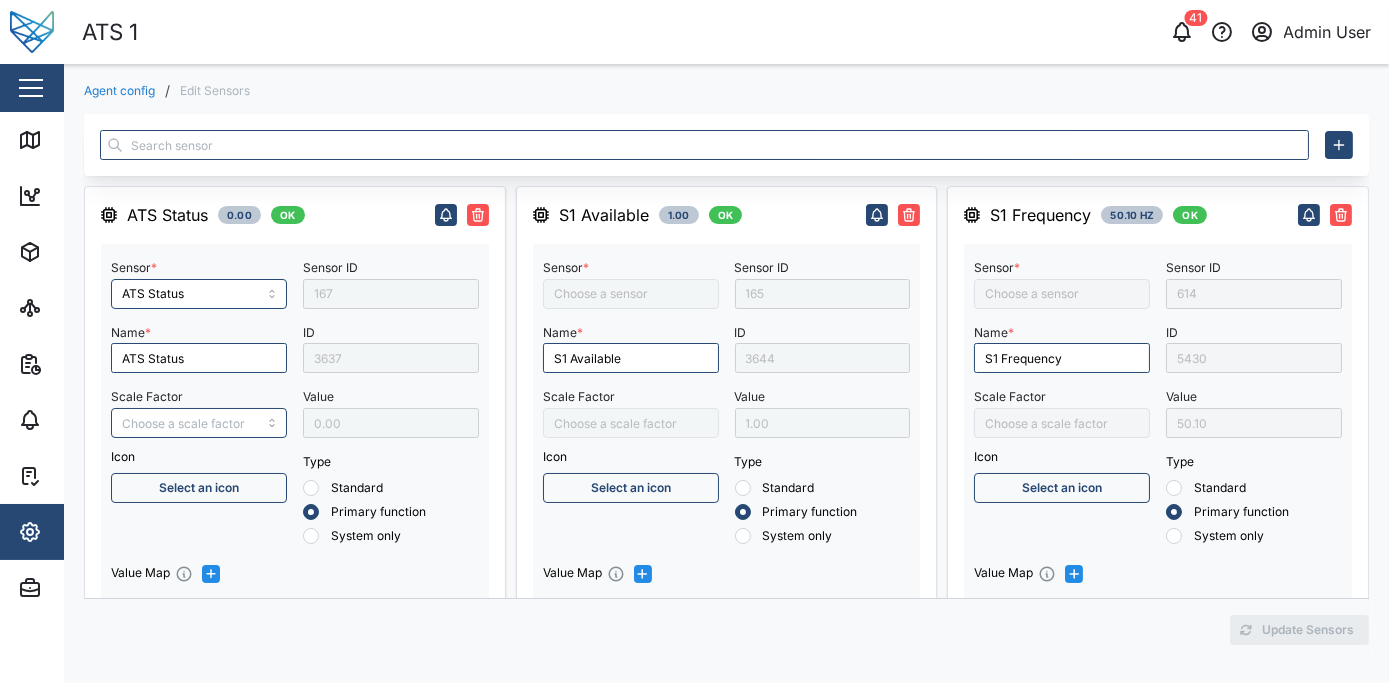 type on "S2 Switch" 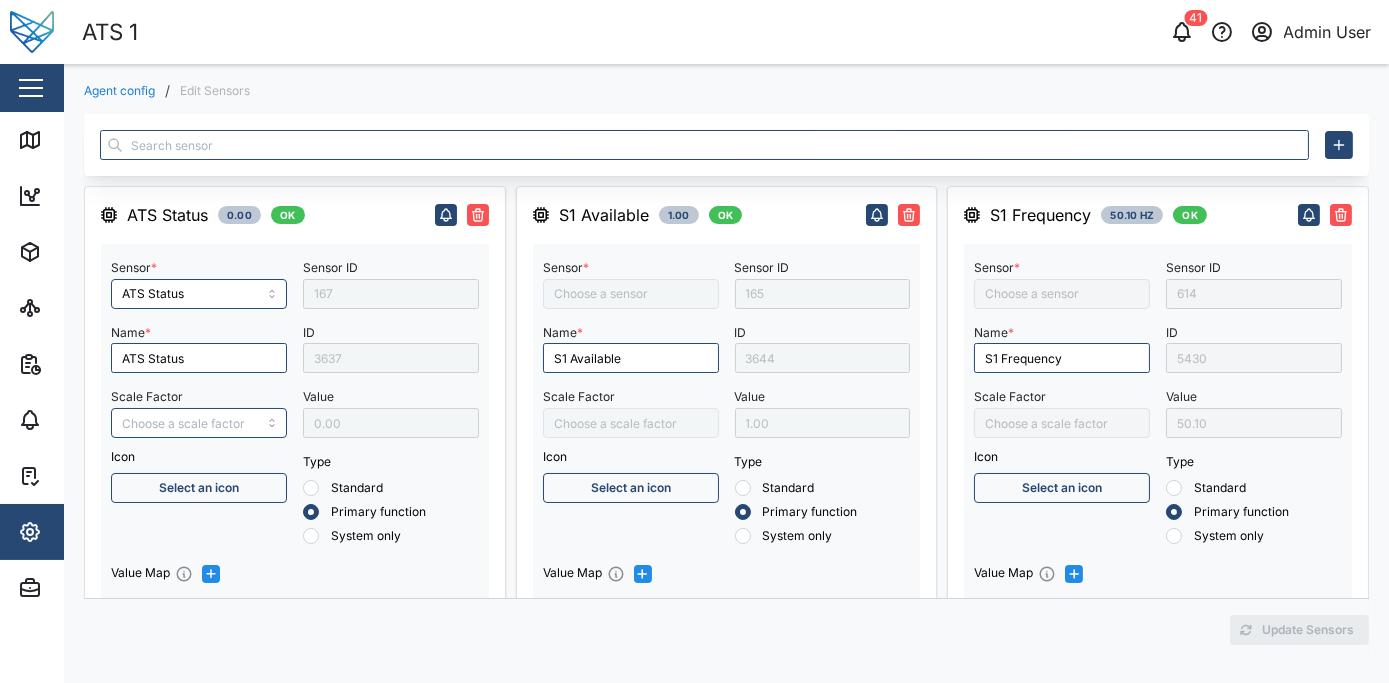type on "S2 Voltage L3 - N" 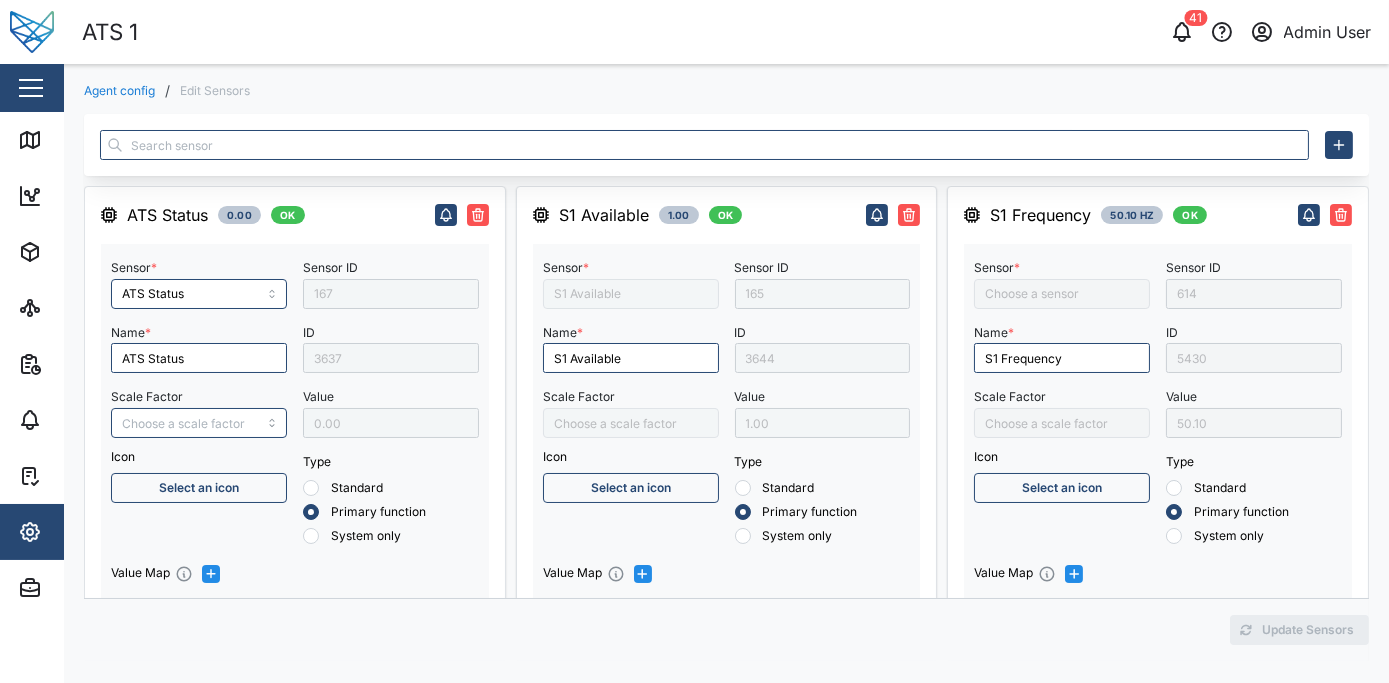 type on "S2 Available" 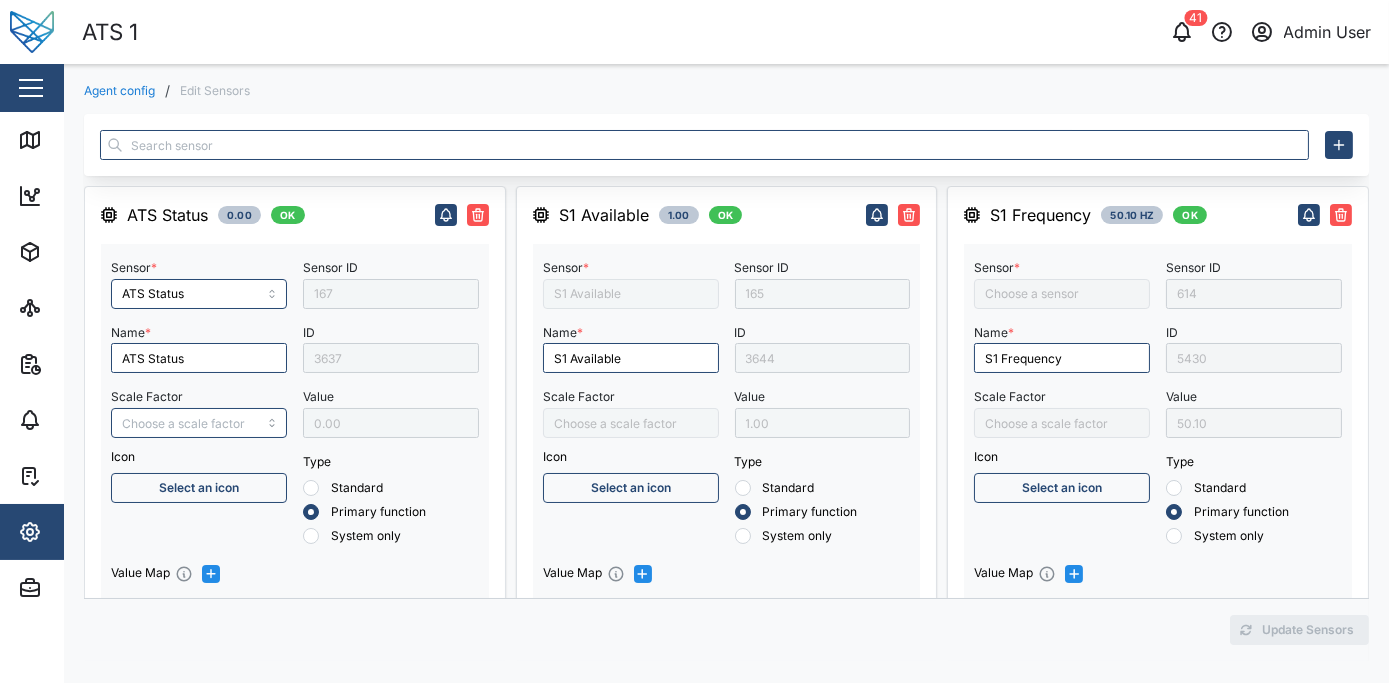 type on "S1 Voltage L2 - N" 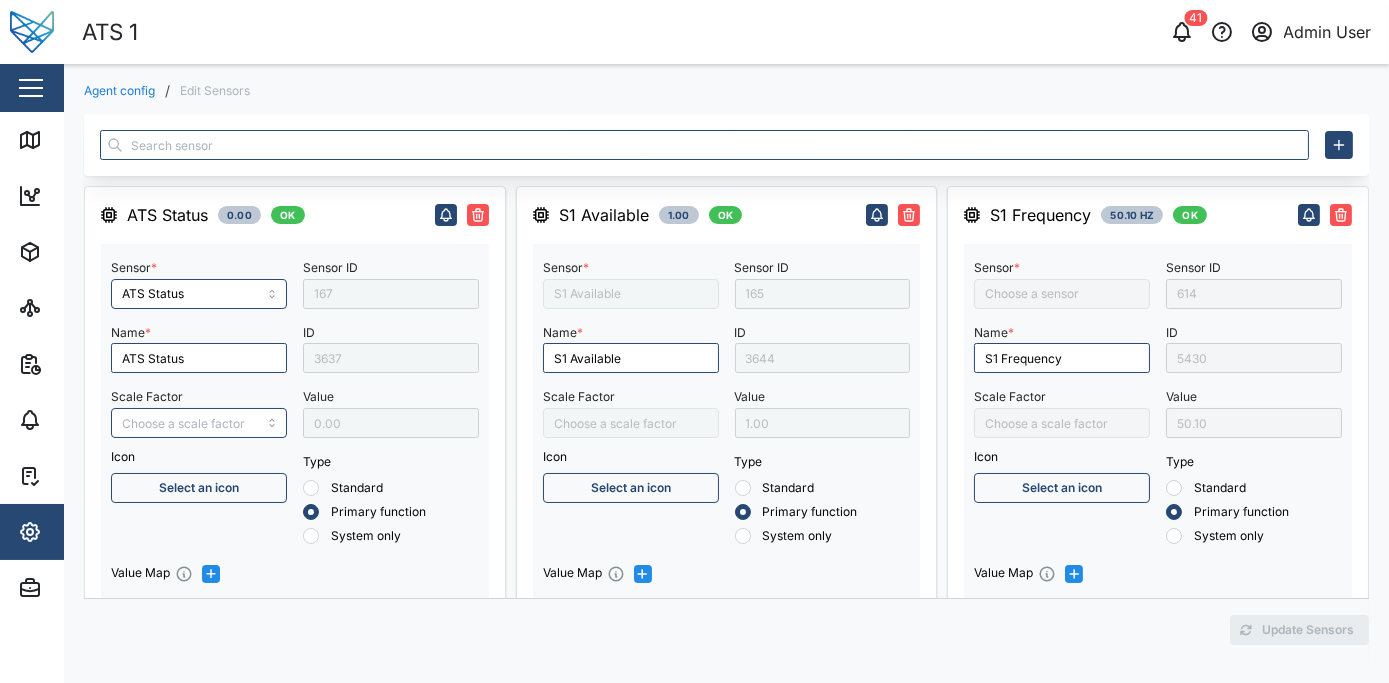 type on "S2 Frequency" 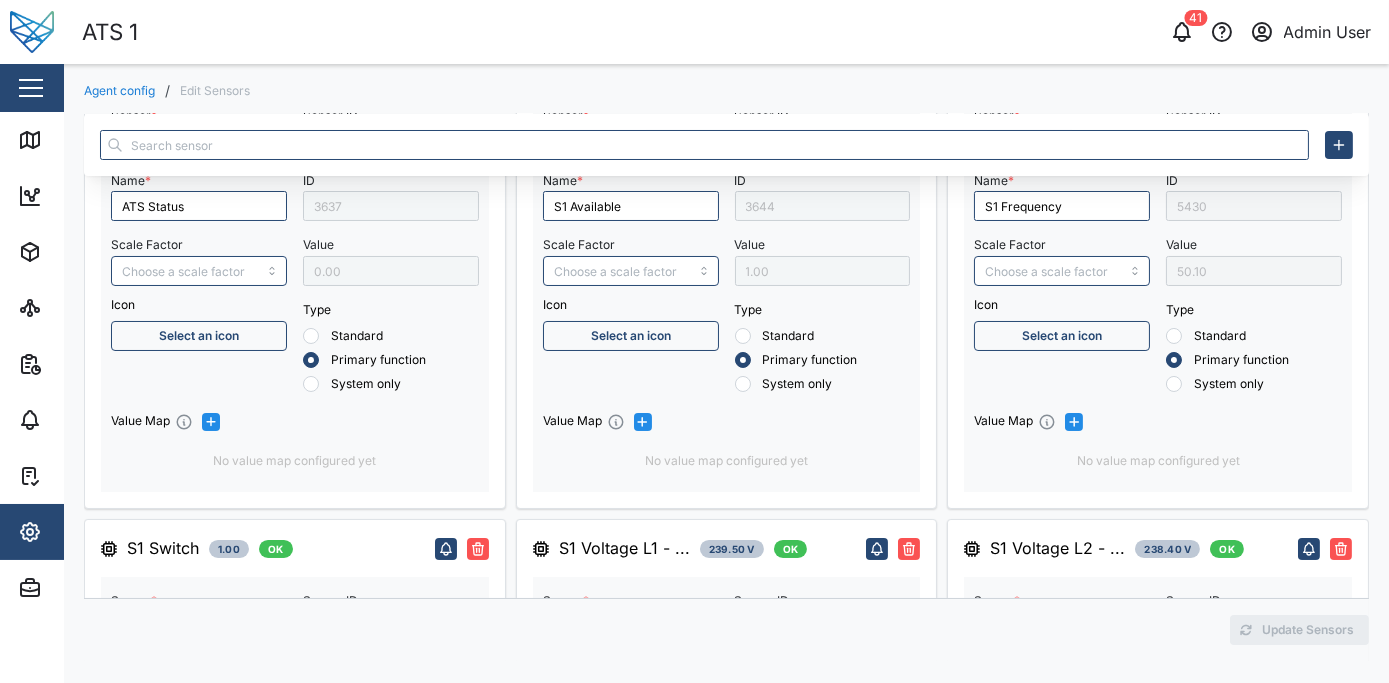 scroll, scrollTop: 0, scrollLeft: 0, axis: both 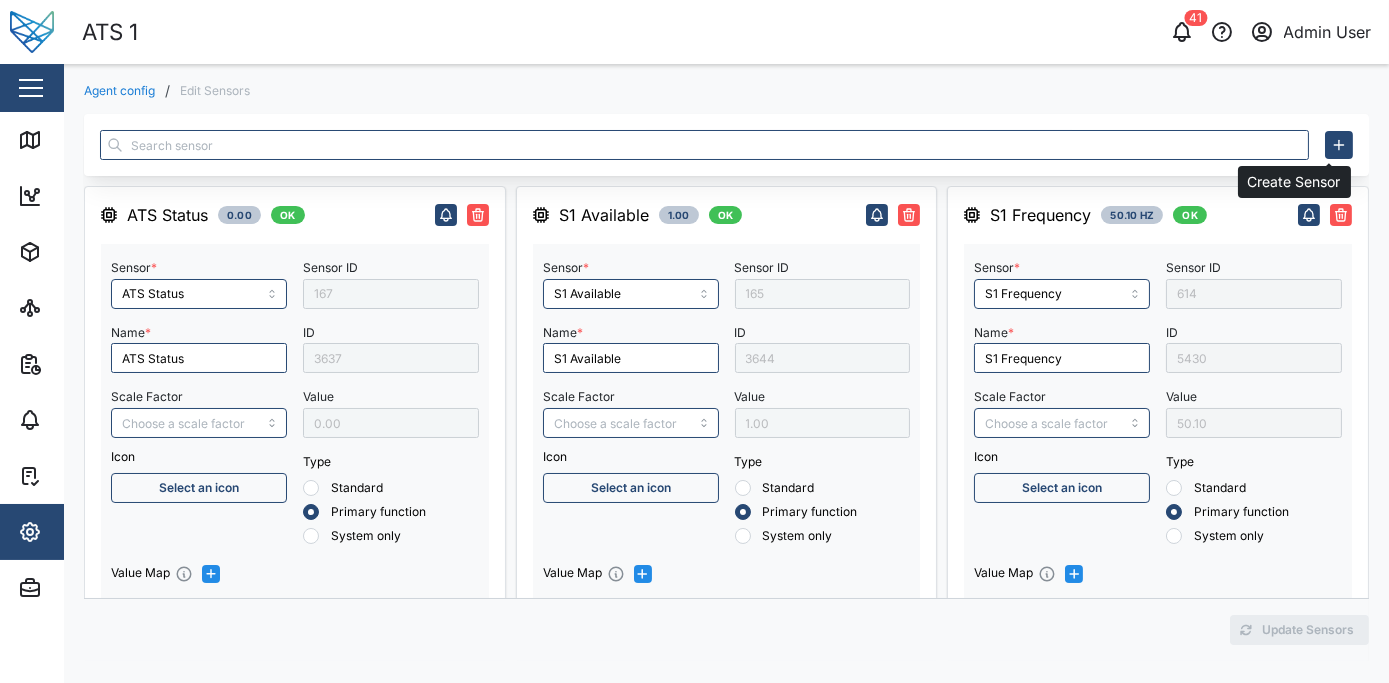 click 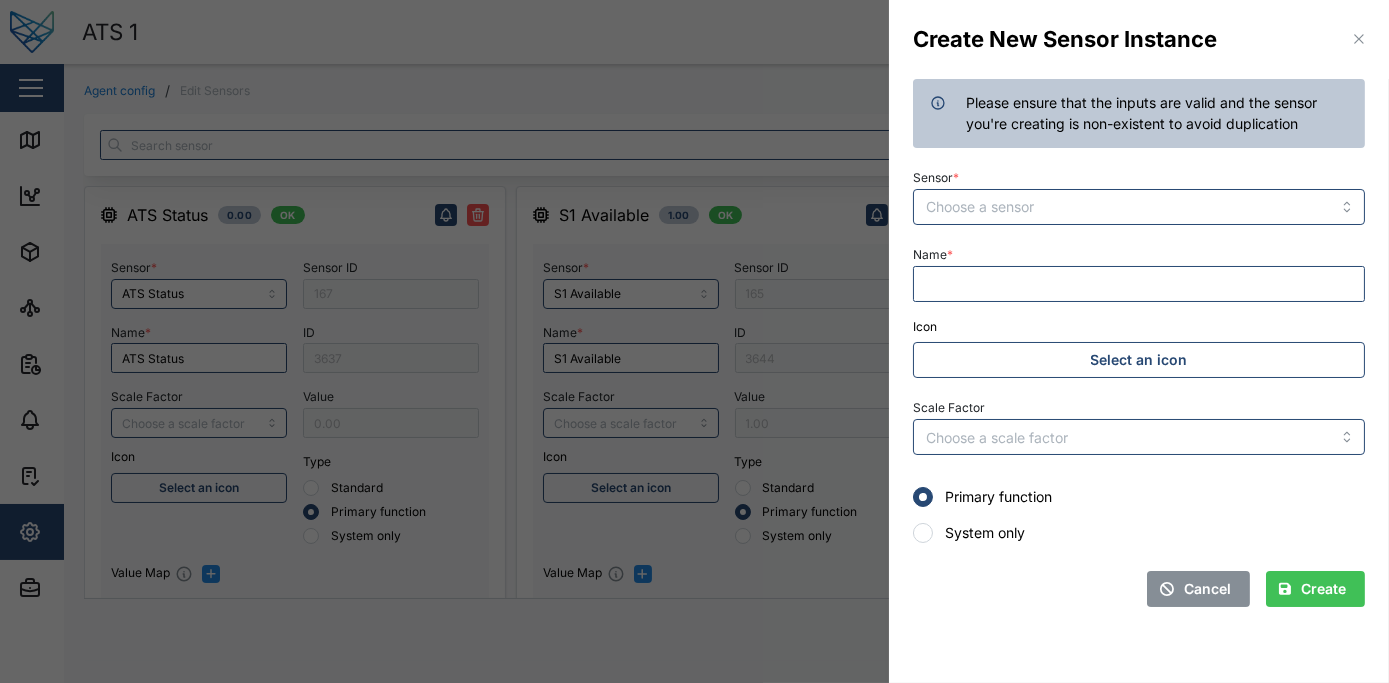 type 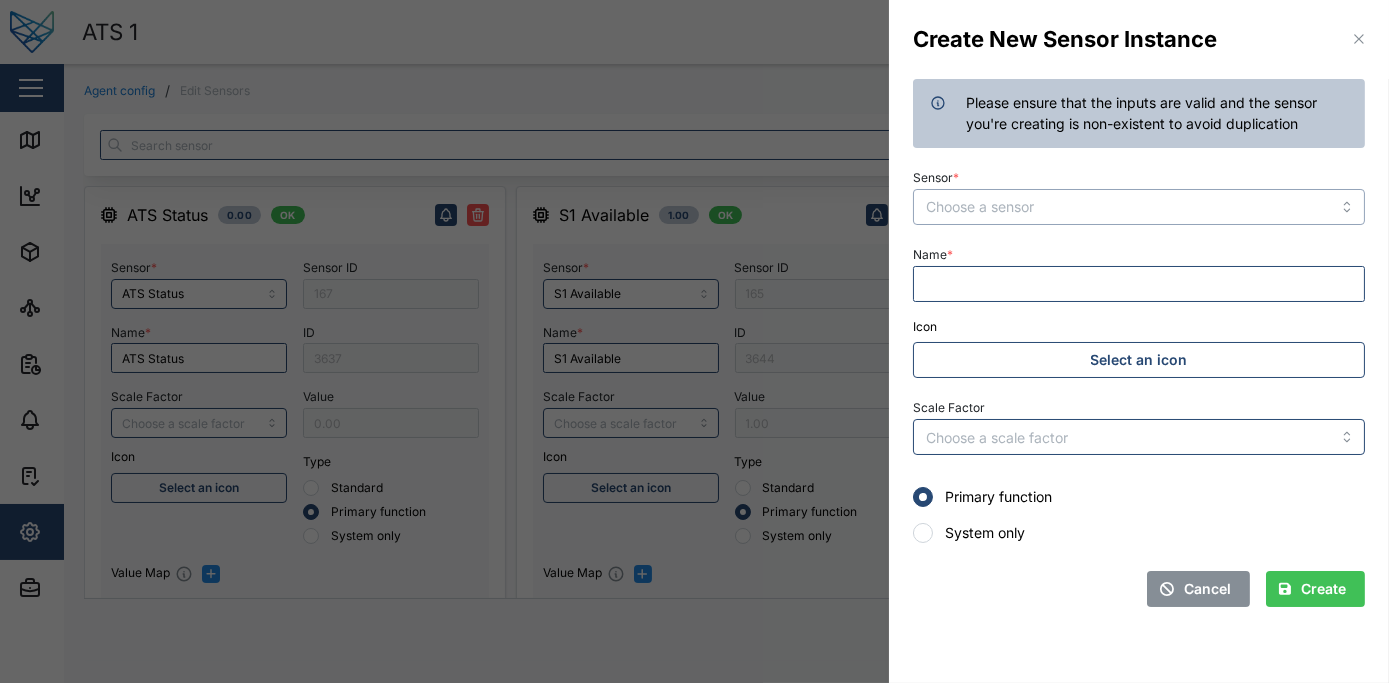 click on "Sensor  *" at bounding box center (1139, 207) 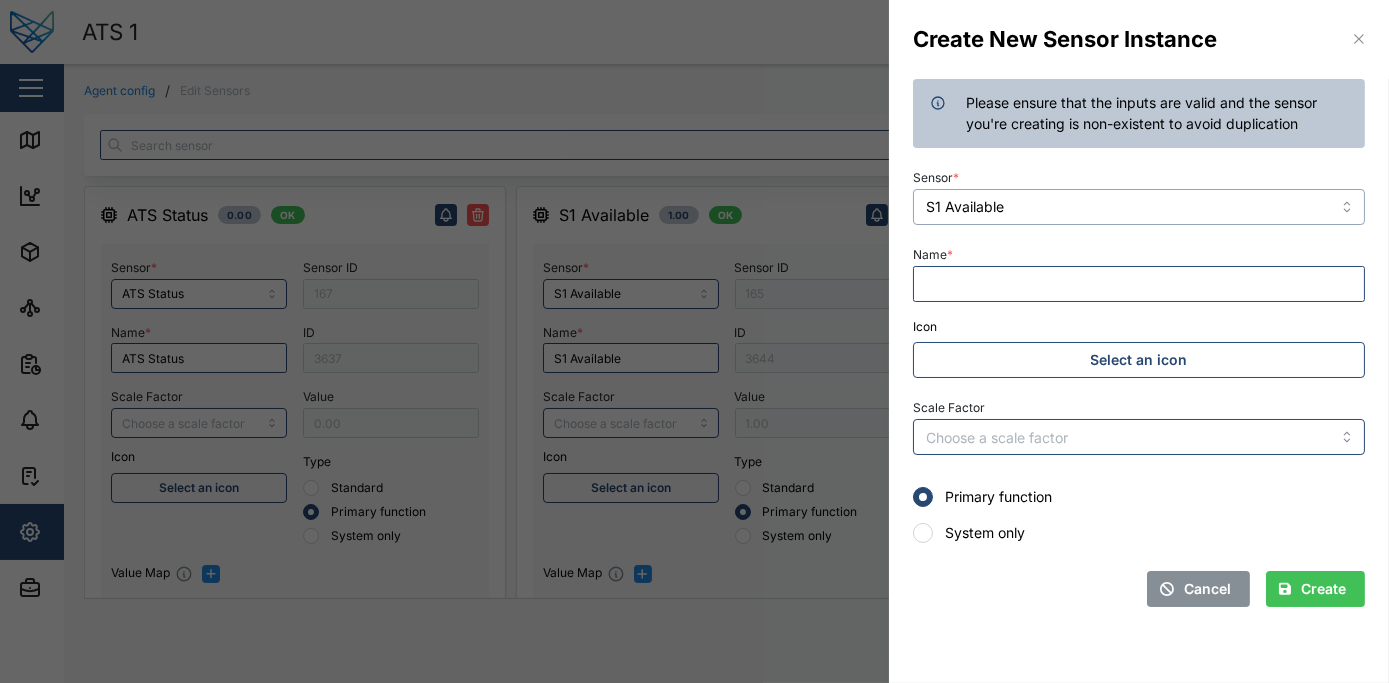 type on "S1 Available" 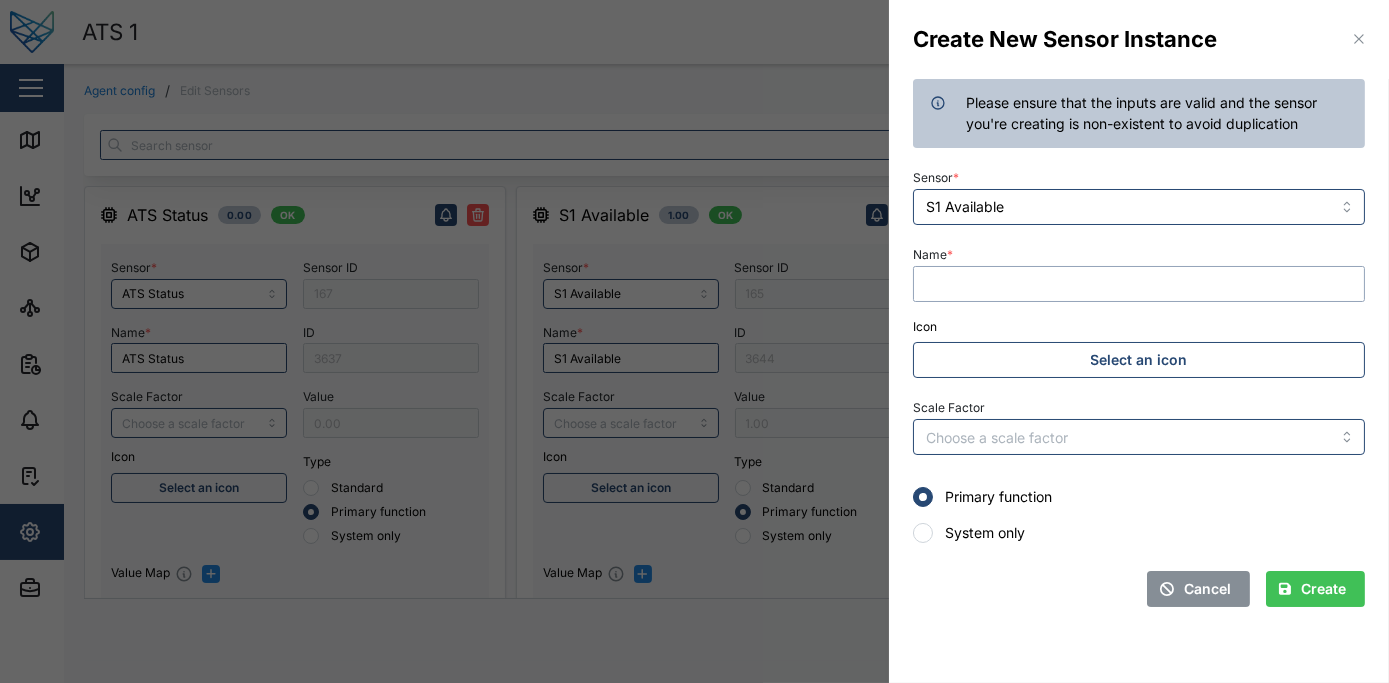 click on "Name  *" at bounding box center [1139, 284] 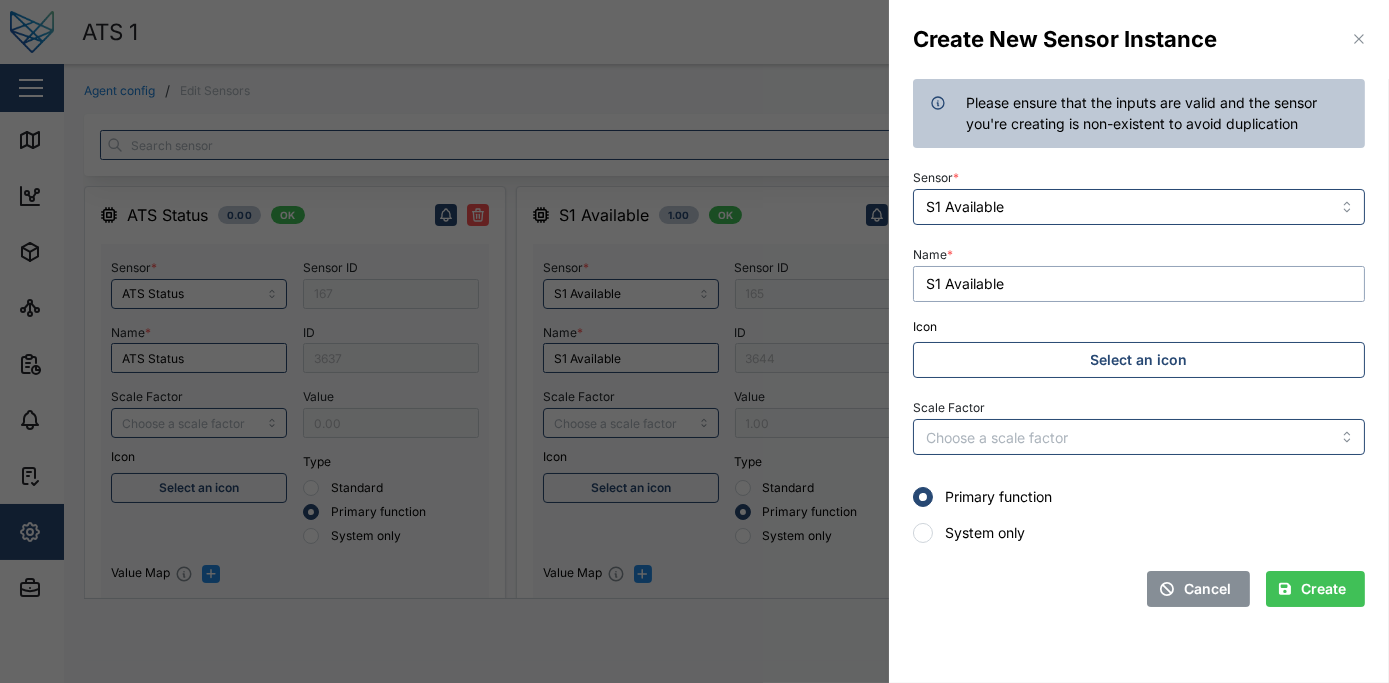 type on "S1 Available" 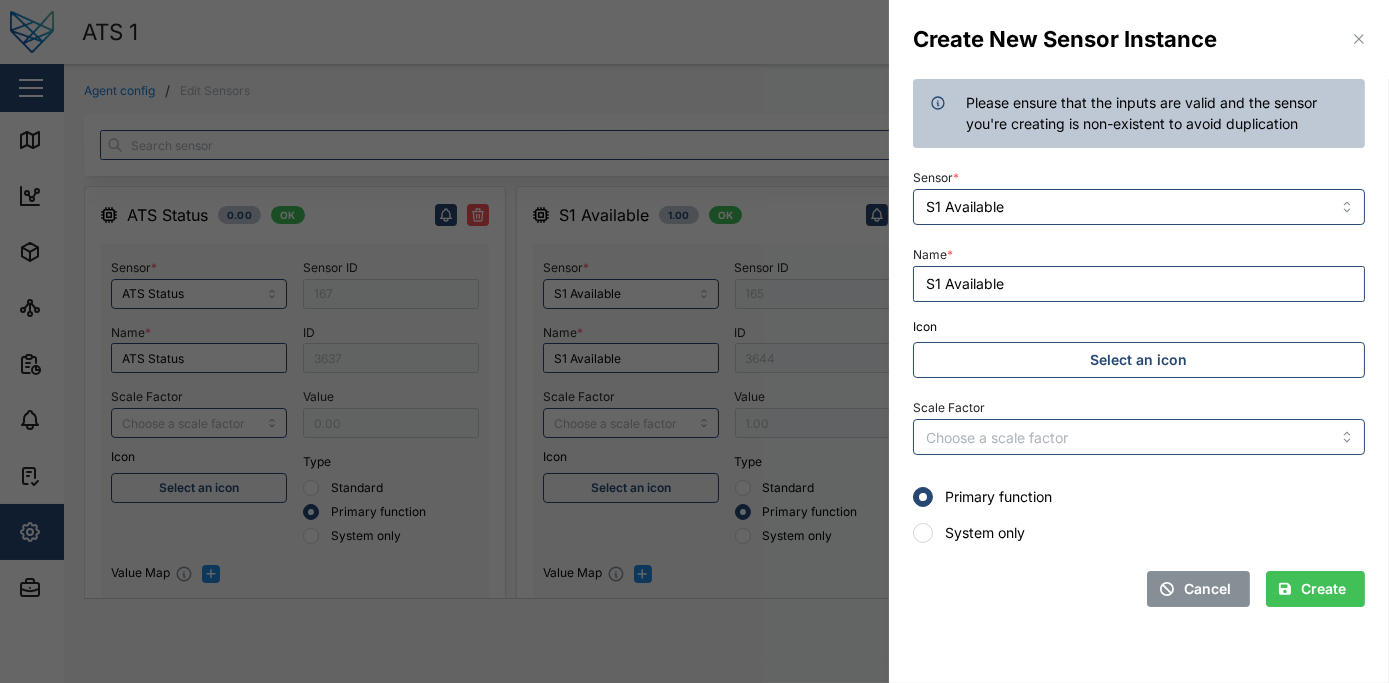 click on "Create" at bounding box center [1315, 589] 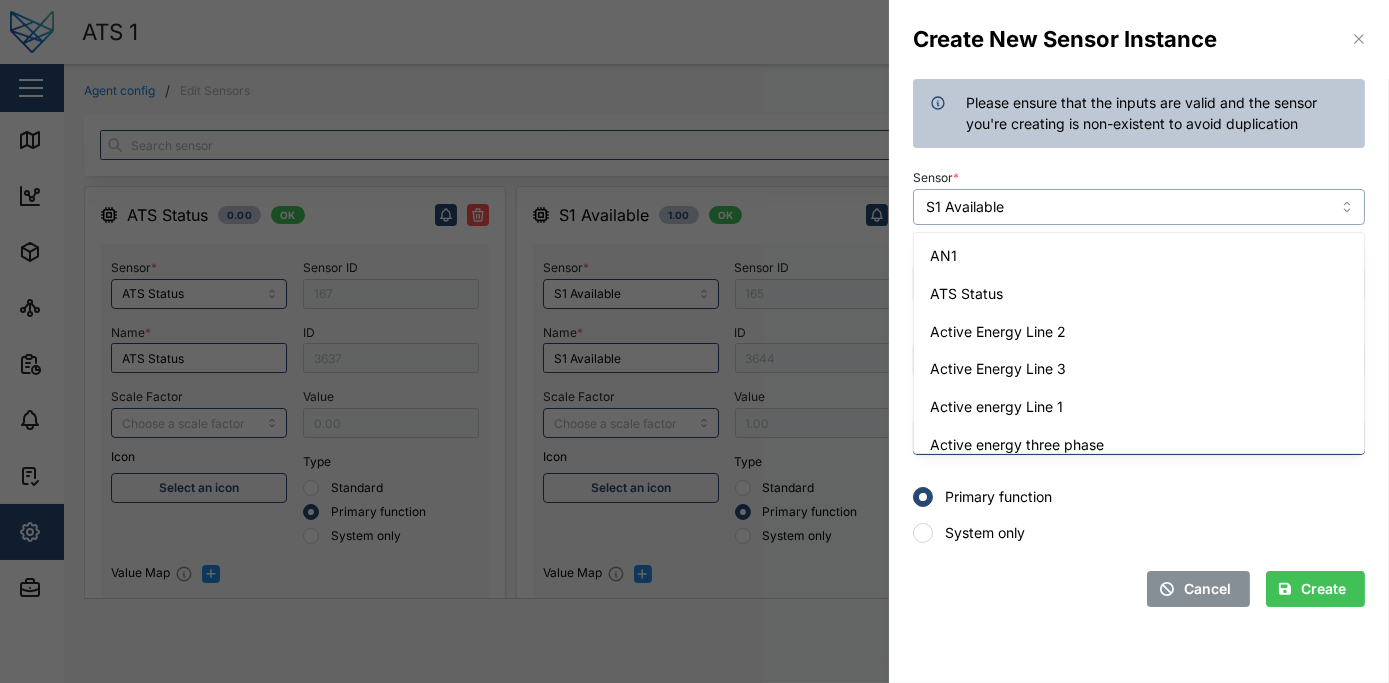 click on "S1 Available" at bounding box center (1139, 207) 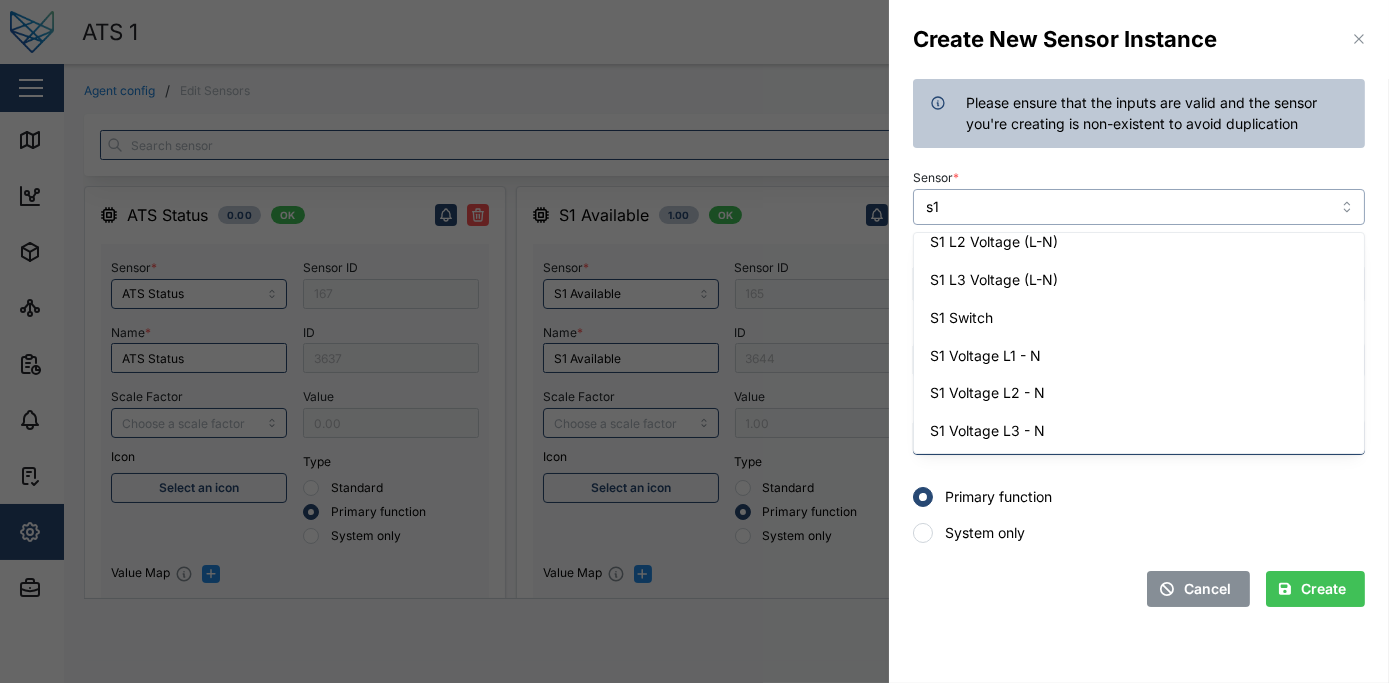scroll, scrollTop: 0, scrollLeft: 0, axis: both 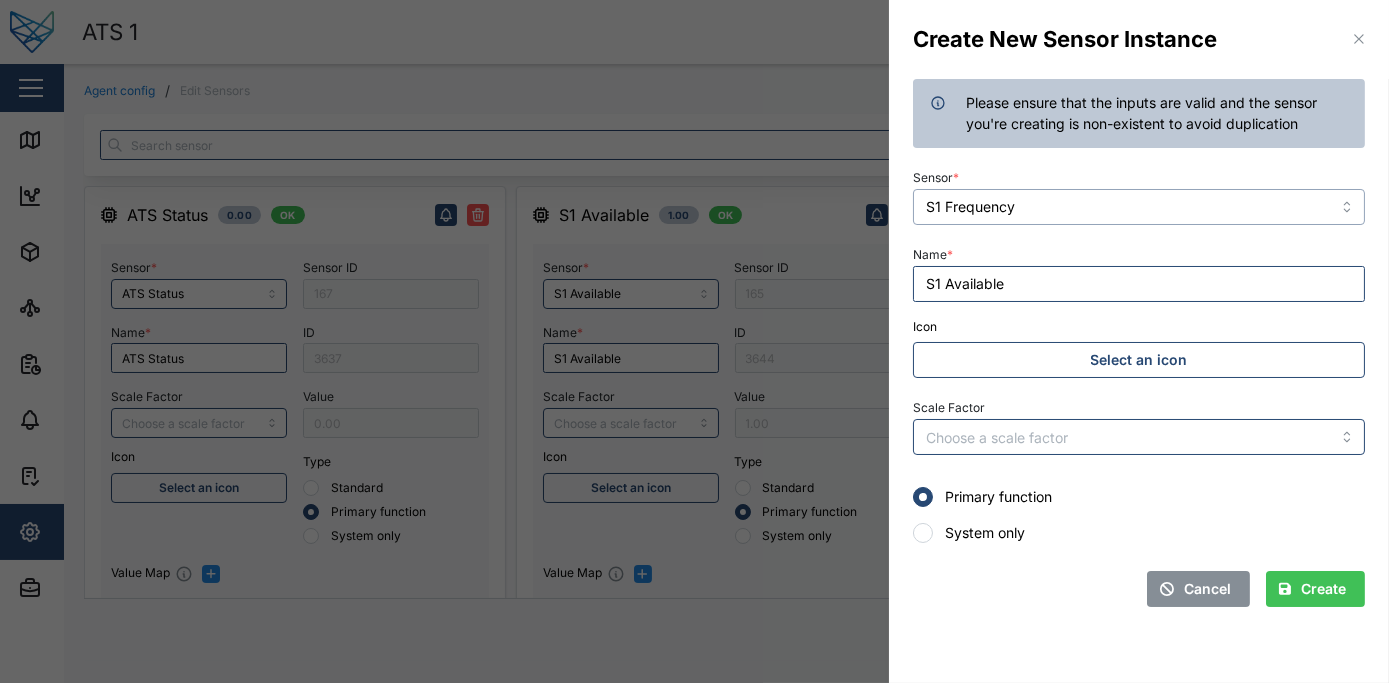 type on "S1 Frequency" 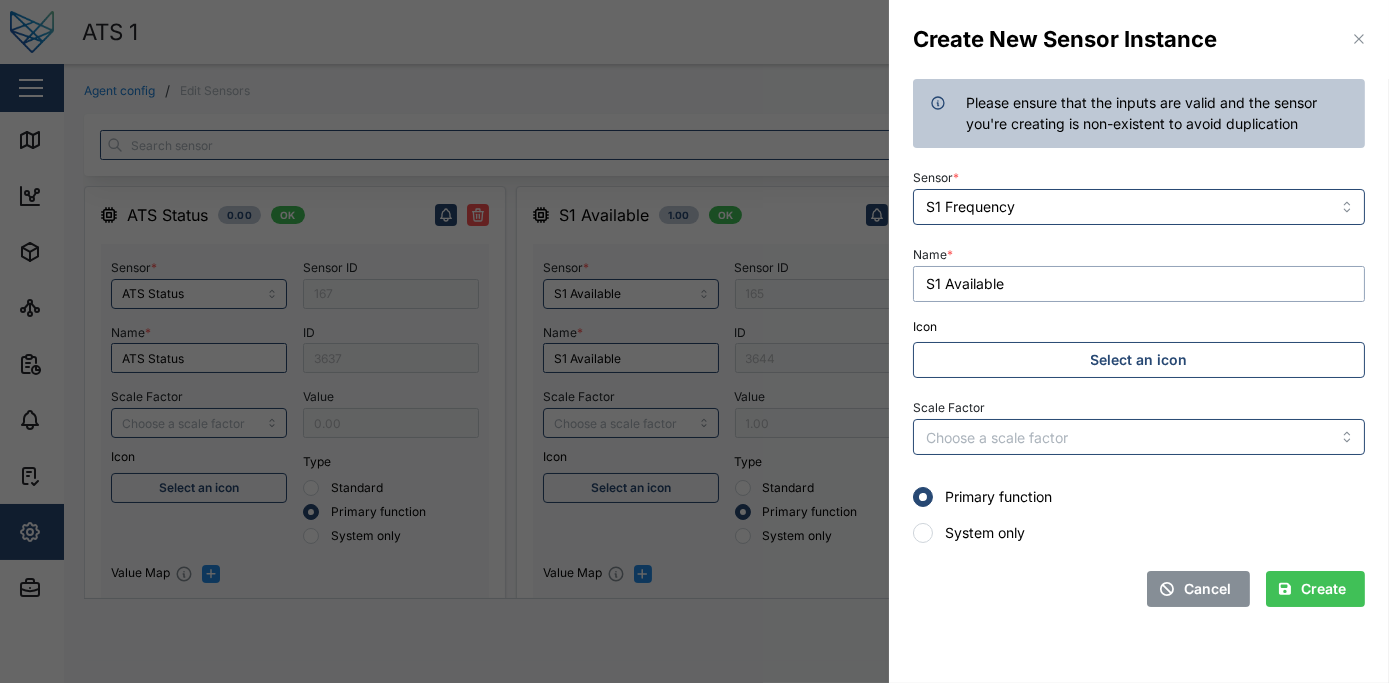 click on "S1 Available" at bounding box center (1139, 284) 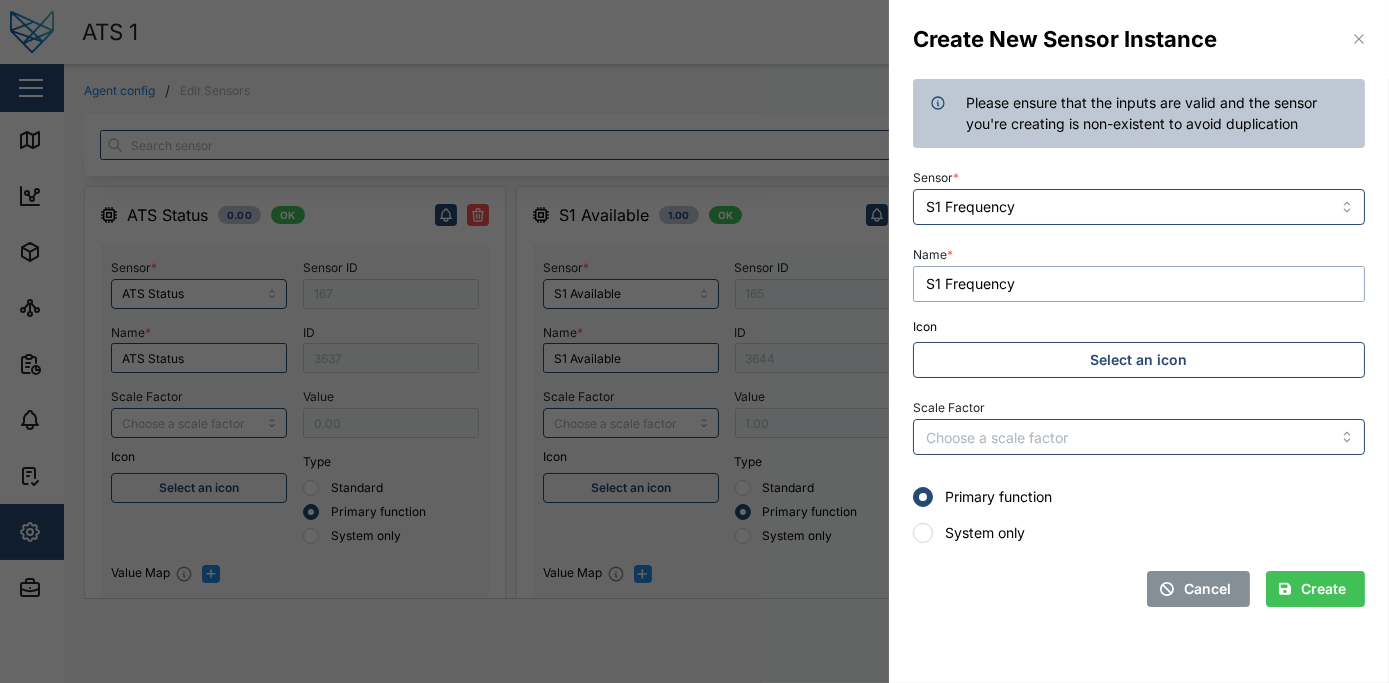 type on "S1 Frequency" 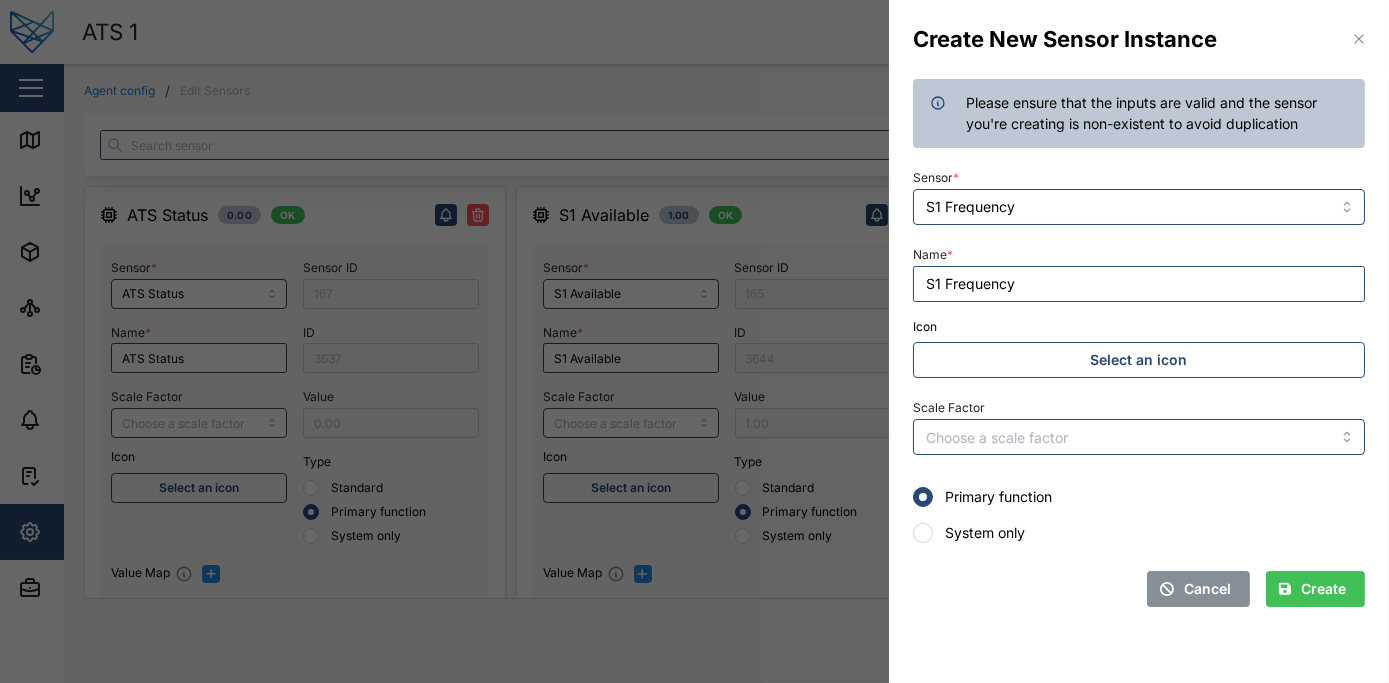 click on "Create" at bounding box center (1323, 589) 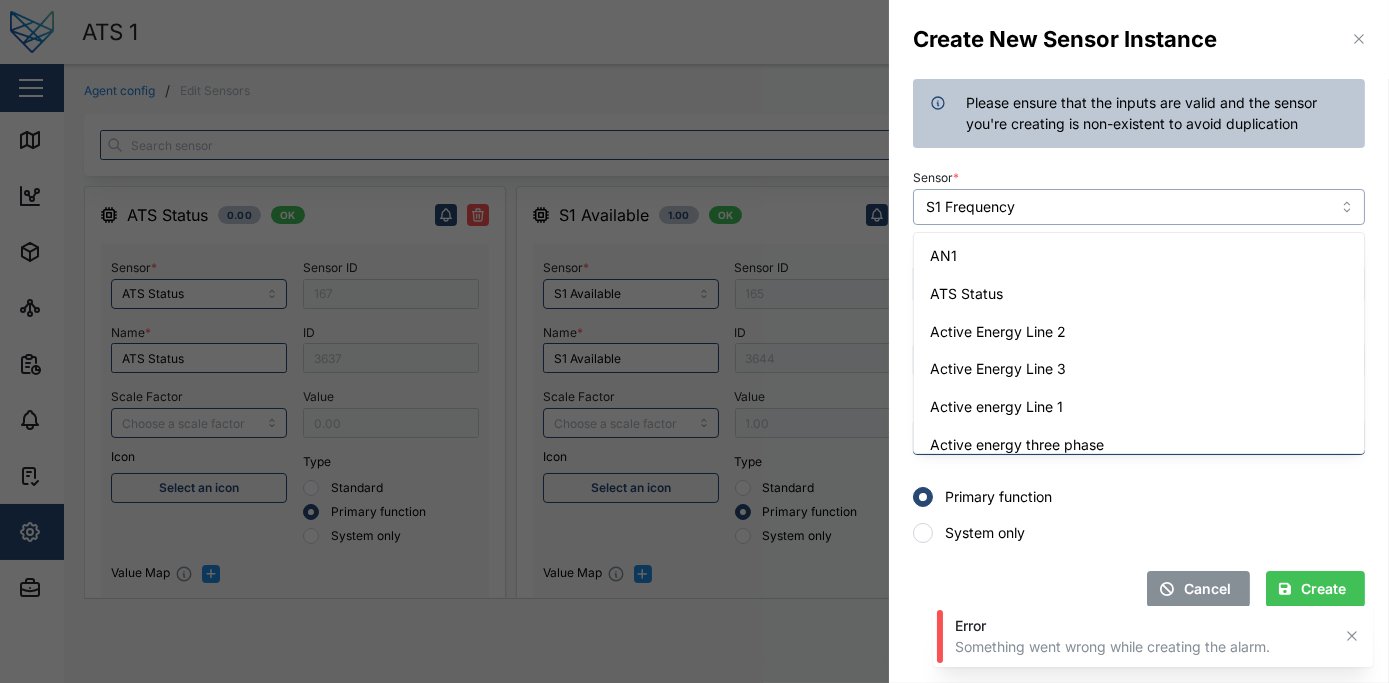 click on "S1 Frequency" at bounding box center [1139, 207] 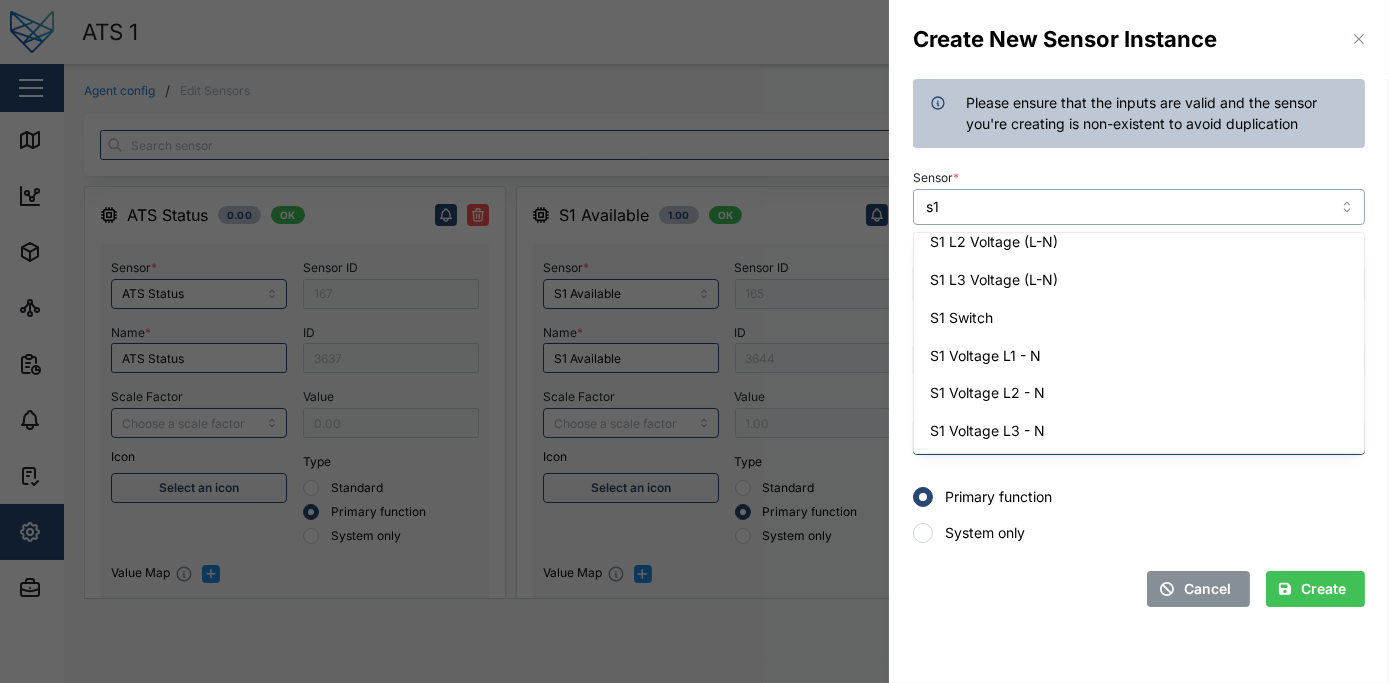 scroll, scrollTop: 0, scrollLeft: 0, axis: both 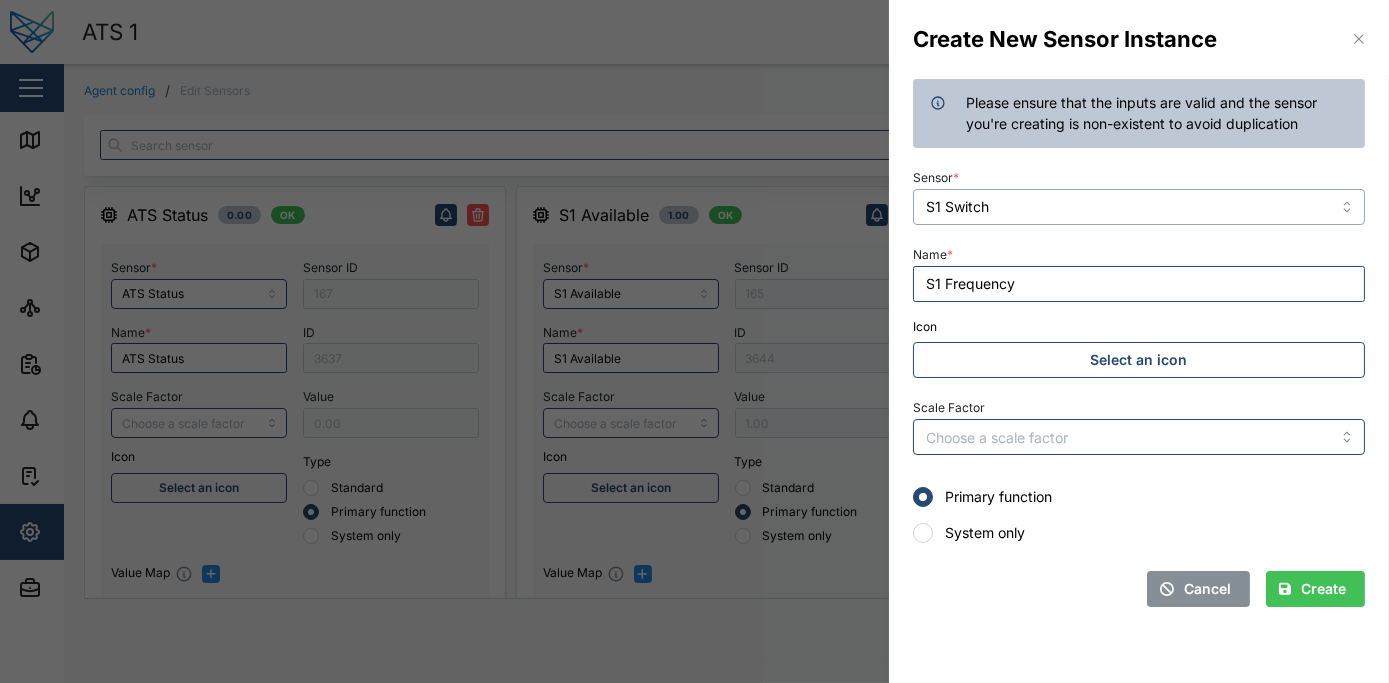 type on "S1 Switch" 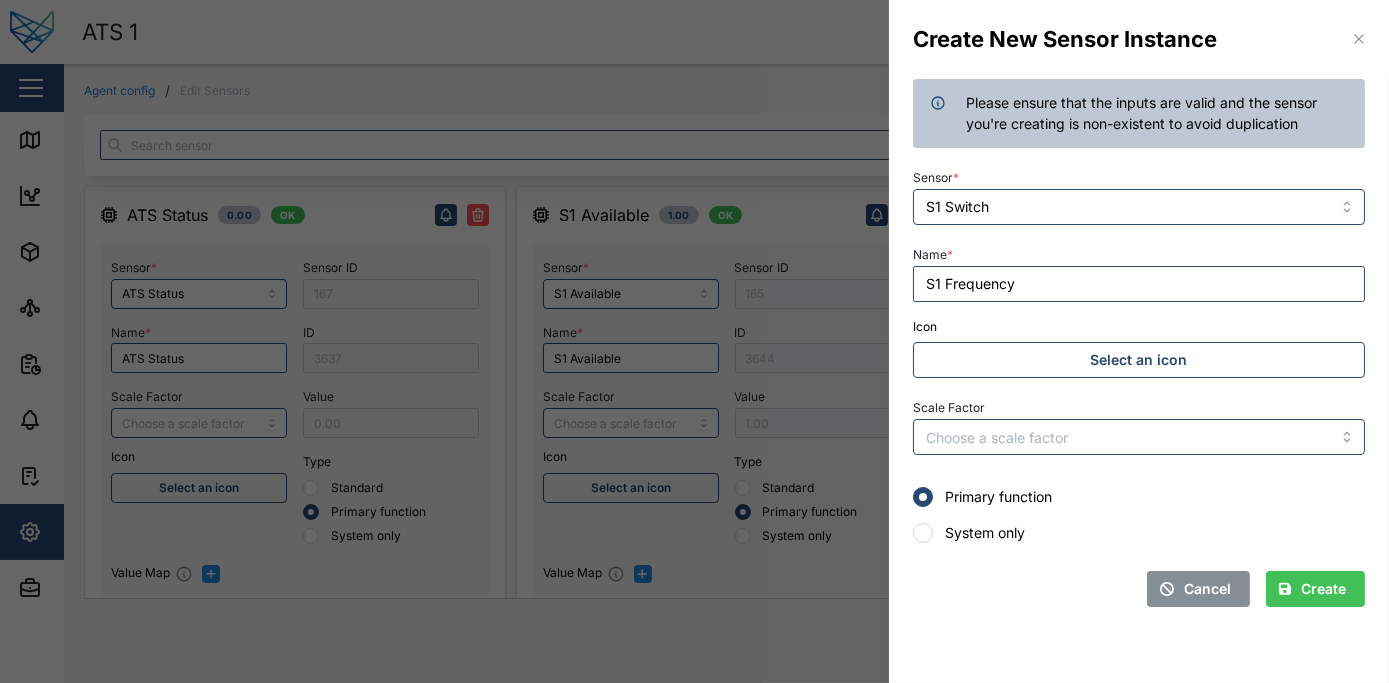 click on "Create" at bounding box center (1323, 589) 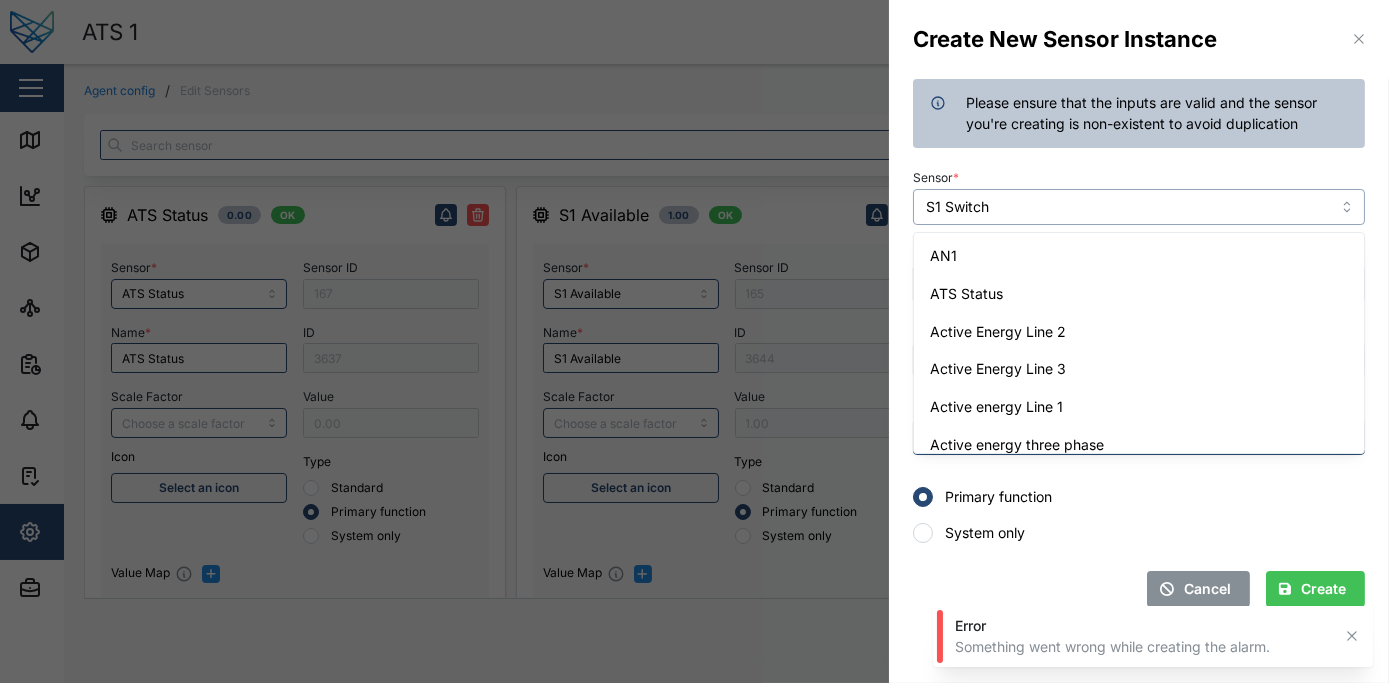 click on "S1 Switch" at bounding box center (1139, 207) 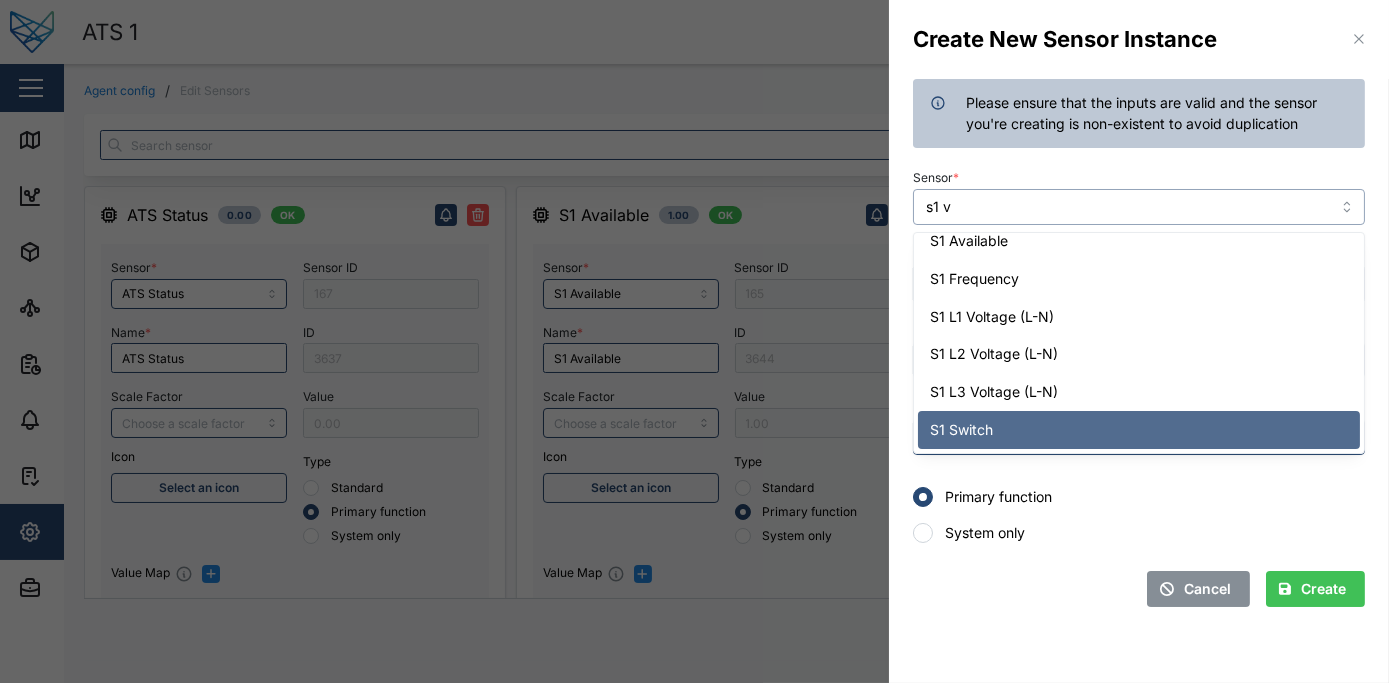 scroll, scrollTop: 0, scrollLeft: 0, axis: both 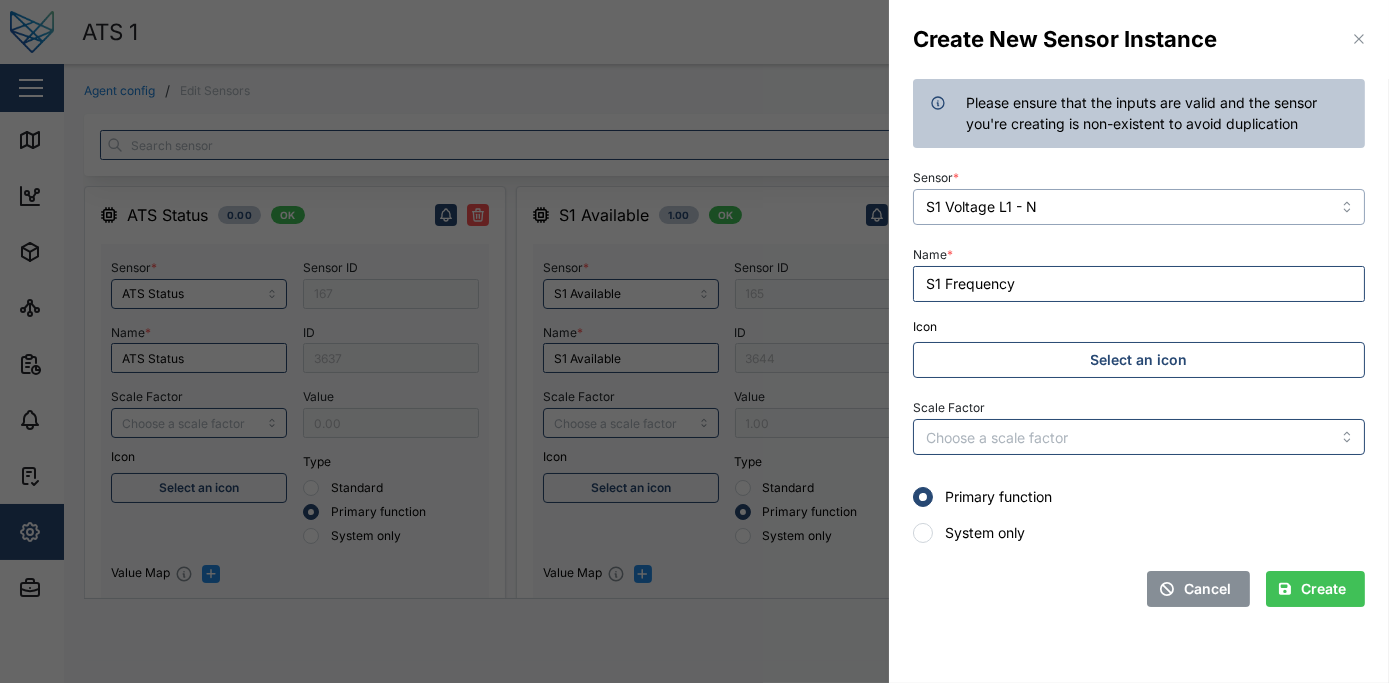 type on "S1 Voltage L1 - N" 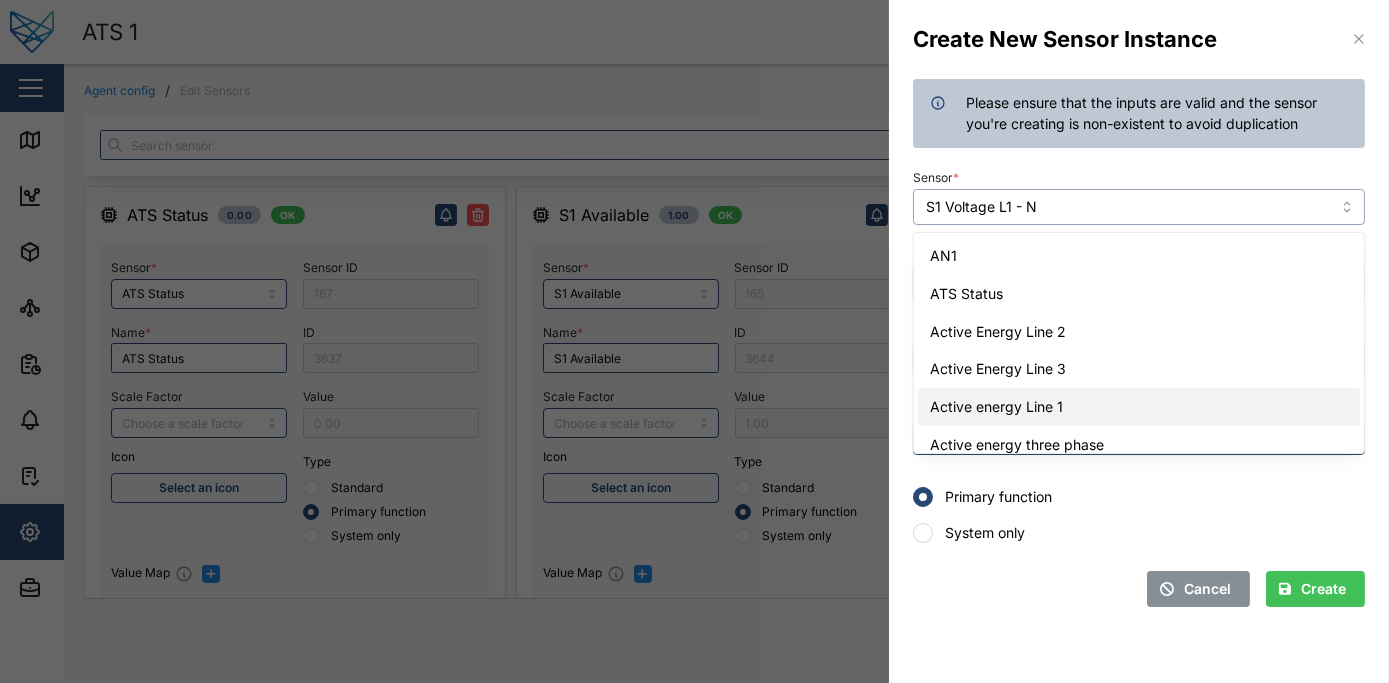scroll, scrollTop: 5480, scrollLeft: 0, axis: vertical 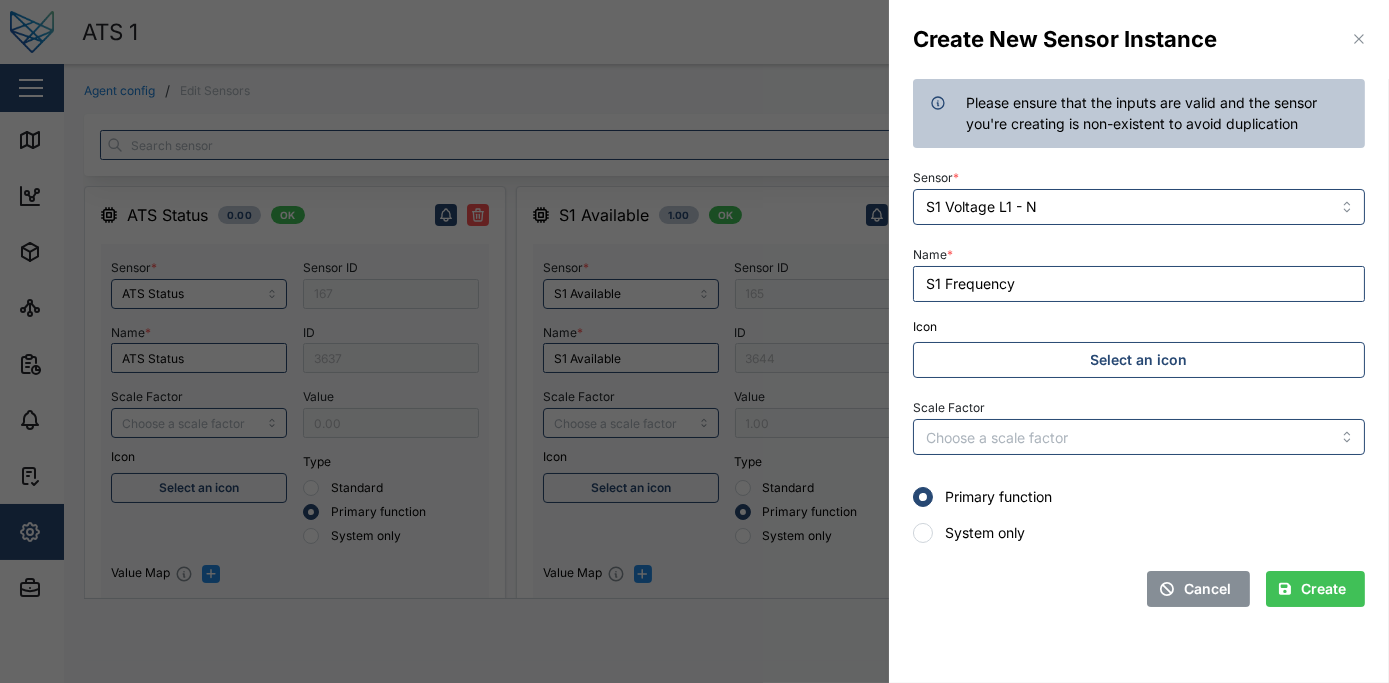click on "Sensor  * S1 Voltage L1 - N" at bounding box center [1139, 194] 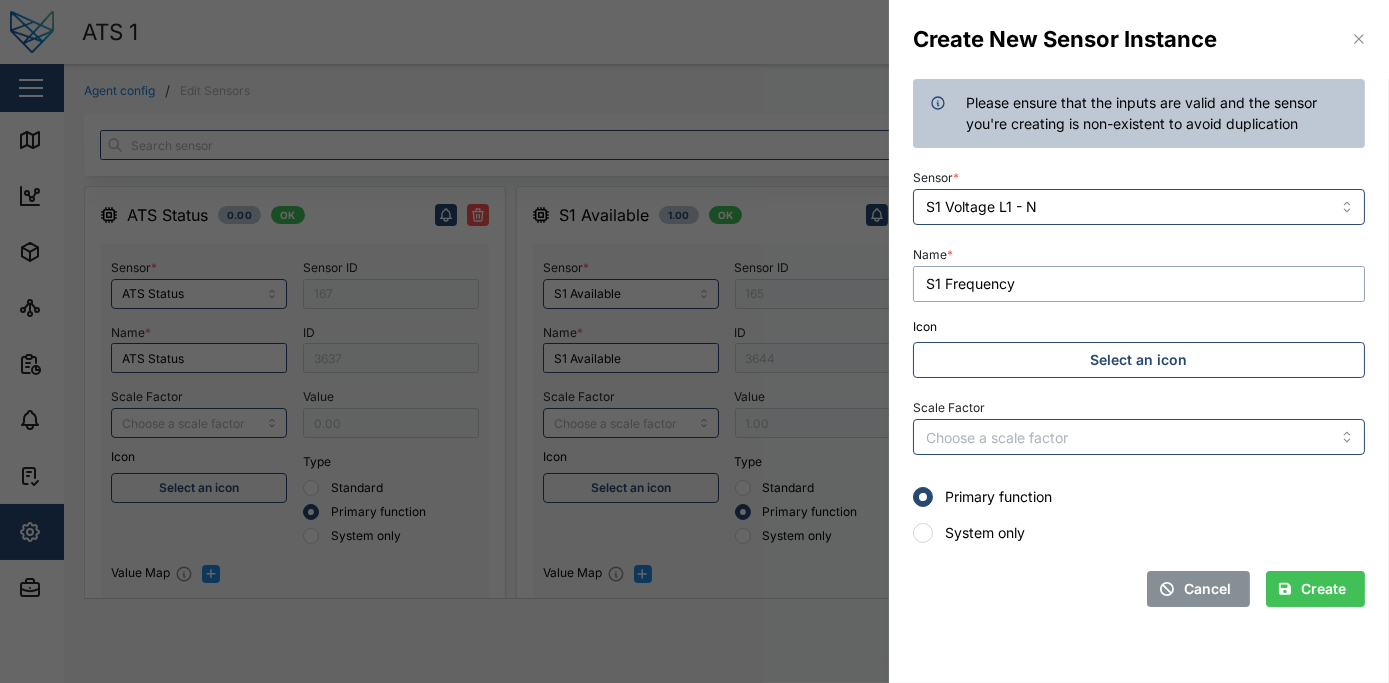 click on "S1 Frequency" at bounding box center (1139, 284) 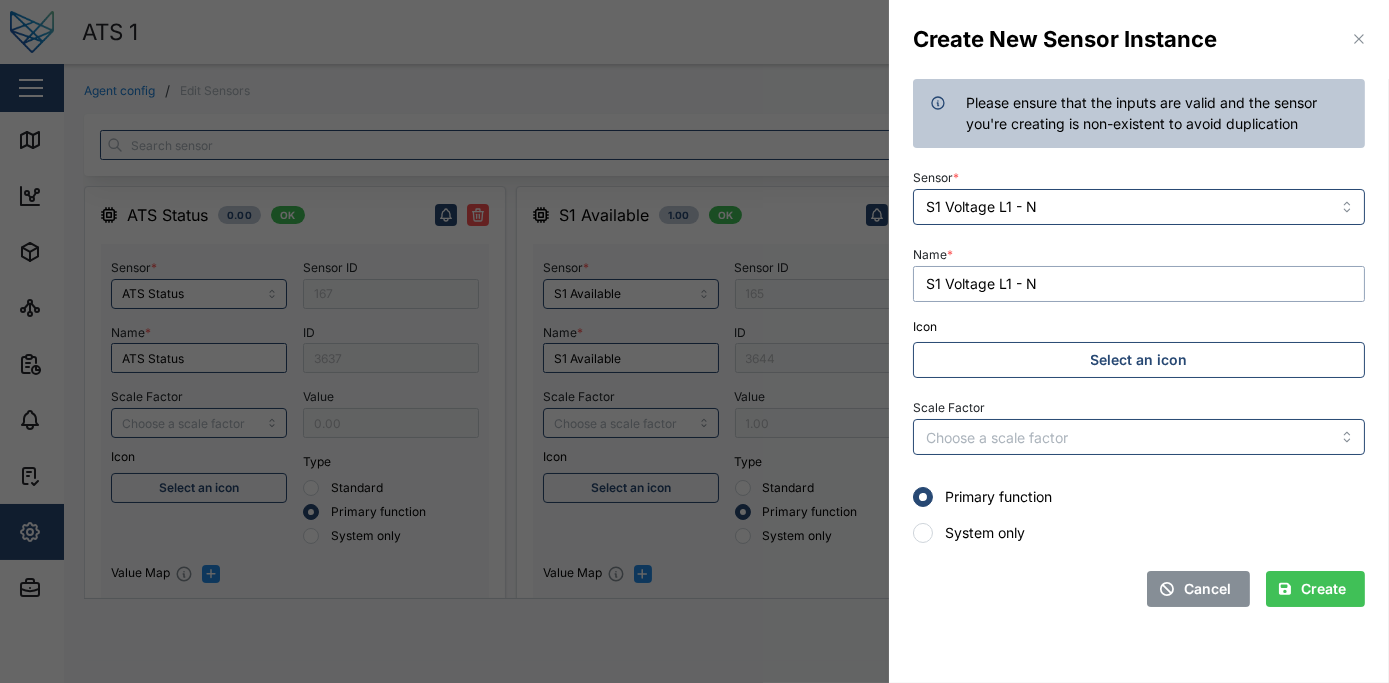 type on "S1 Voltage L1 - N" 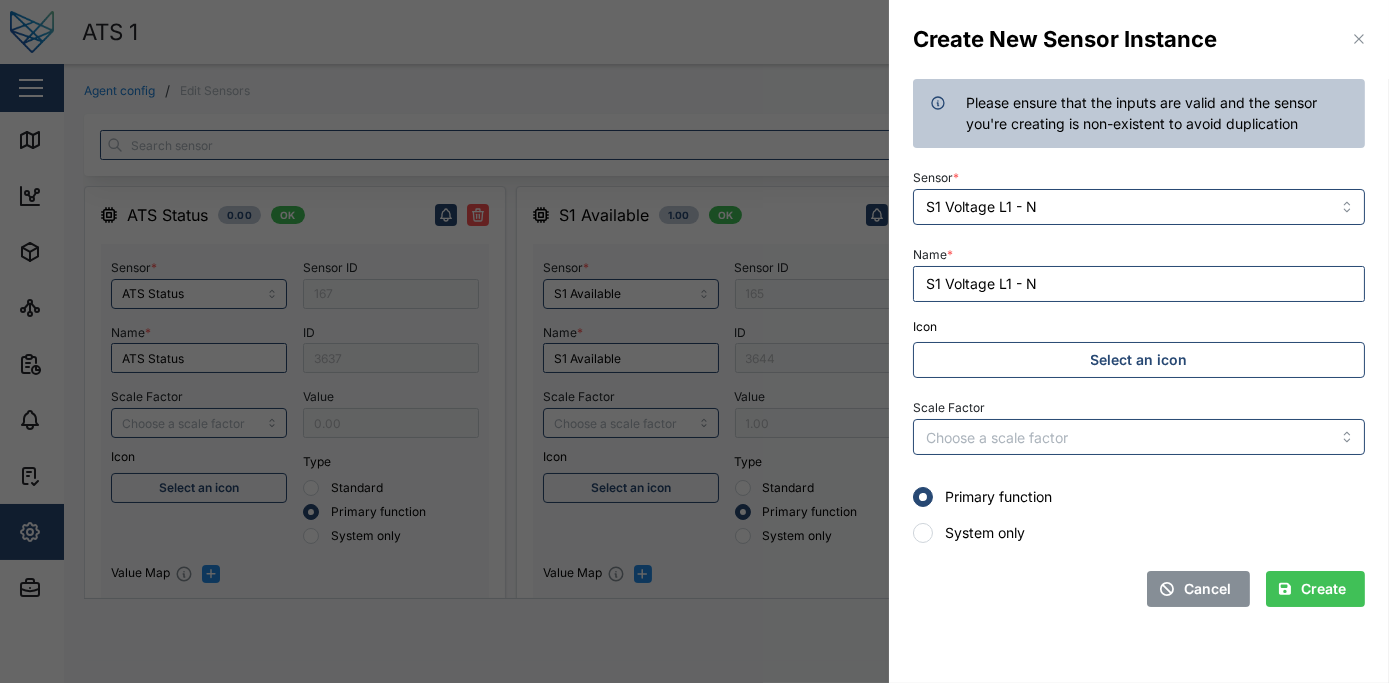 click on "Name  * S1 Voltage L1 - N" at bounding box center (1139, 271) 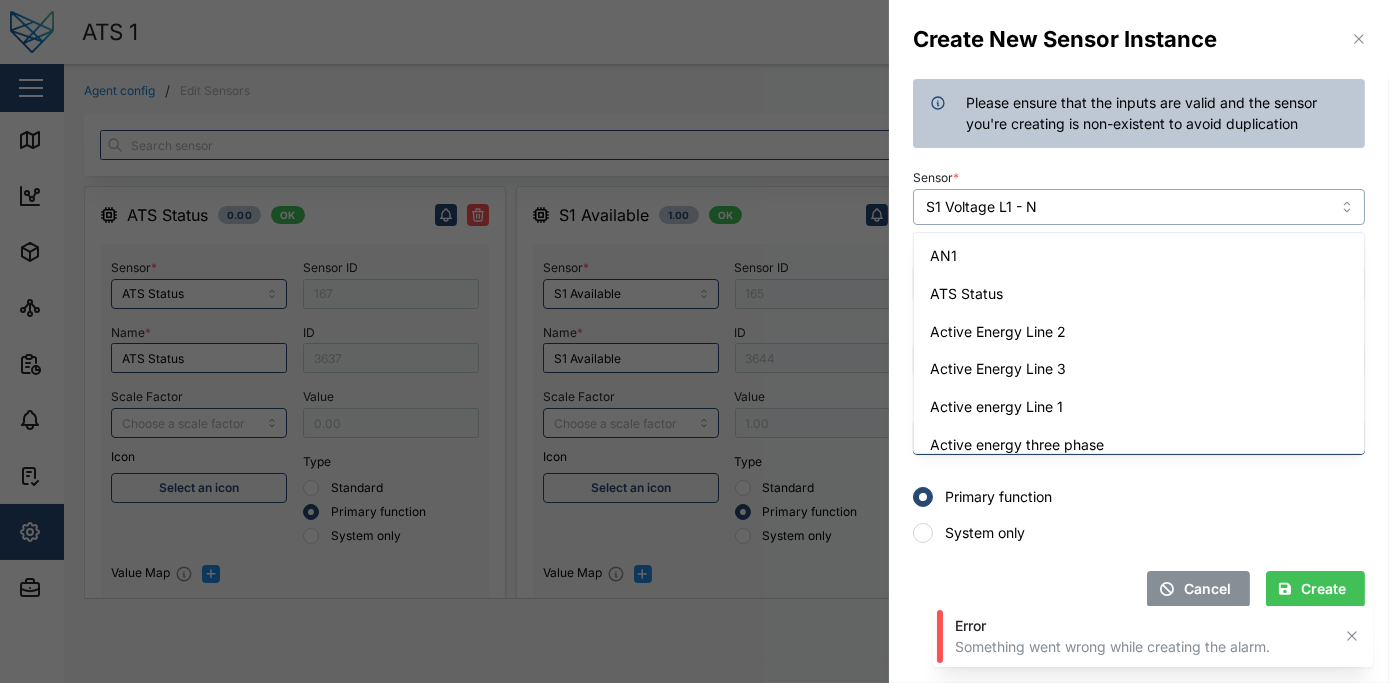 scroll, scrollTop: 5480, scrollLeft: 0, axis: vertical 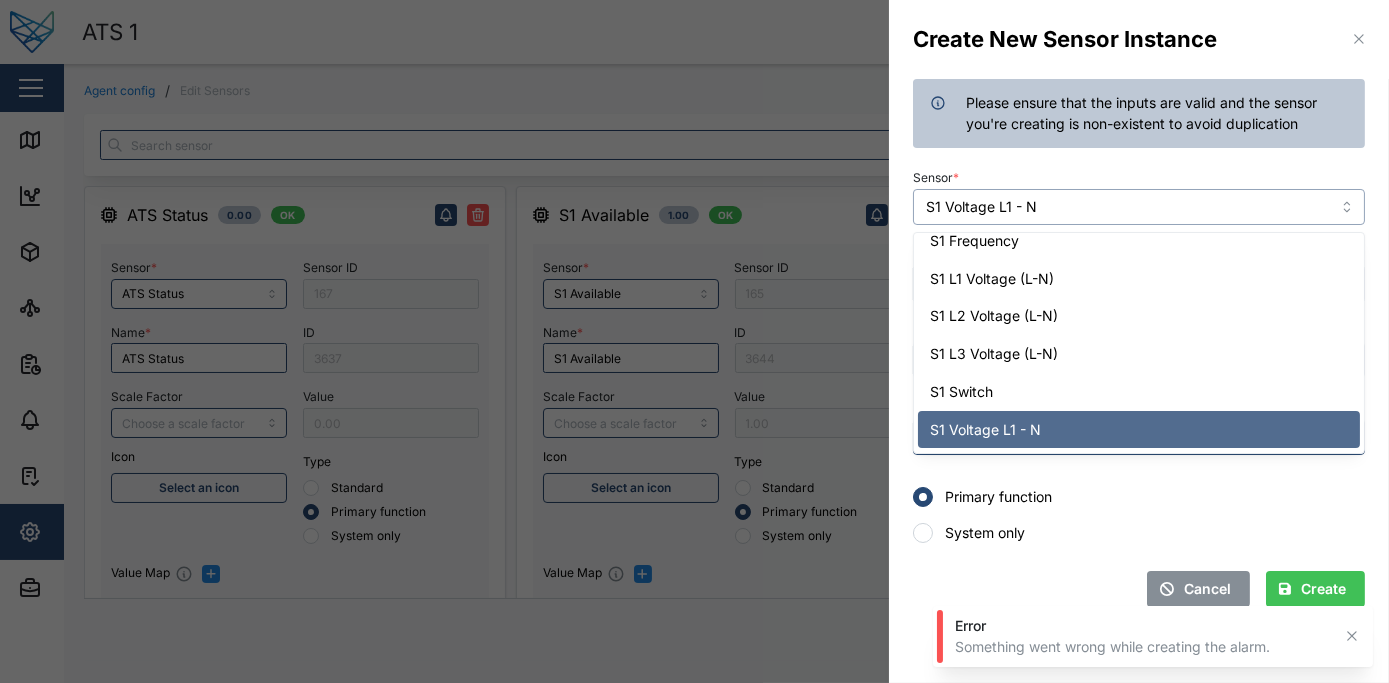 click on "S1 Voltage L1 - N" at bounding box center [1139, 207] 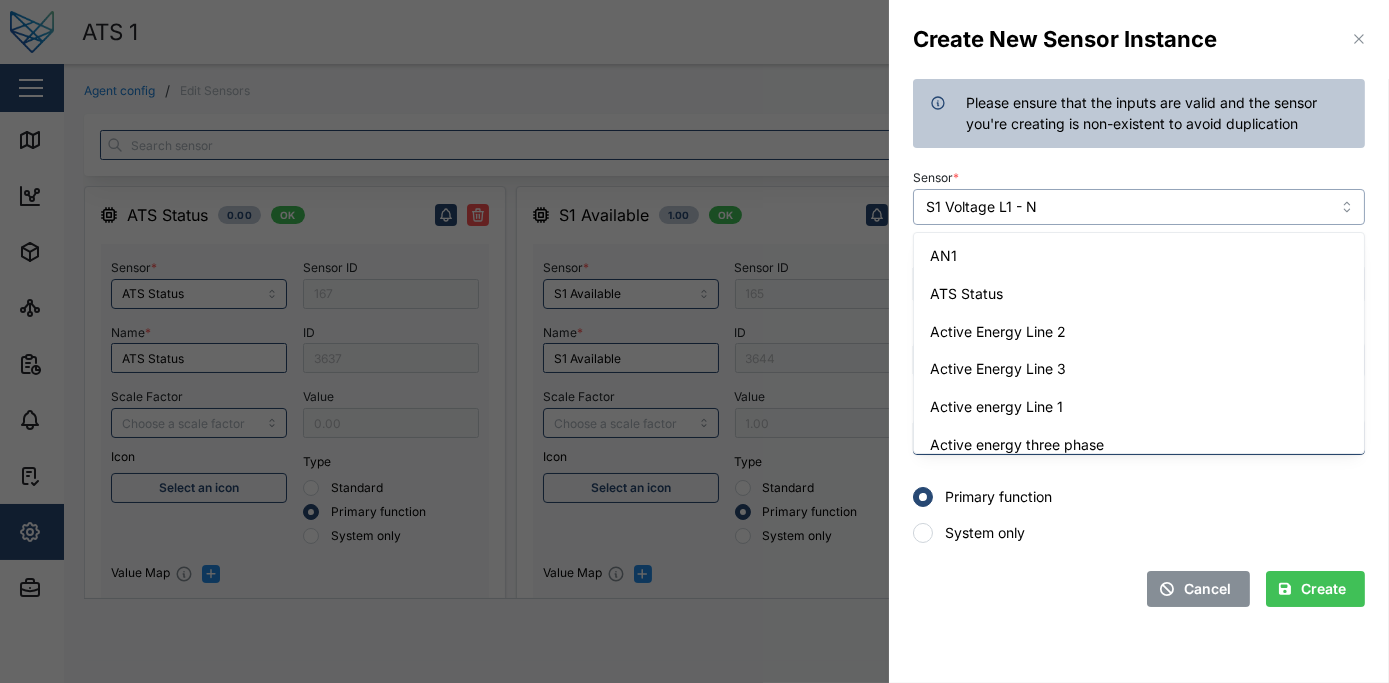 scroll, scrollTop: 5480, scrollLeft: 0, axis: vertical 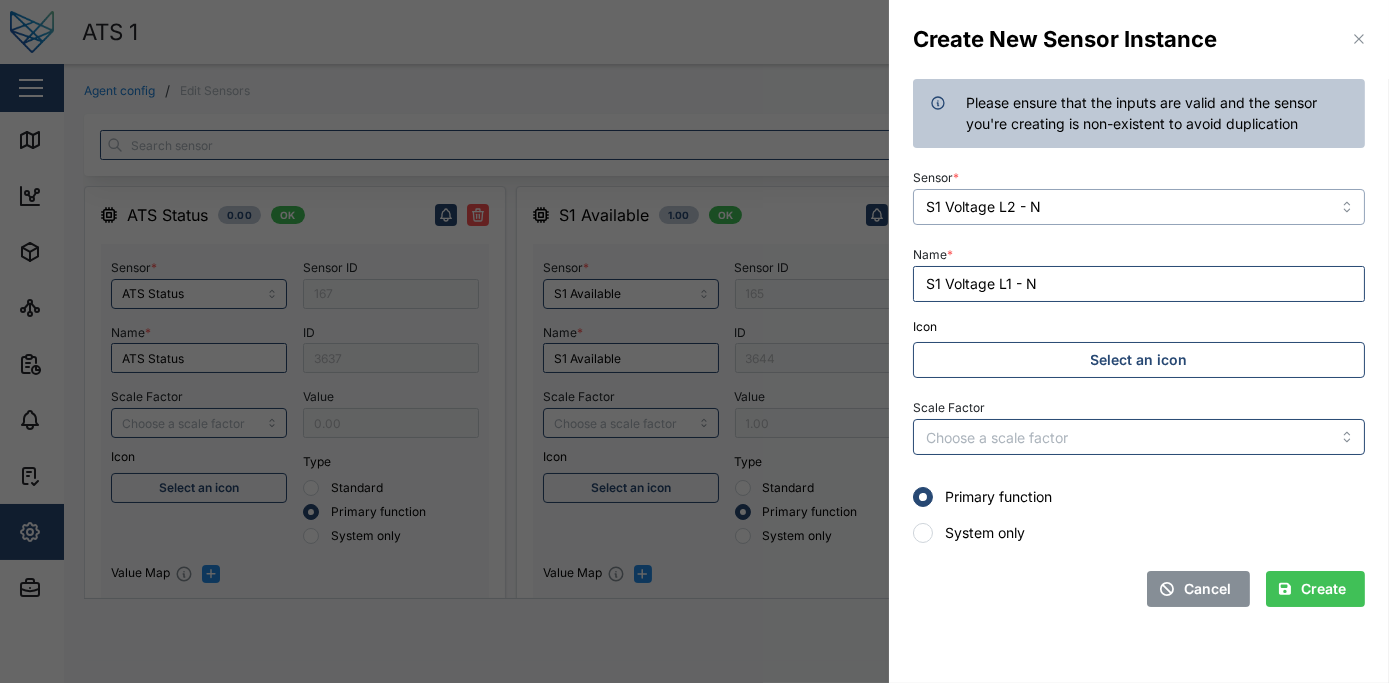 type on "S1 Voltage L2 - N" 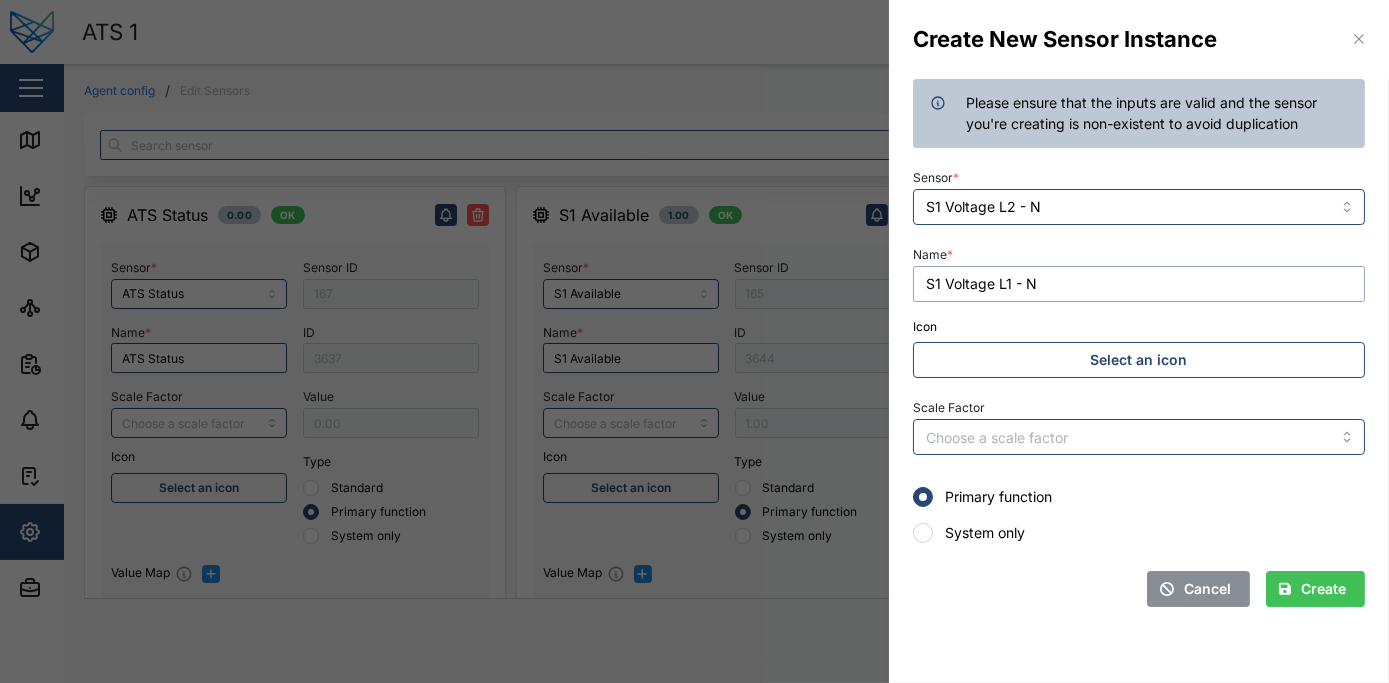 click on "S1 Voltage L1 - N" at bounding box center (1139, 284) 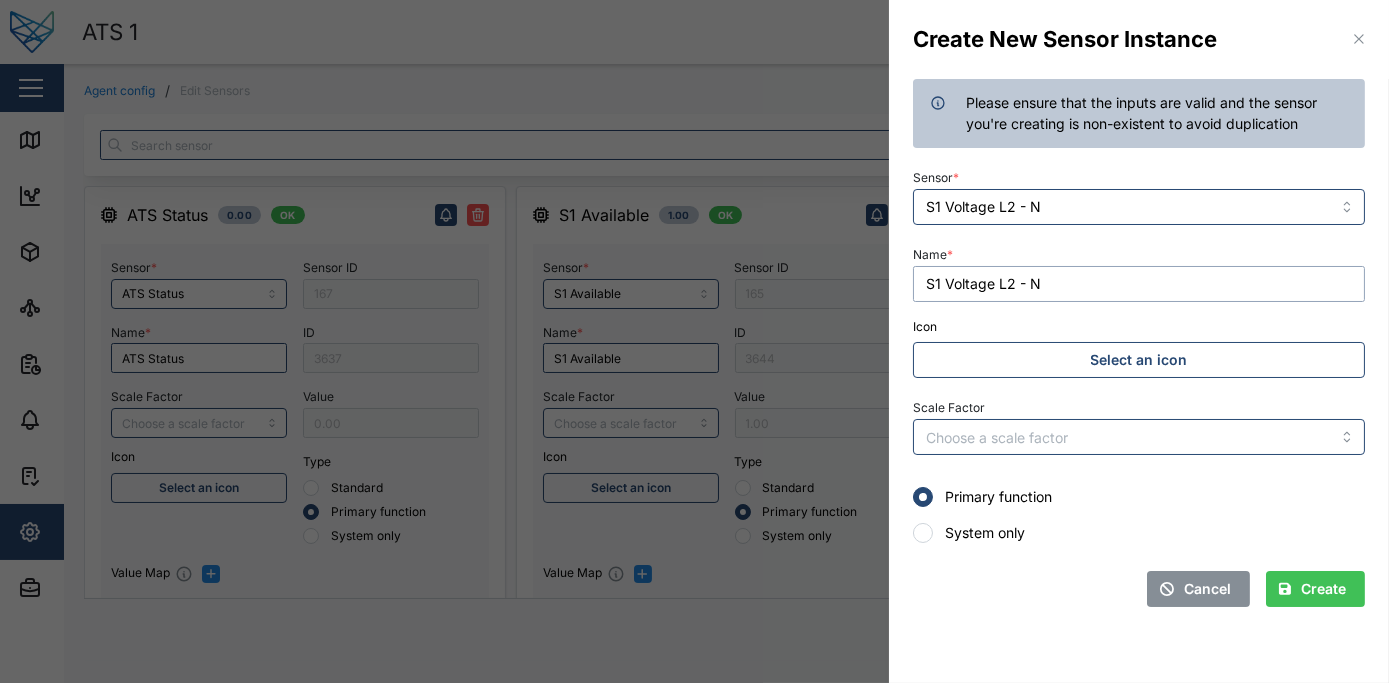 type on "S1 Voltage L2 - N" 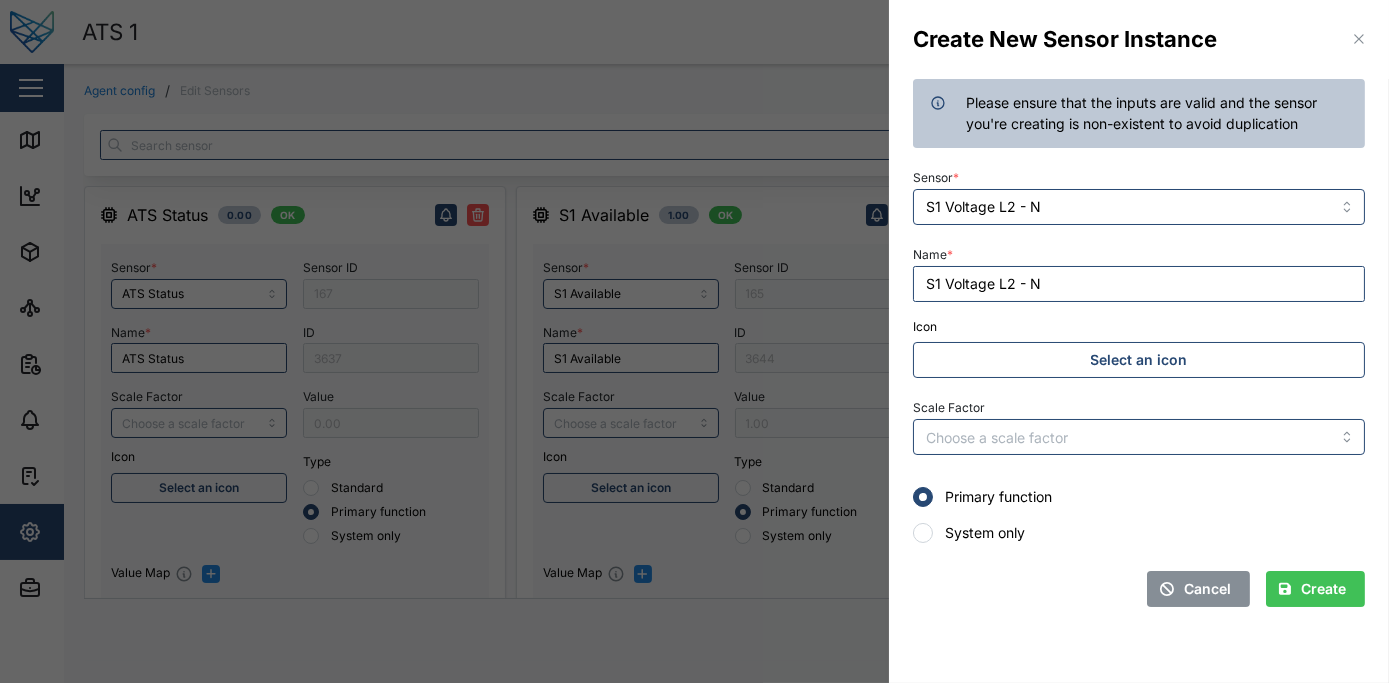click on "Create" at bounding box center (1323, 589) 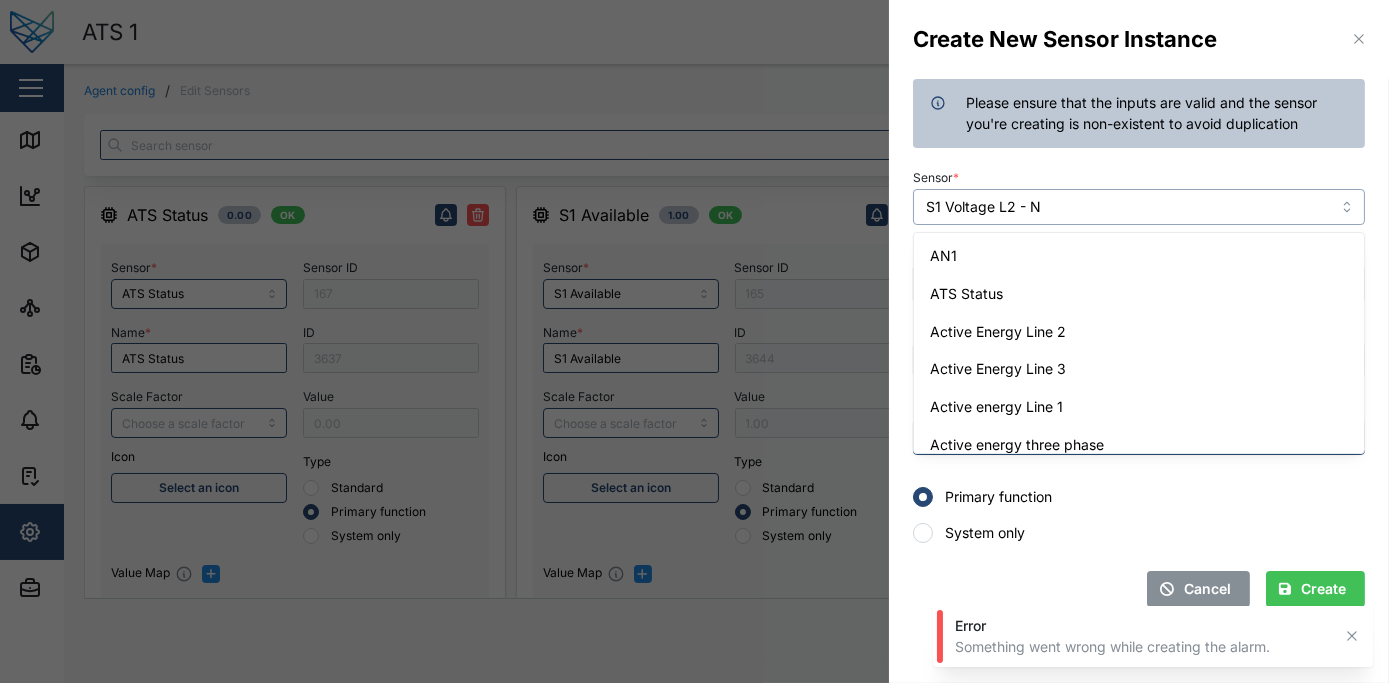 click on "S1 Voltage L2 - N" at bounding box center (1139, 207) 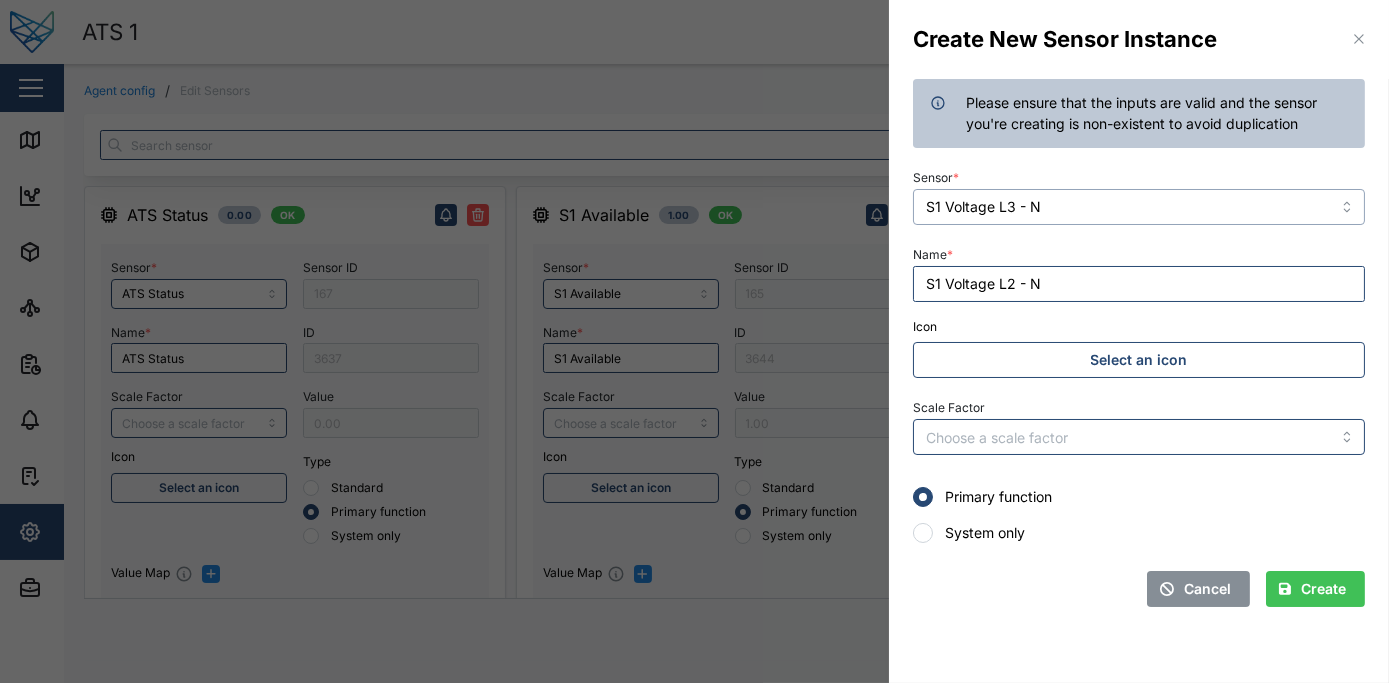 type on "S1 Voltage L3 - N" 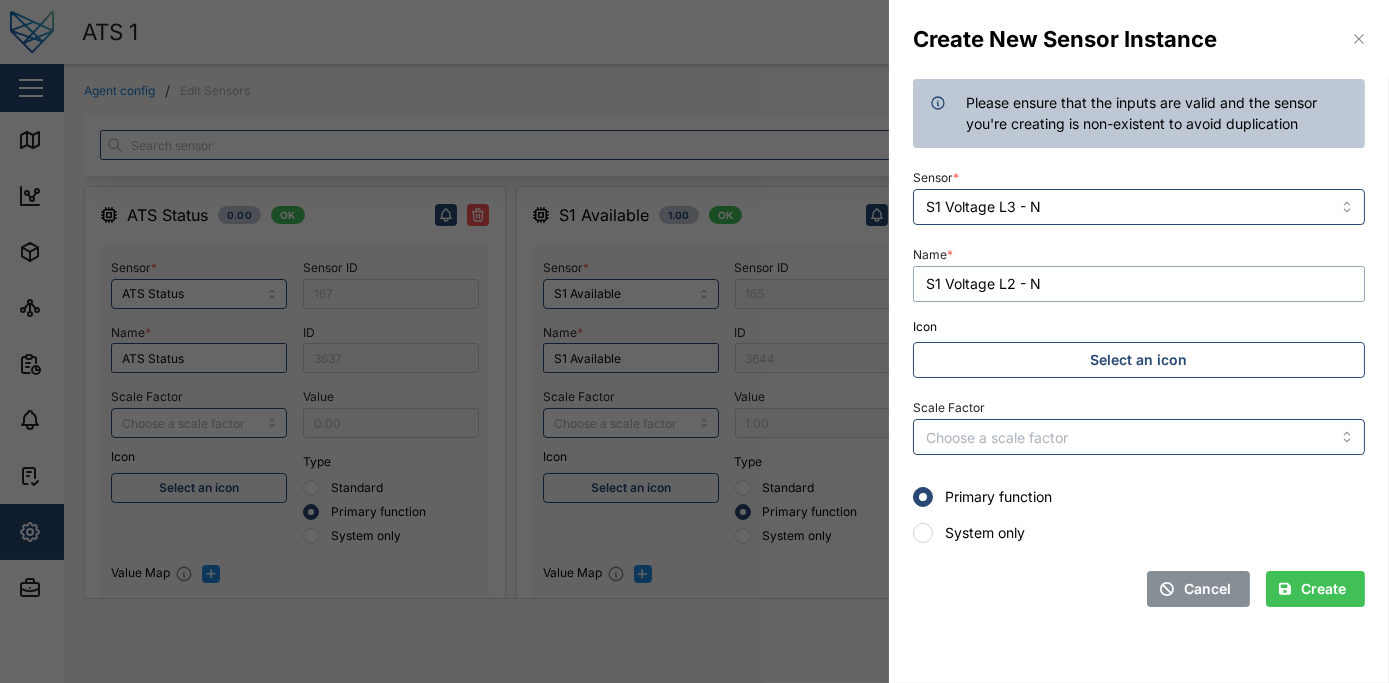 click on "S1 Voltage L2 - N" at bounding box center [1139, 284] 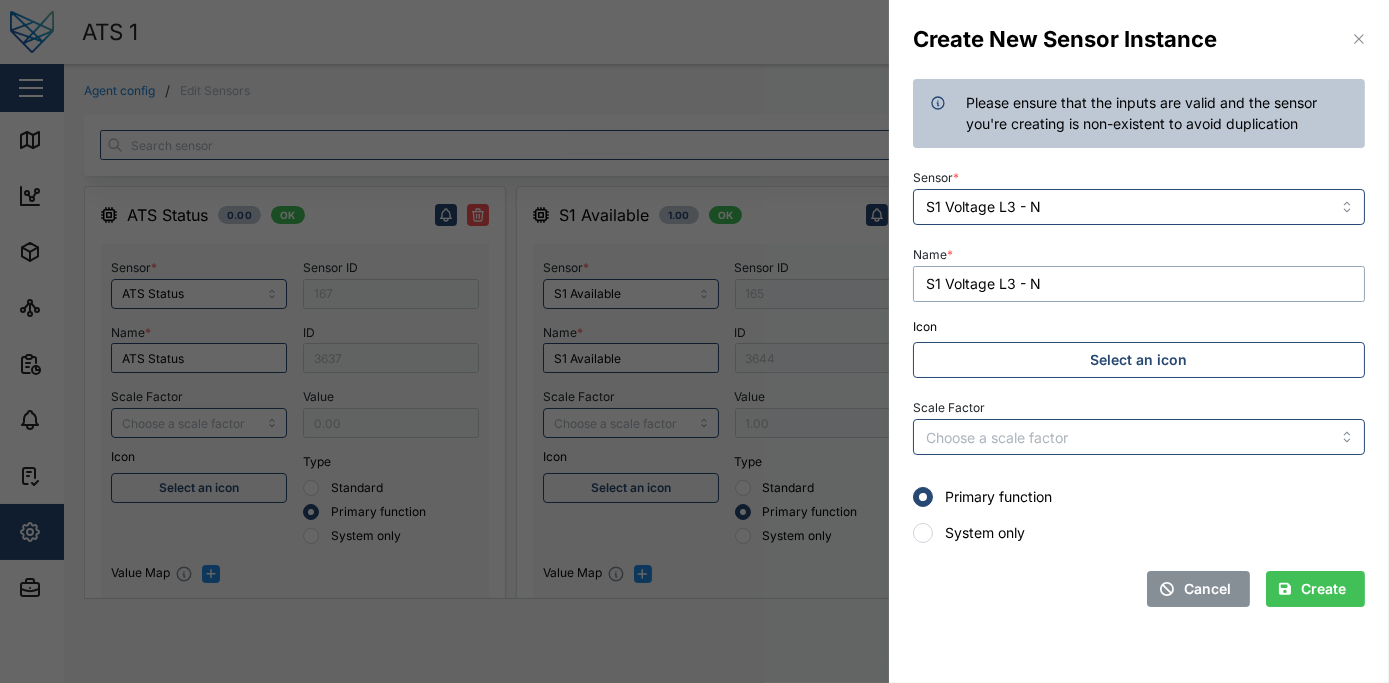 type on "S1 Voltage L3 - N" 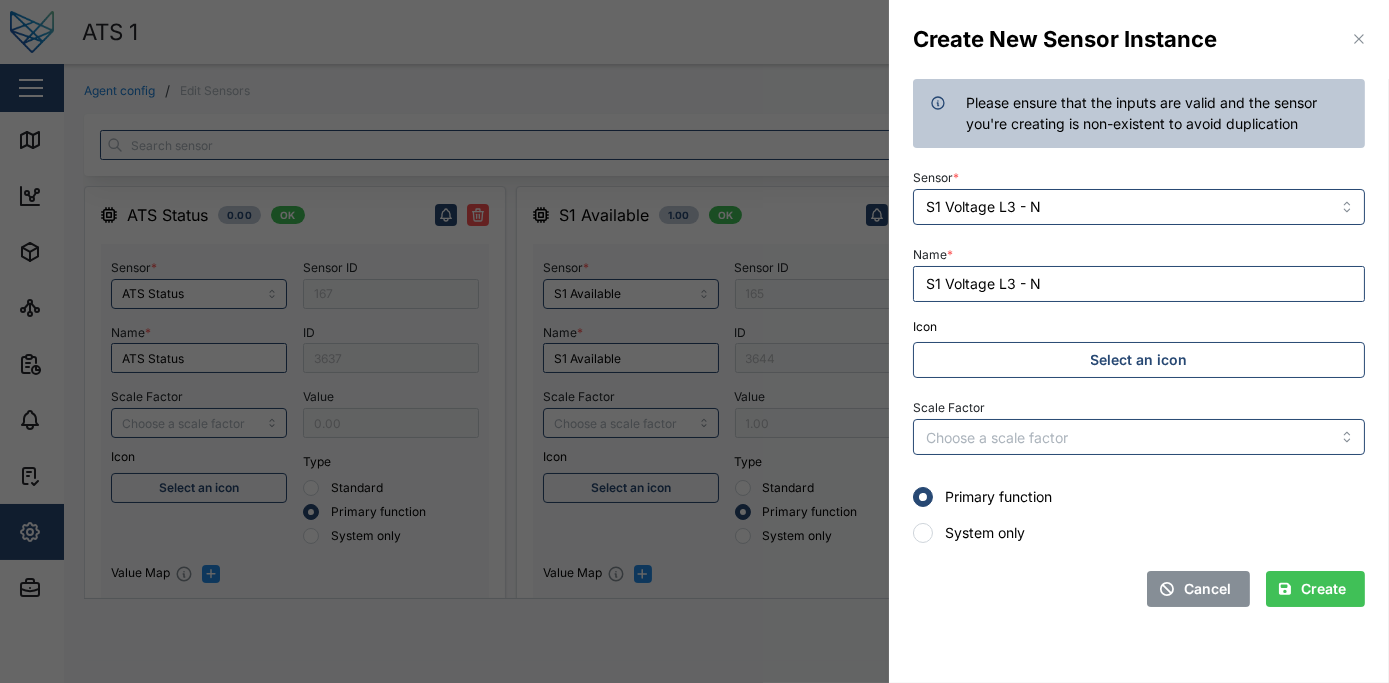 click on "Create" at bounding box center (1315, 589) 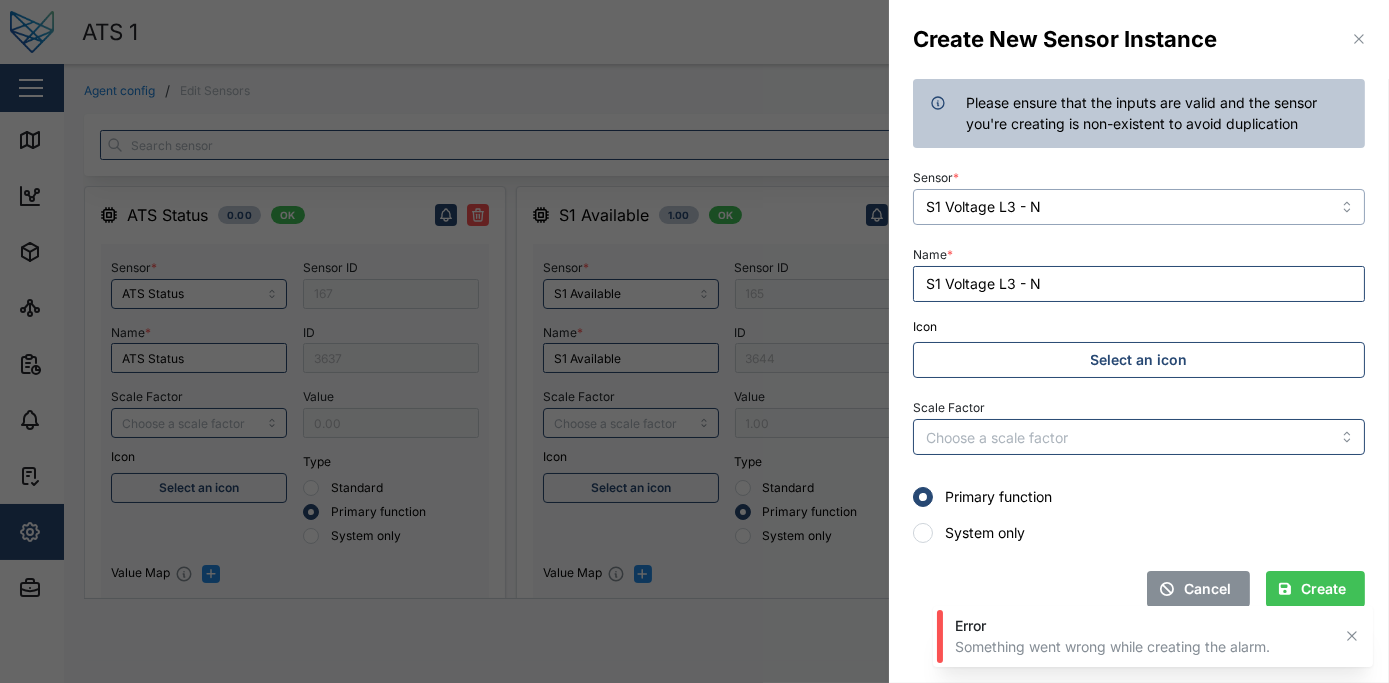 click on "S1 Voltage L3 - N" at bounding box center [1139, 207] 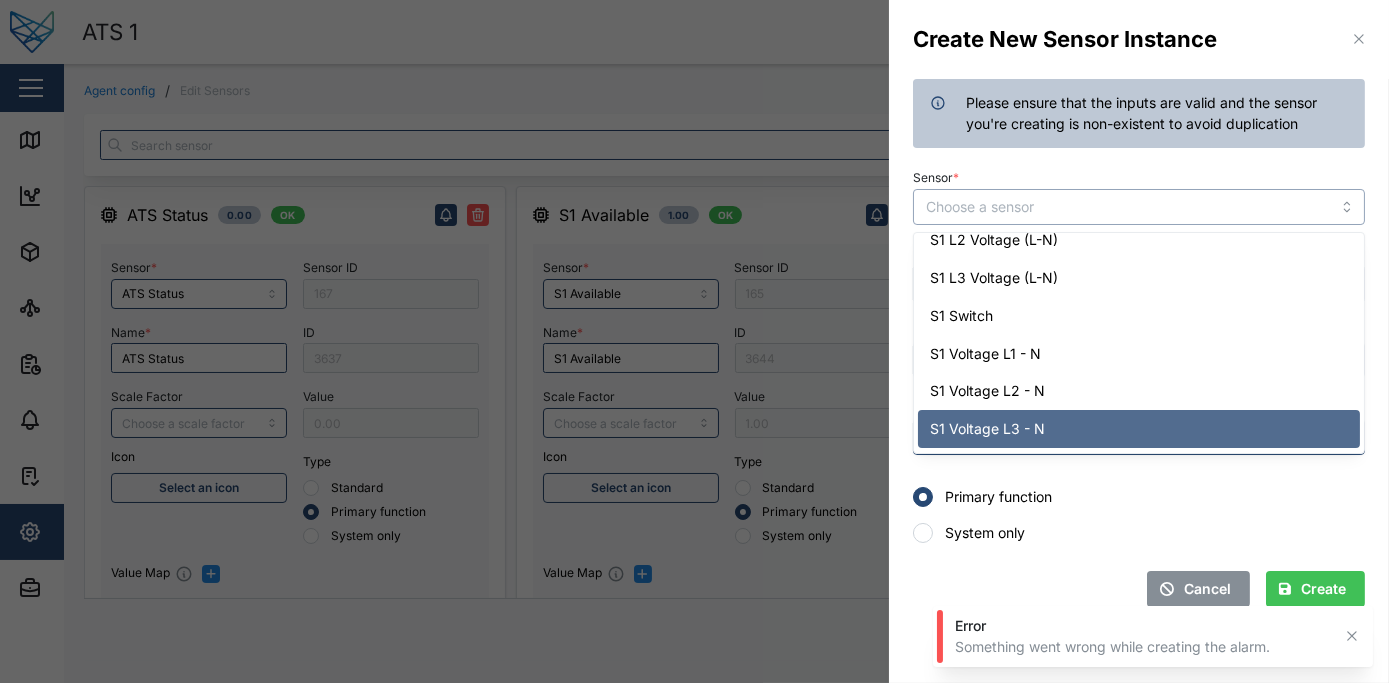 type on "2" 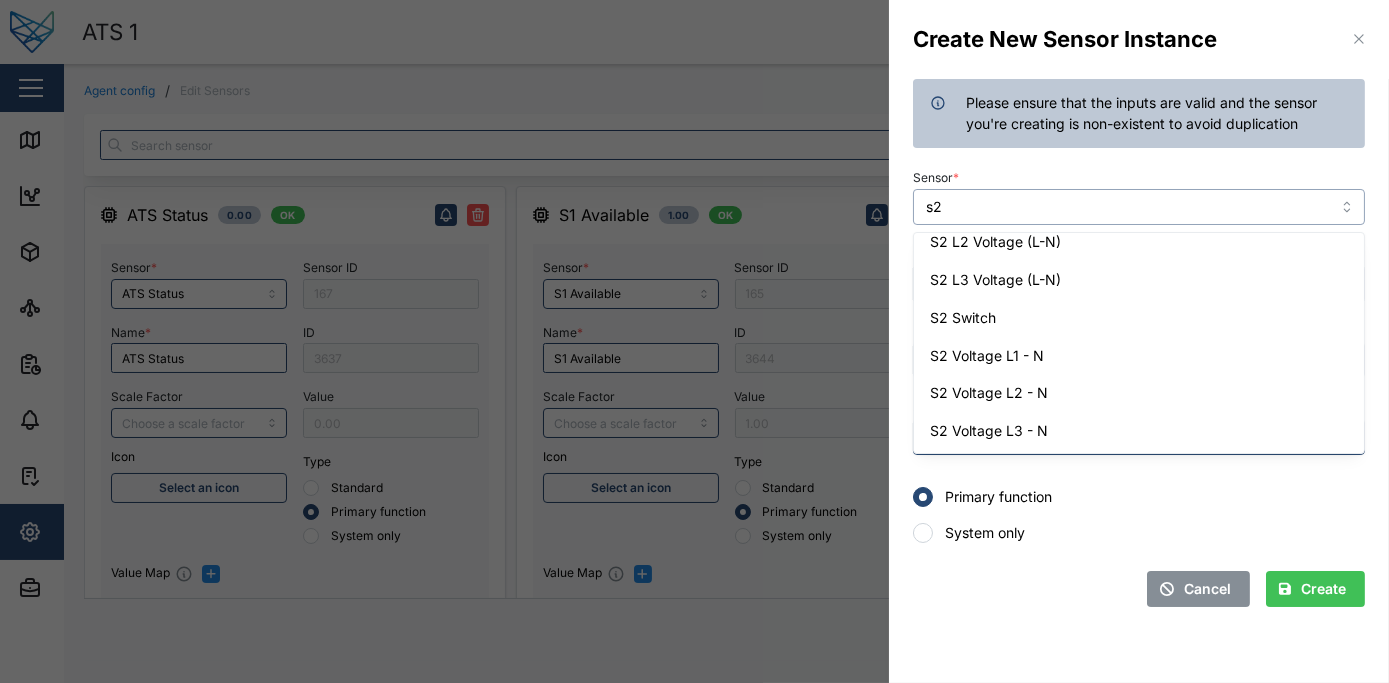 scroll, scrollTop: 0, scrollLeft: 0, axis: both 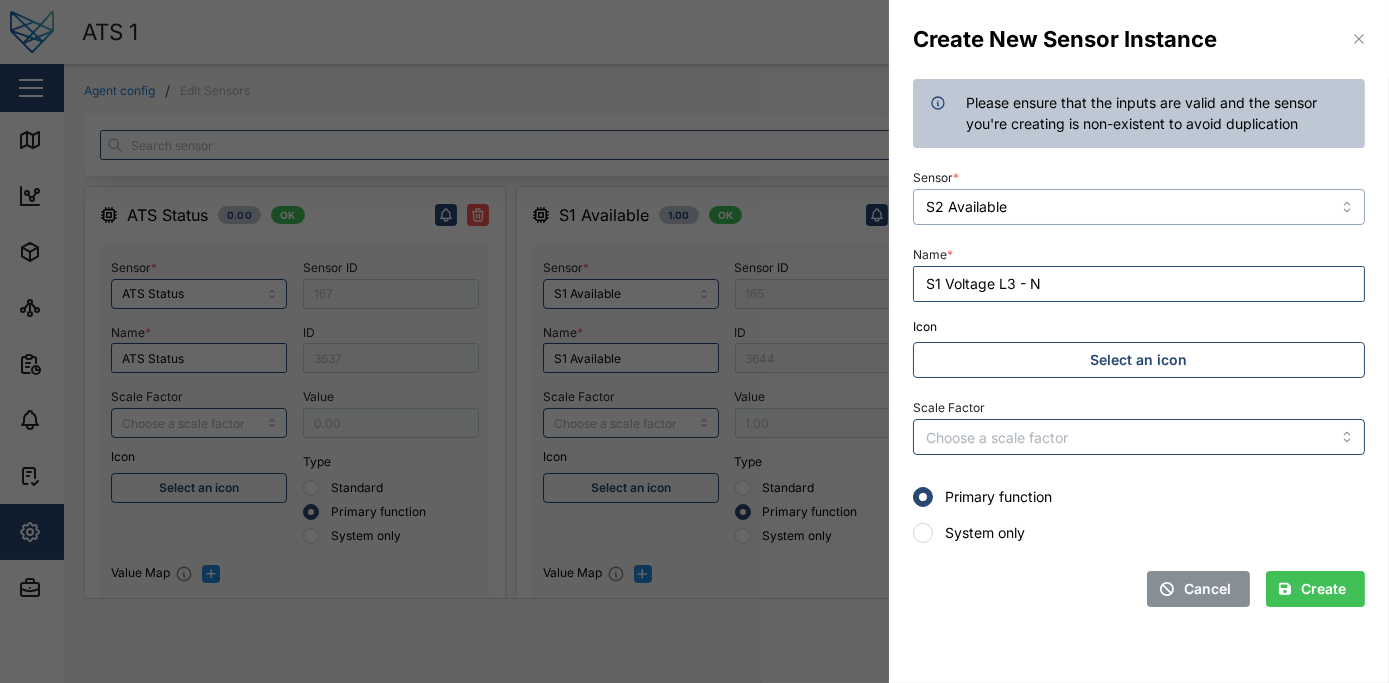 type on "S2 Available" 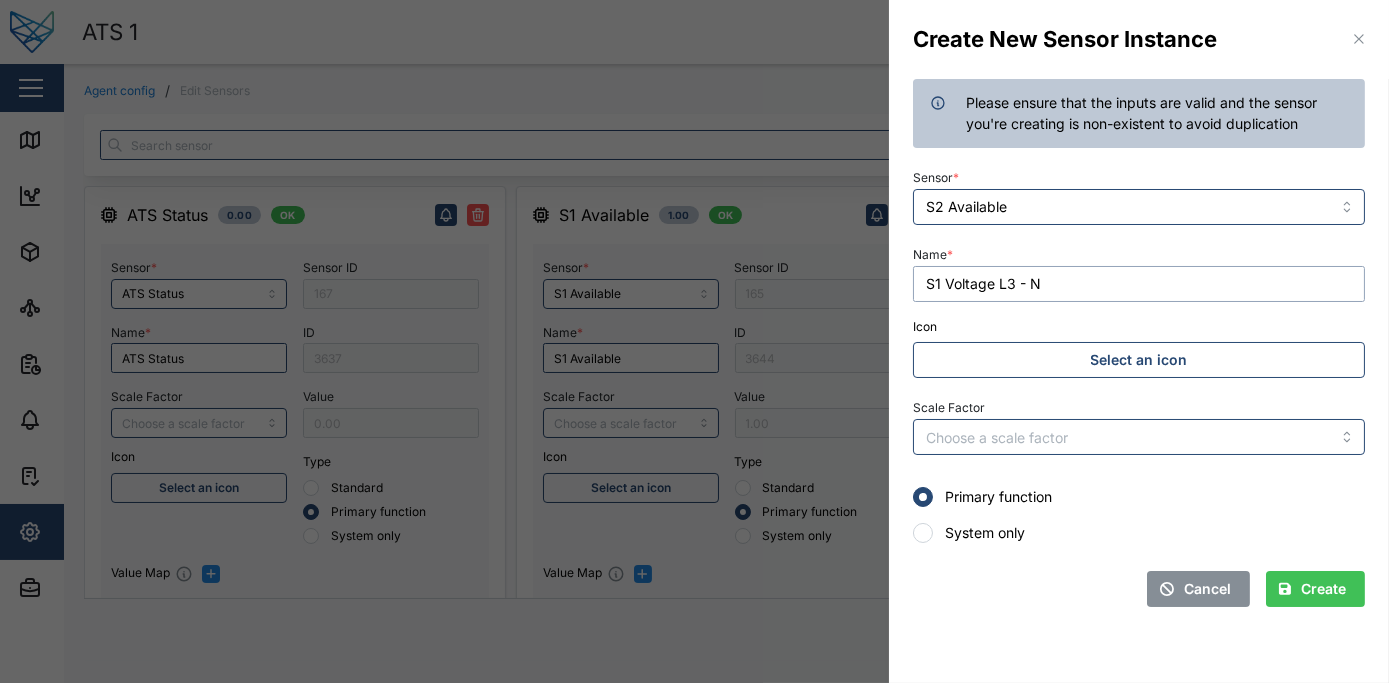 click on "S1 Voltage L3 - N" at bounding box center (1139, 284) 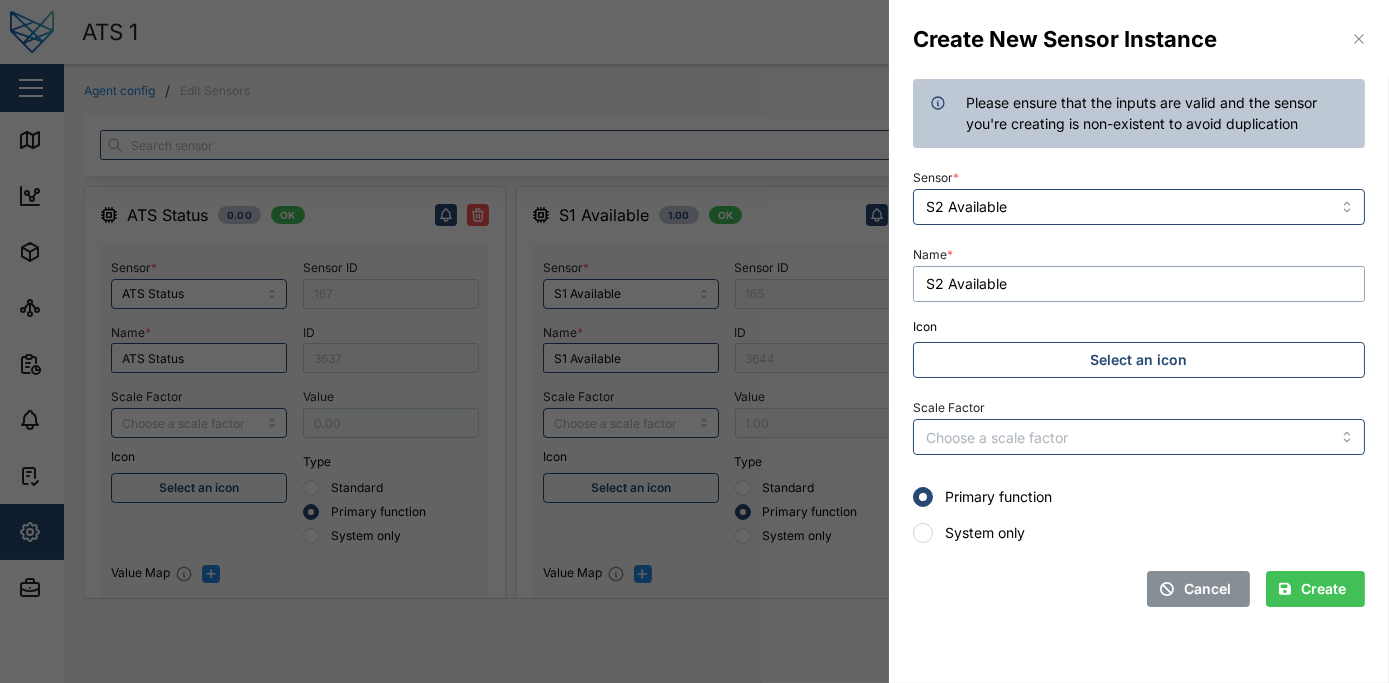 type on "S2 Available" 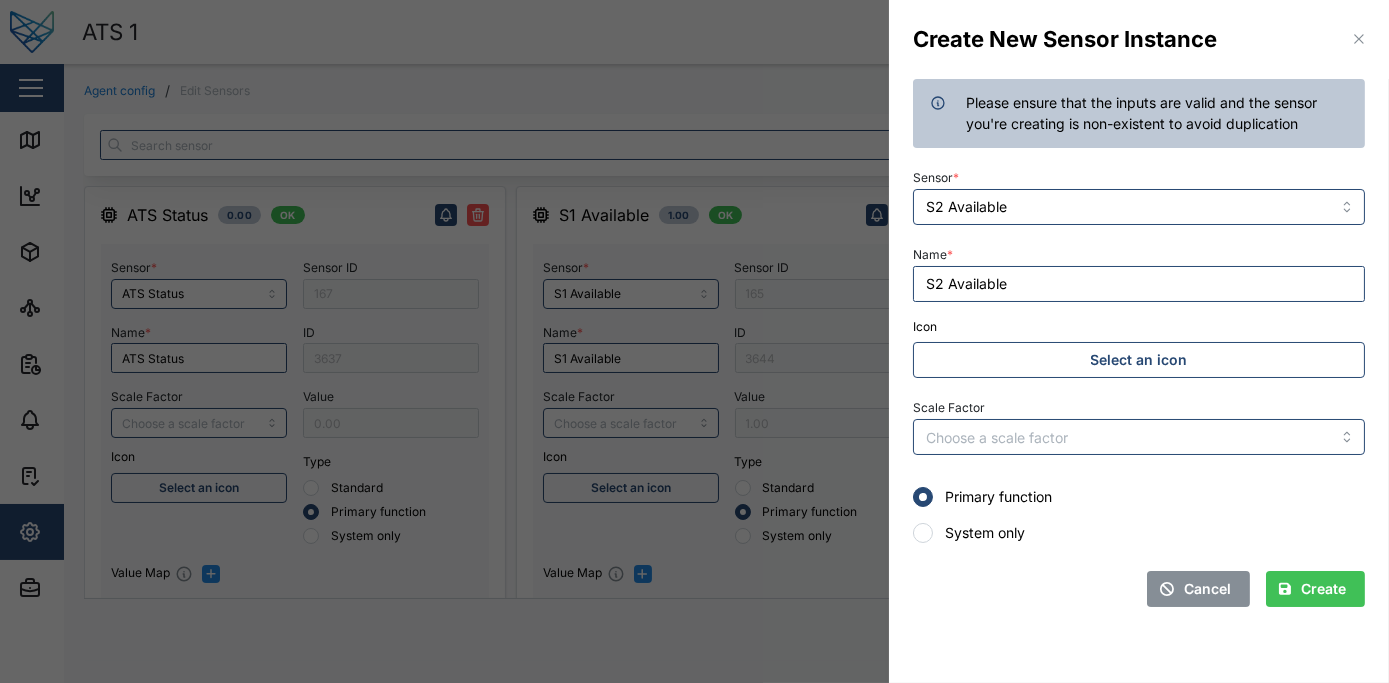 click on "Create" at bounding box center [1323, 589] 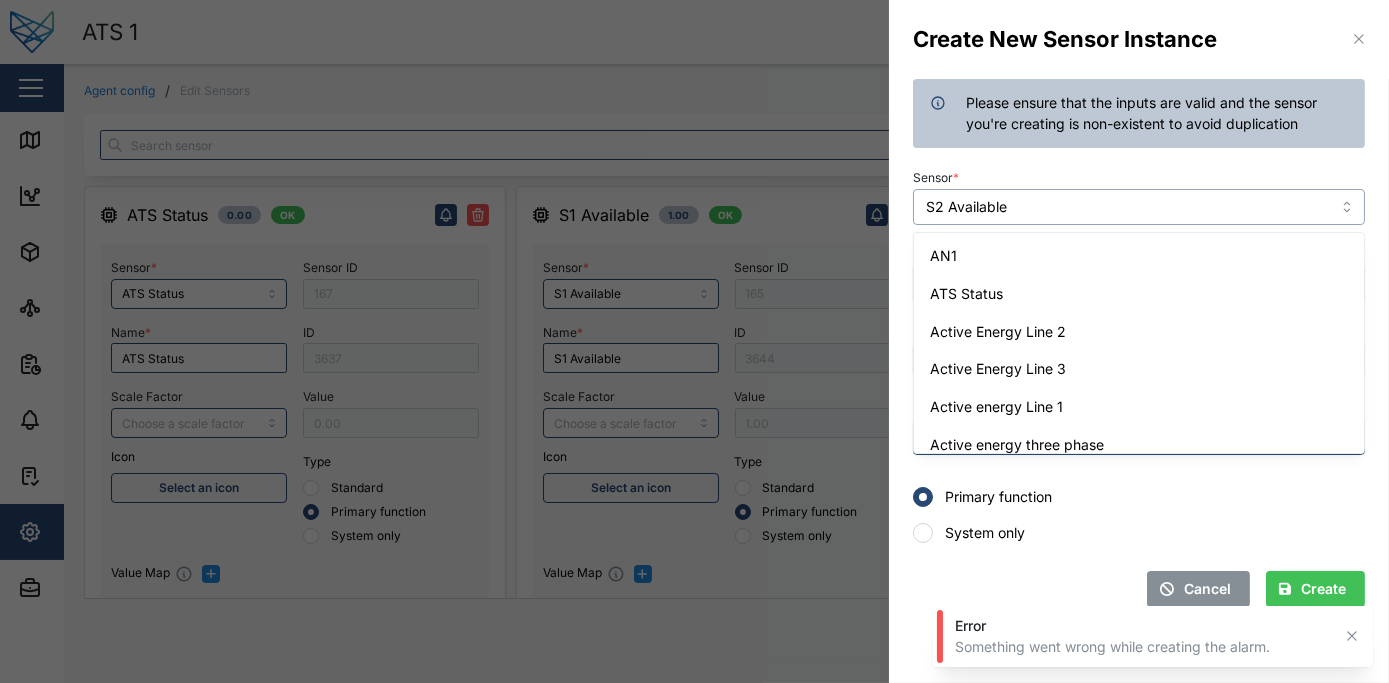scroll, scrollTop: 5593, scrollLeft: 0, axis: vertical 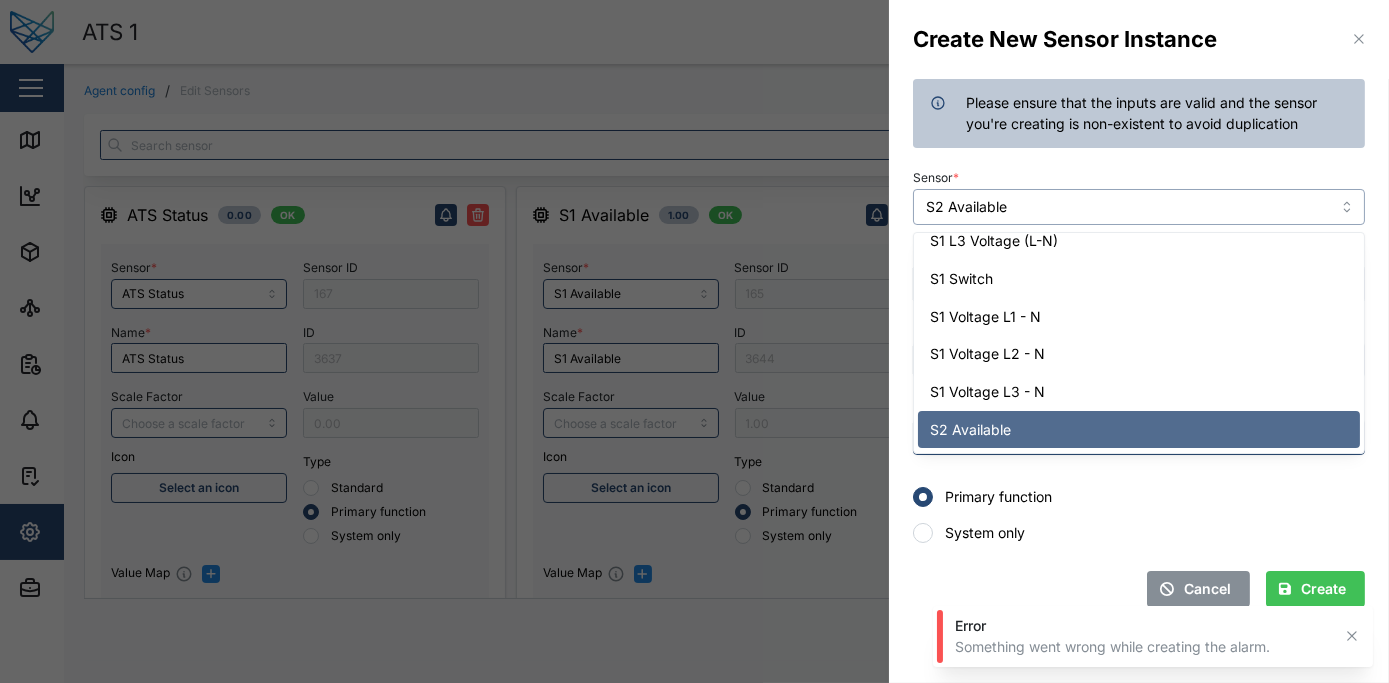 click on "S2 Available" at bounding box center [1139, 207] 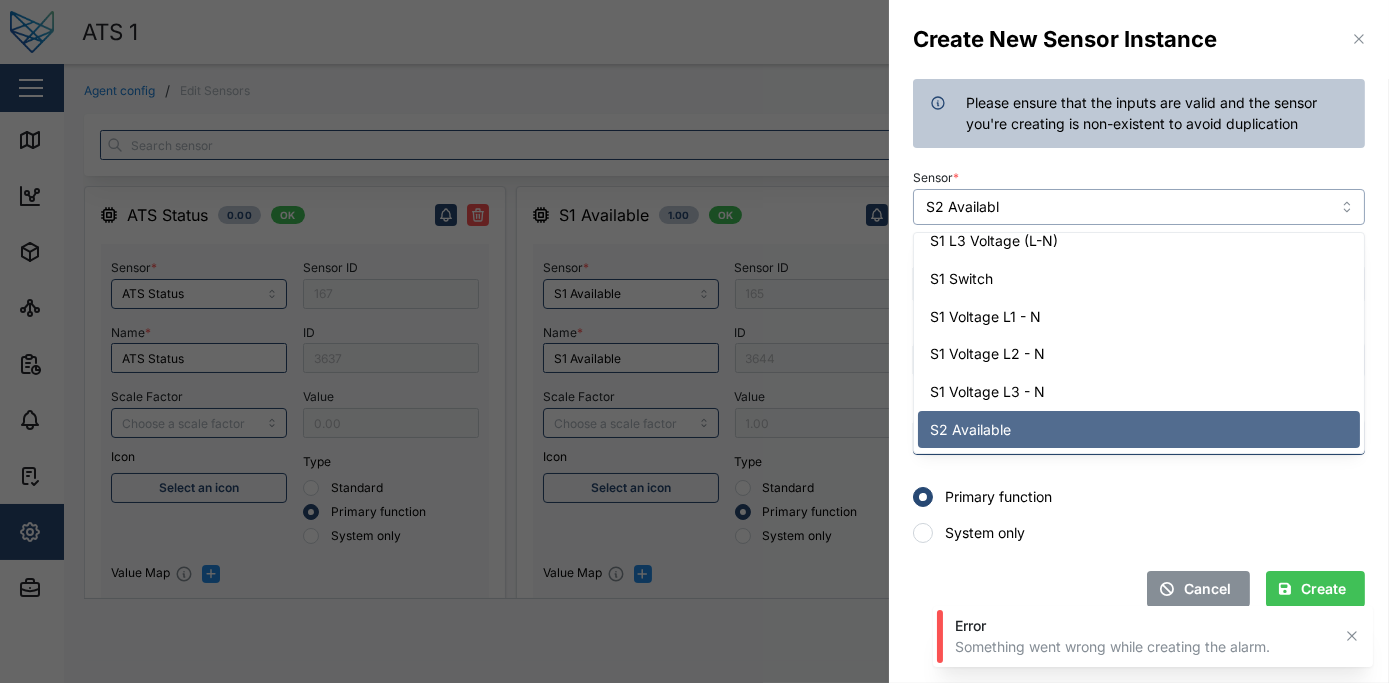 scroll, scrollTop: 0, scrollLeft: 0, axis: both 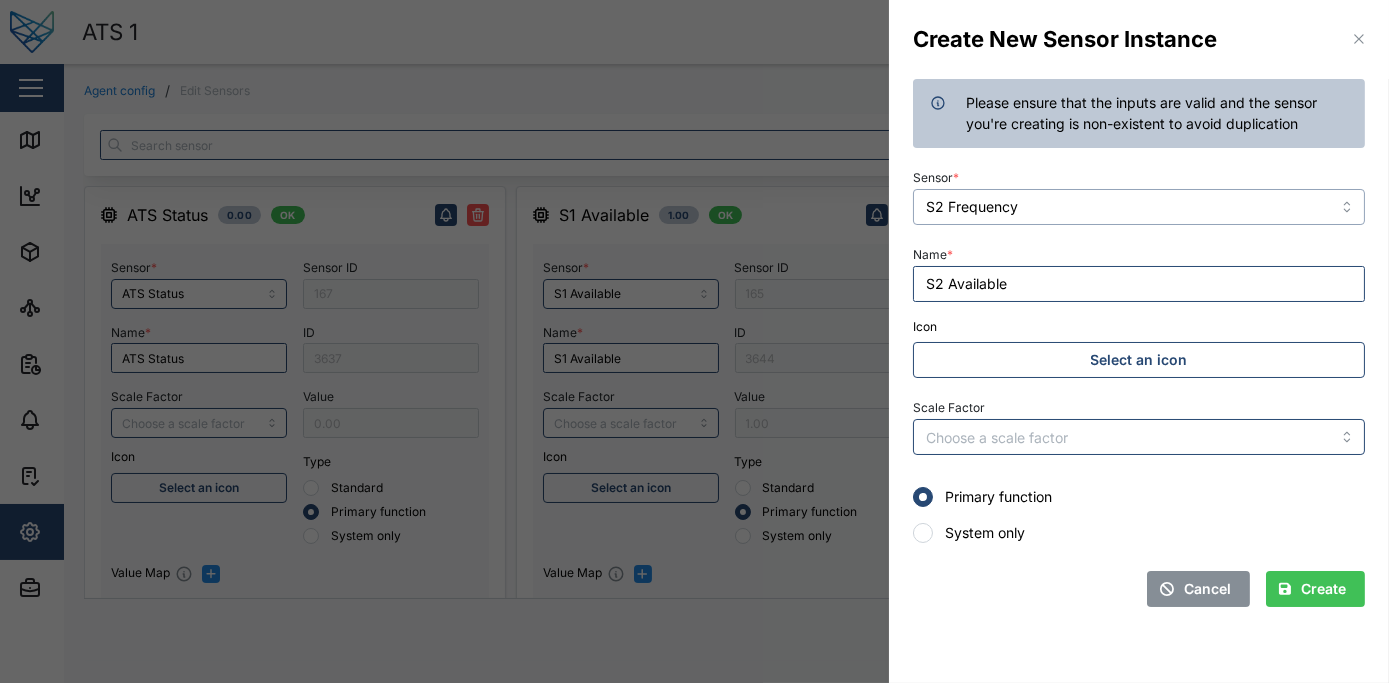 type on "S2 Frequency" 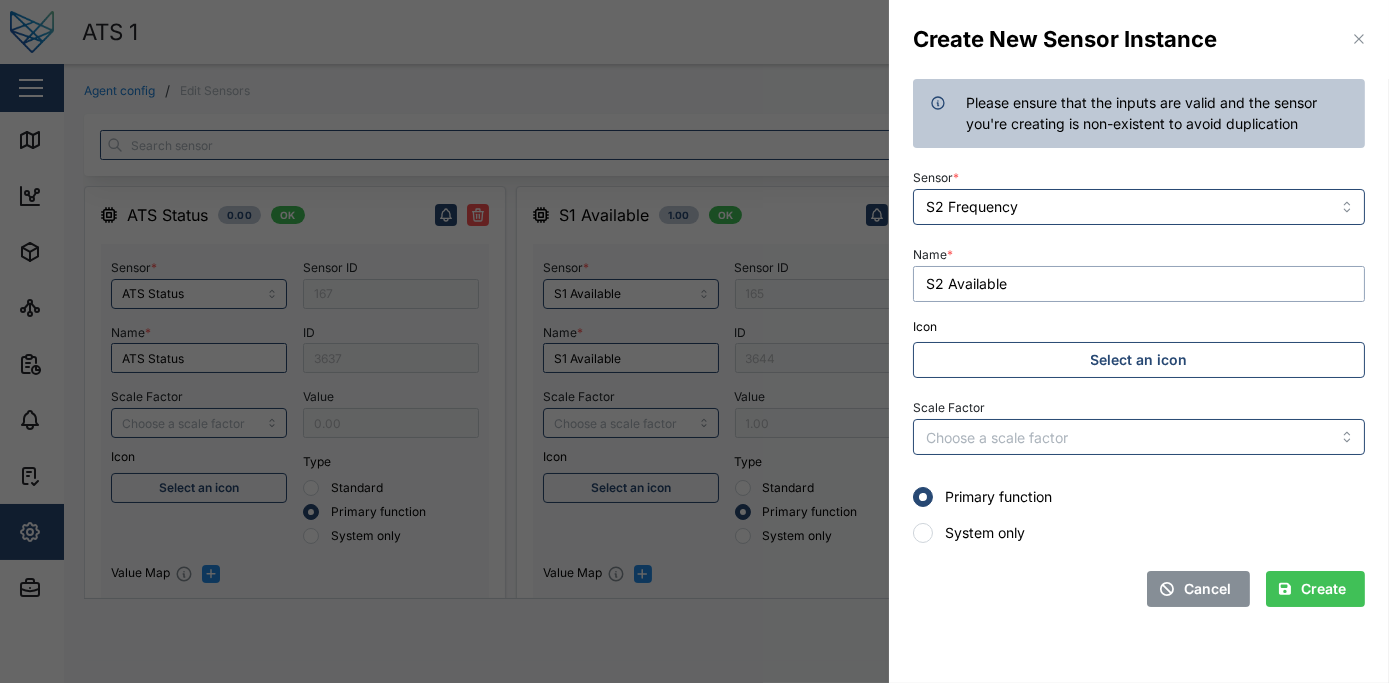 click on "S2 Available" at bounding box center (1139, 284) 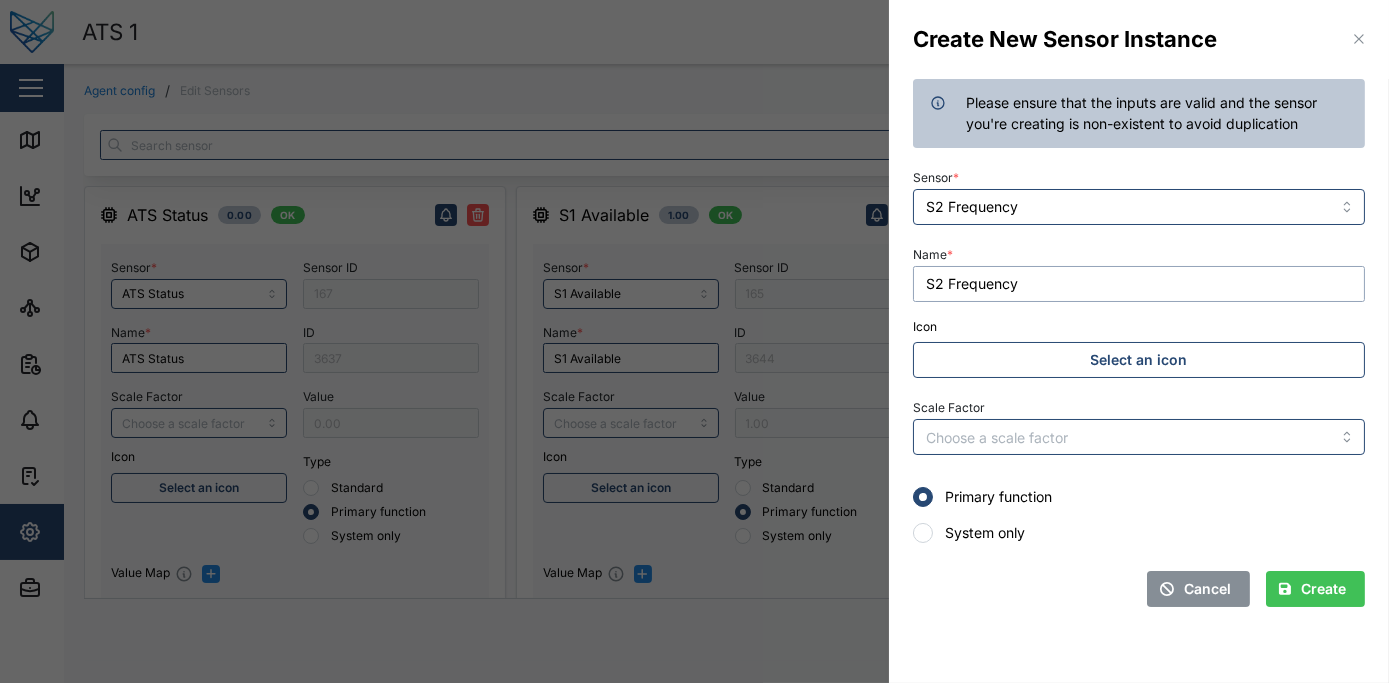 type on "S2 Frequency" 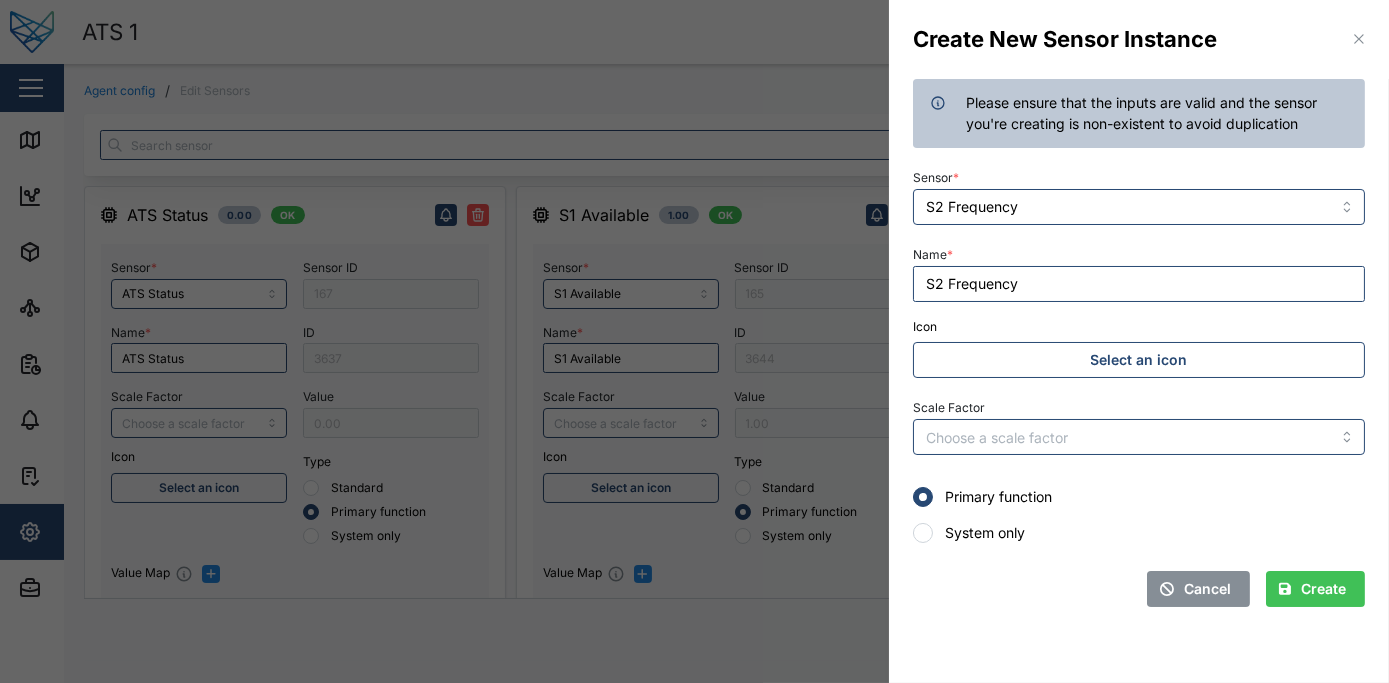click on "Create" at bounding box center (1323, 589) 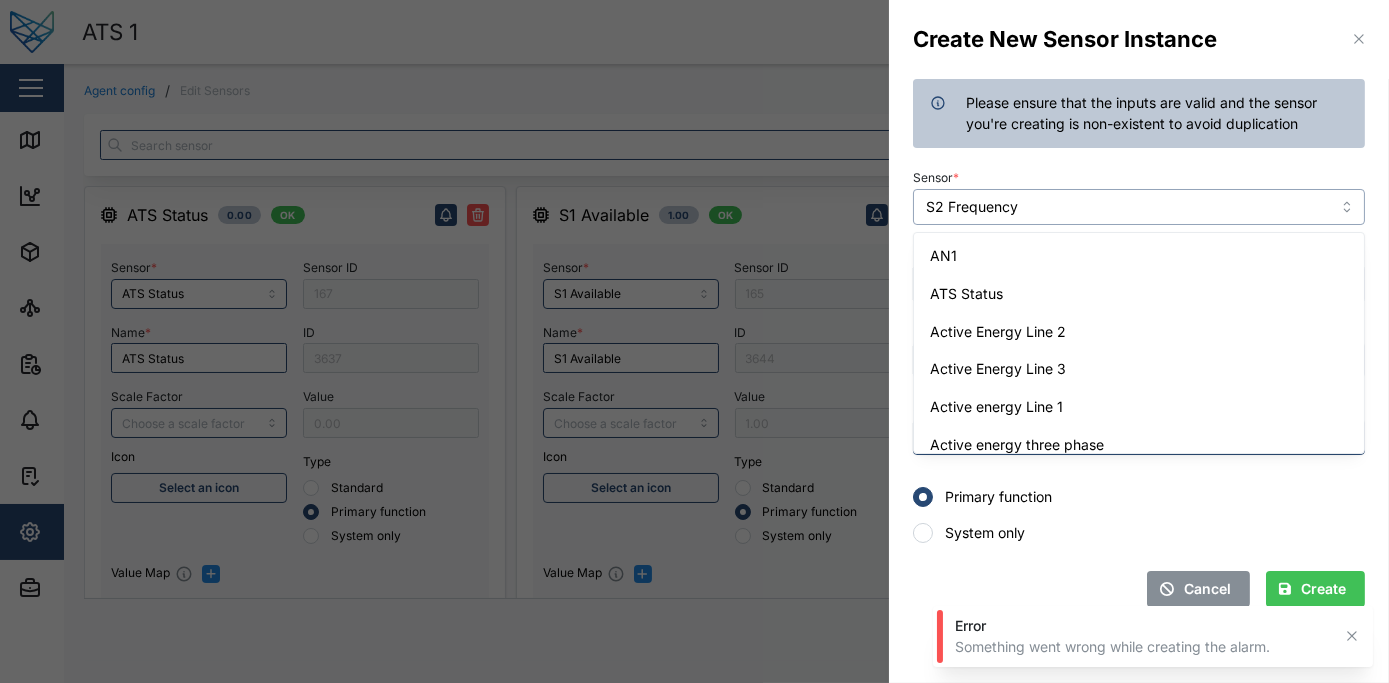scroll, scrollTop: 5631, scrollLeft: 0, axis: vertical 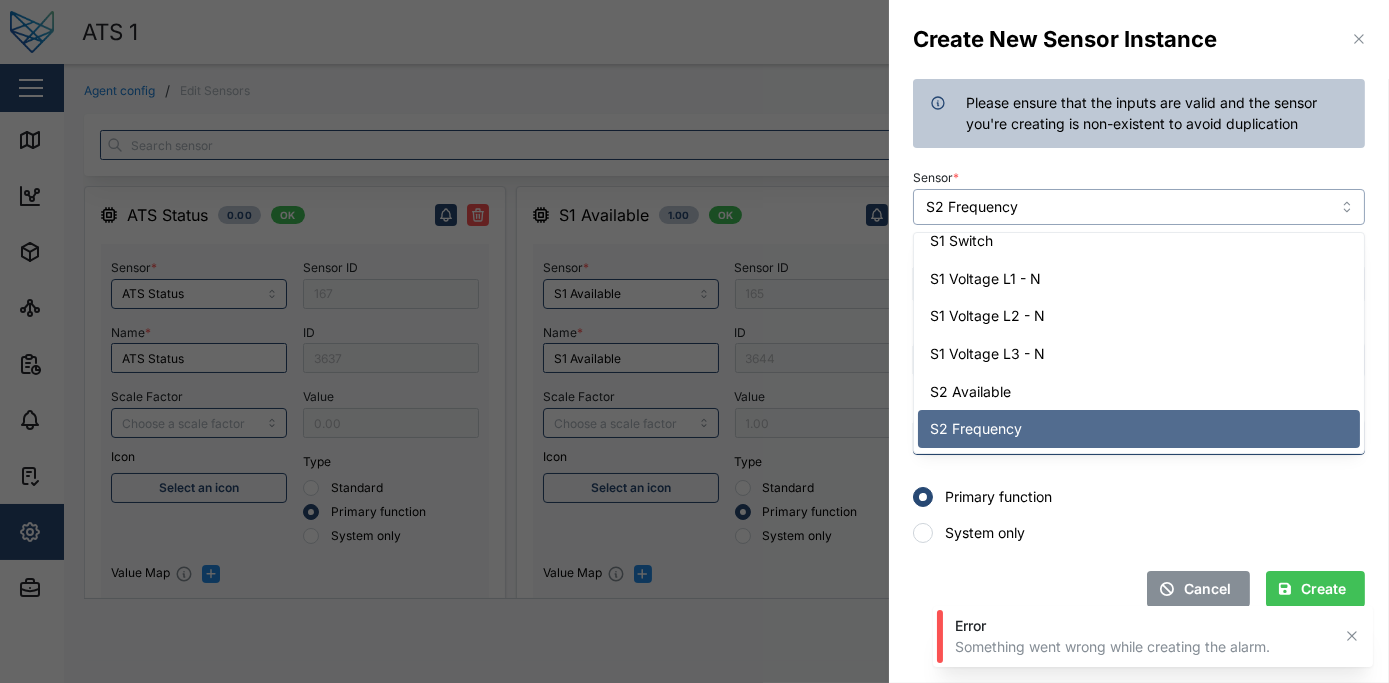 click on "S2 Frequency" at bounding box center [1139, 207] 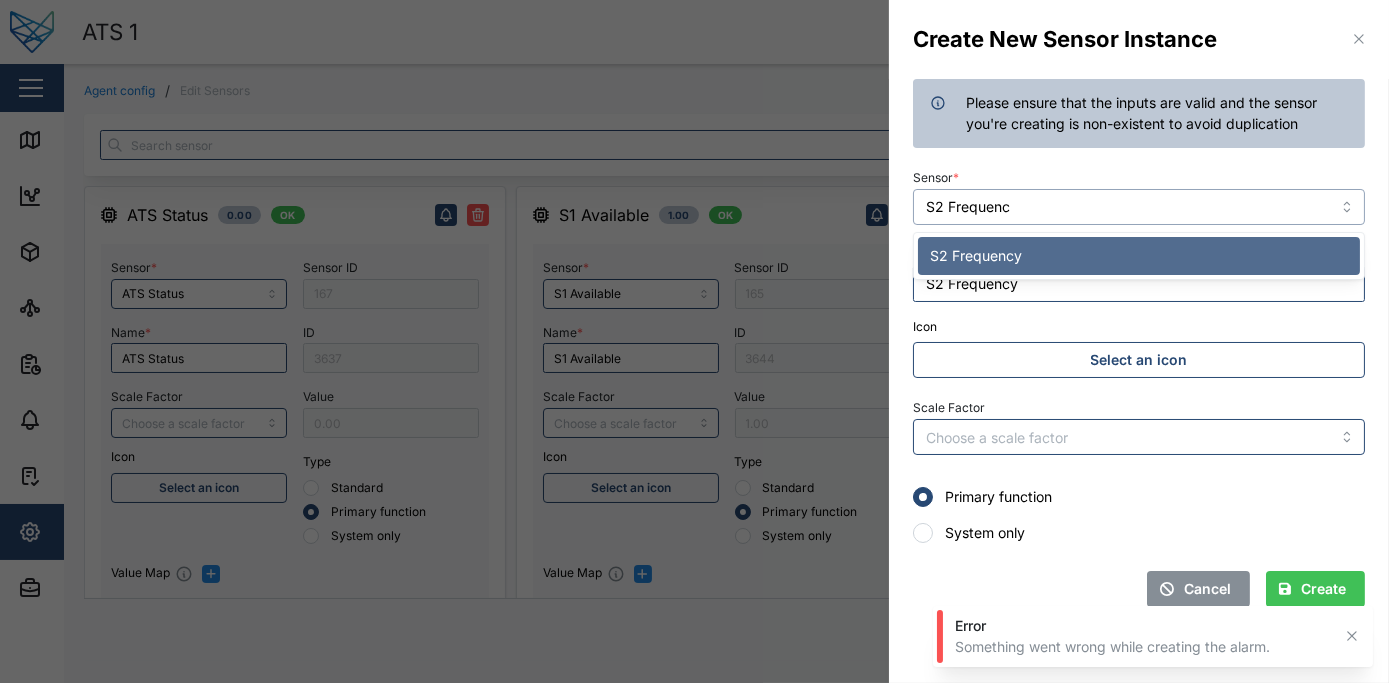 scroll, scrollTop: 0, scrollLeft: 0, axis: both 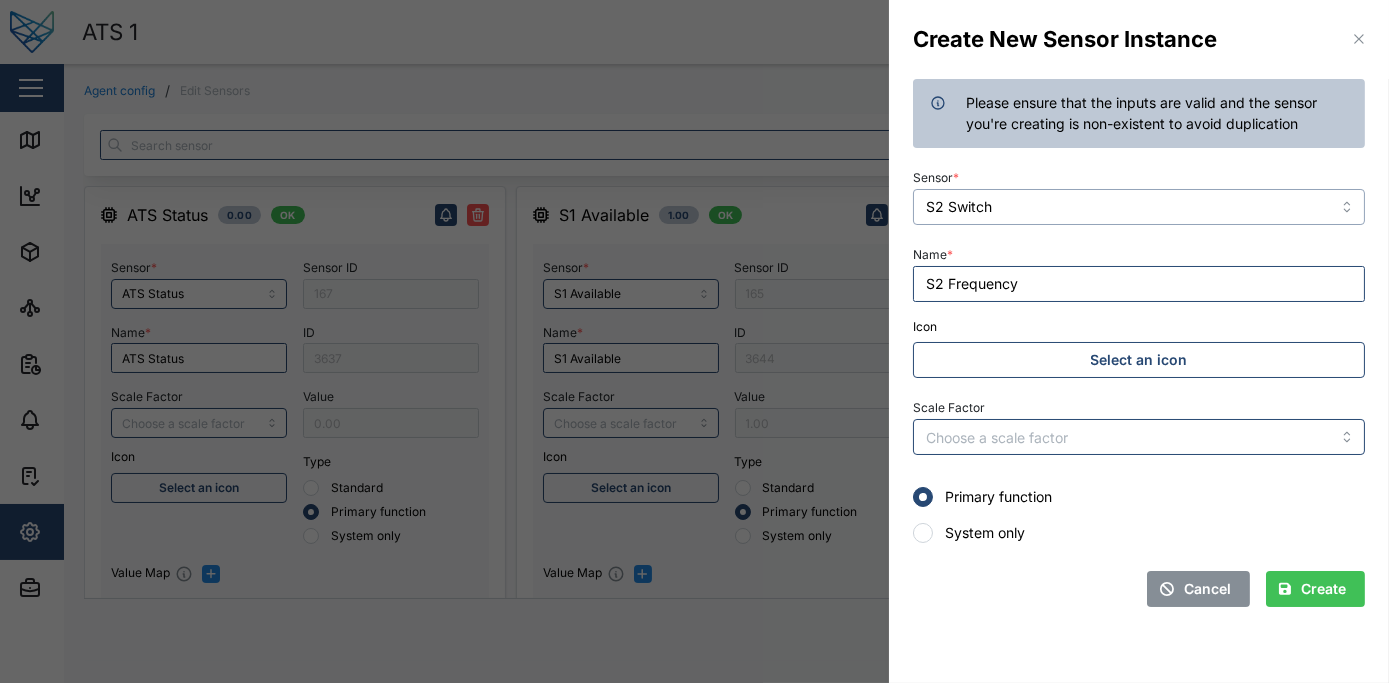 type on "S2 Switch" 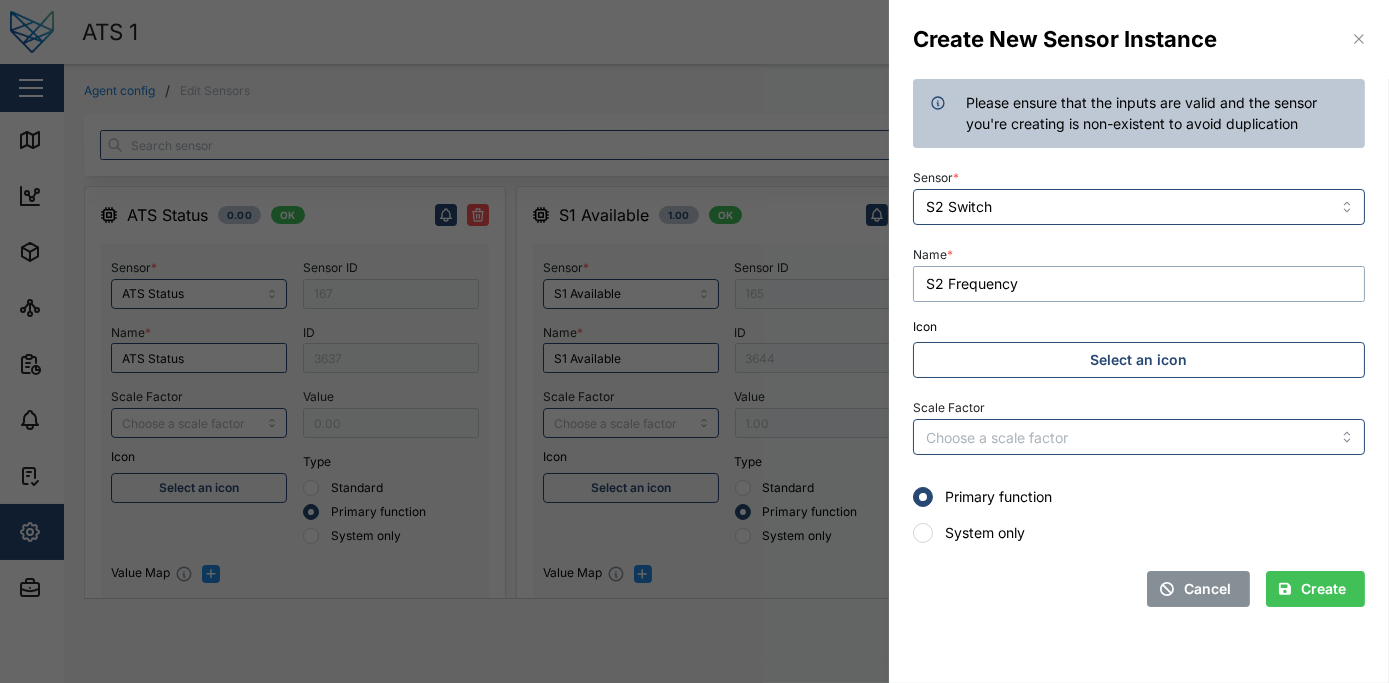 click on "S2 Frequency" at bounding box center [1139, 284] 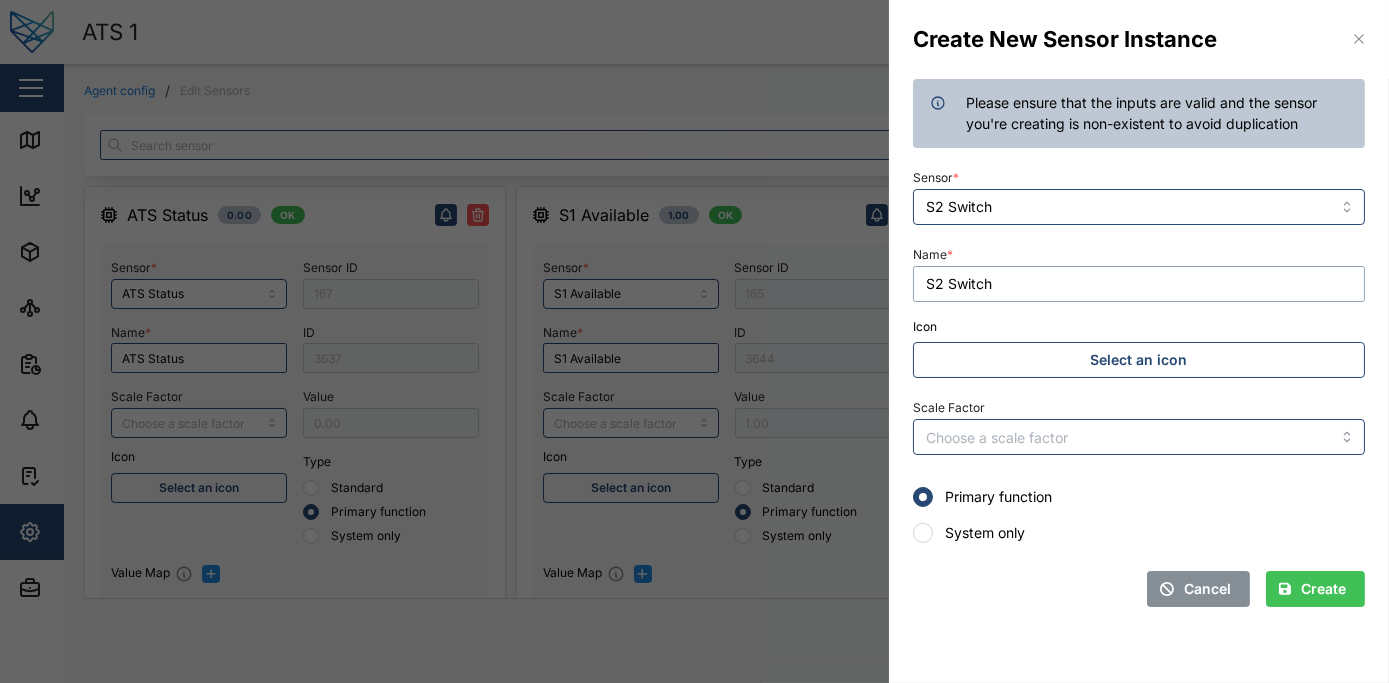type on "S2 Switch" 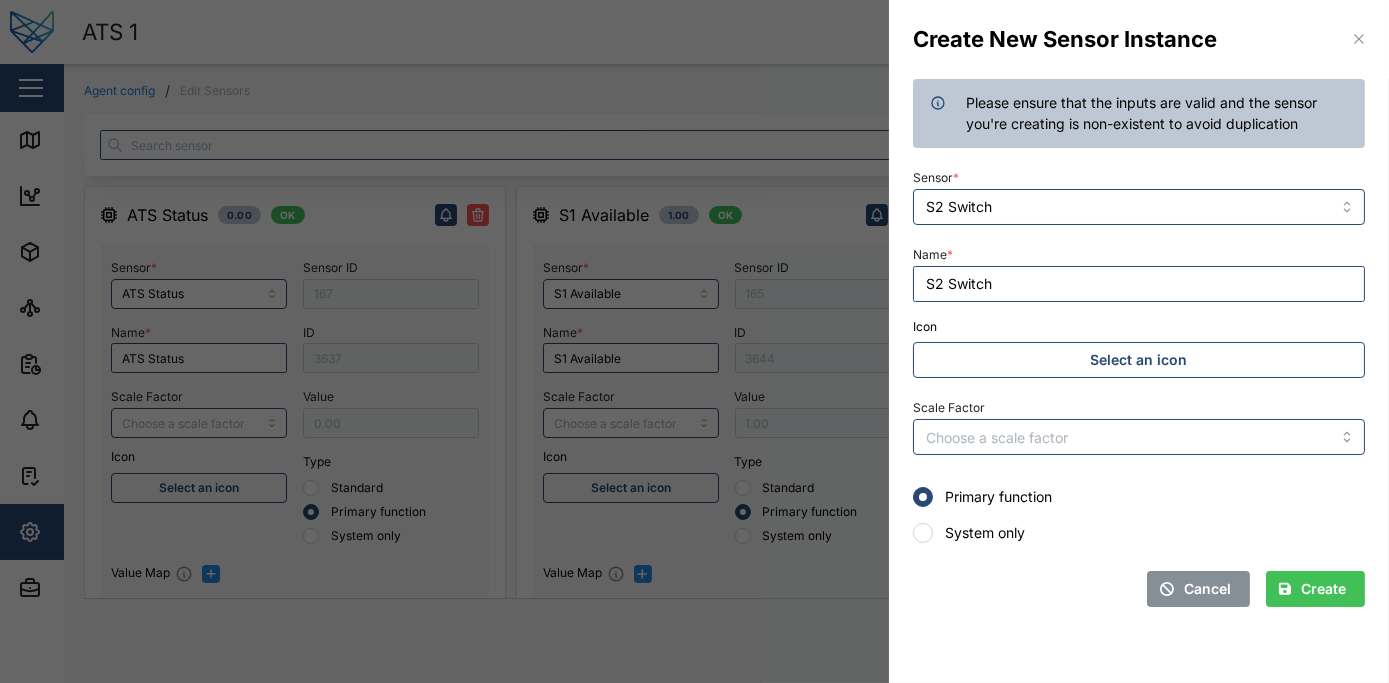 click on "Create" at bounding box center (1323, 589) 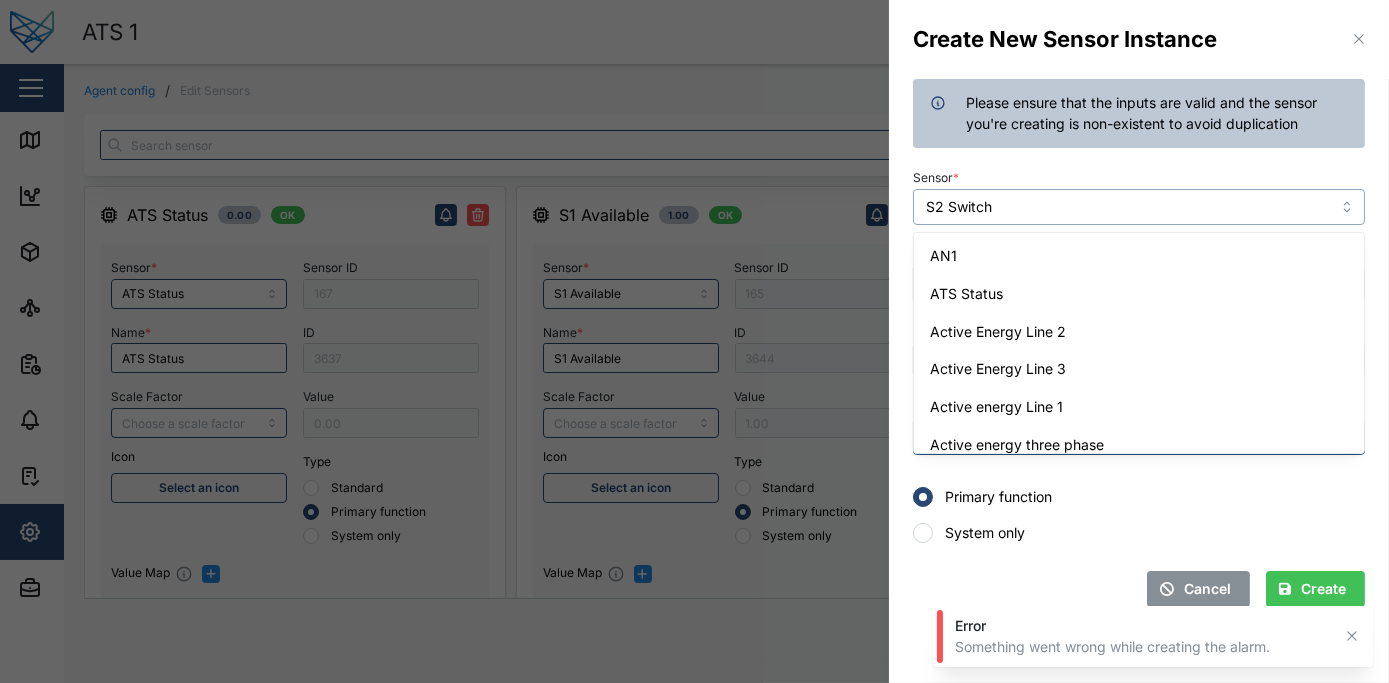 scroll, scrollTop: 5782, scrollLeft: 0, axis: vertical 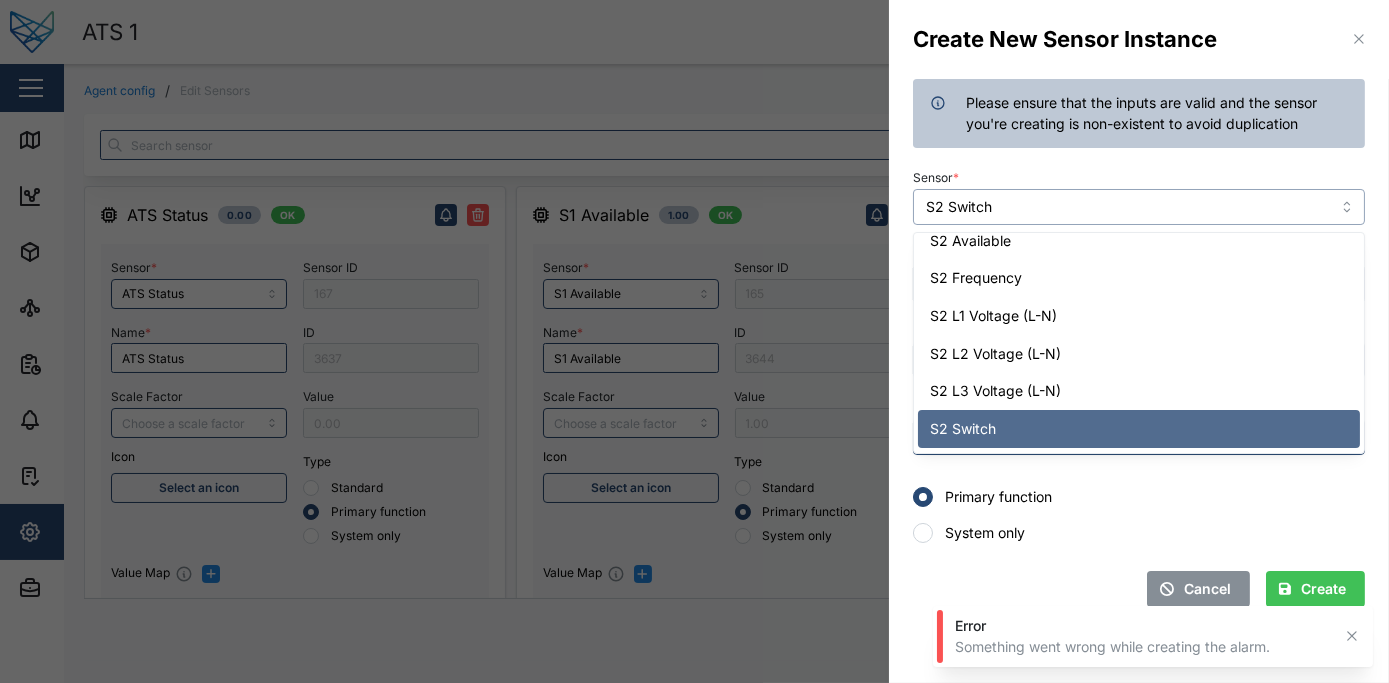 click on "S2 Switch" at bounding box center [1139, 207] 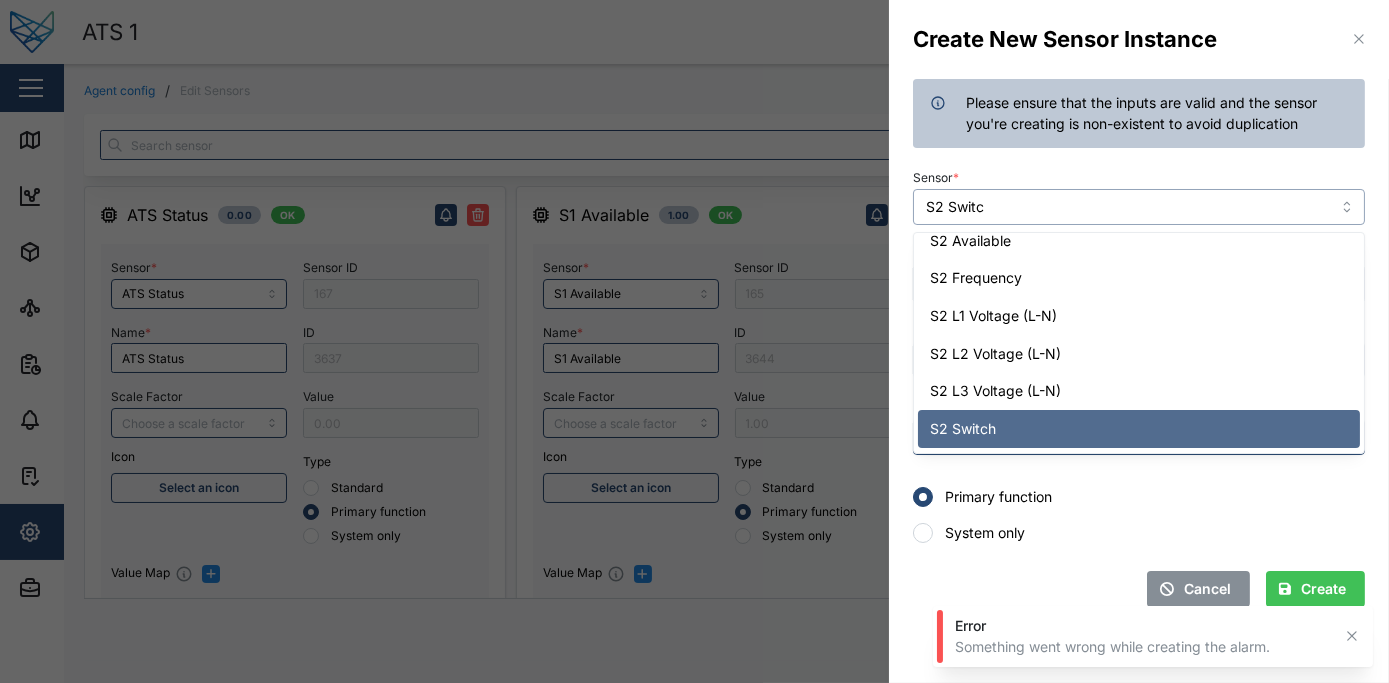 scroll, scrollTop: 0, scrollLeft: 0, axis: both 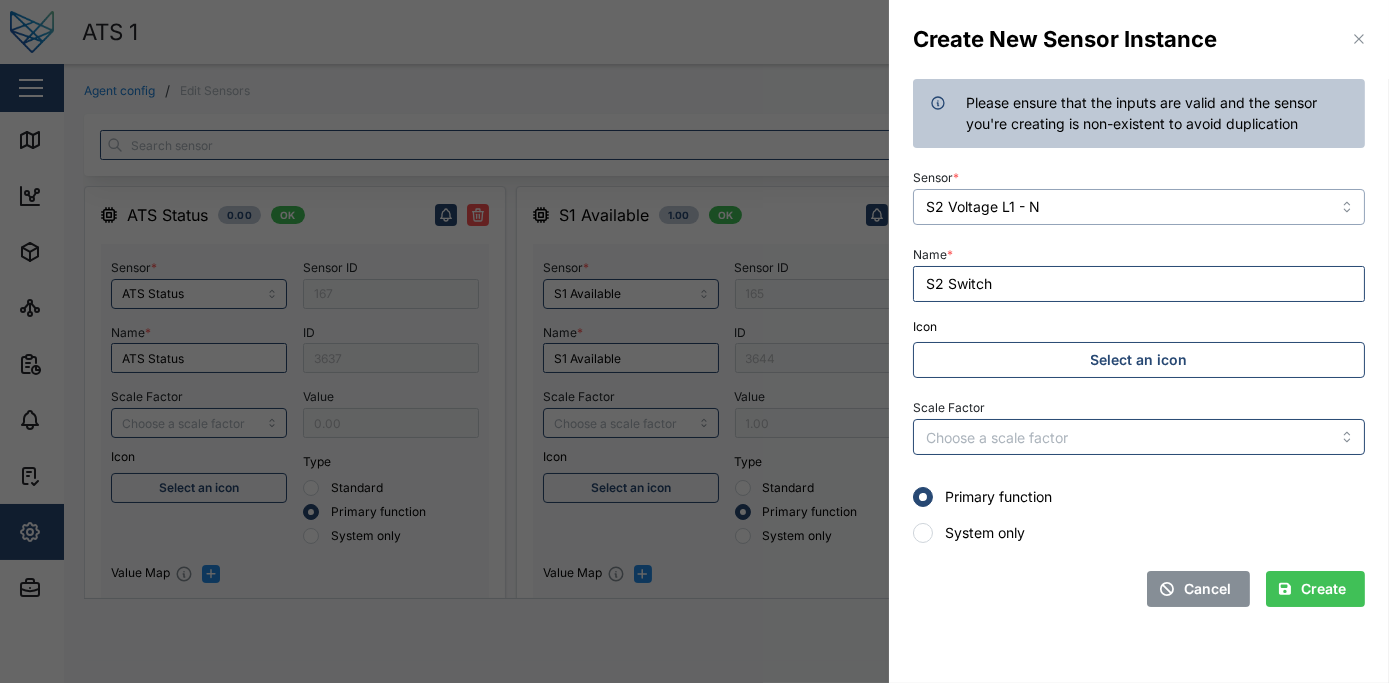 type on "S2 Voltage L1 - N" 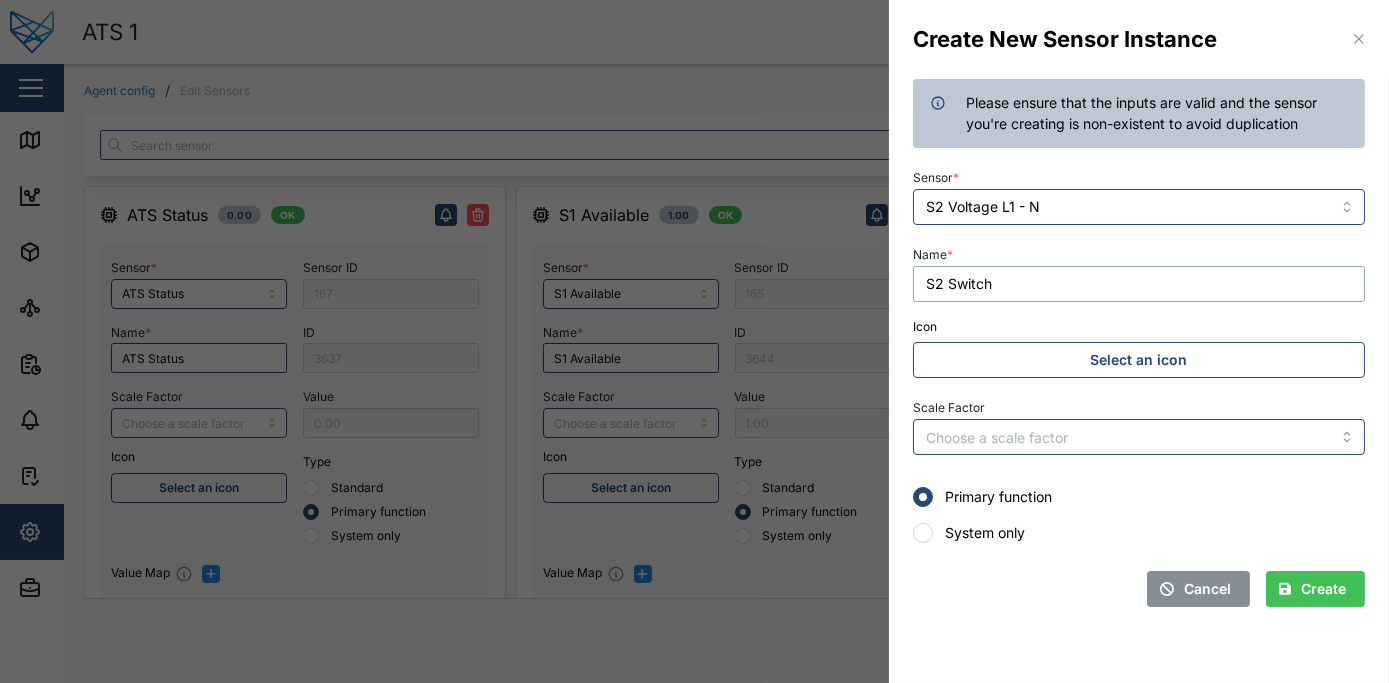 click on "S2 Switch" at bounding box center (1139, 284) 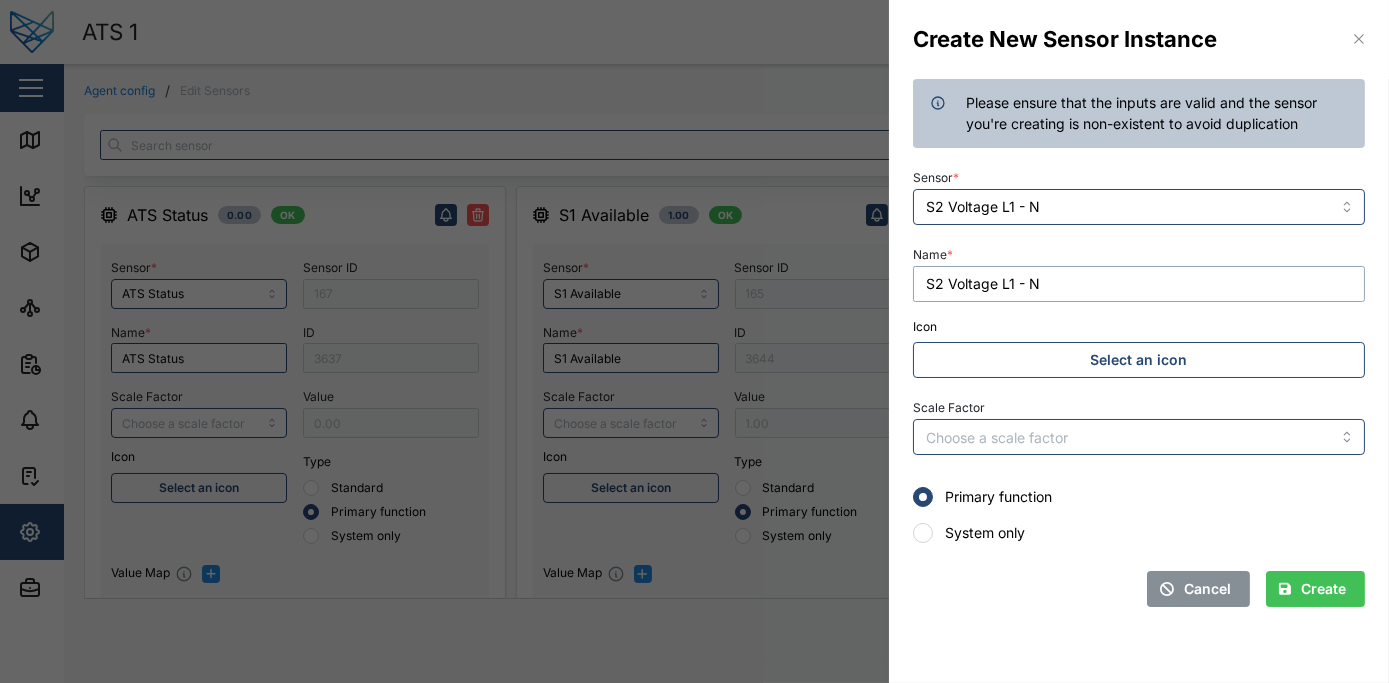type on "S2 Voltage L1 - N" 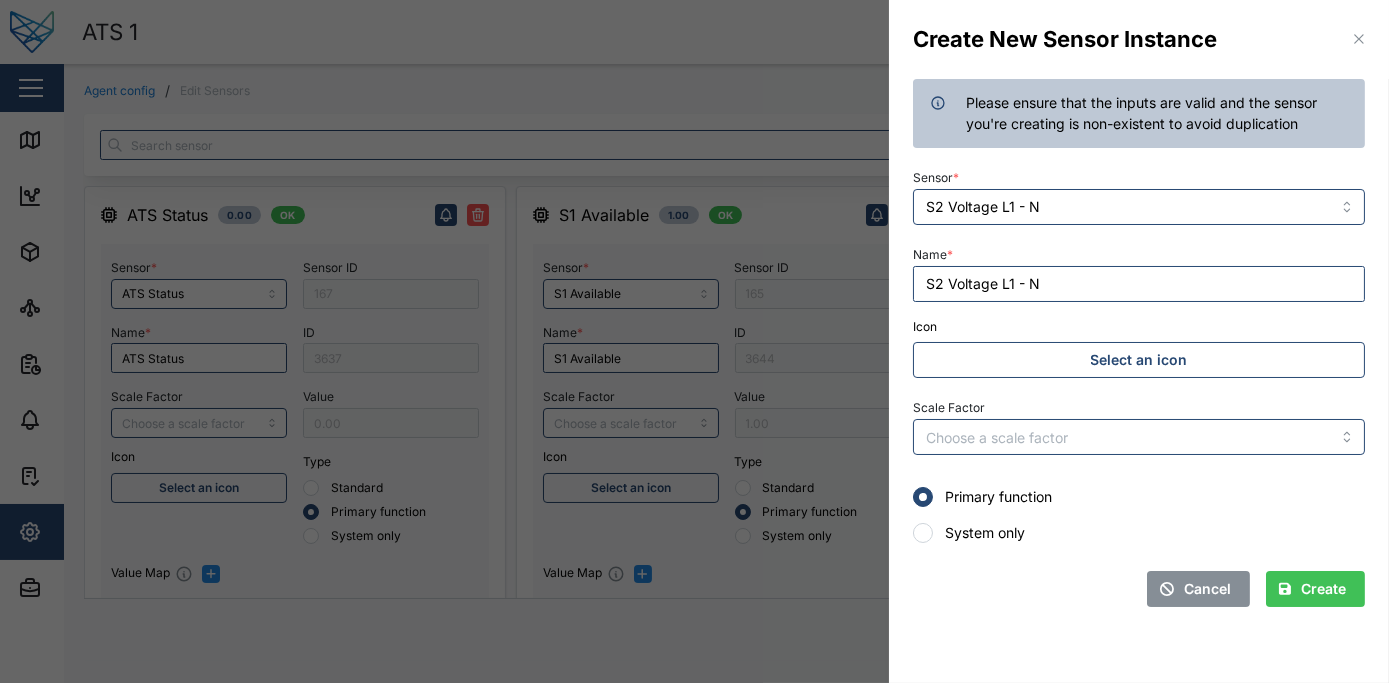click on "Create" at bounding box center [1323, 589] 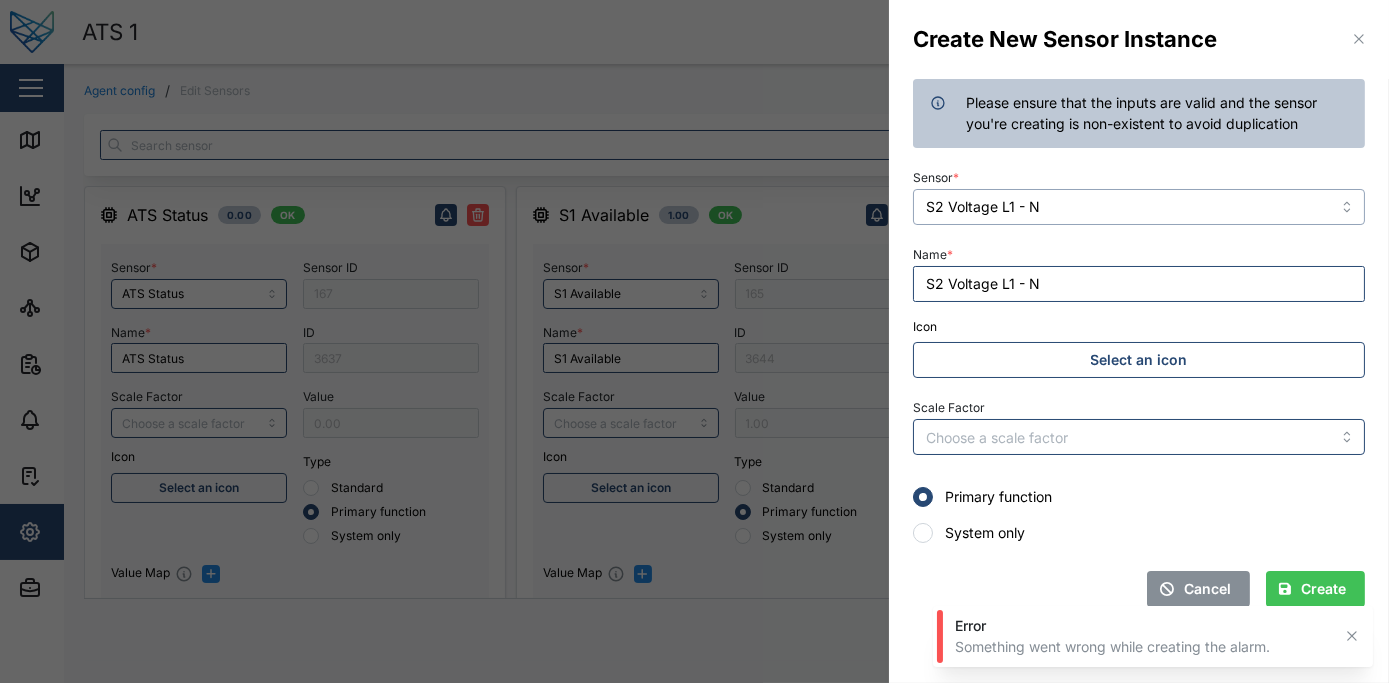 click on "S2 Voltage L1 - N" at bounding box center (1139, 207) 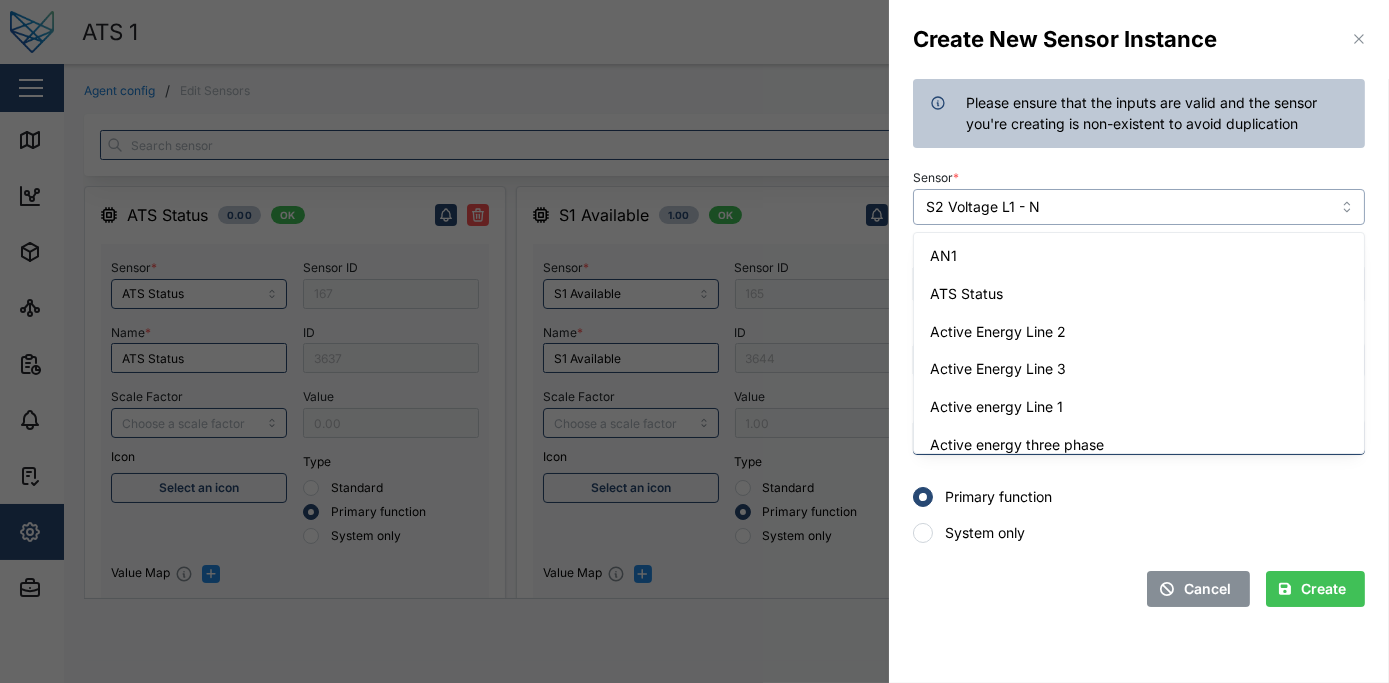 scroll, scrollTop: 5819, scrollLeft: 0, axis: vertical 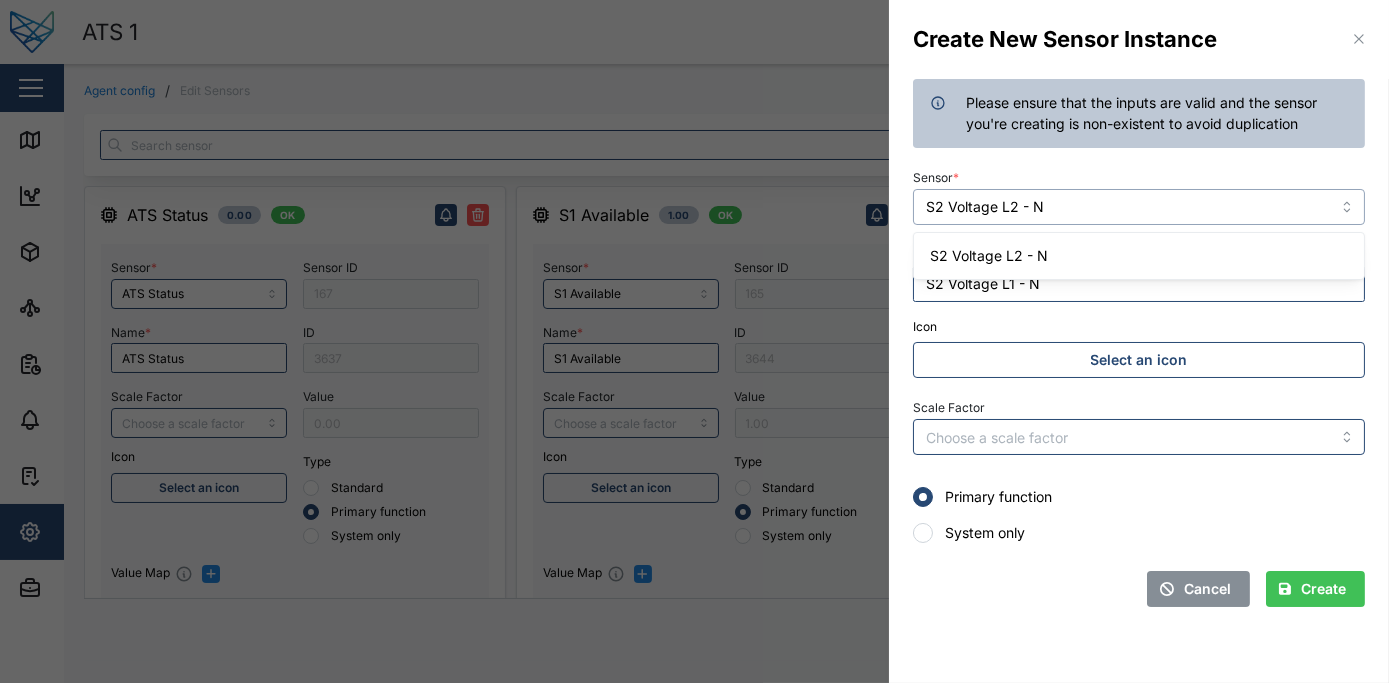 click on "S2 Voltage L2 - N" at bounding box center [1139, 256] 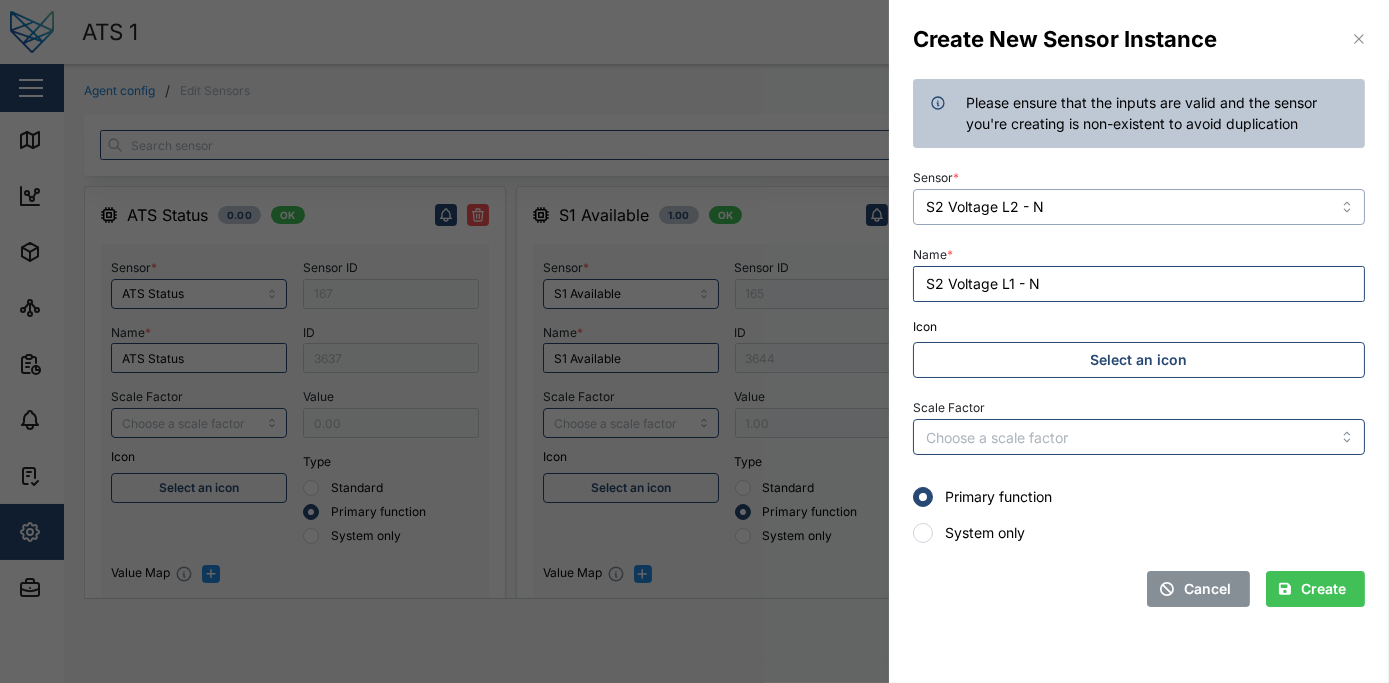 type on "S2 Voltage L2 - N" 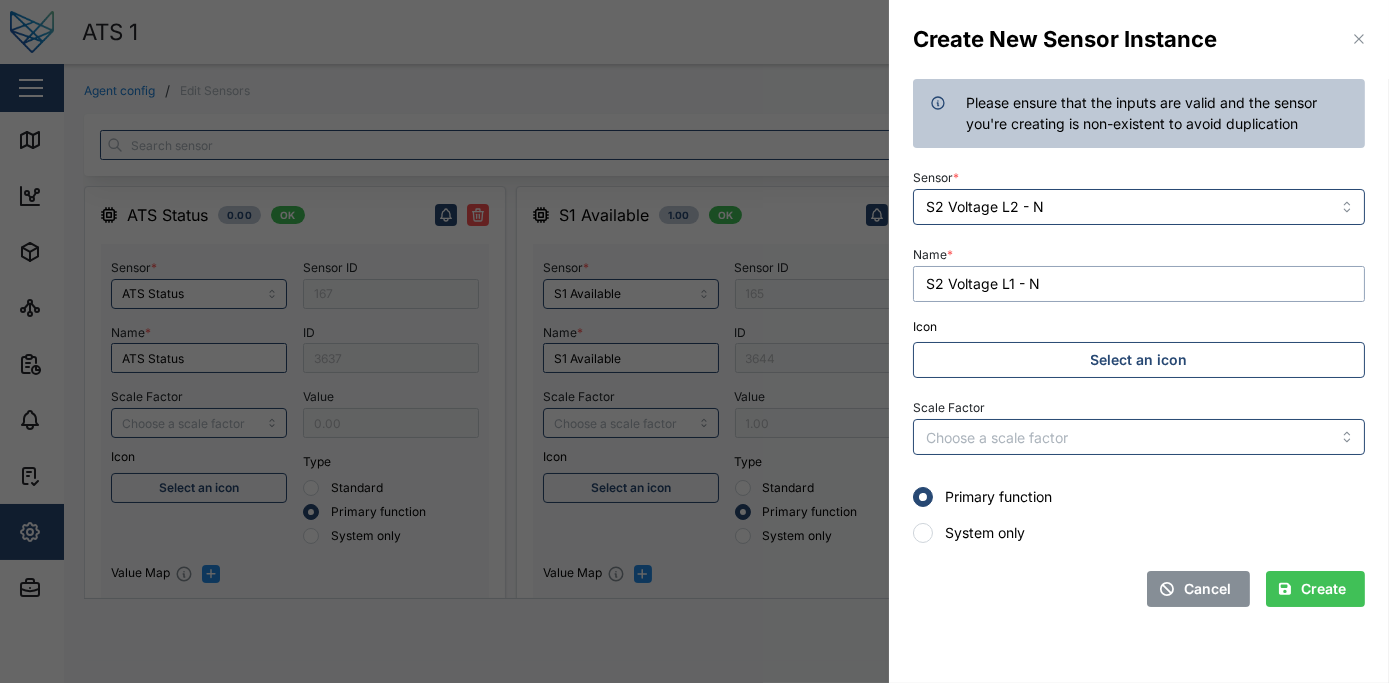 click on "S2 Voltage L1 - N" at bounding box center [1139, 284] 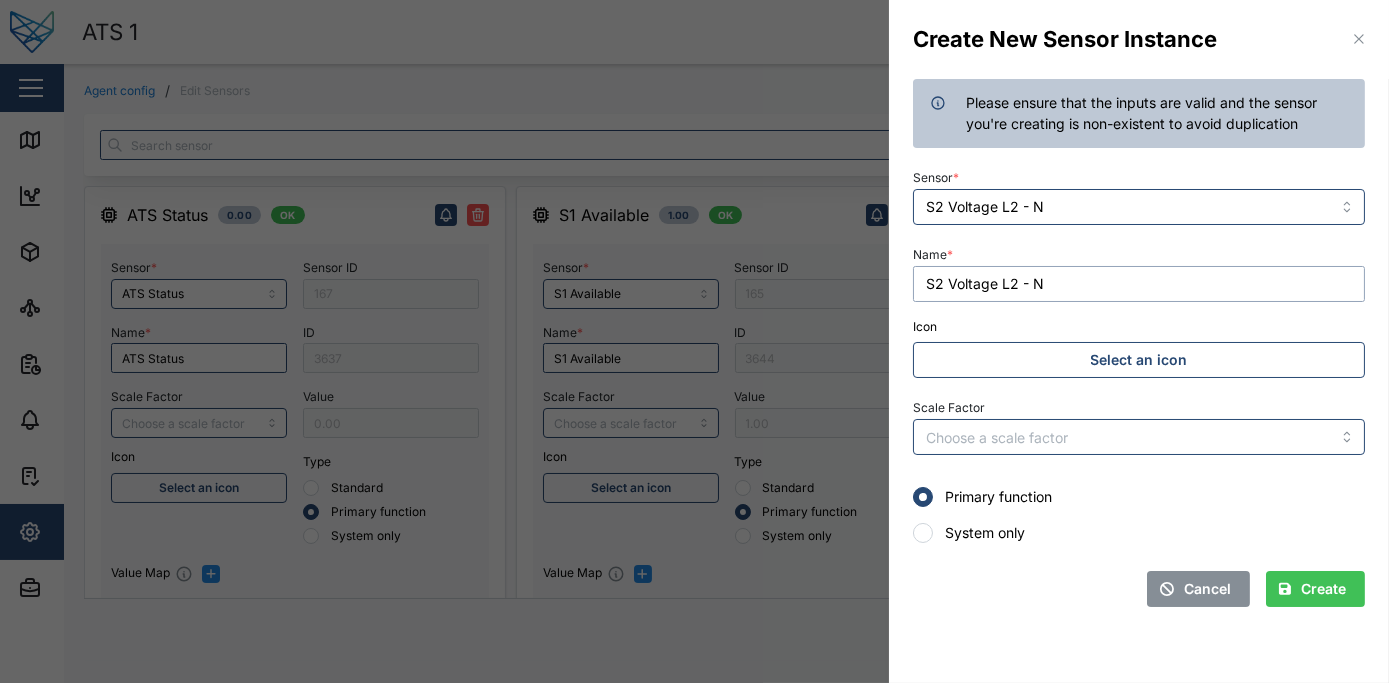 type on "S2 Voltage L2 - N" 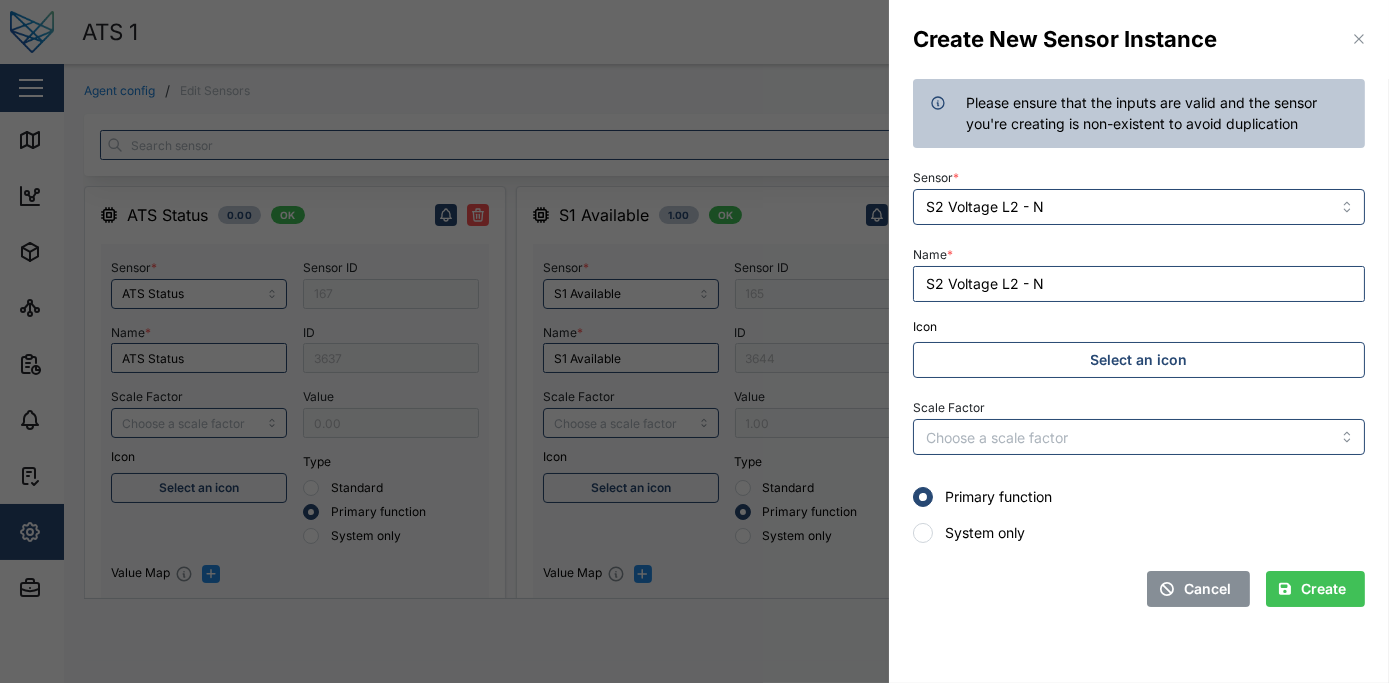 click on "Create" at bounding box center [1312, 589] 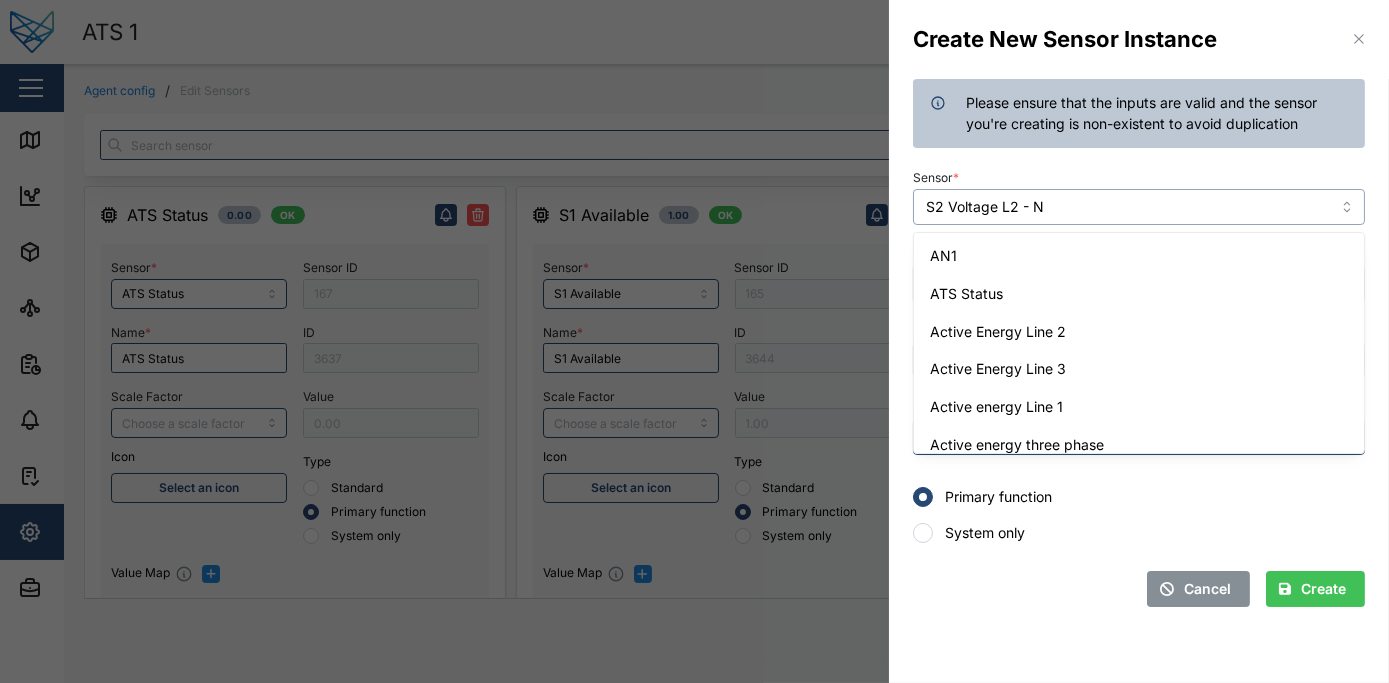 scroll, scrollTop: 5857, scrollLeft: 0, axis: vertical 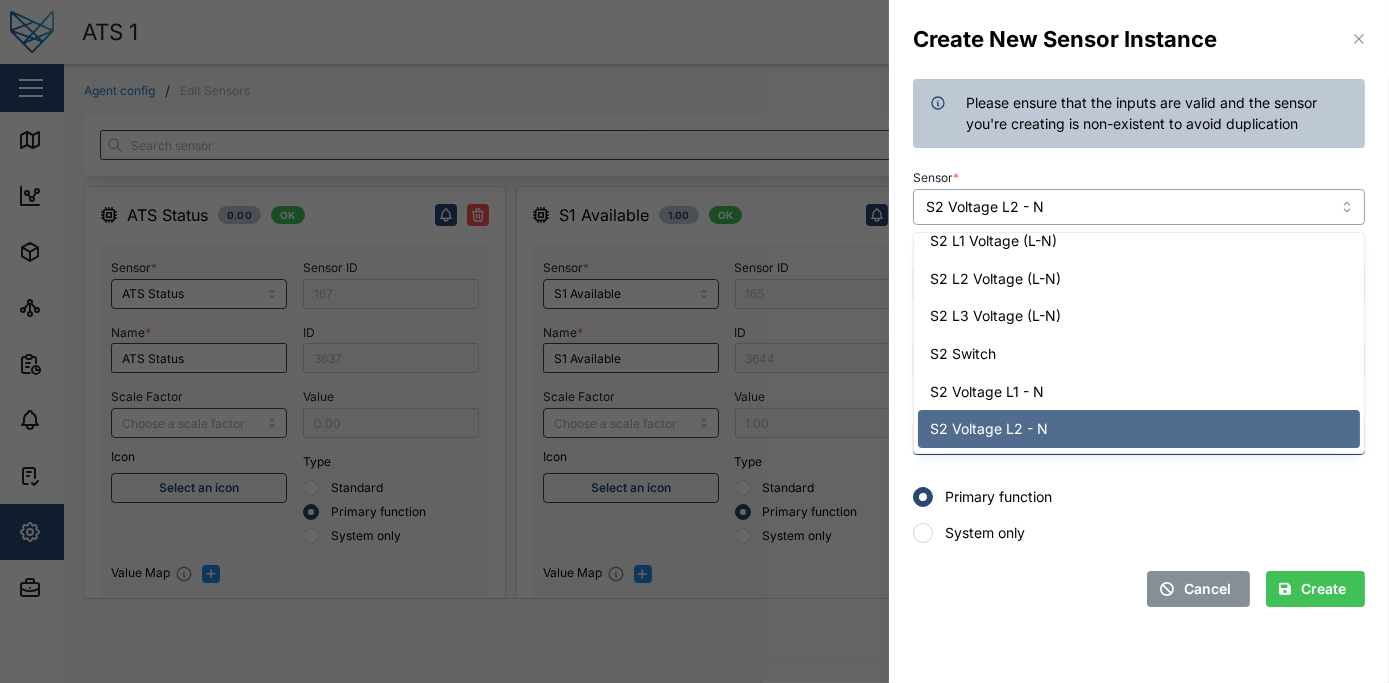 click on "S2 Voltage L2 - N" at bounding box center [1139, 207] 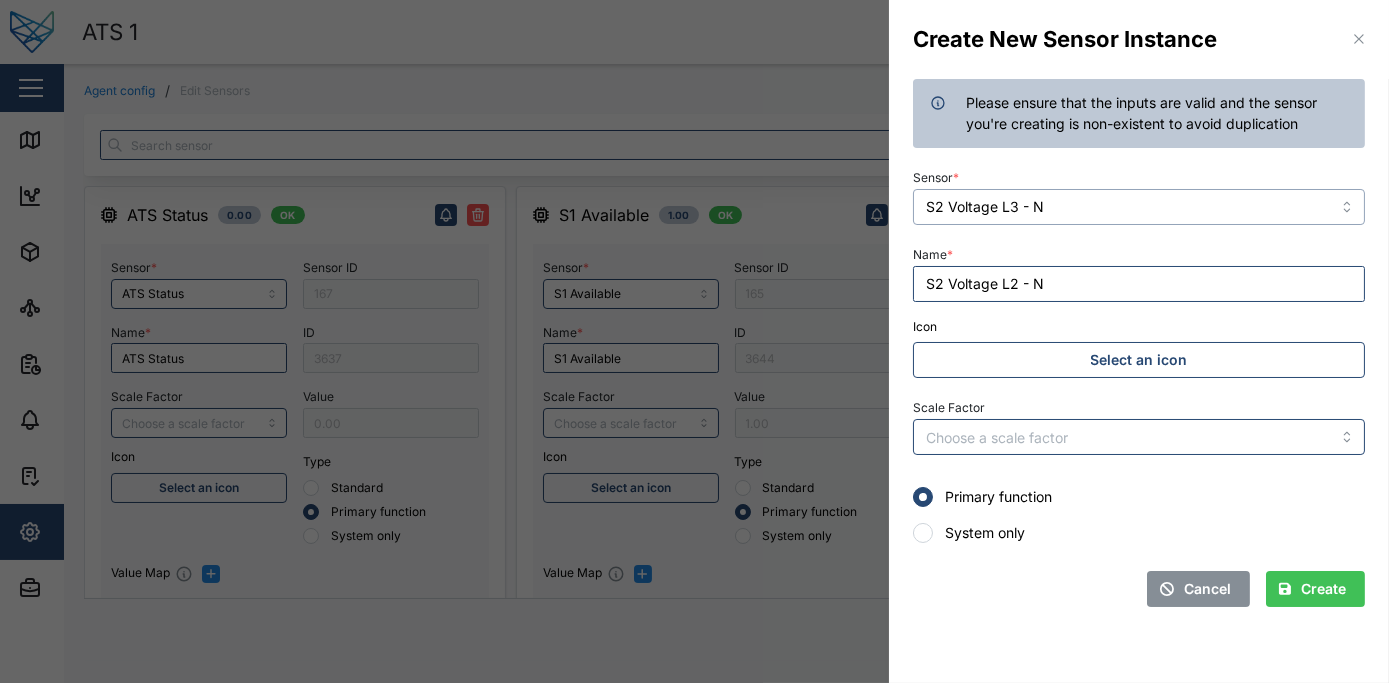 type on "S2 Voltage L3 - N" 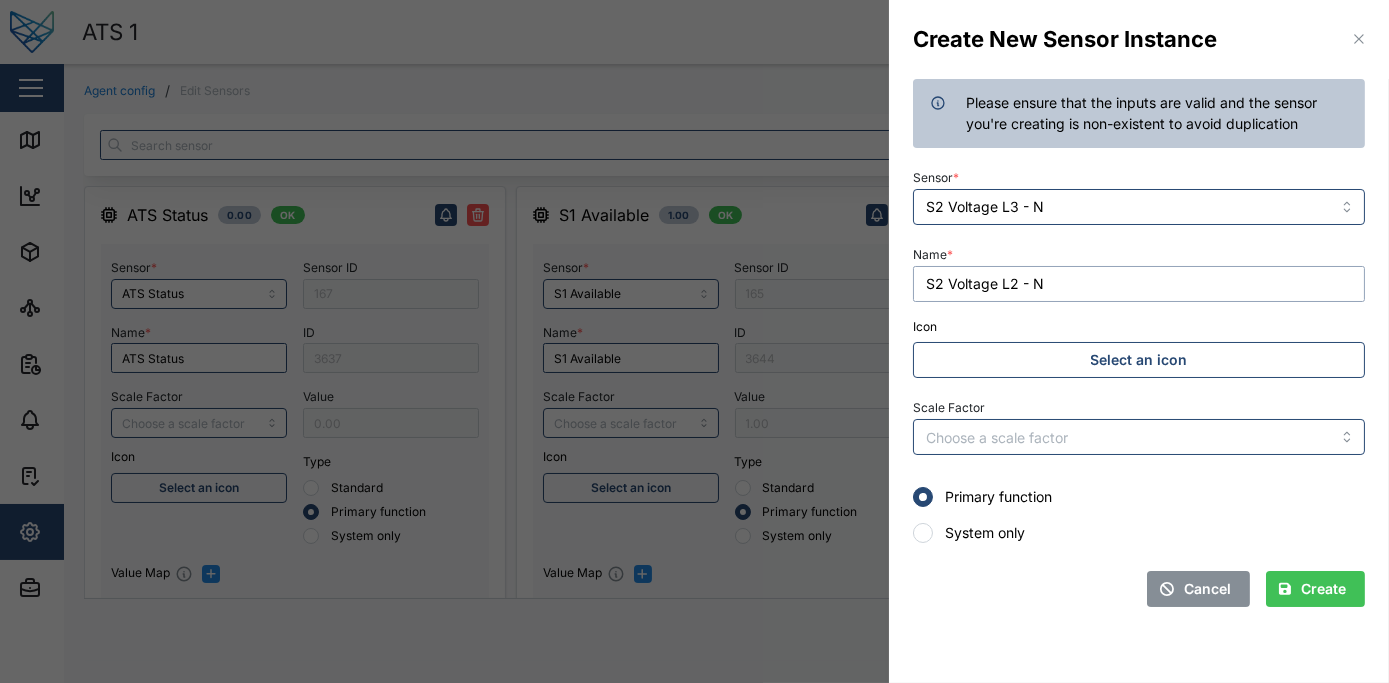 click on "S2 Voltage L2 - N" at bounding box center [1139, 284] 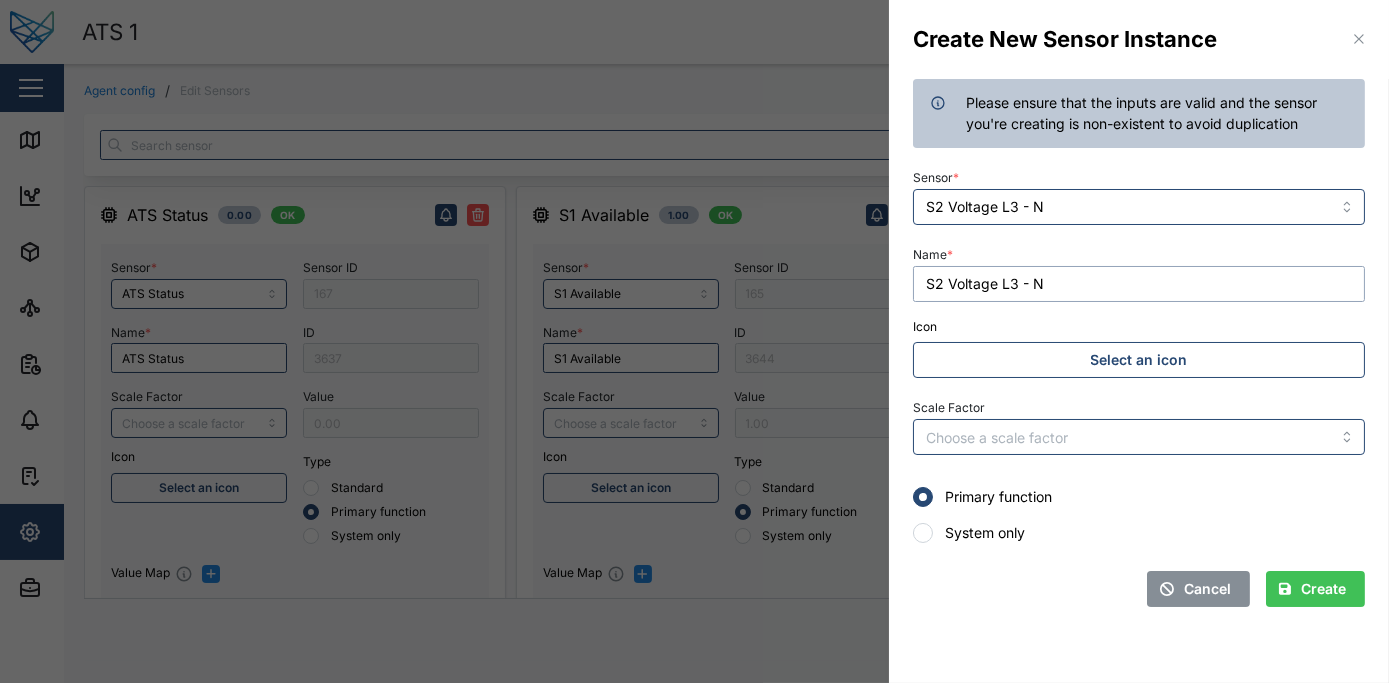 type on "S2 Voltage L3 - N" 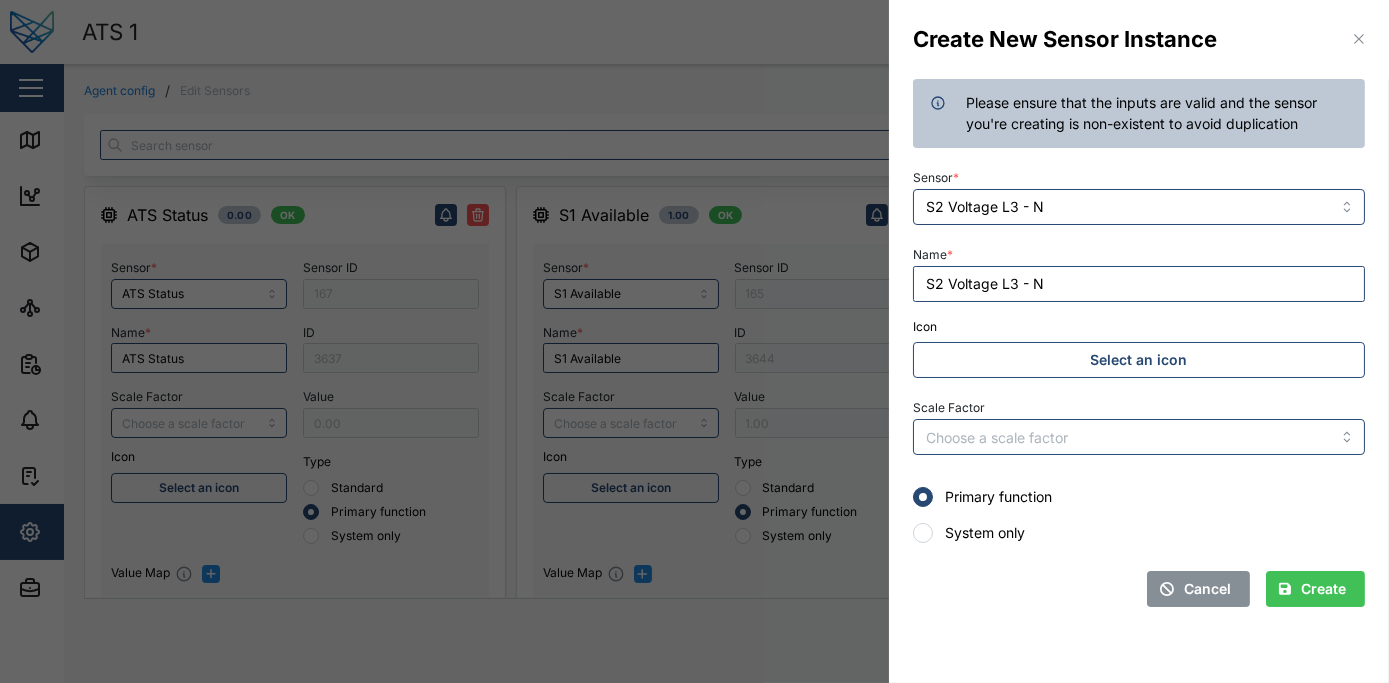 click on "Create" at bounding box center [1323, 589] 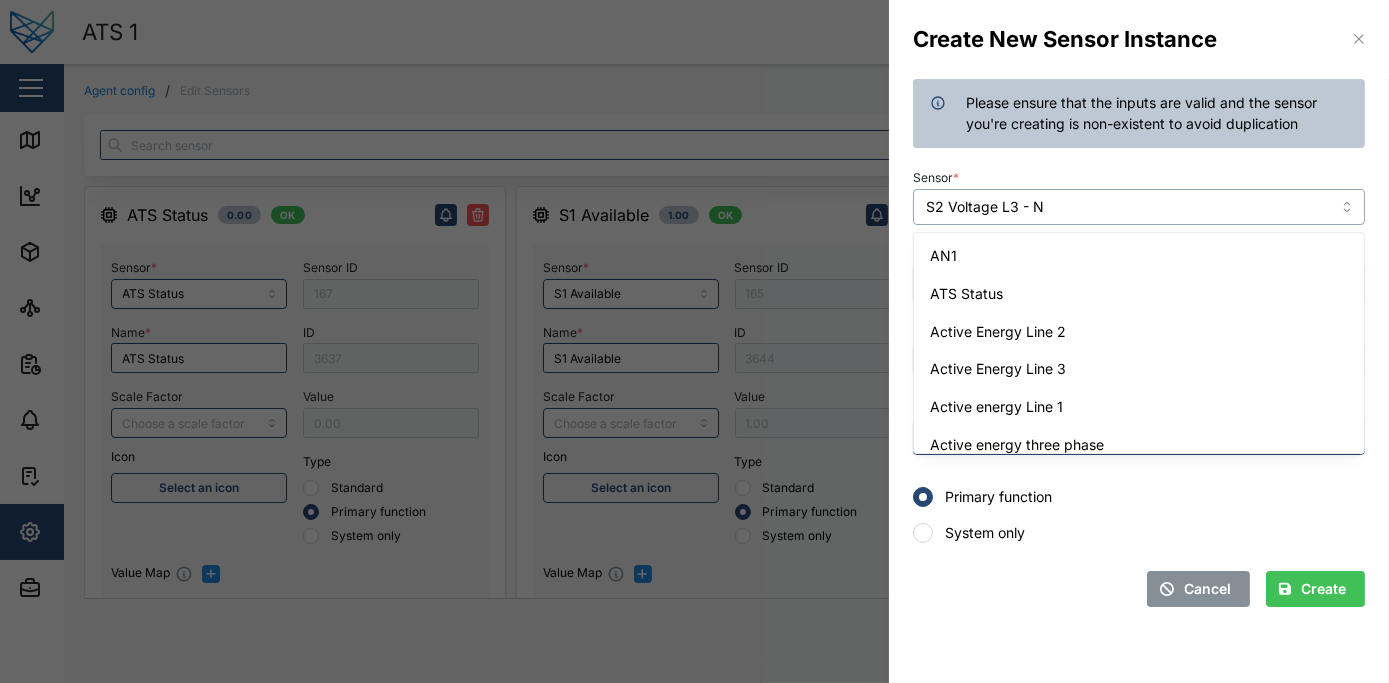 click on "S2 Voltage L3 - N" at bounding box center [1139, 207] 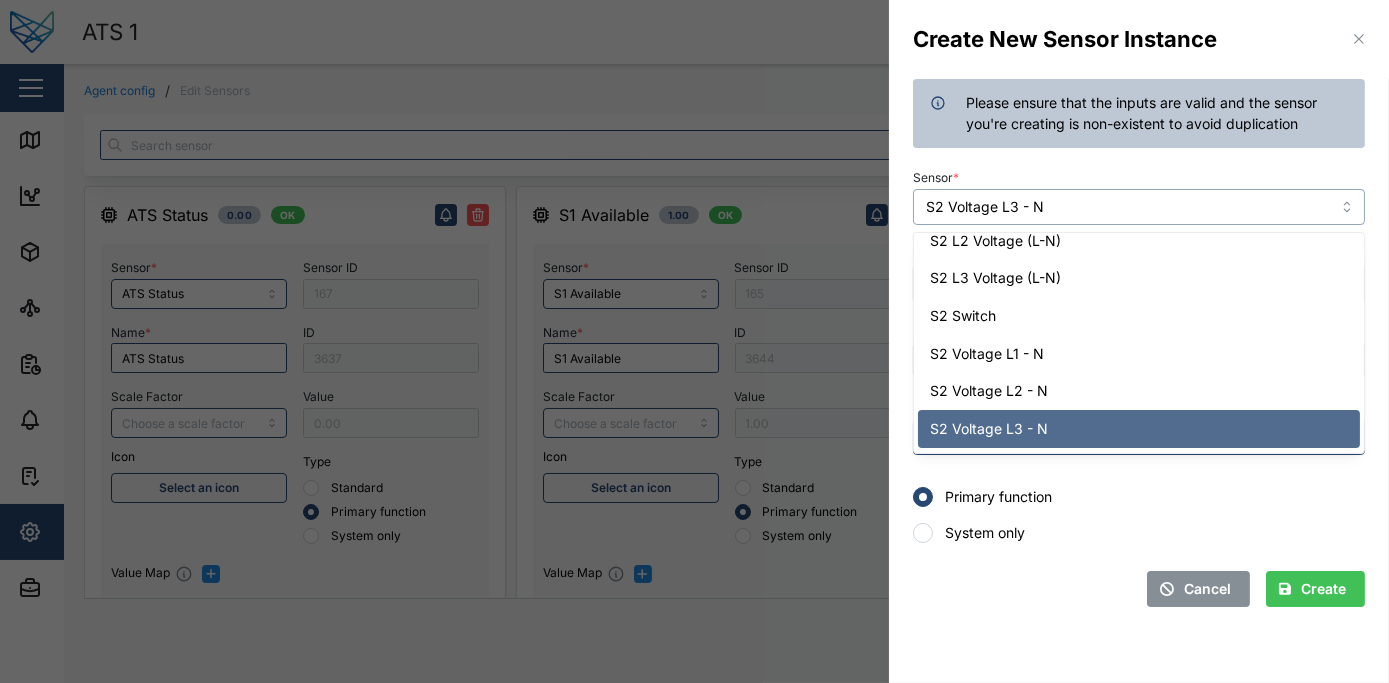 paste on "RMS_LINE_CURRENT_L1" 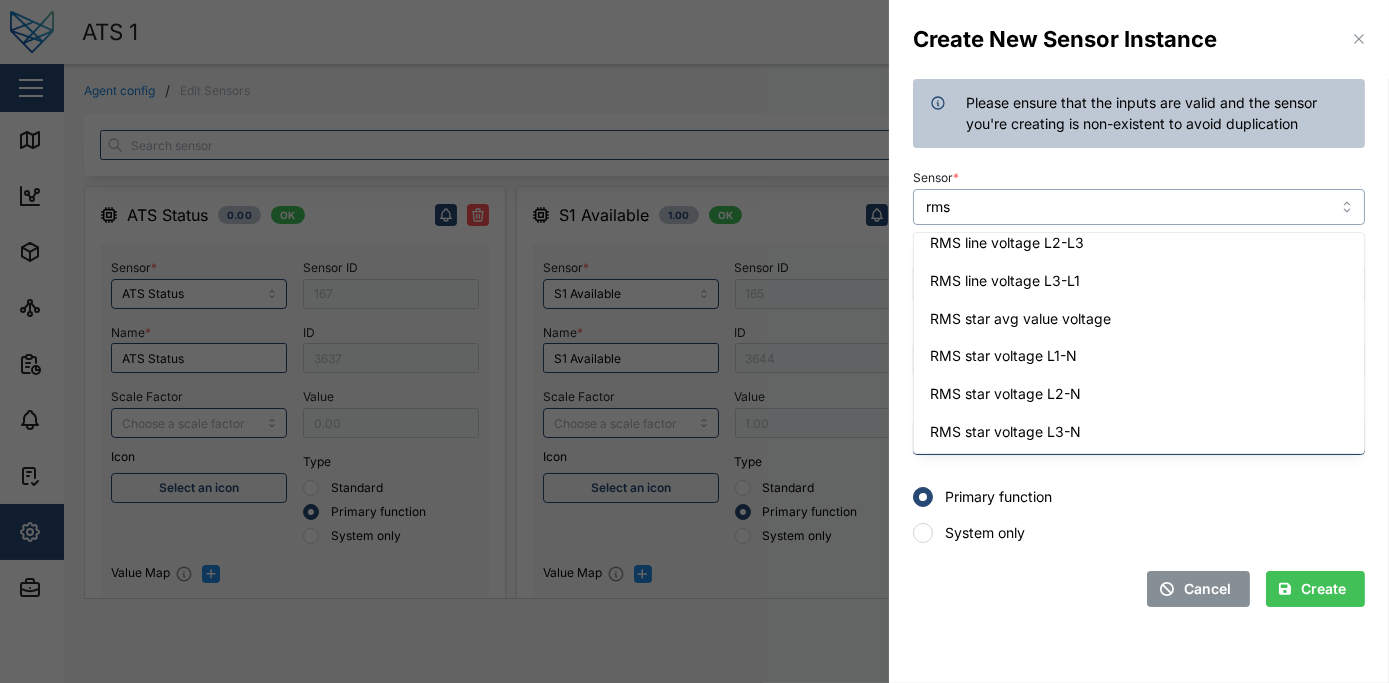 scroll, scrollTop: 240, scrollLeft: 0, axis: vertical 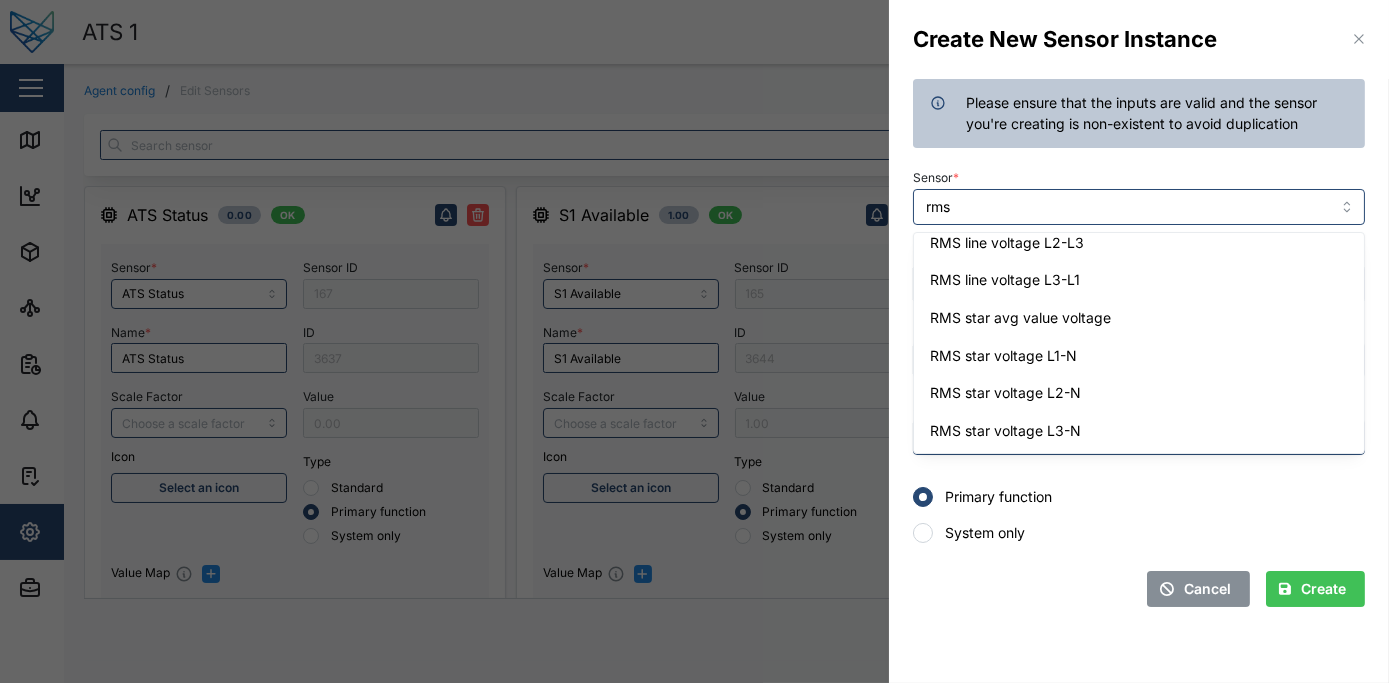 type on "S2 Voltage L3 - N" 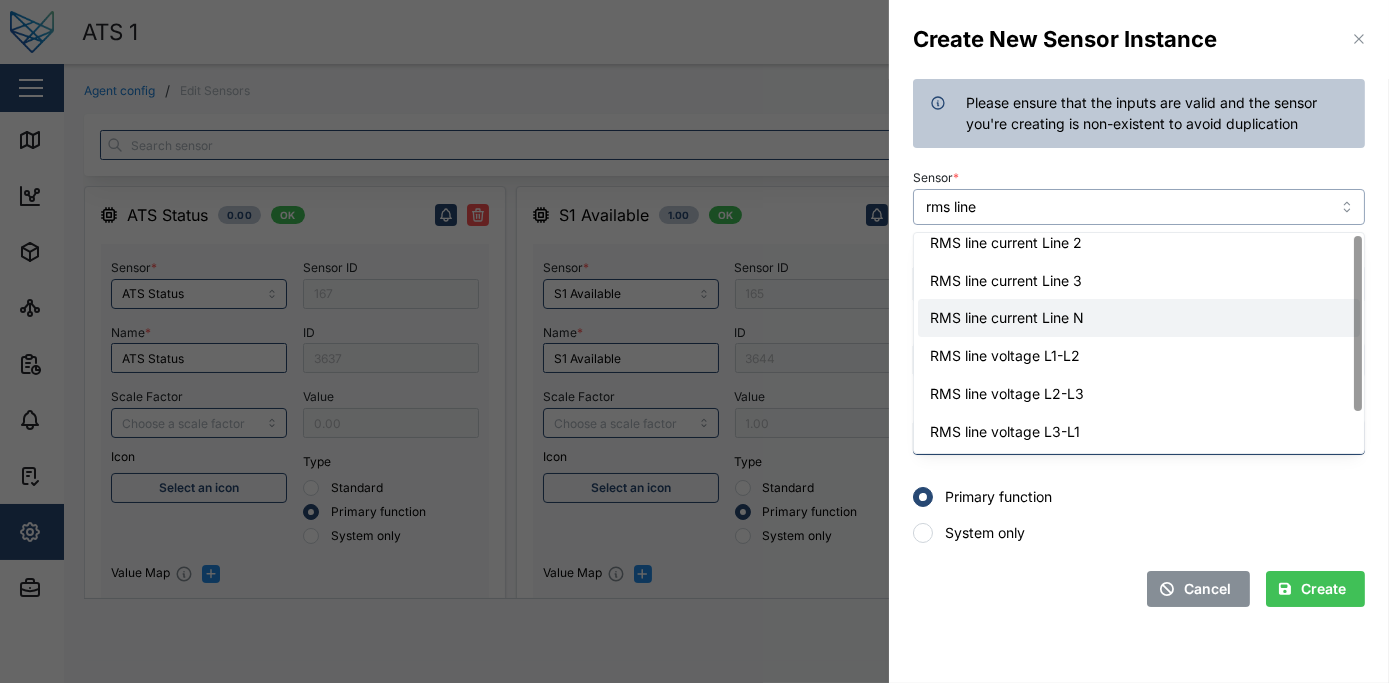 scroll, scrollTop: 0, scrollLeft: 0, axis: both 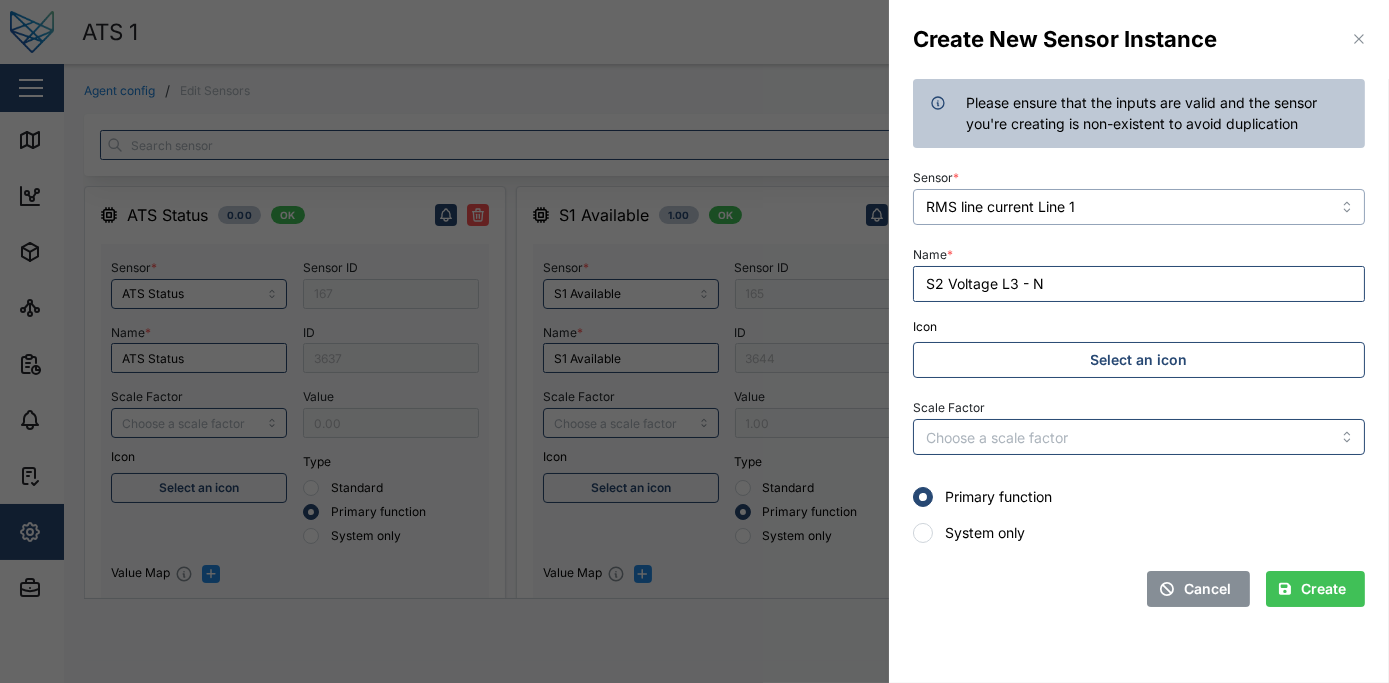 type on "RMS line current Line 1" 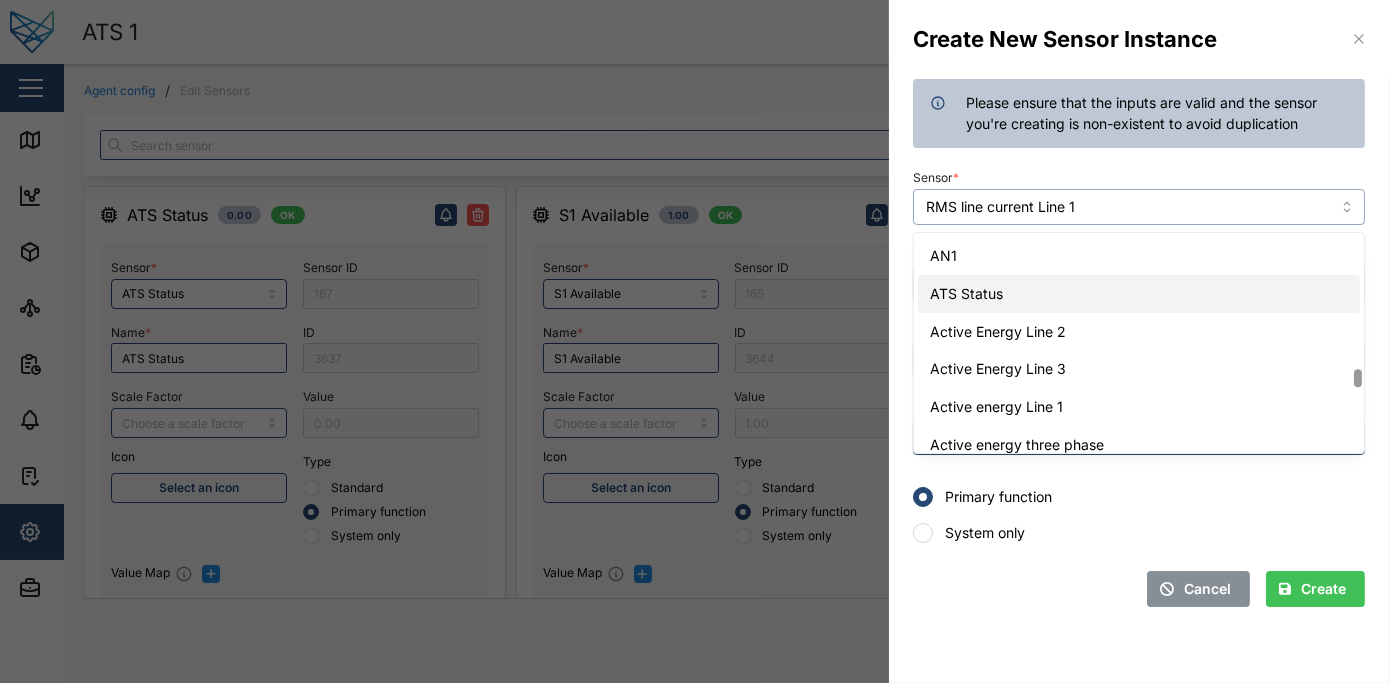 scroll, scrollTop: 4651, scrollLeft: 0, axis: vertical 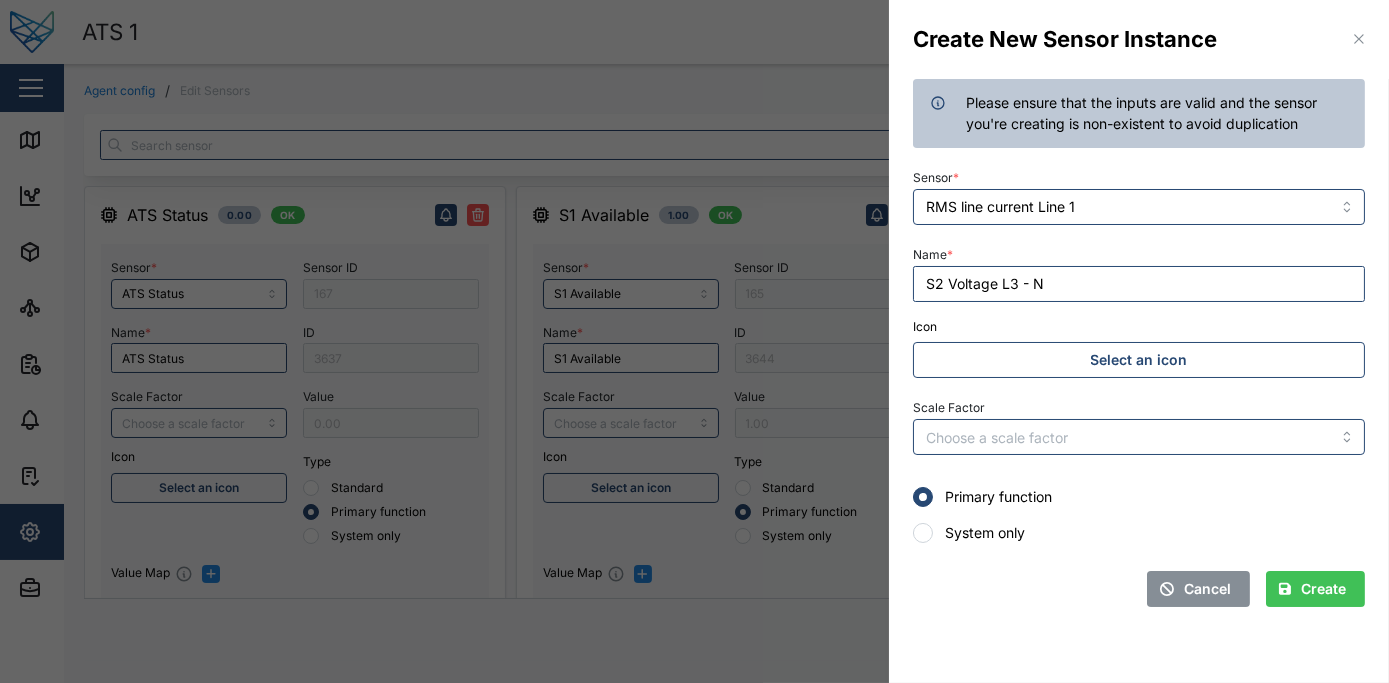 click on "Sensor  * RMS line current Line 1" at bounding box center (1139, 194) 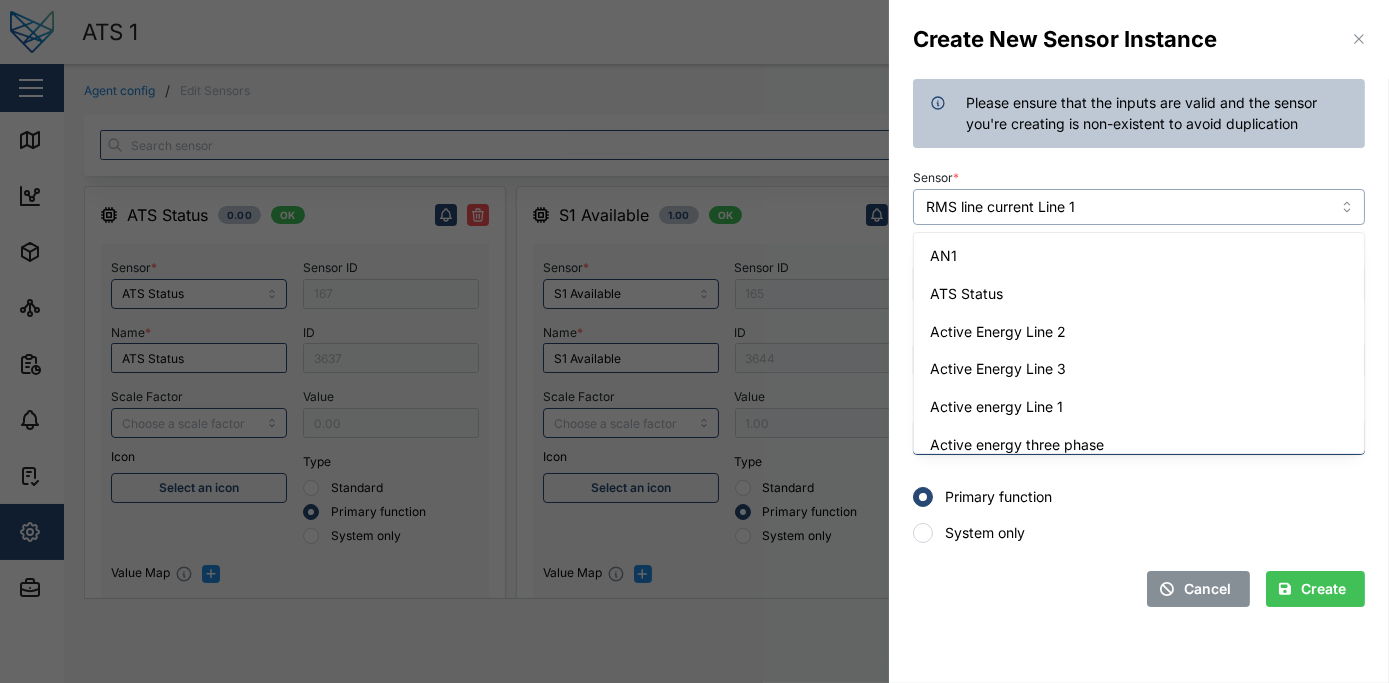 scroll, scrollTop: 4651, scrollLeft: 0, axis: vertical 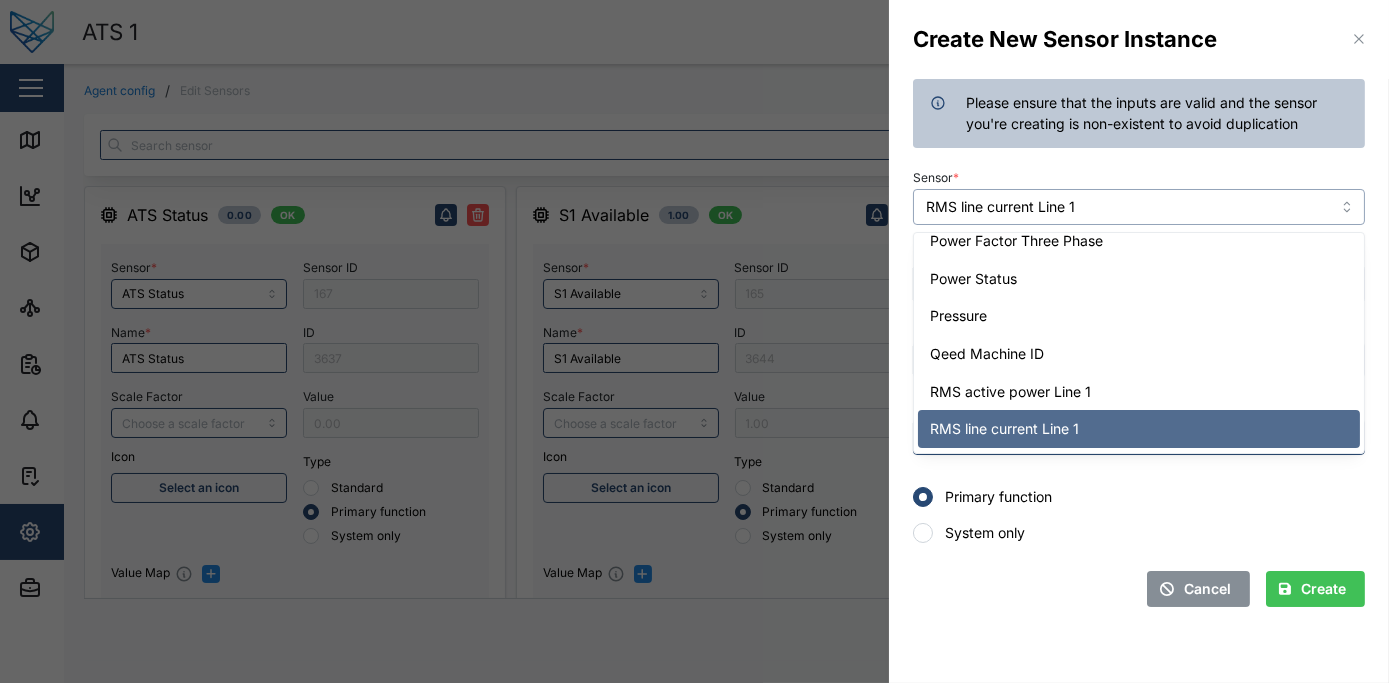 click on "RMS line current Line 1" at bounding box center [1139, 207] 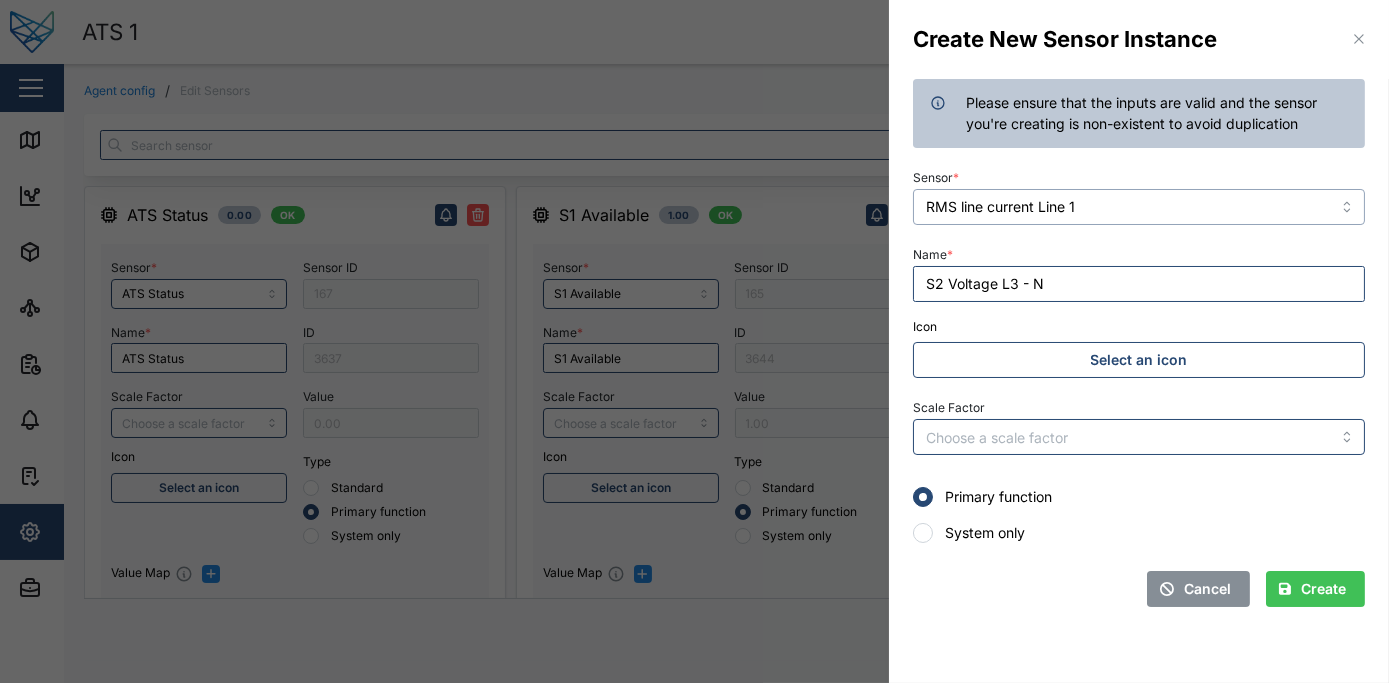 click on "RMS line current Line 1" at bounding box center [1139, 207] 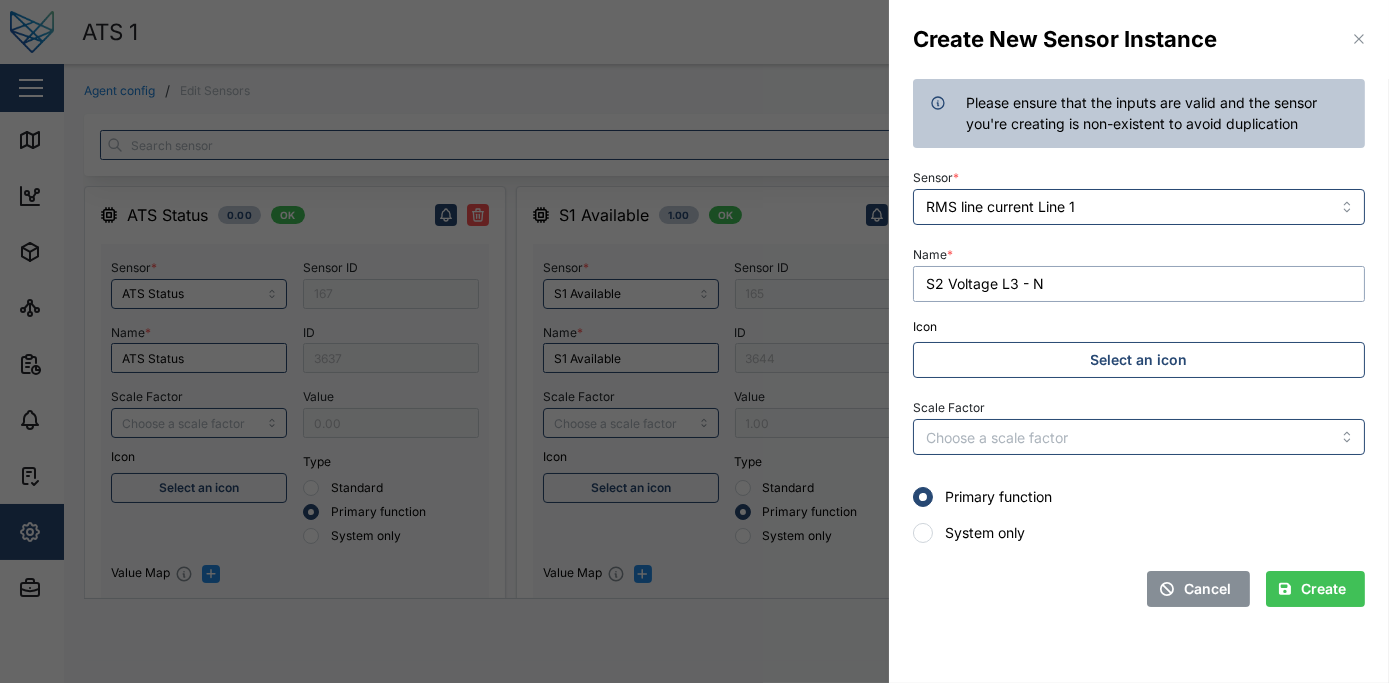 click on "S2 Voltage L3 - N" at bounding box center (1139, 284) 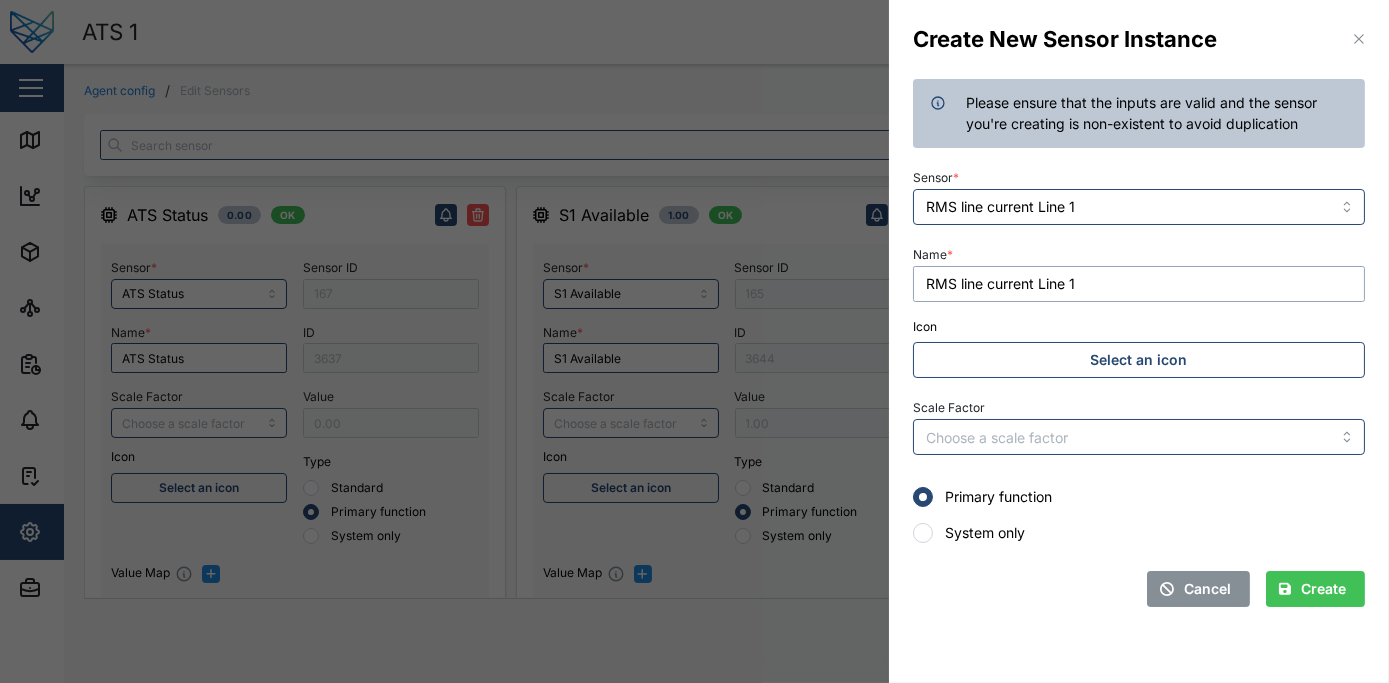 type on "RMS line current Line 1" 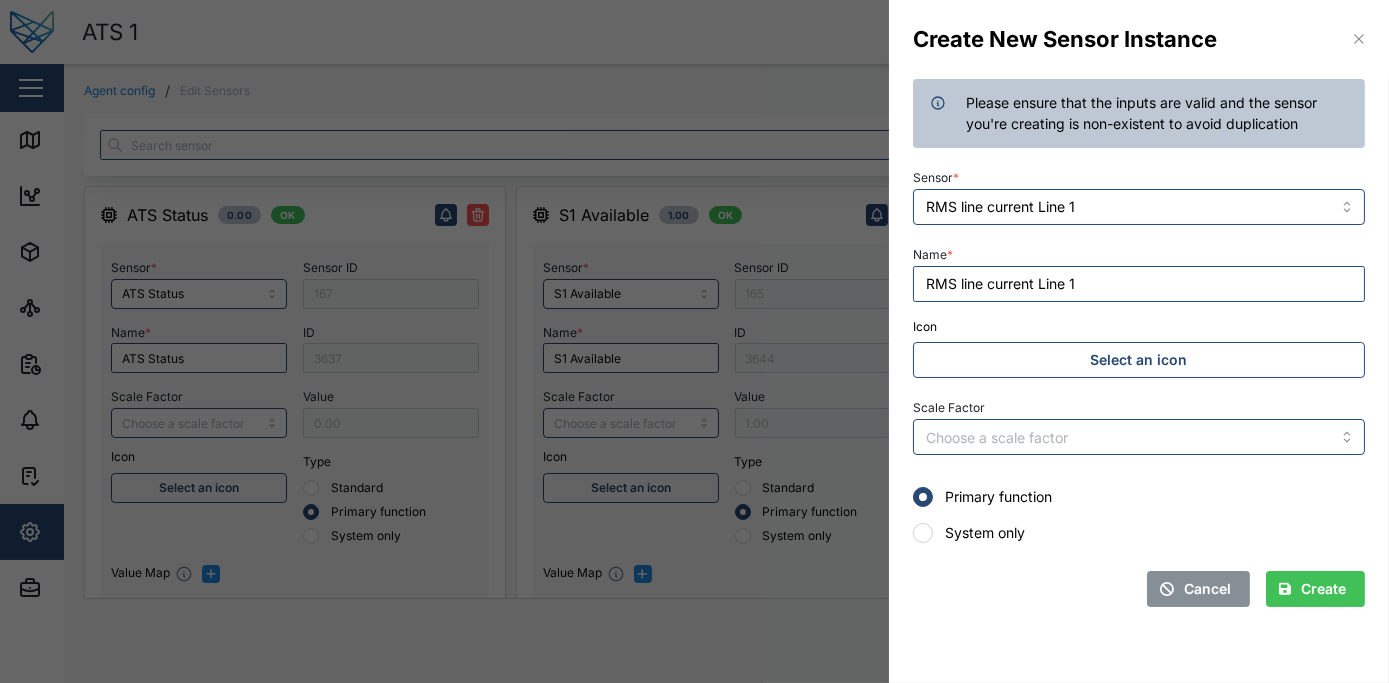 click on "Create" at bounding box center [1323, 589] 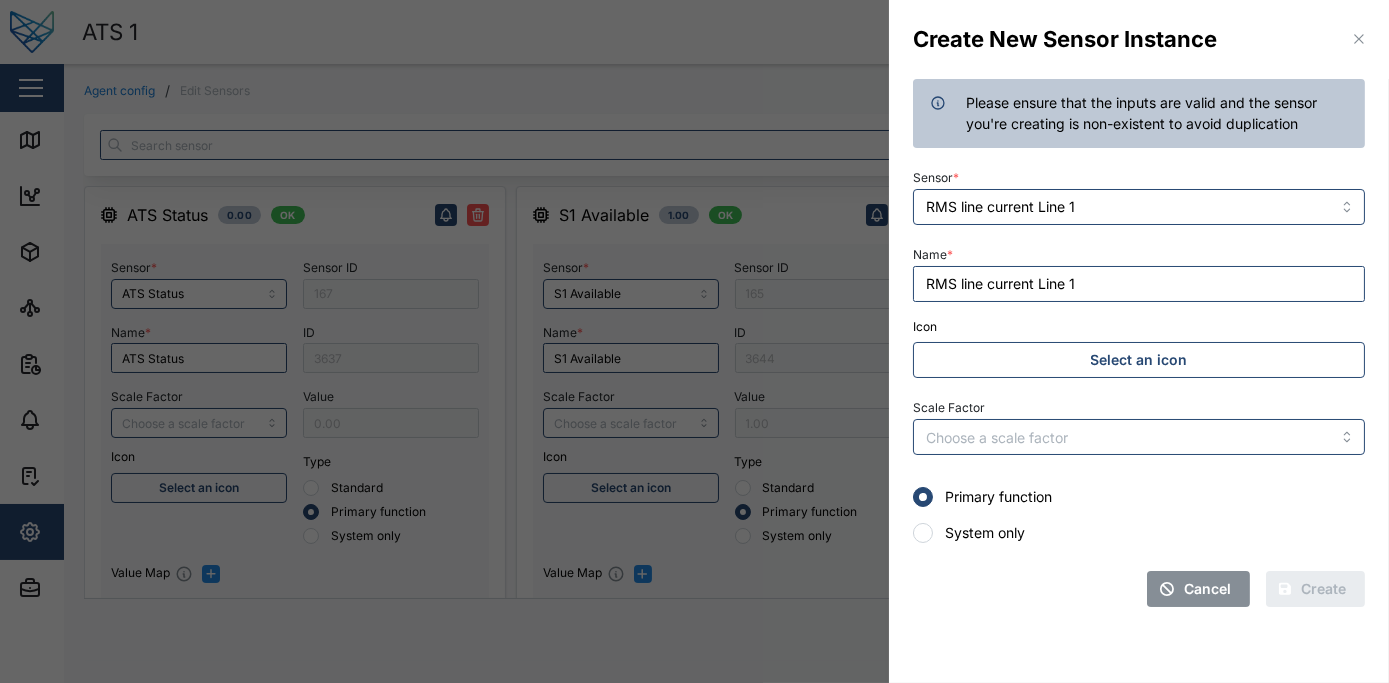 type 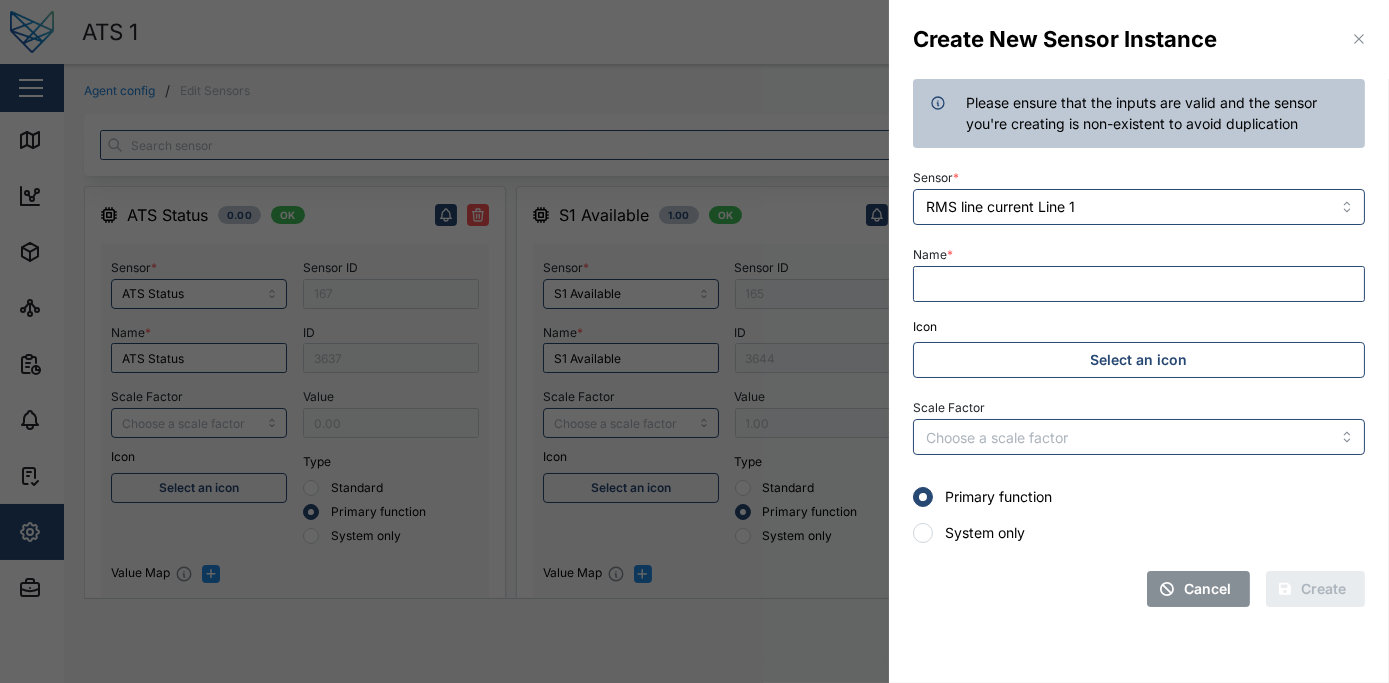 type 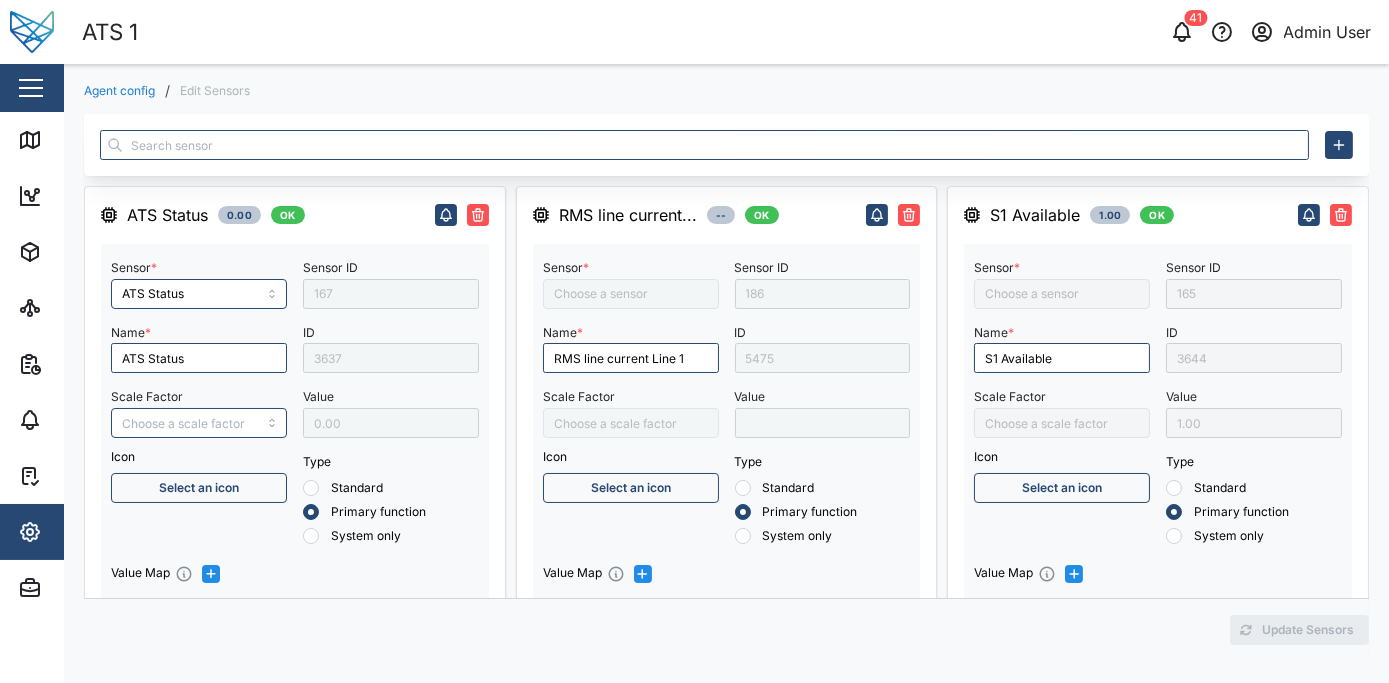 type on "S1 Voltage L2 - N" 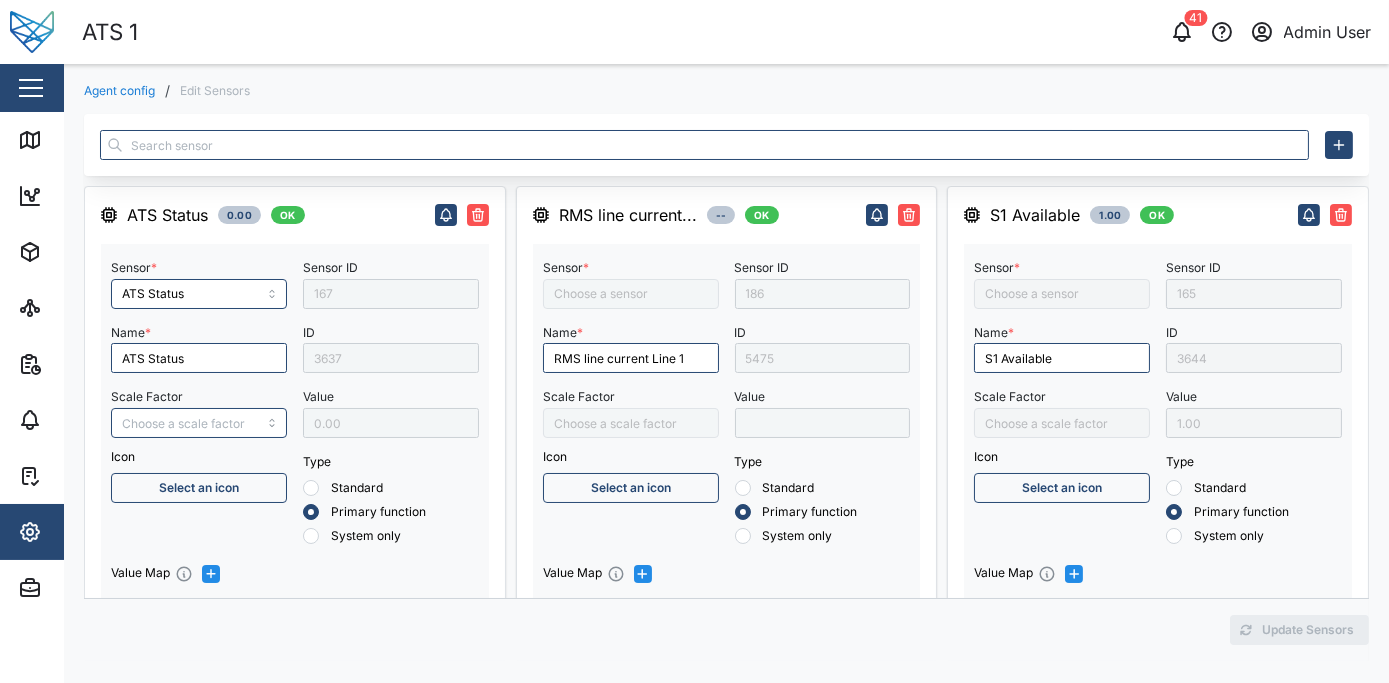 type on "S1 Frequency" 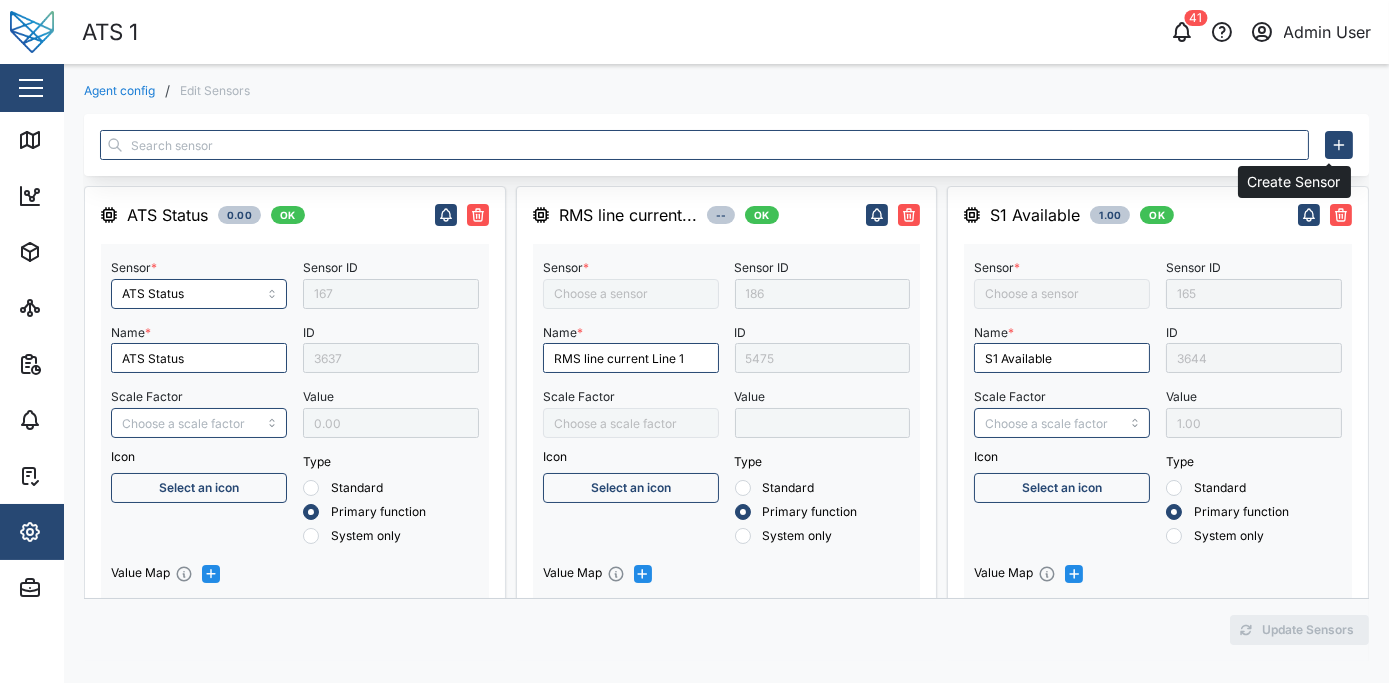 type on "S2 Voltage L2 - N" 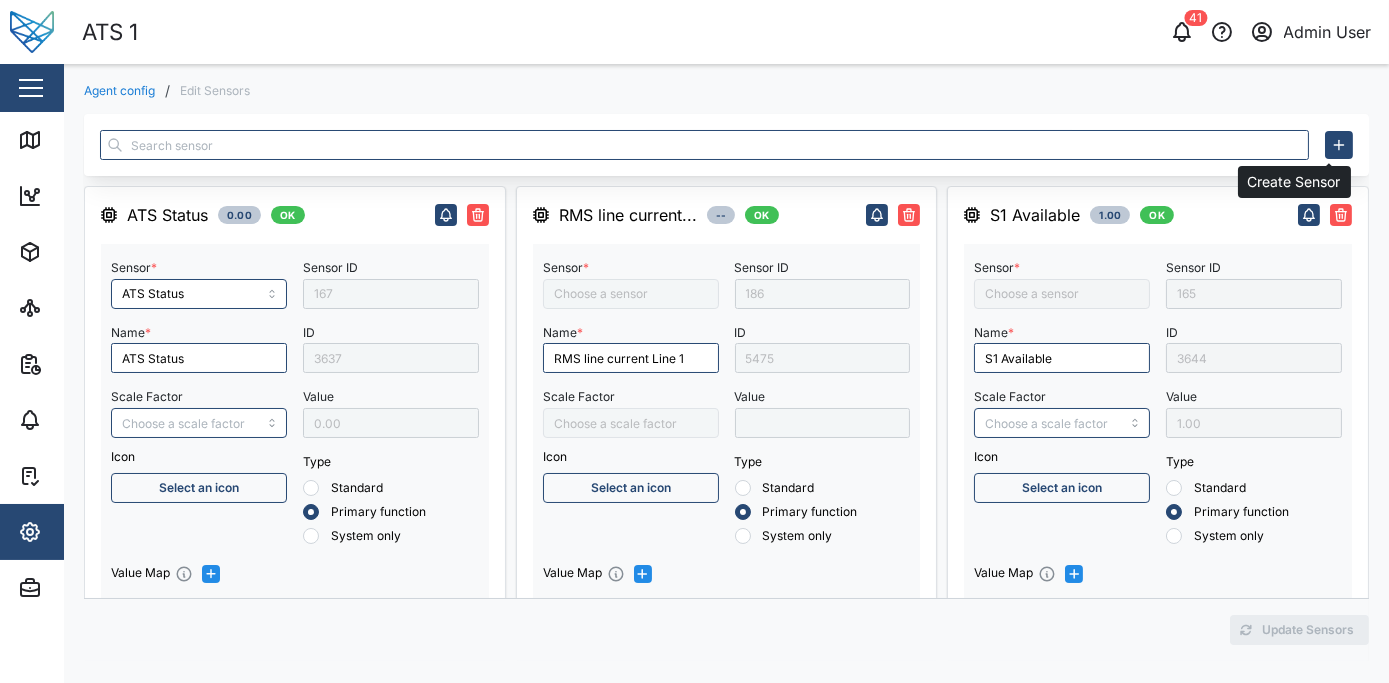 type on "RMS line current Line 1" 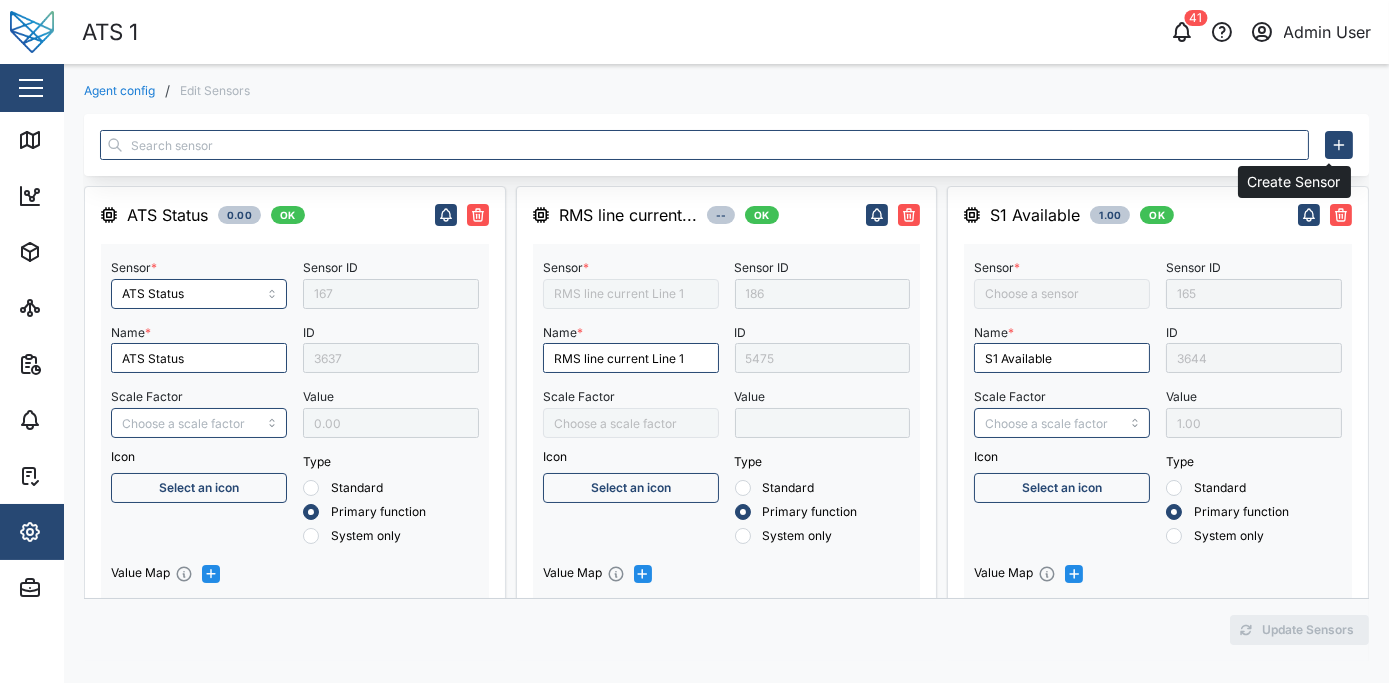 type on "S2 Switch" 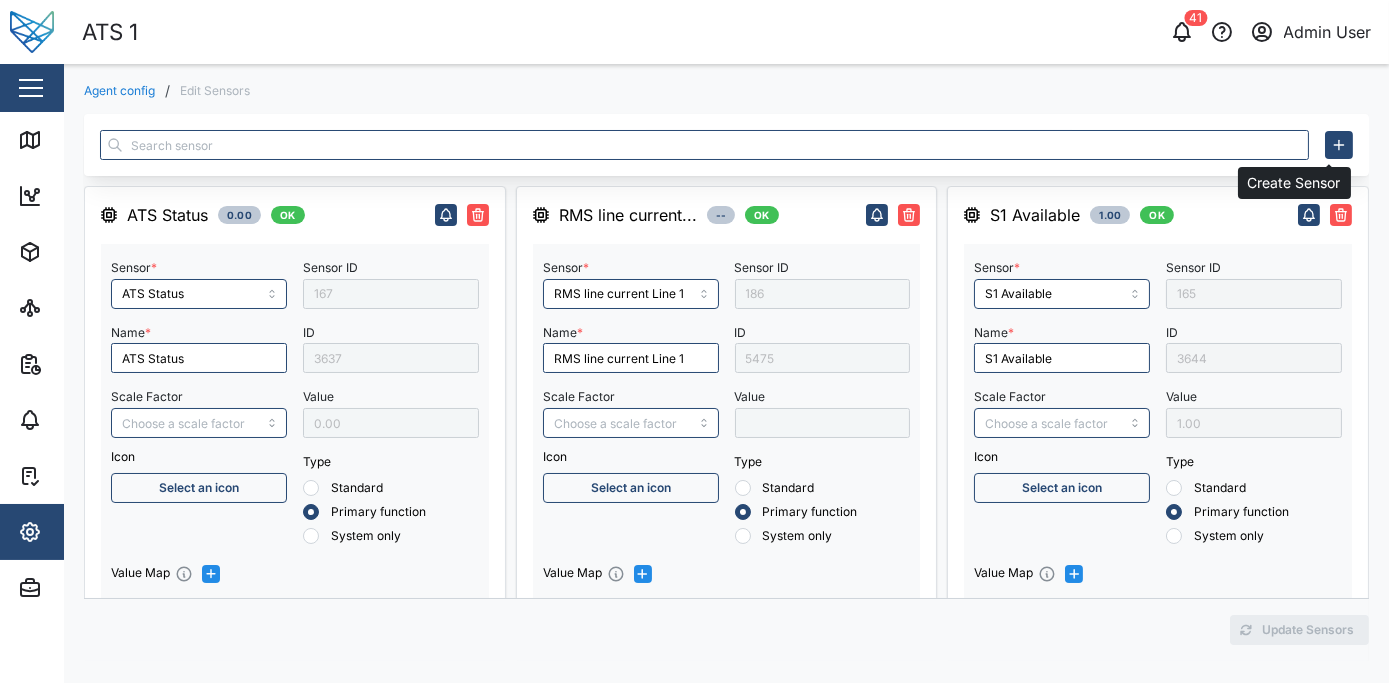 type on "S2 Voltage L3 - N" 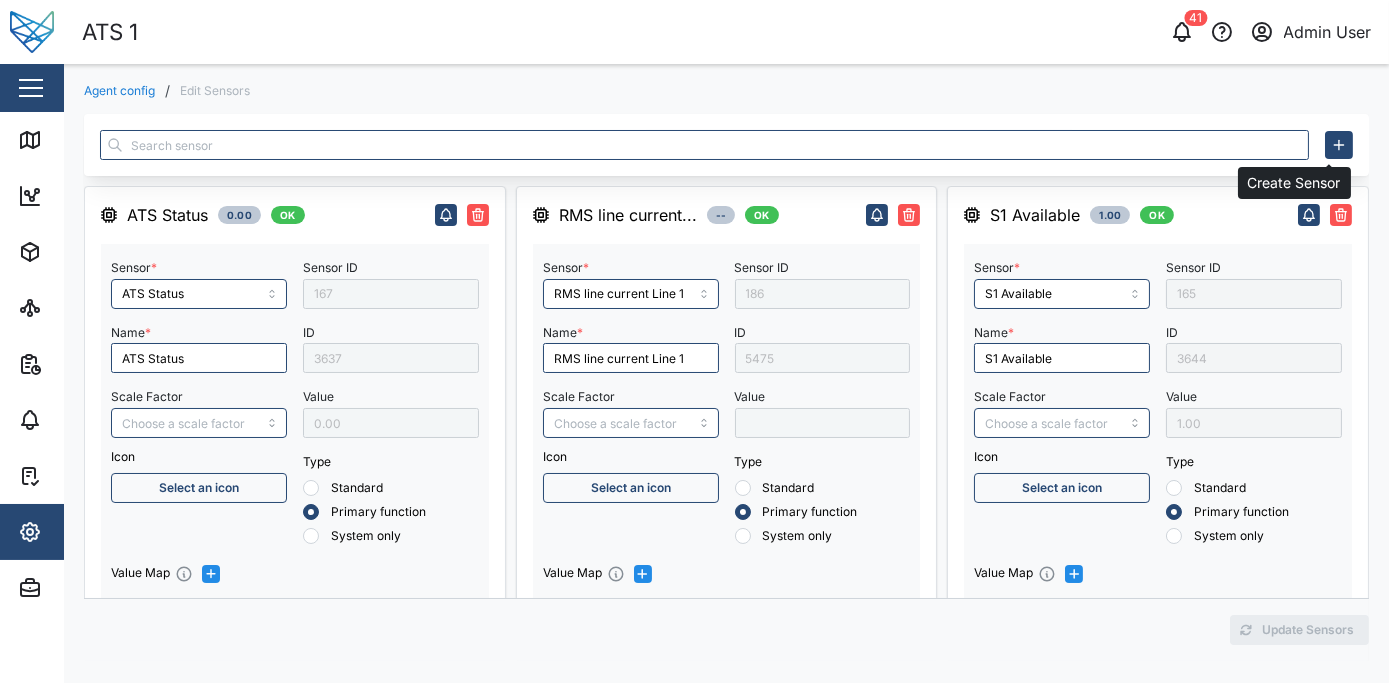 type on "S1 Available" 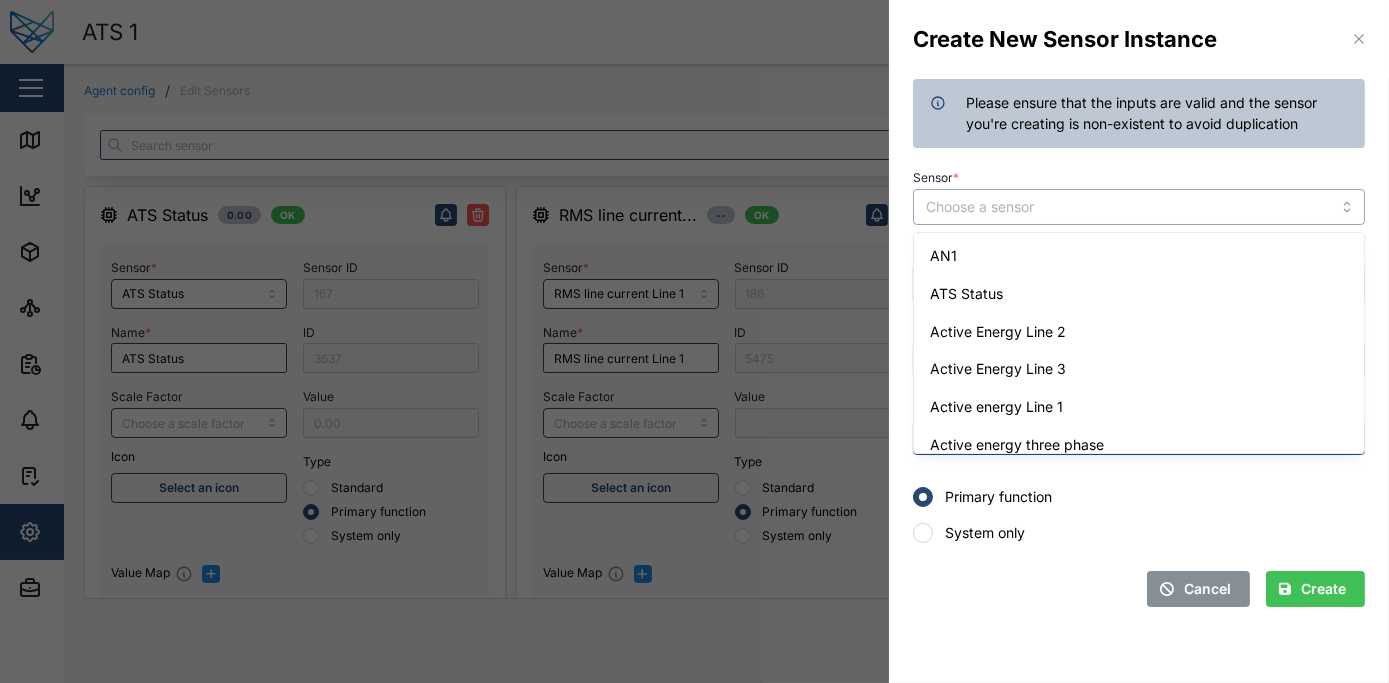 click on "Sensor  *" at bounding box center [1139, 207] 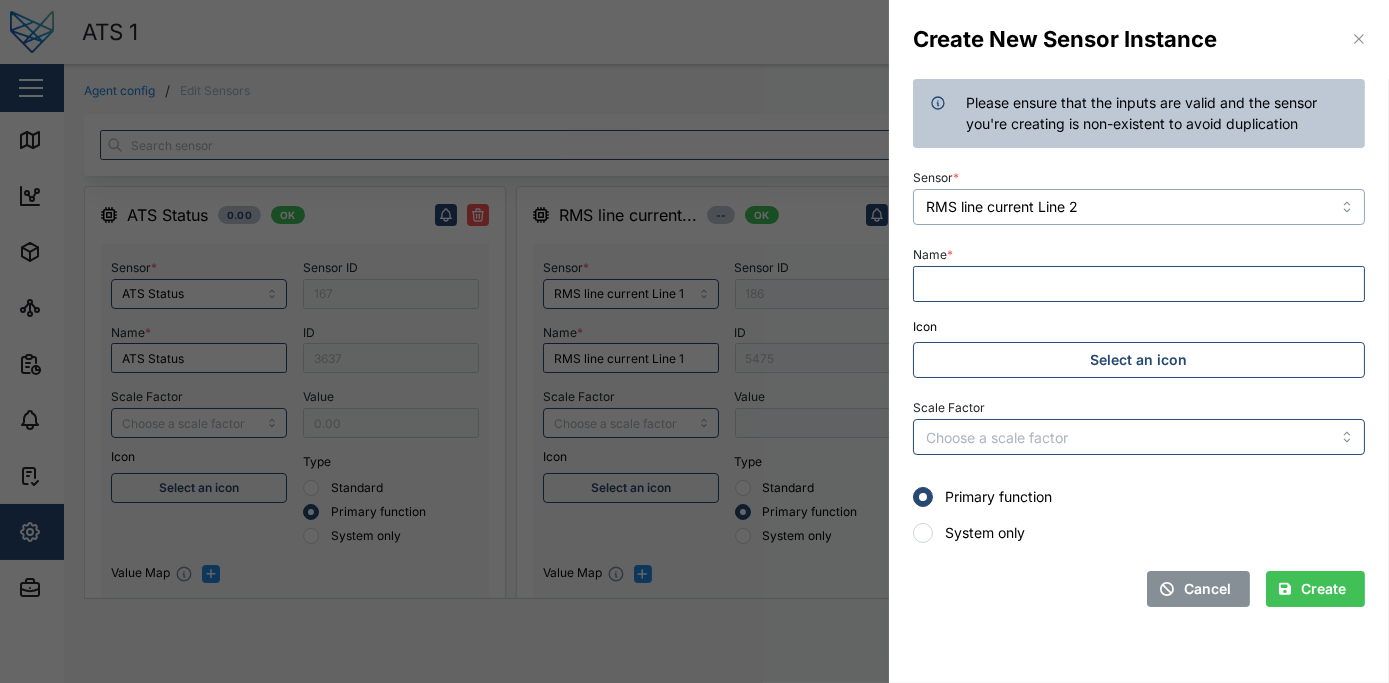type on "RMS line current Line 2" 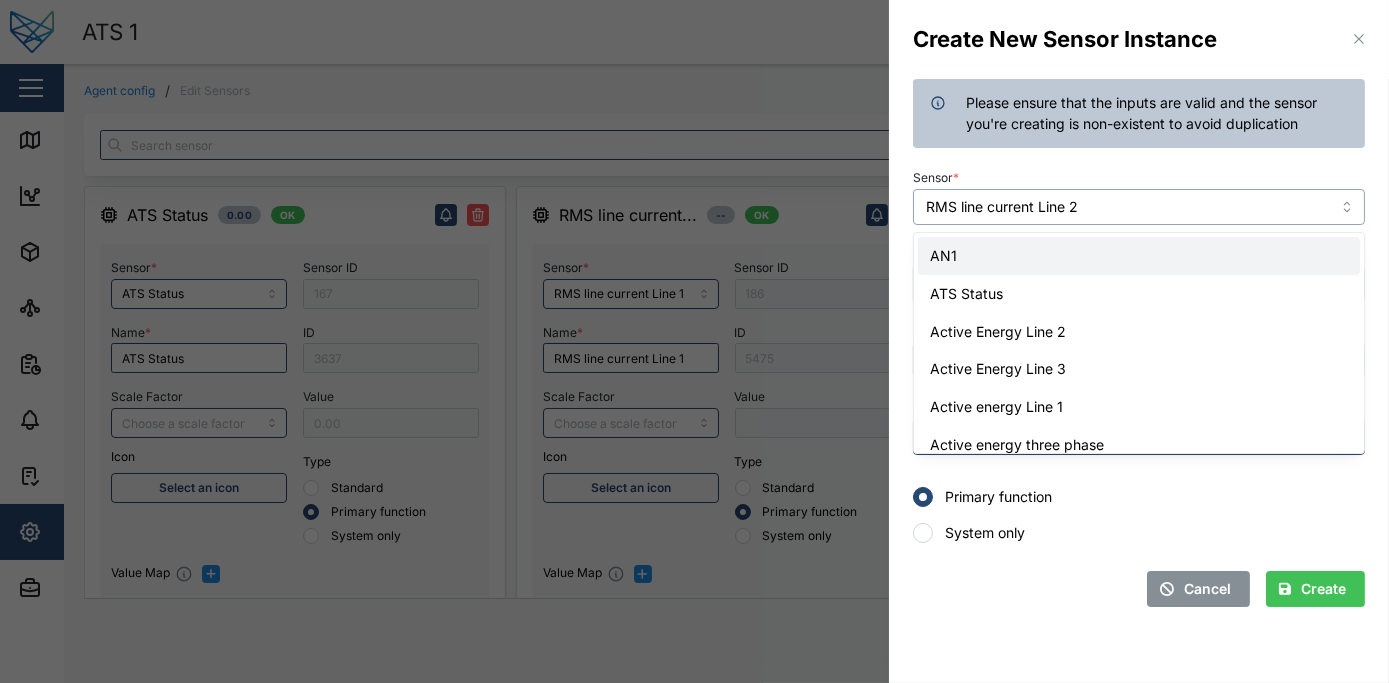 scroll, scrollTop: 4689, scrollLeft: 0, axis: vertical 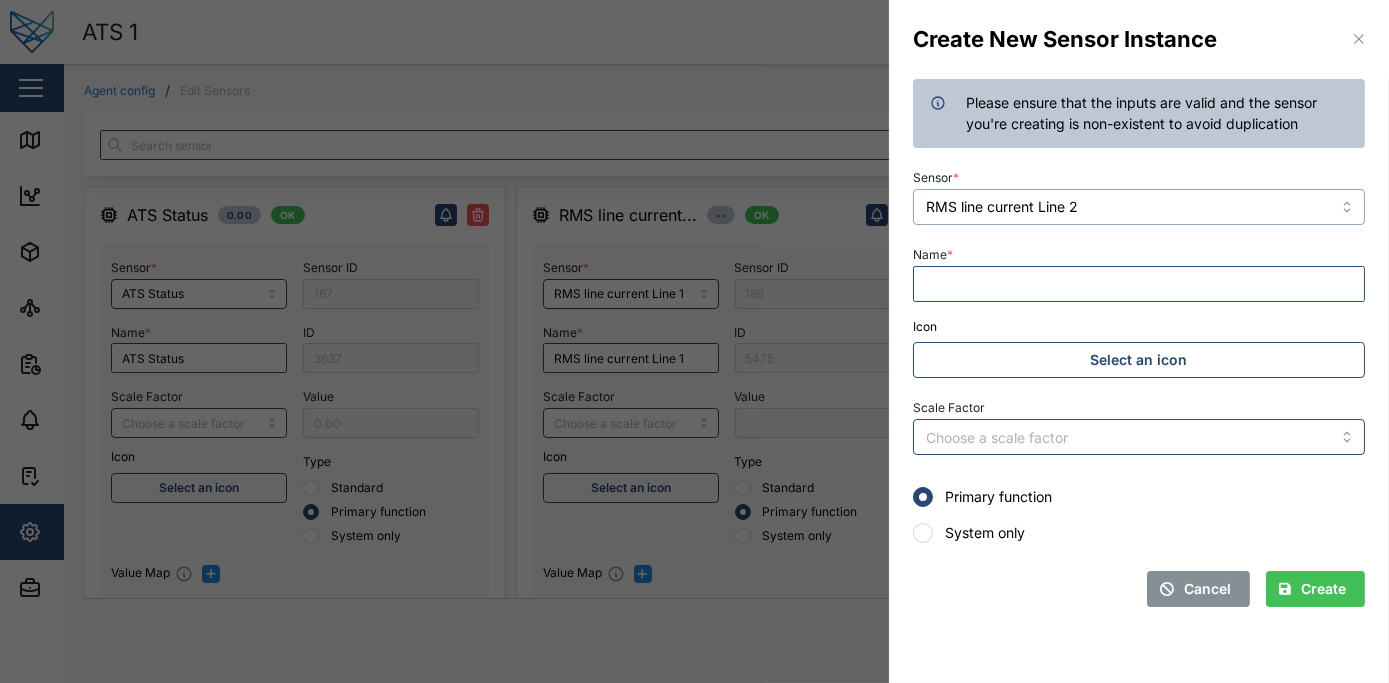 click on "RMS line current Line 2" at bounding box center (1139, 207) 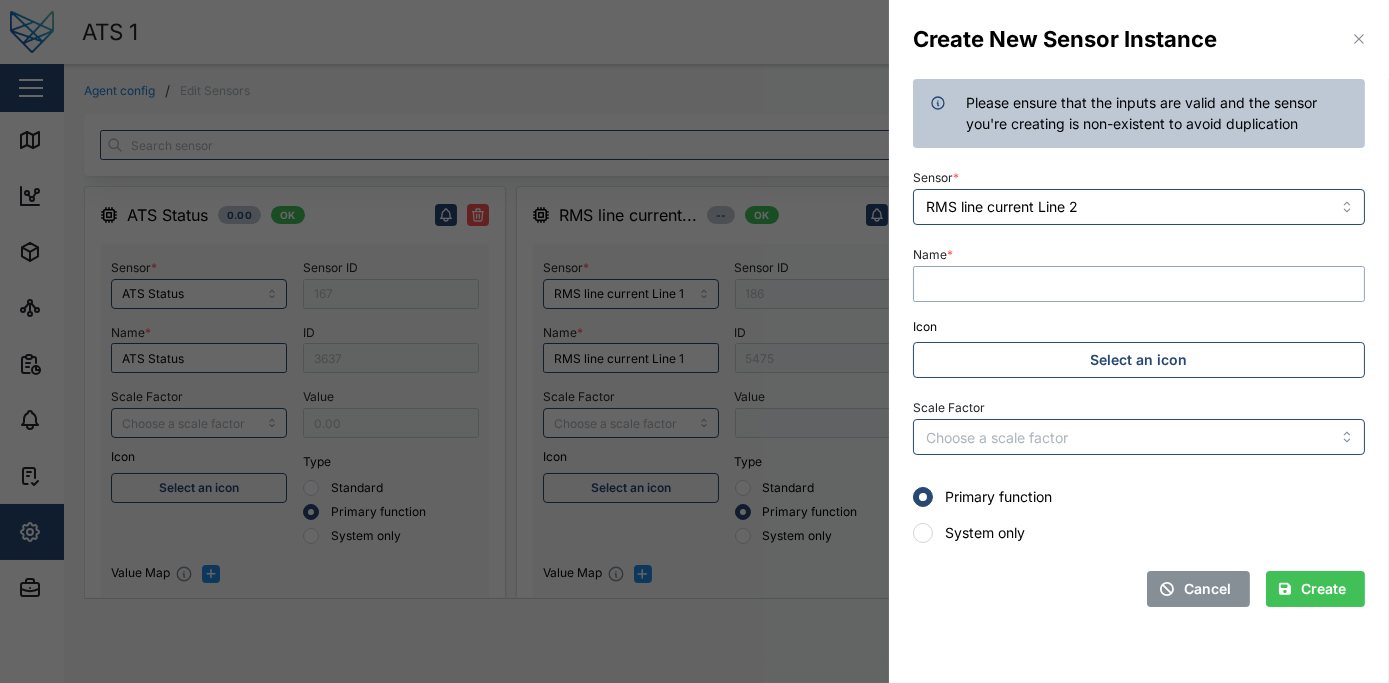 click on "Name  *" at bounding box center [1139, 284] 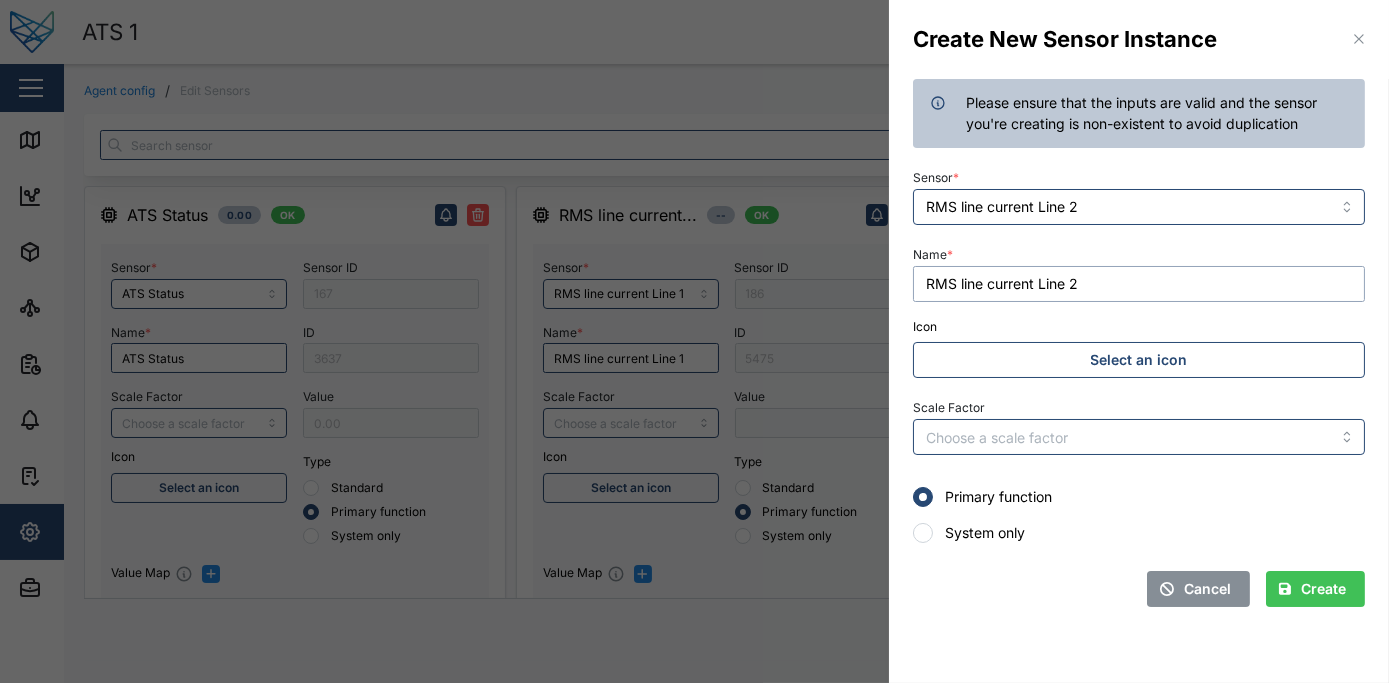 type on "RMS line current Line 2" 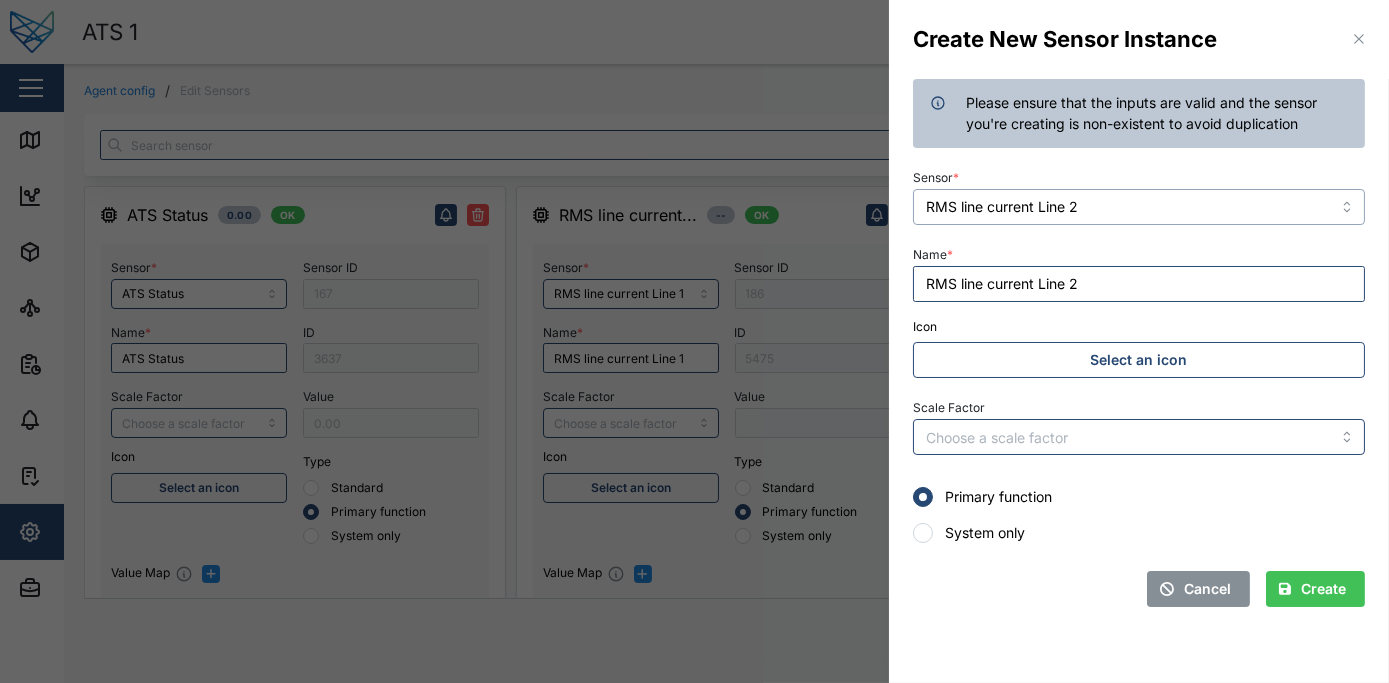 click on "RMS line current Line 2" at bounding box center (1139, 207) 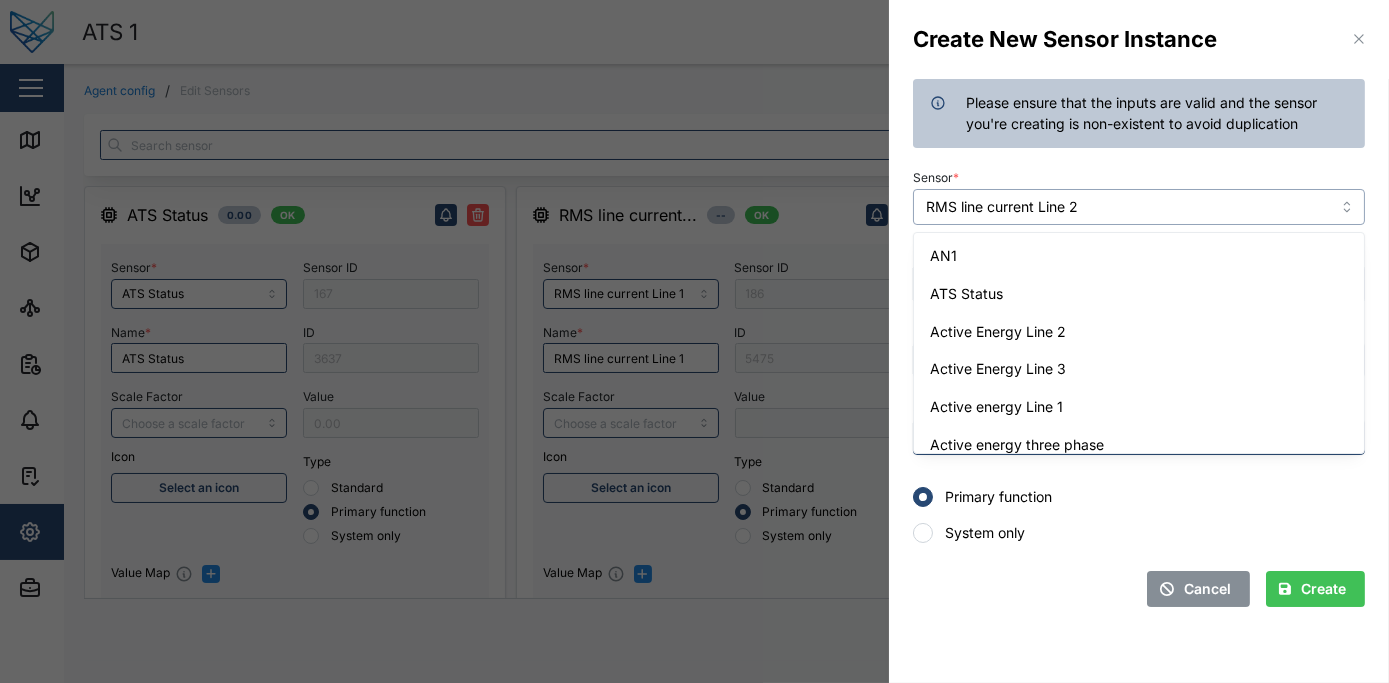 scroll, scrollTop: 4689, scrollLeft: 0, axis: vertical 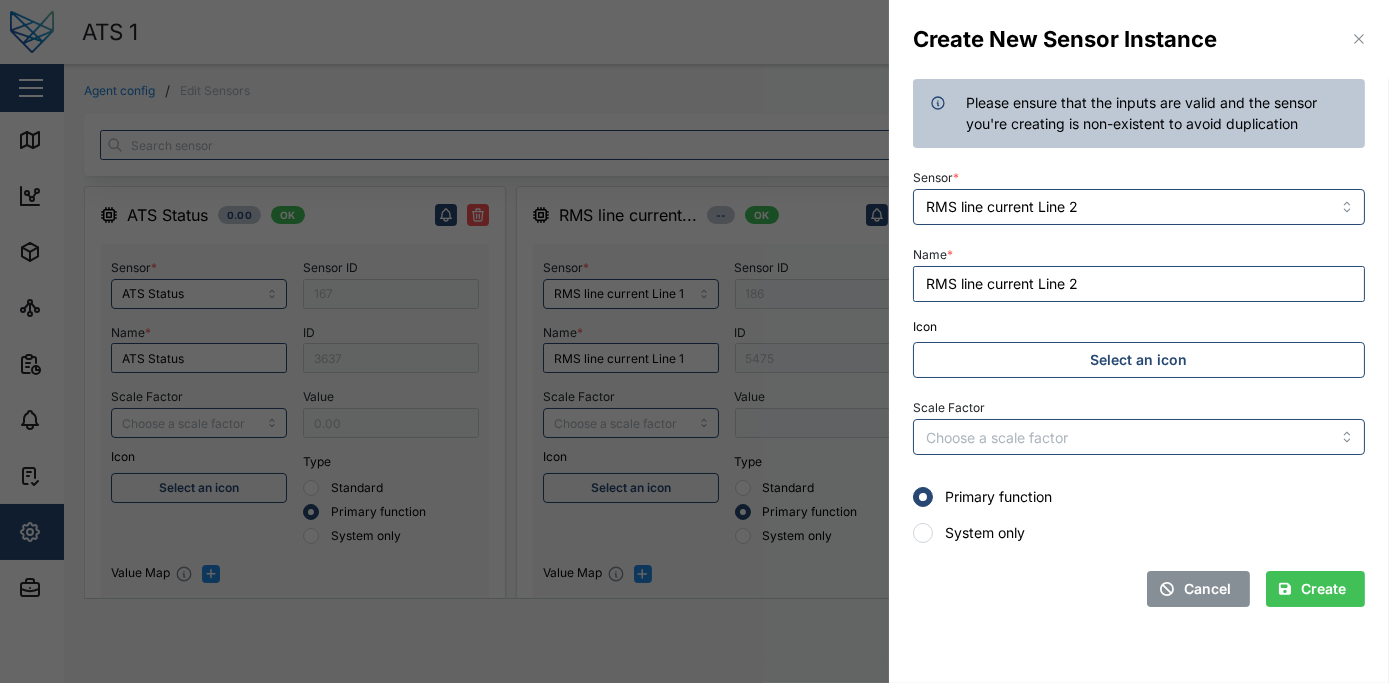 click on "Create" at bounding box center [1323, 589] 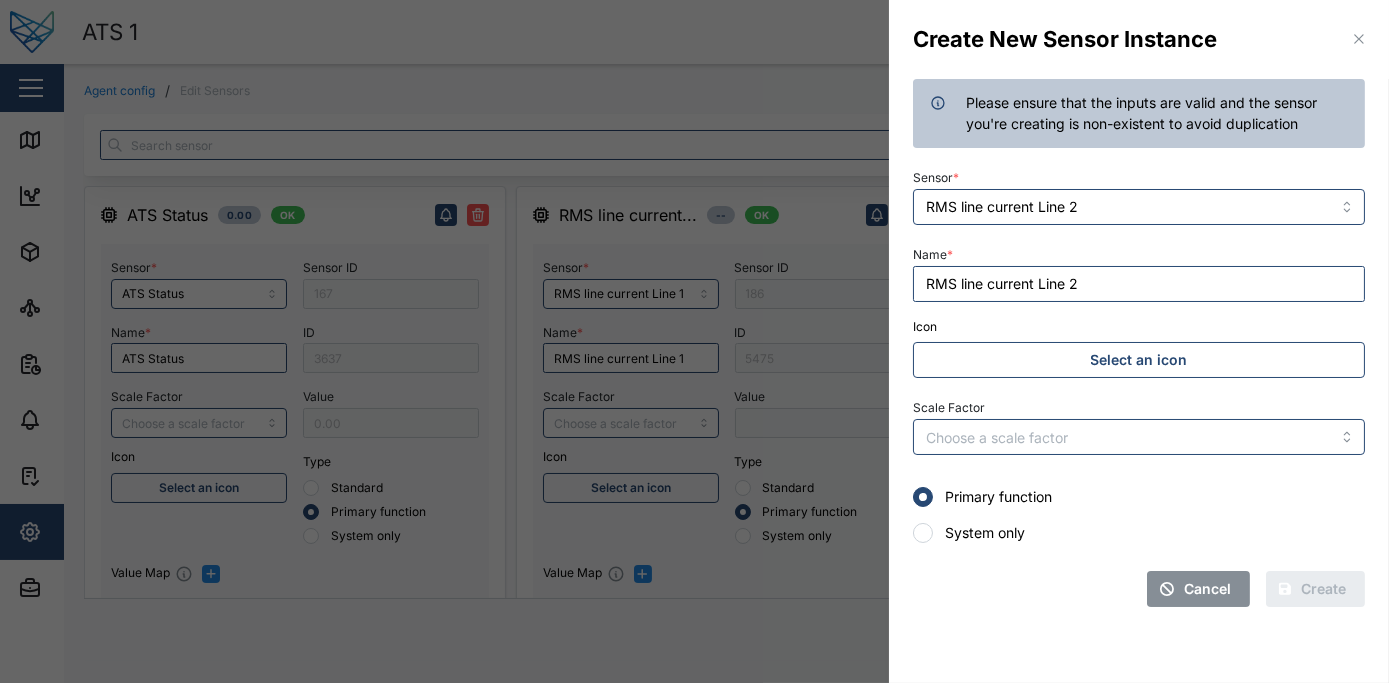 type 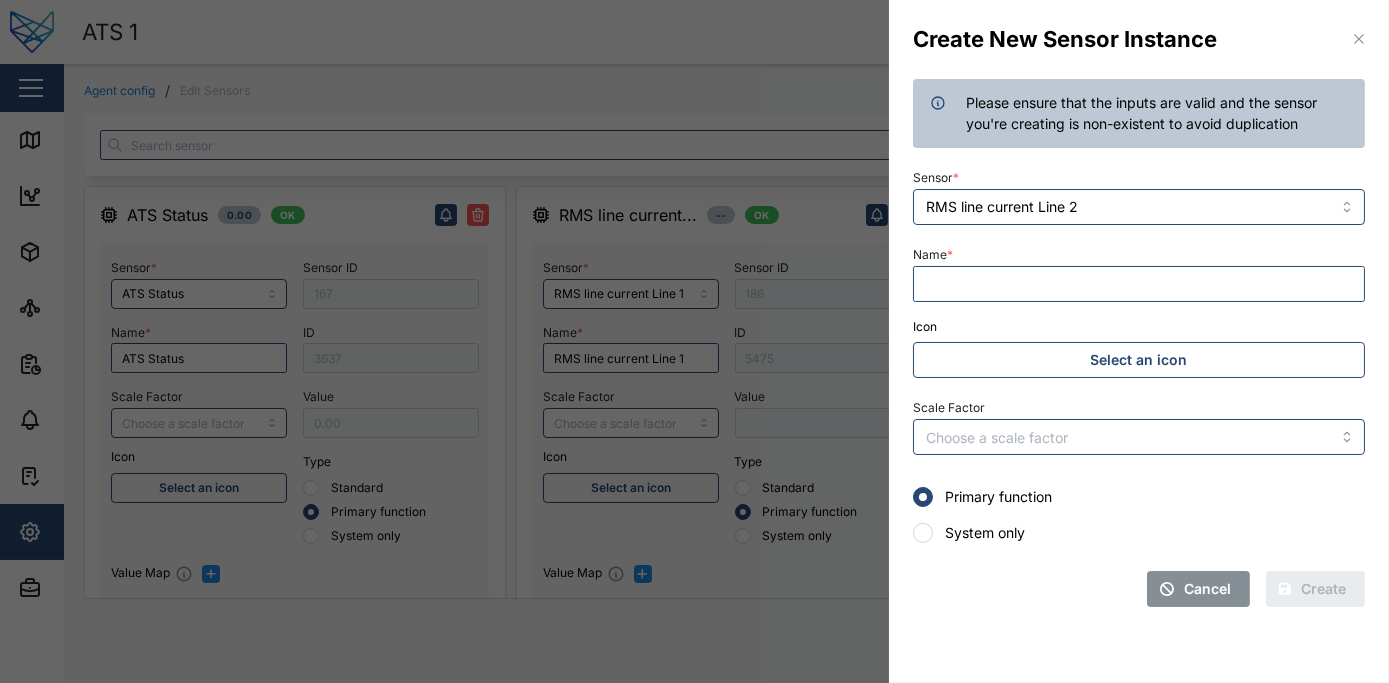 type 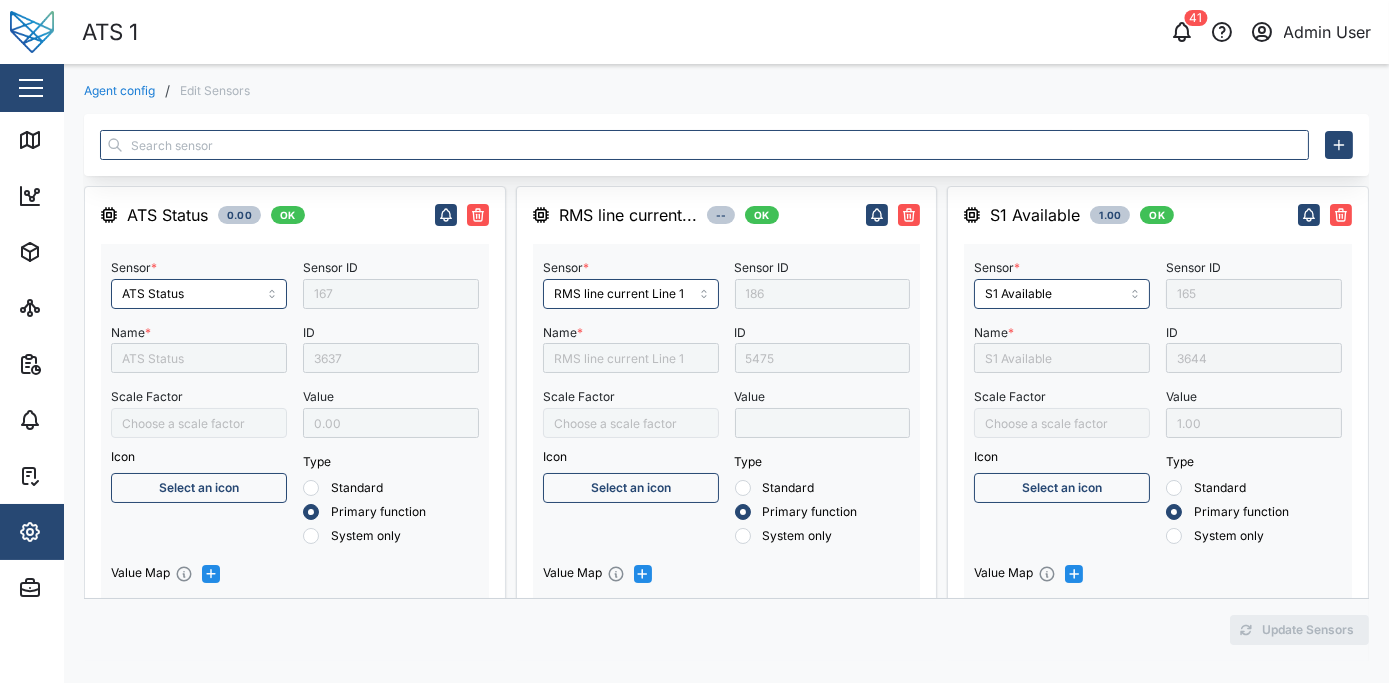 type 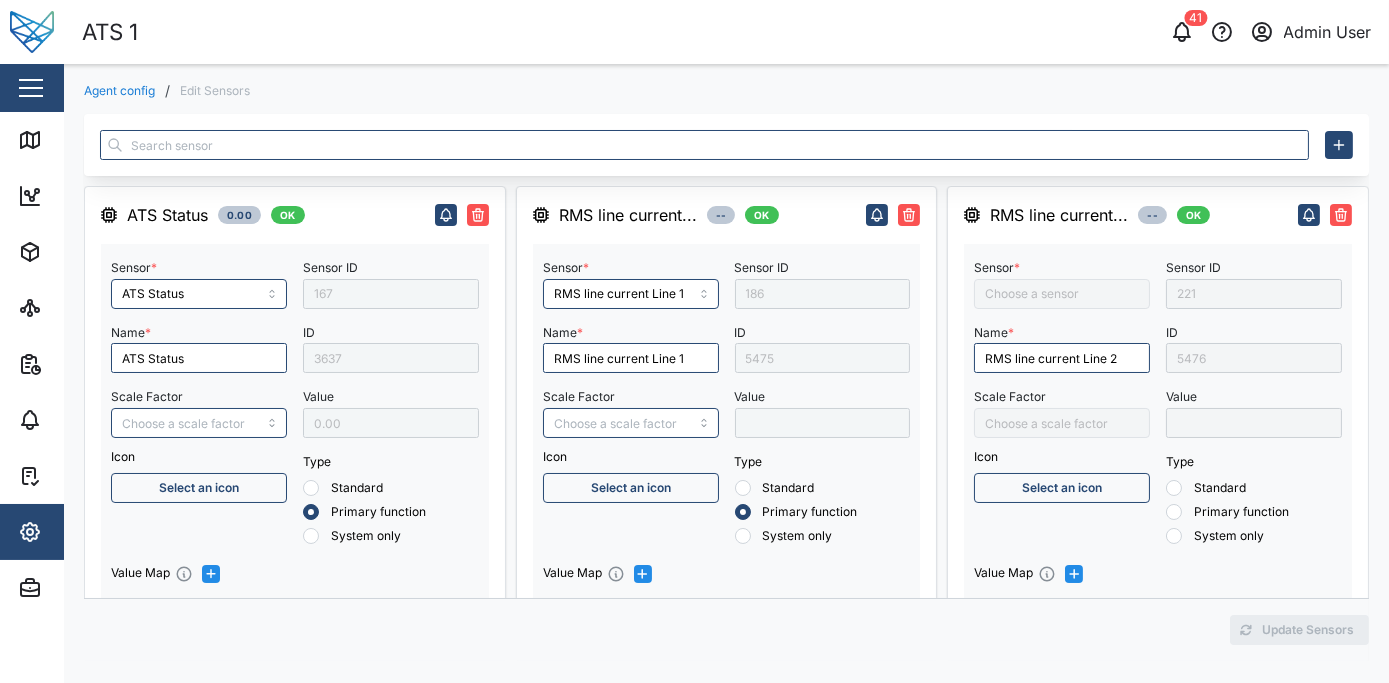radio on "true" 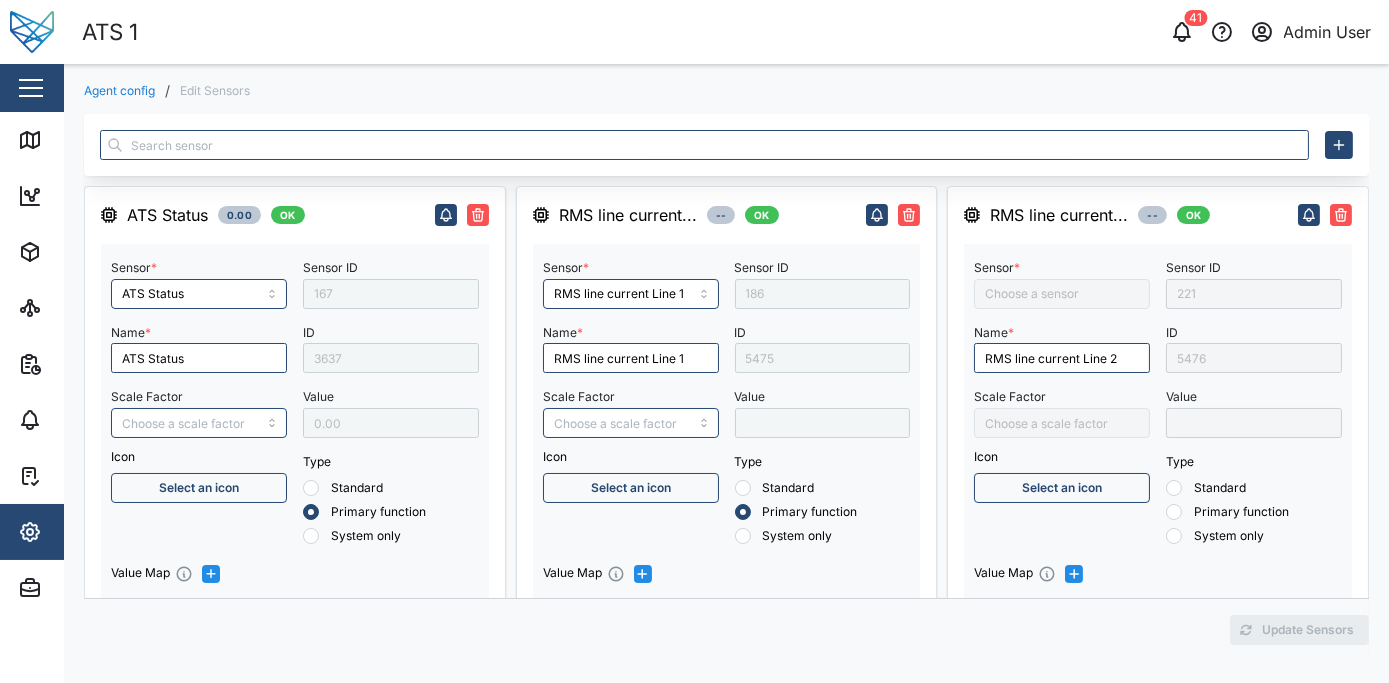radio on "true" 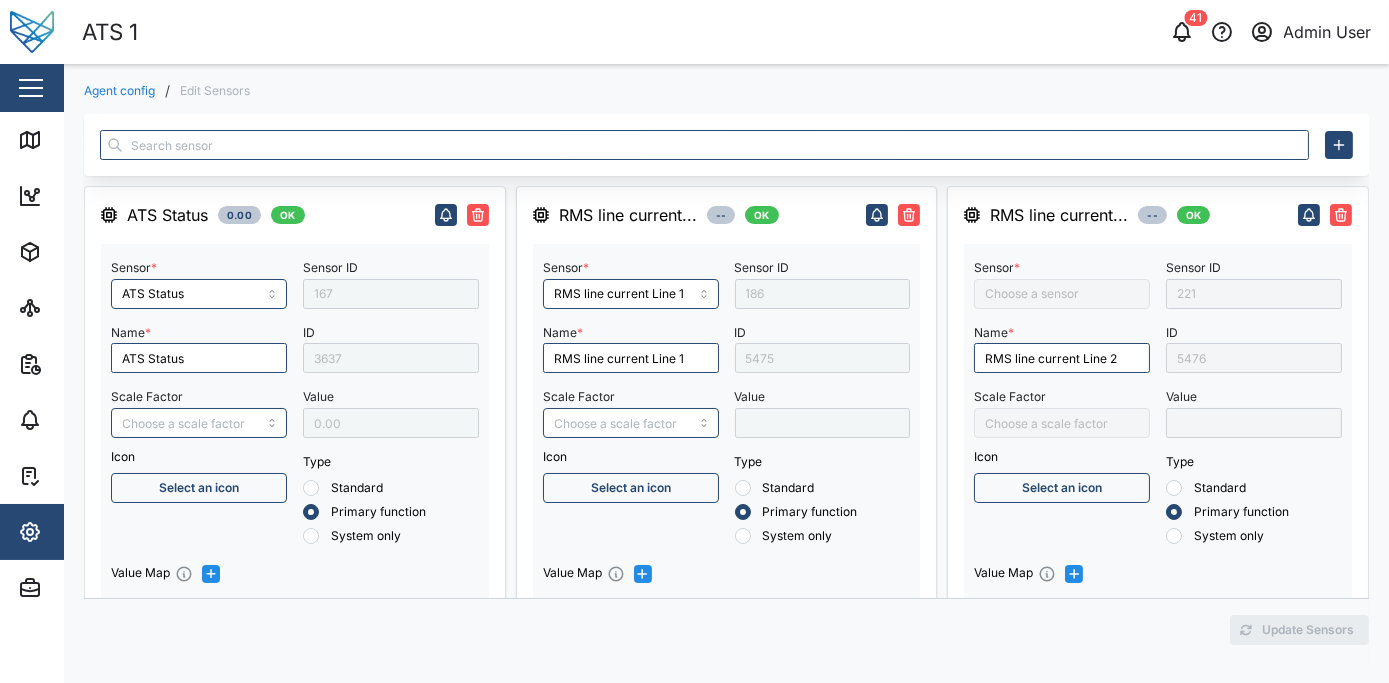 radio on "true" 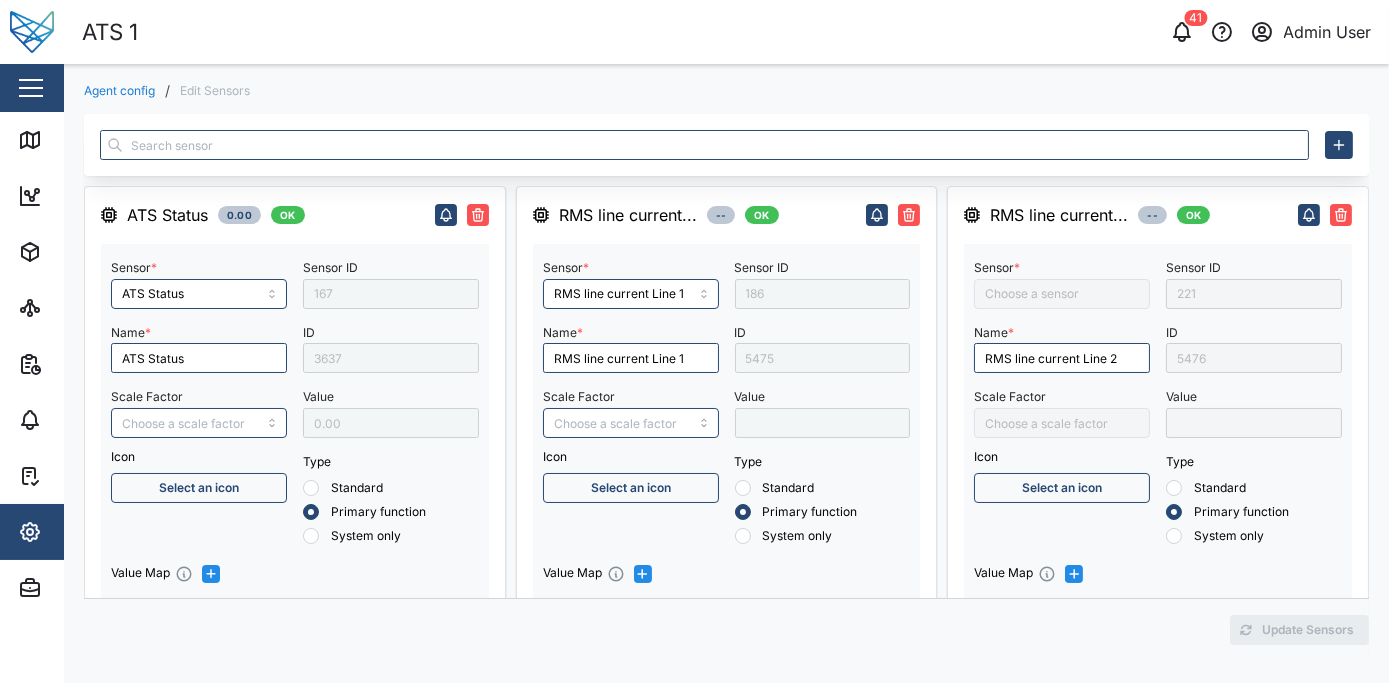 radio on "true" 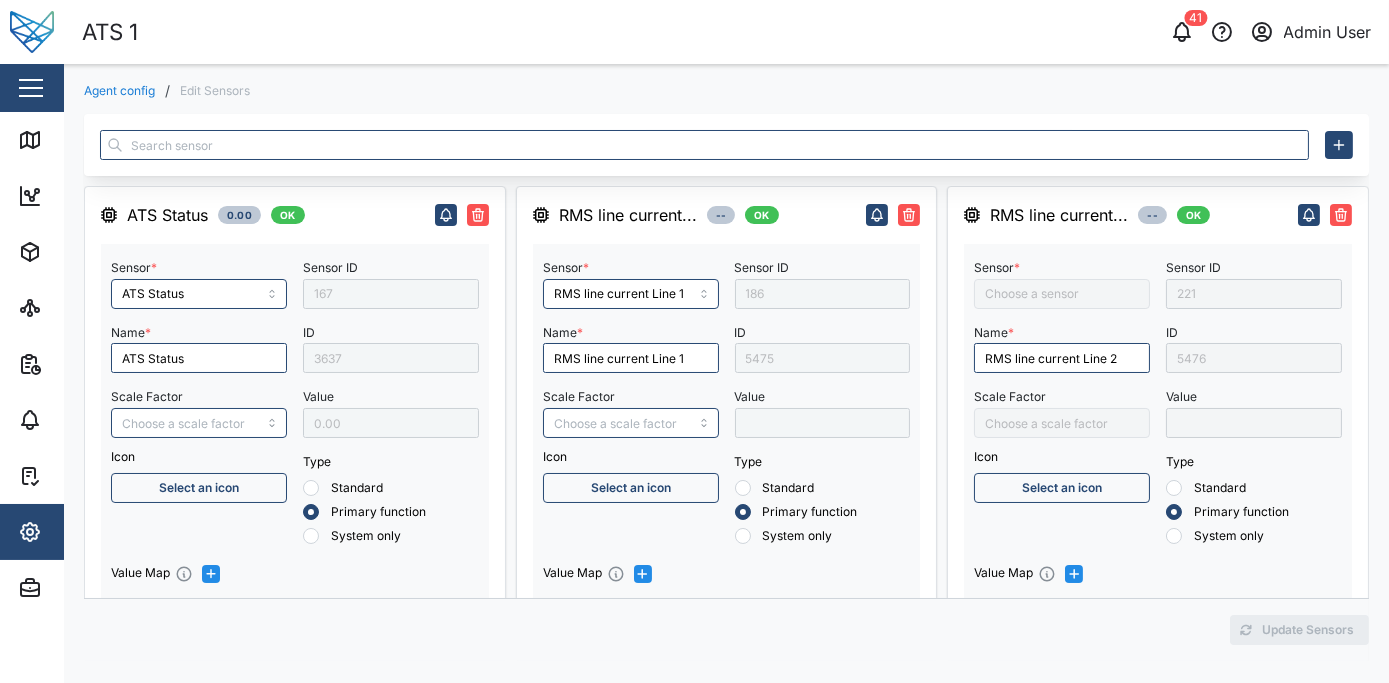 type on "S1 Available" 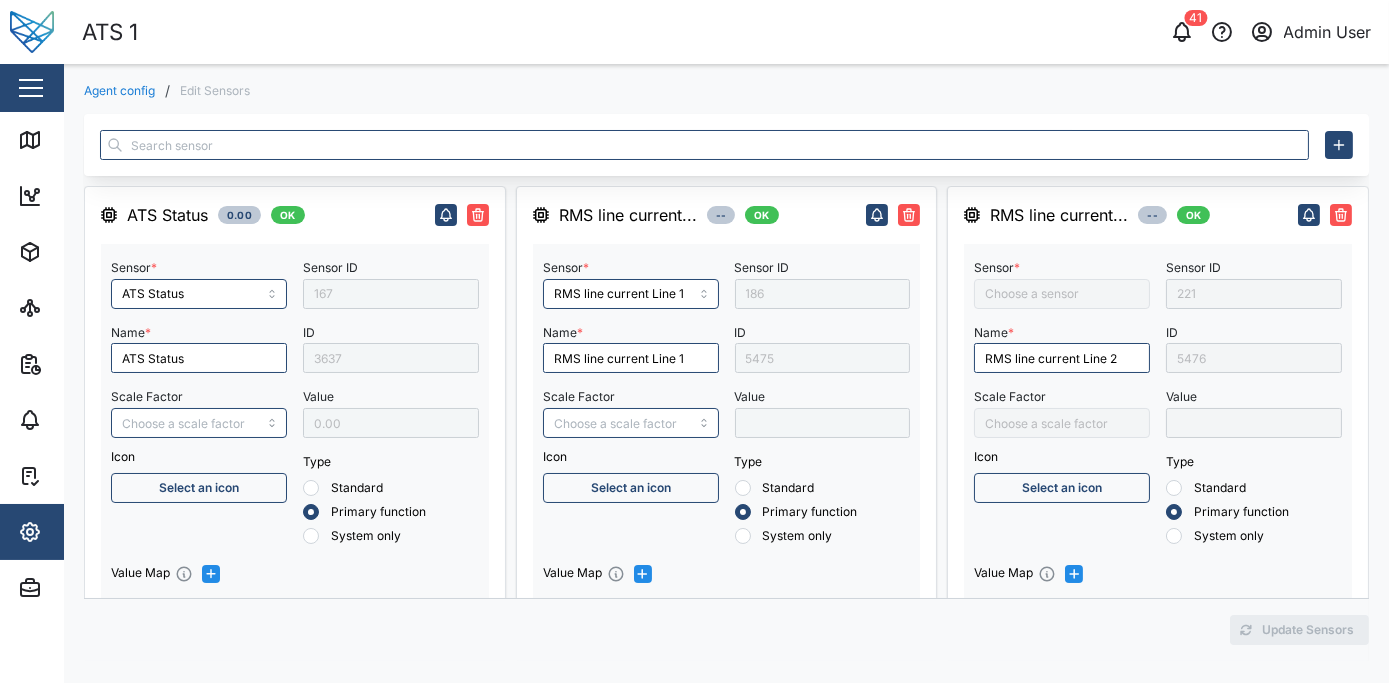 type on "S1 Voltage L1 - N" 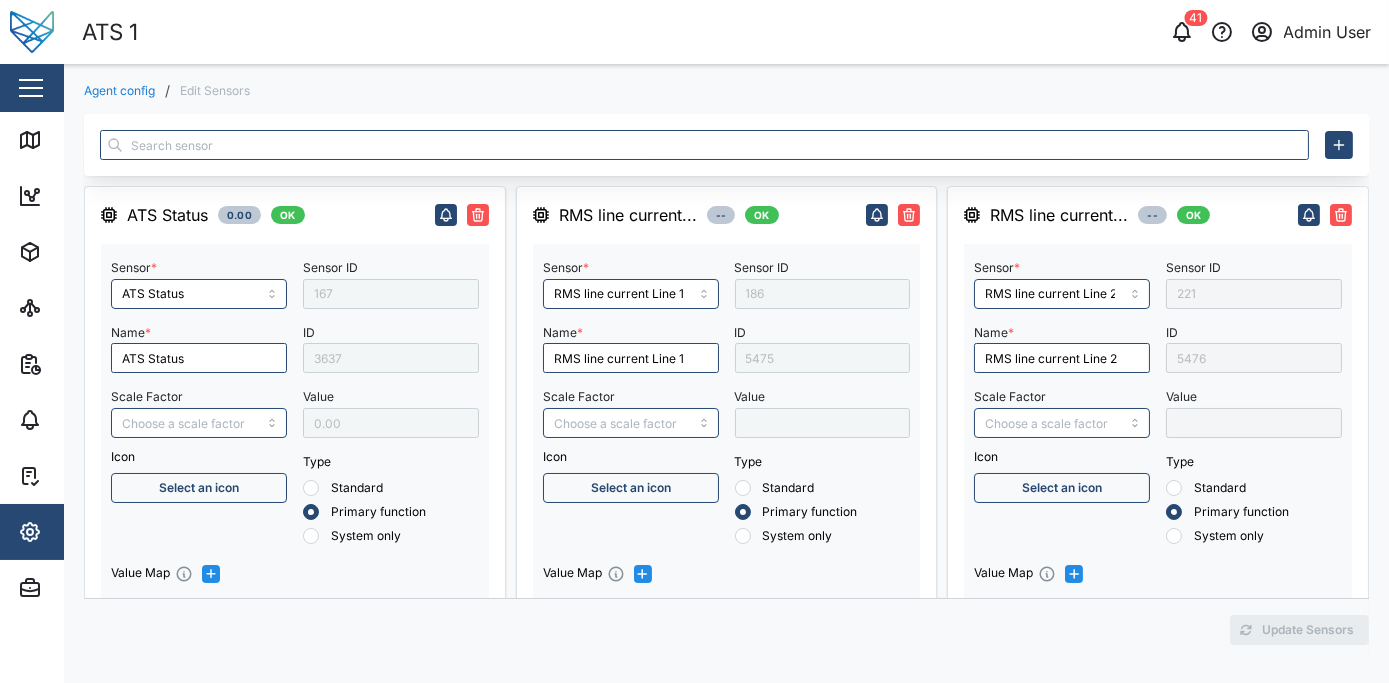 type on "S2 Voltage L3 - N" 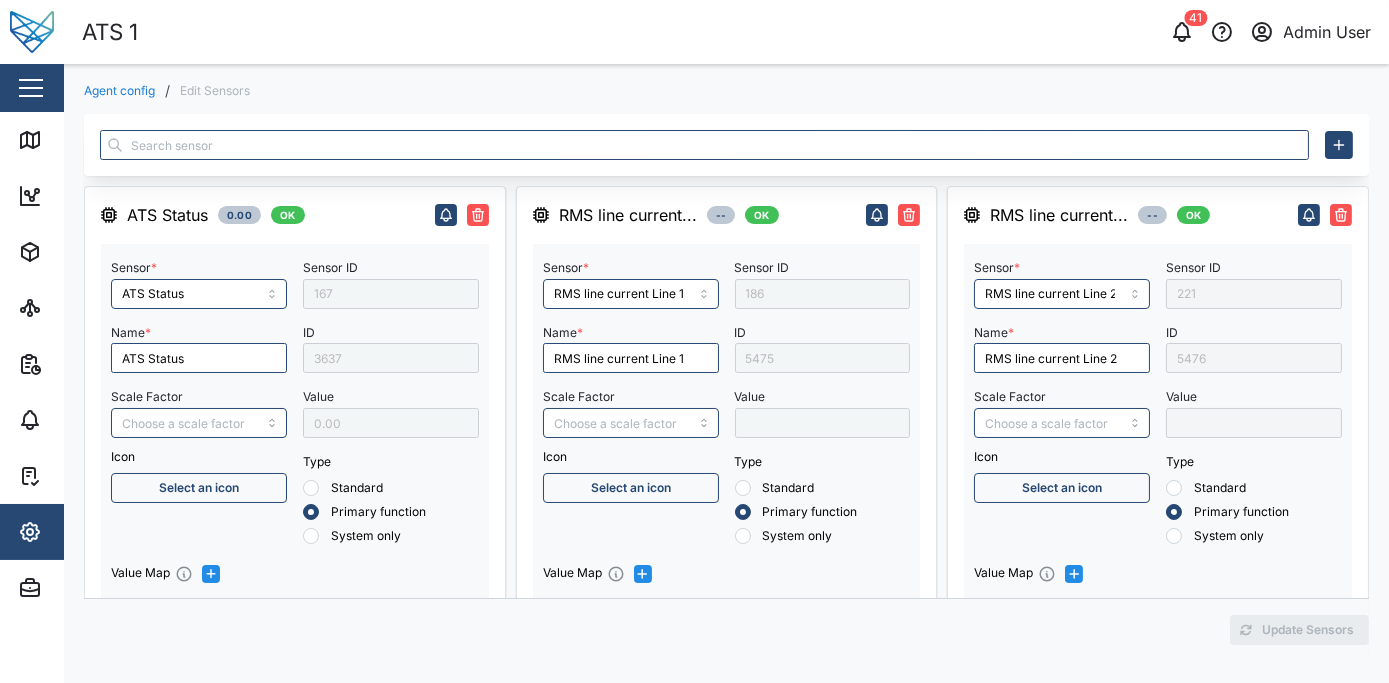 type on "RMS line current Line 2" 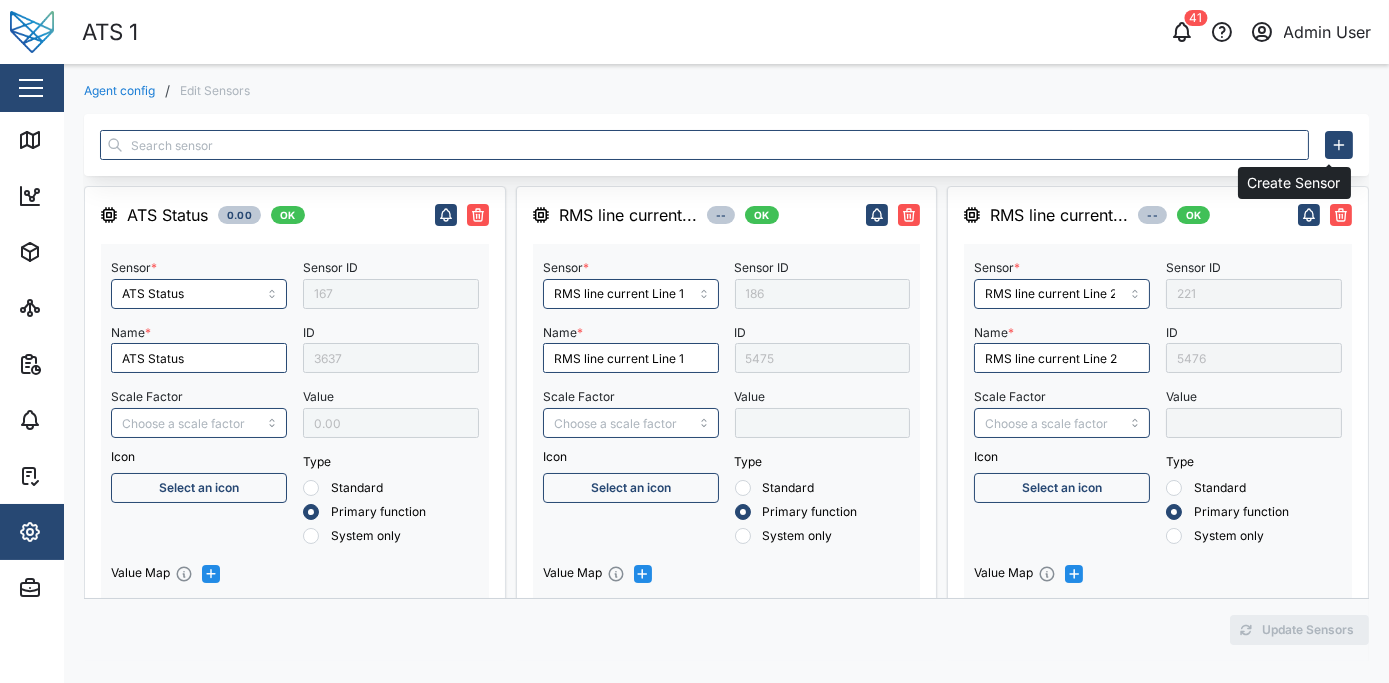 click at bounding box center [1339, 145] 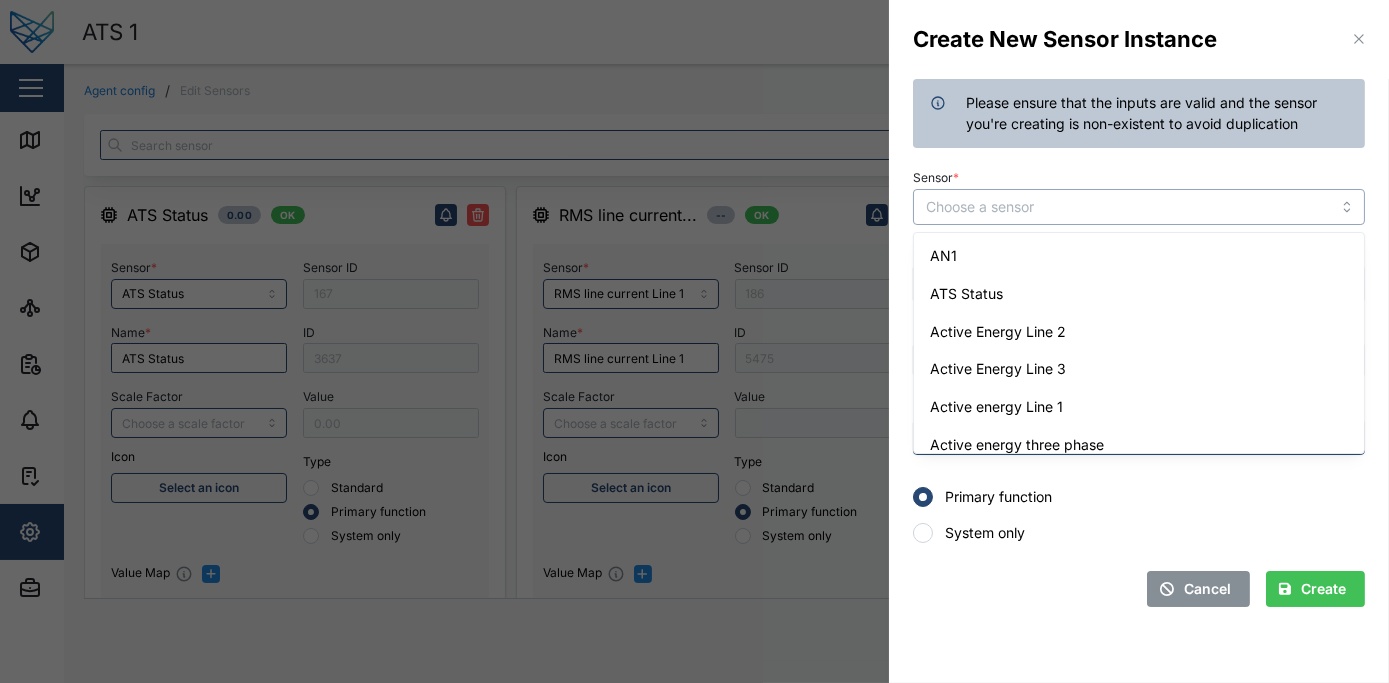 click on "Sensor  *" at bounding box center [1139, 207] 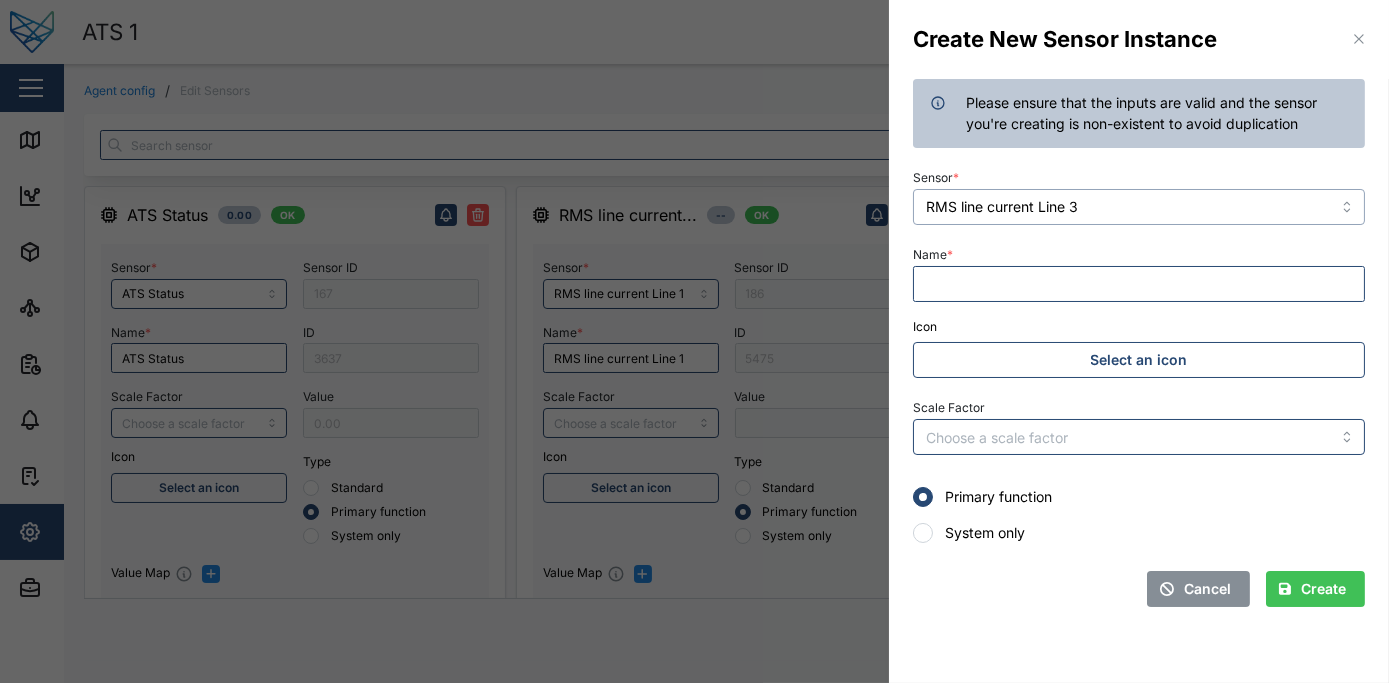 type on "RMS line current Line 3" 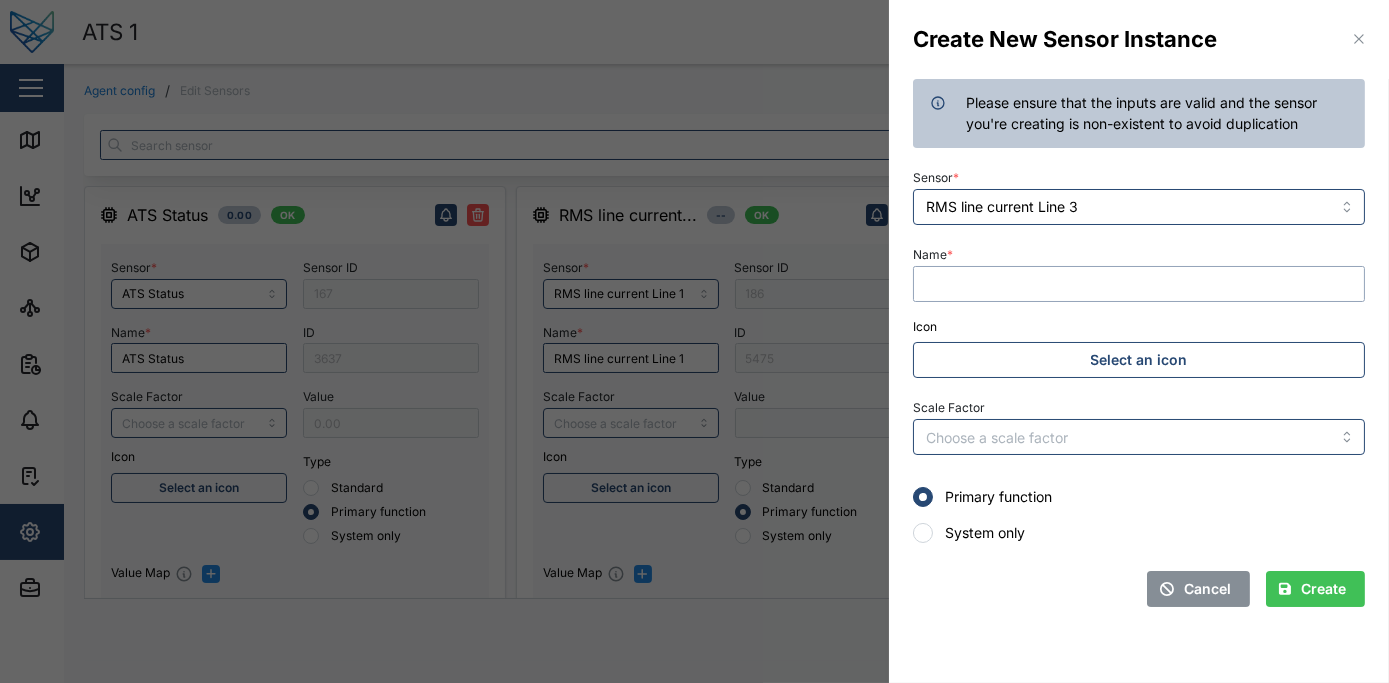 click on "Name  *" at bounding box center [1139, 284] 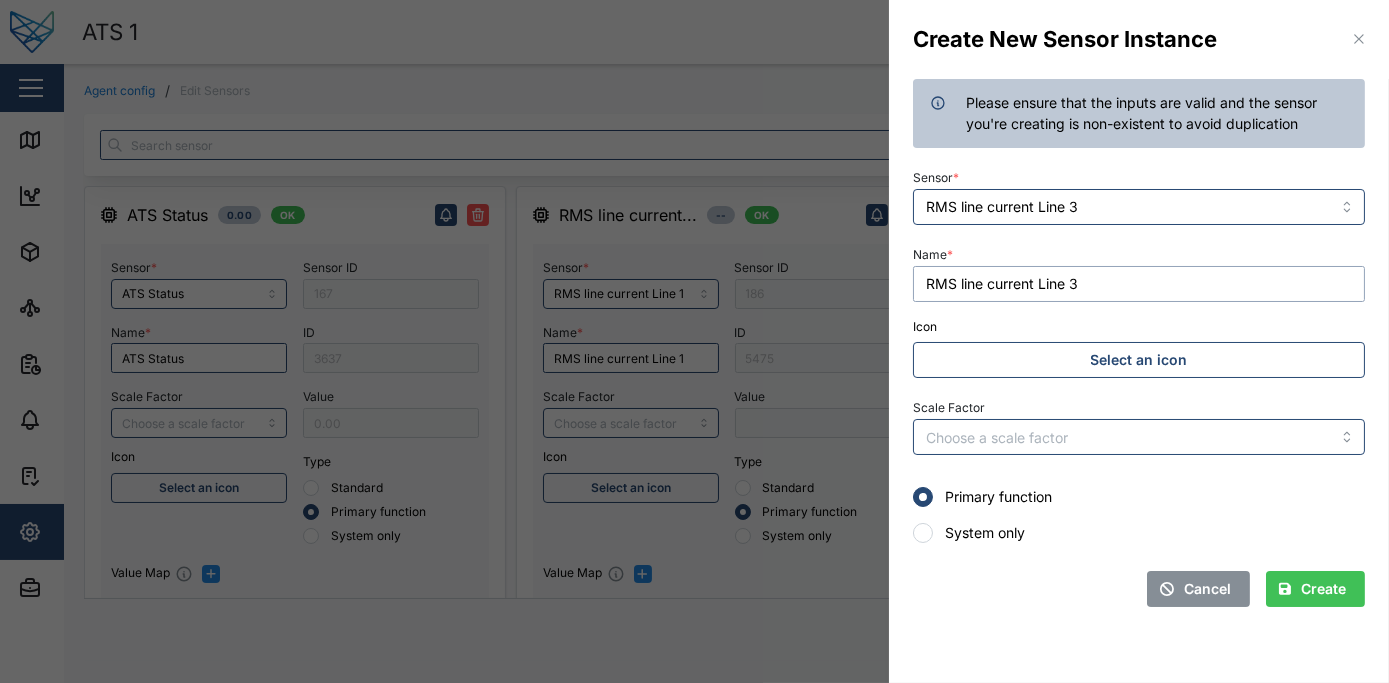 type on "RMS line current Line 3" 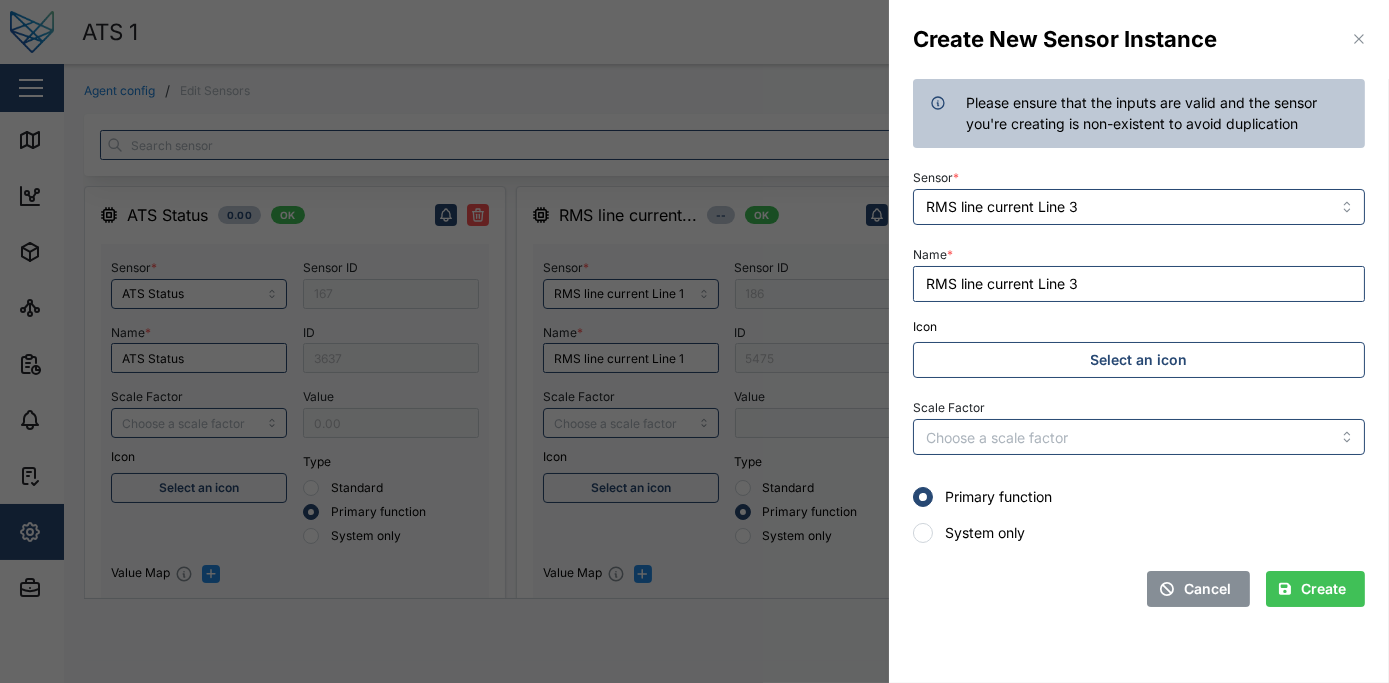 click on "Create" at bounding box center [1323, 589] 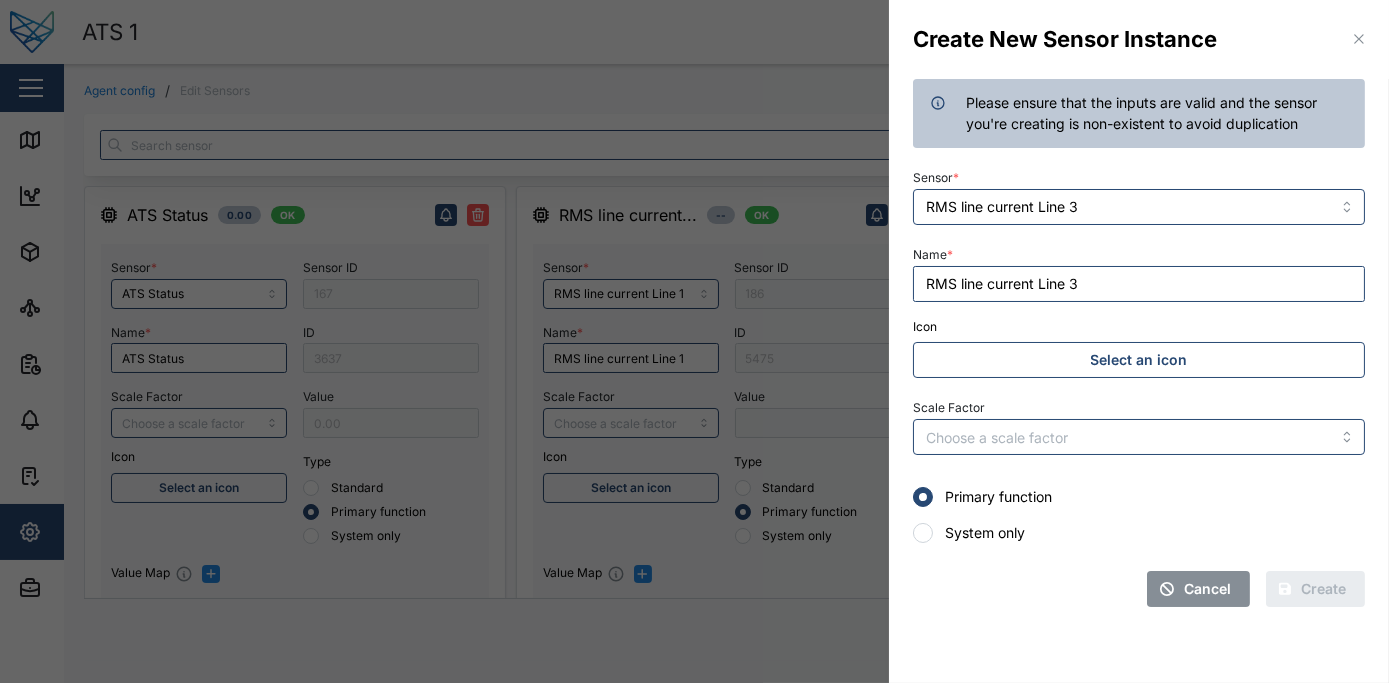 type 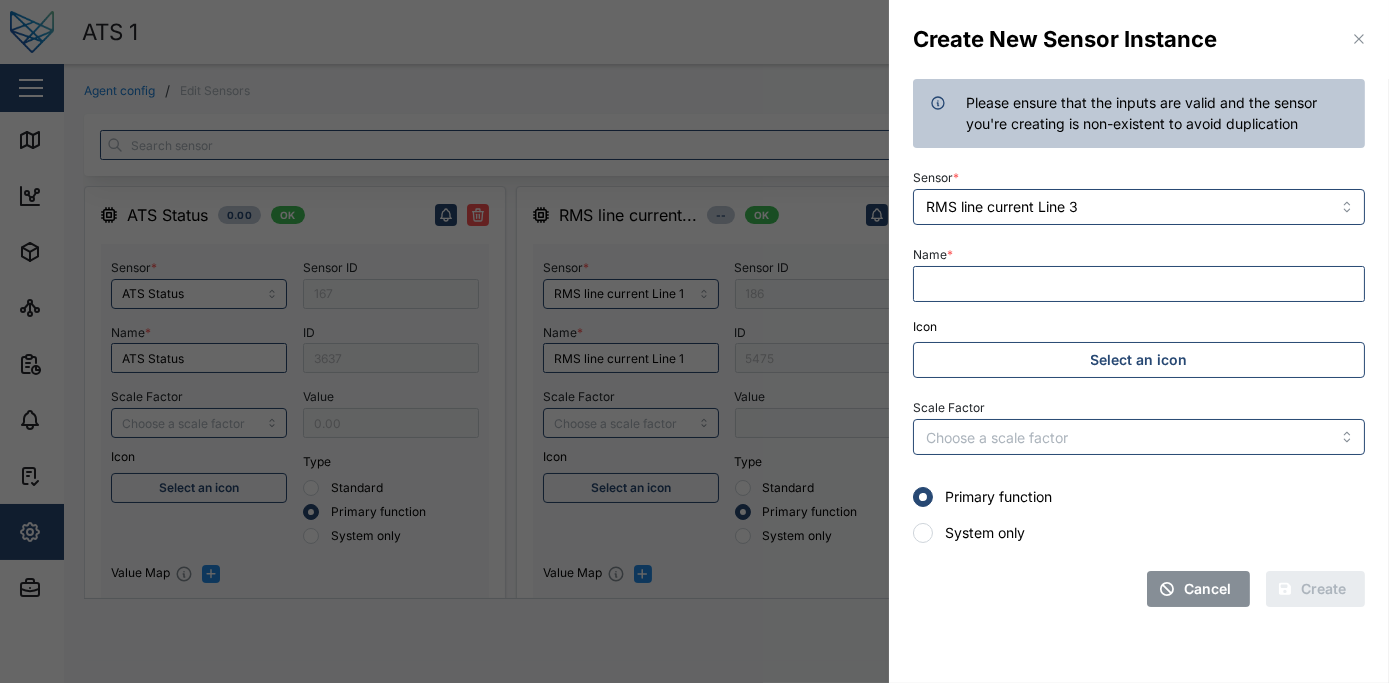 type 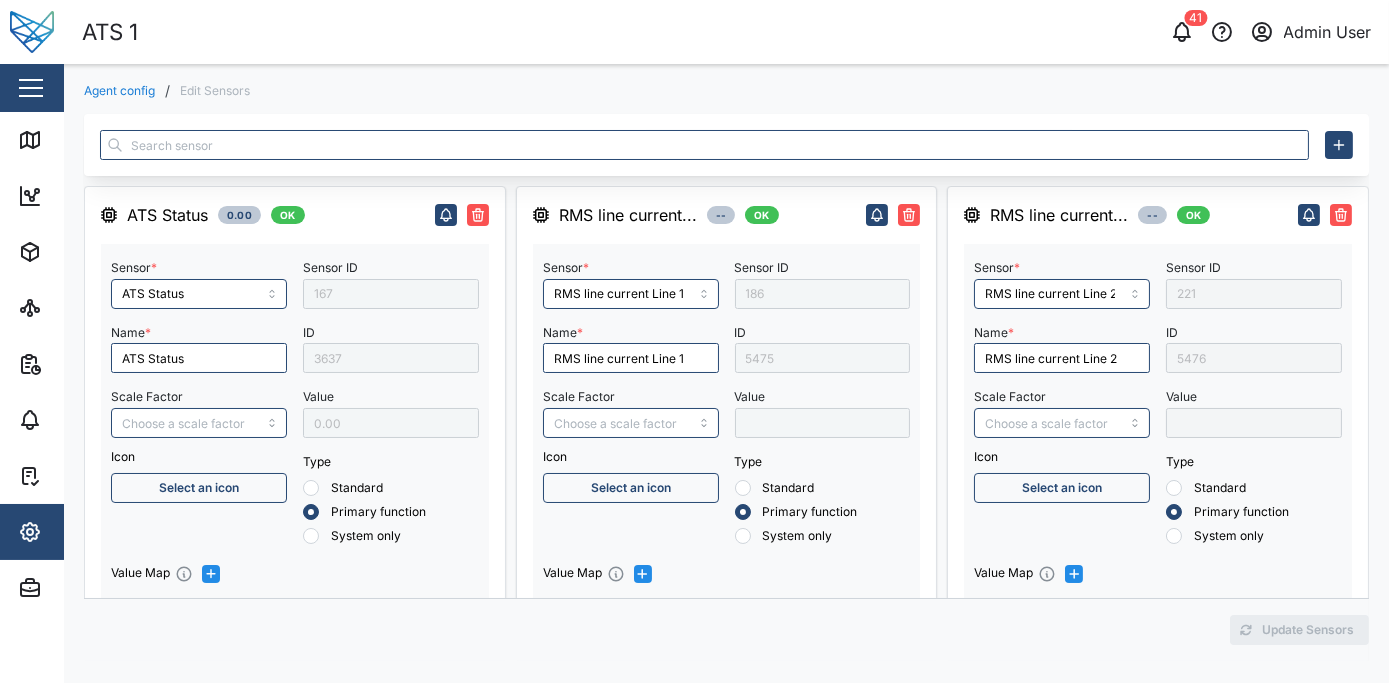 type on "RMS line current Line 3" 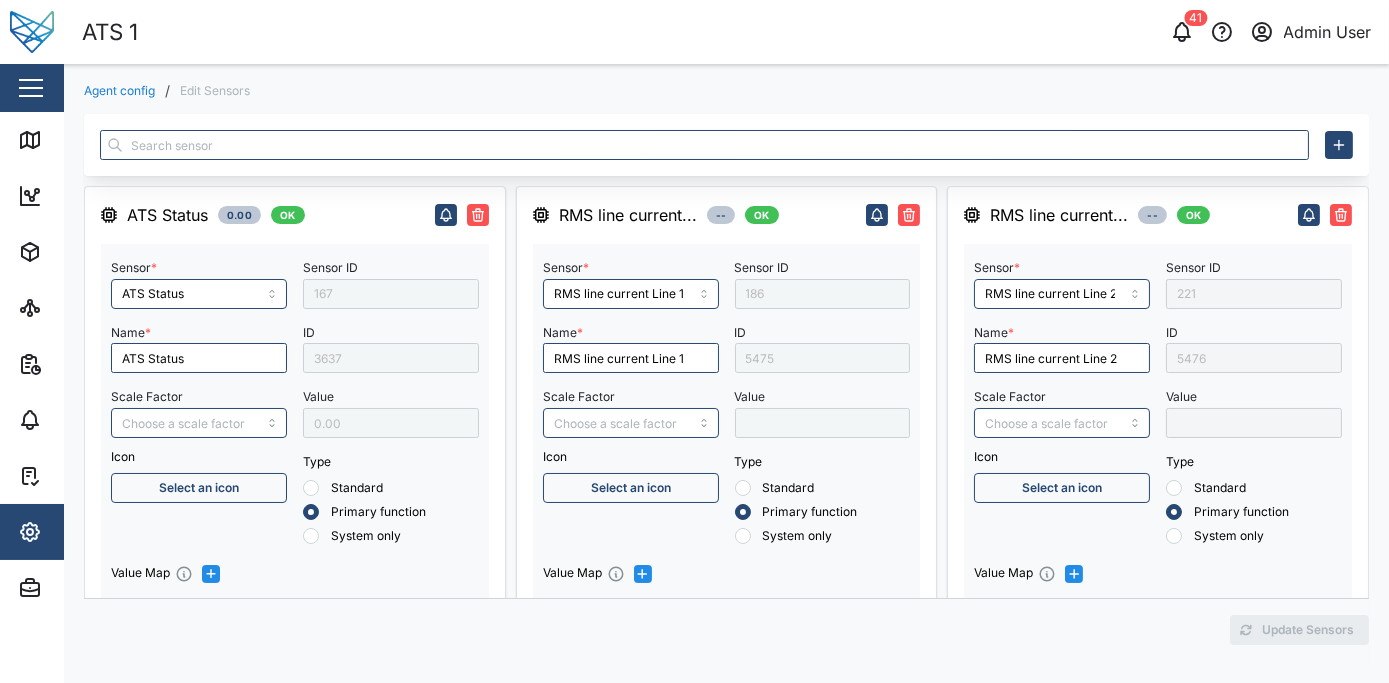 type on "S1 Switch" 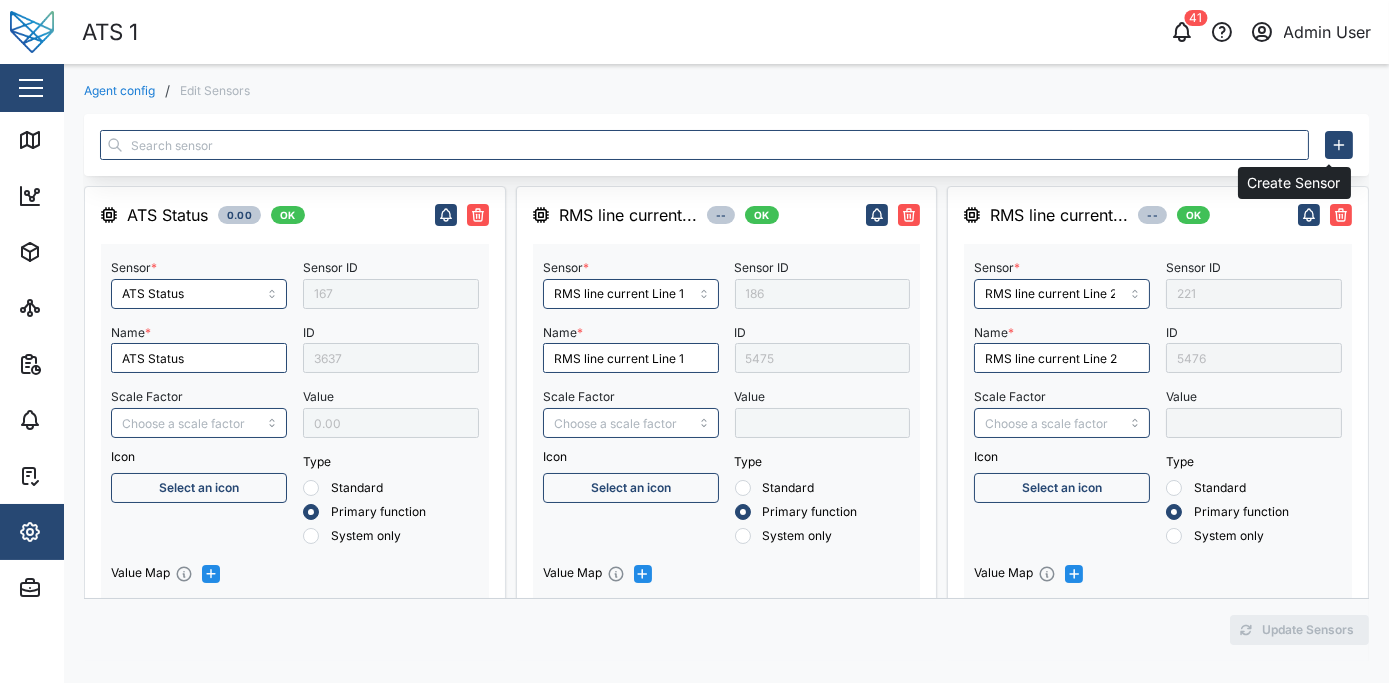 click at bounding box center [1339, 145] 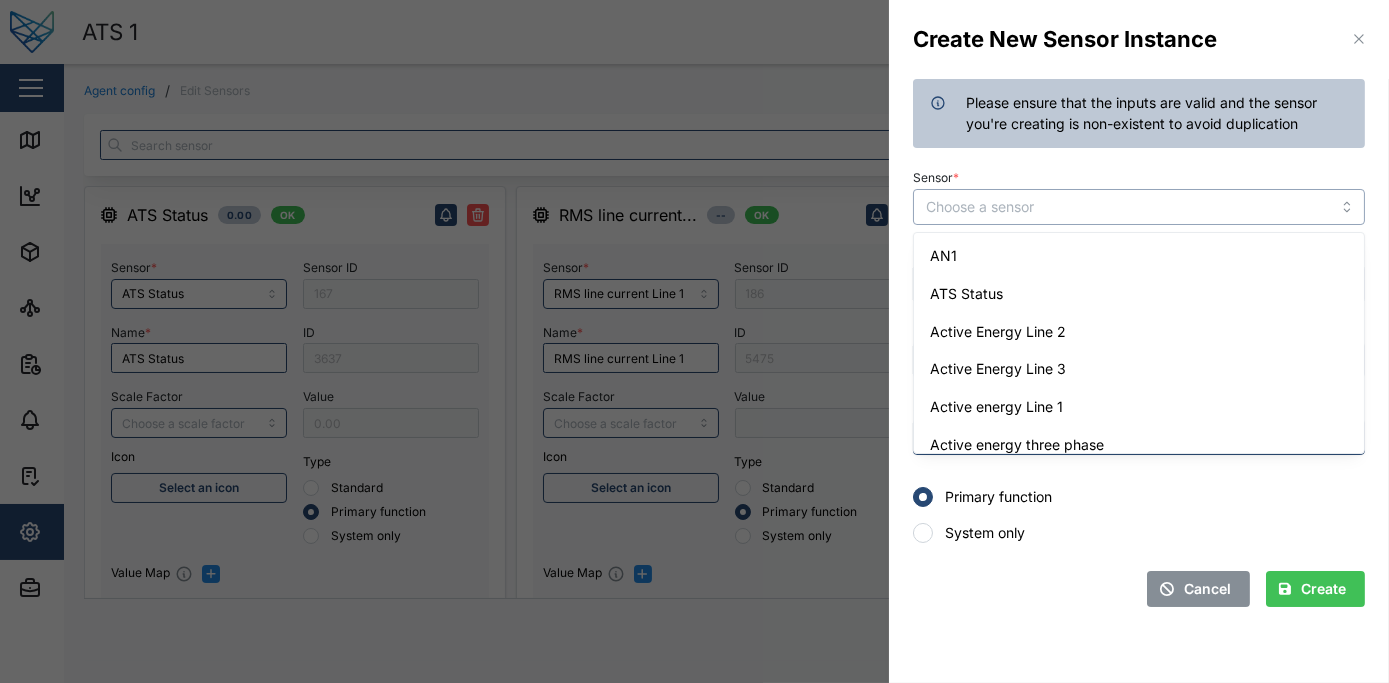 click on "Sensor  *" at bounding box center [1139, 207] 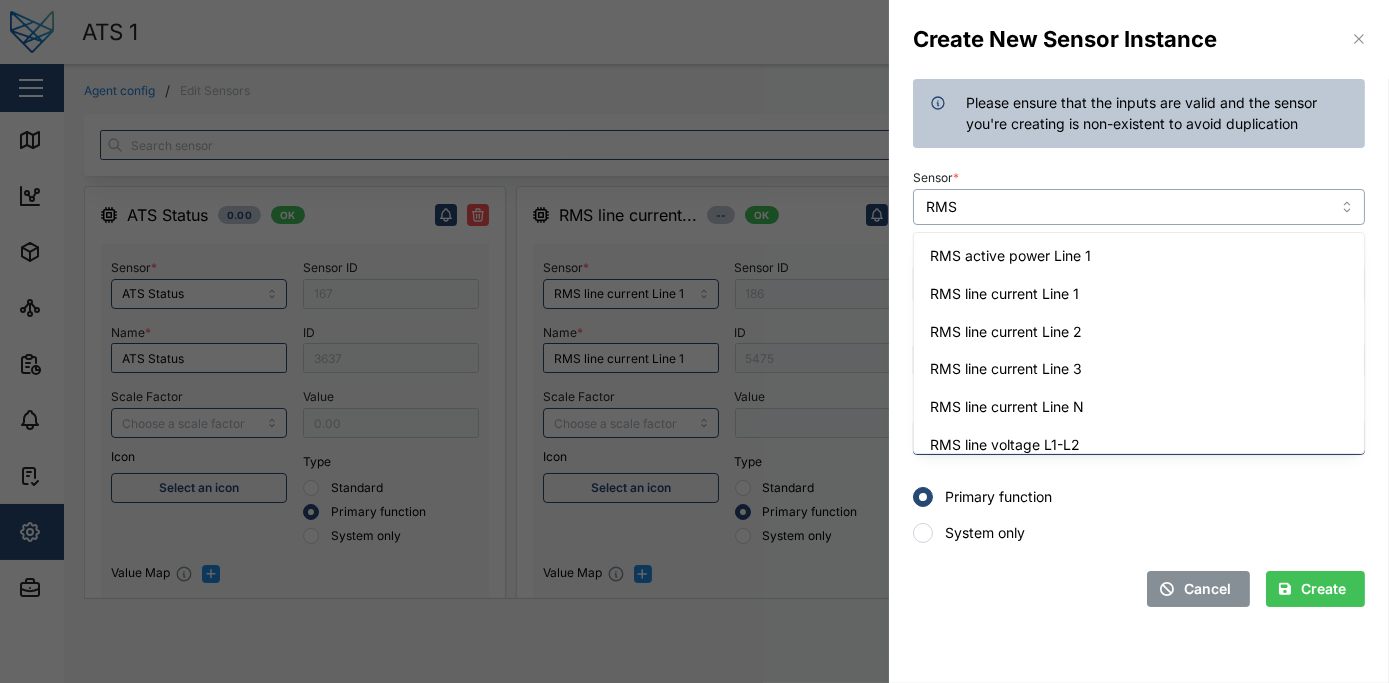 type on "RMS" 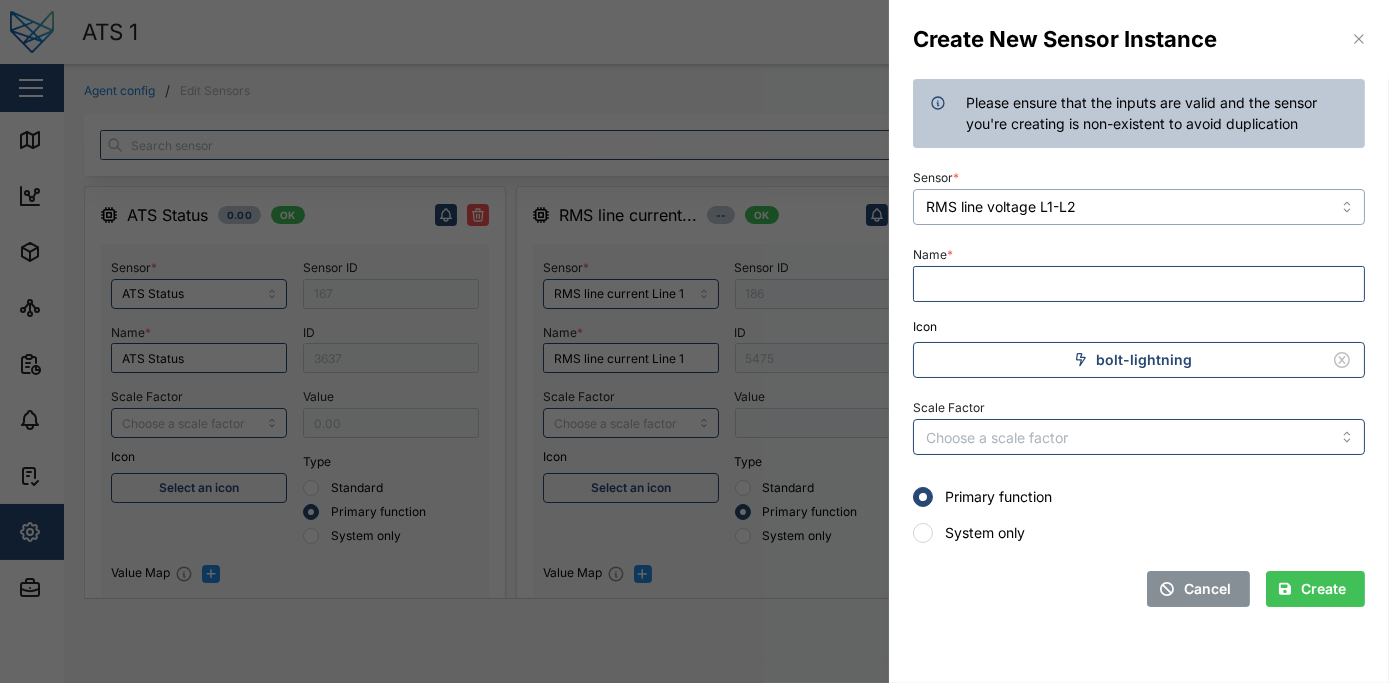type on "RMS line voltage L1-L2" 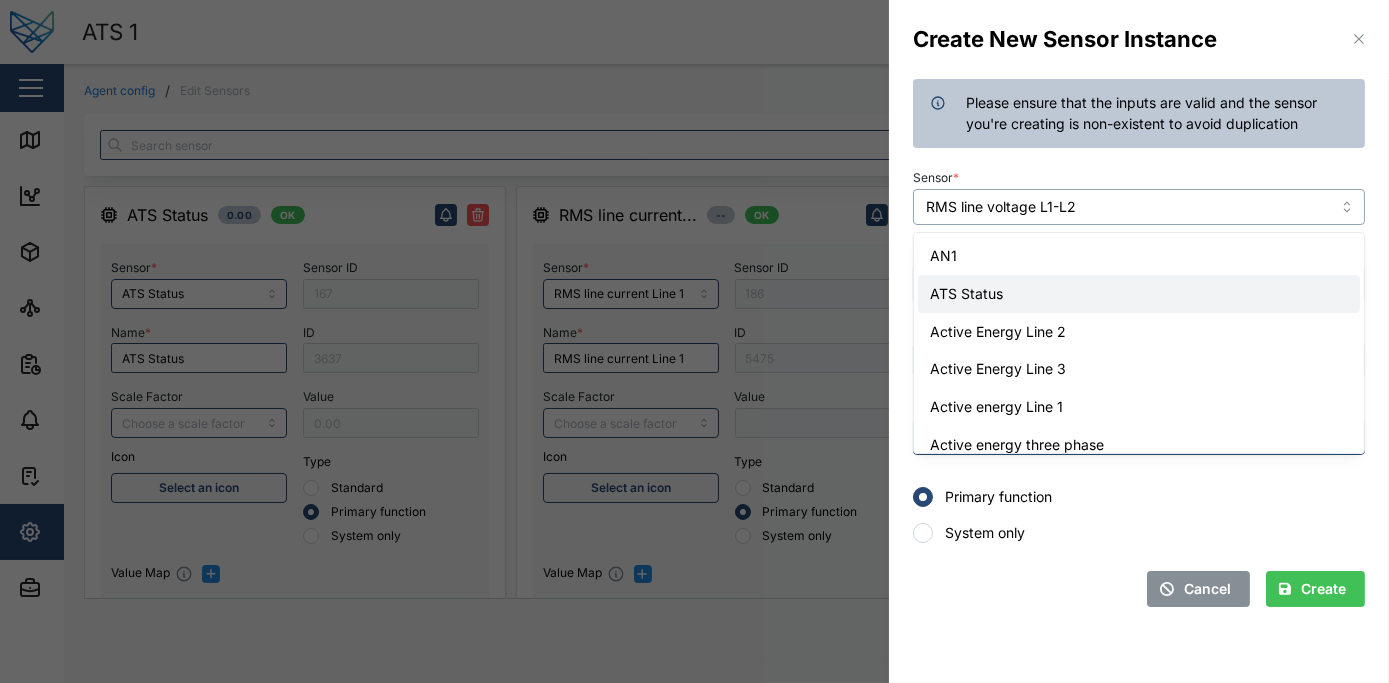 scroll, scrollTop: 4802, scrollLeft: 0, axis: vertical 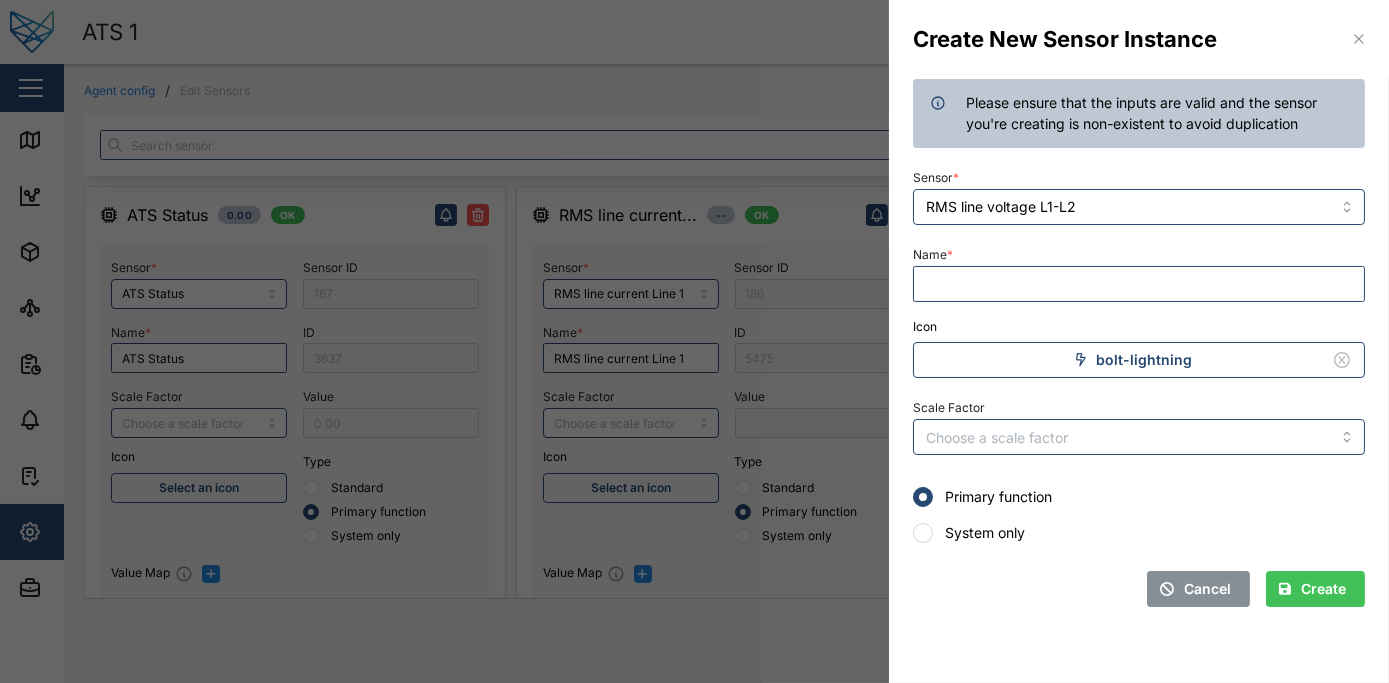 click on "Sensor  * RMS line voltage L1-L2" at bounding box center (1139, 194) 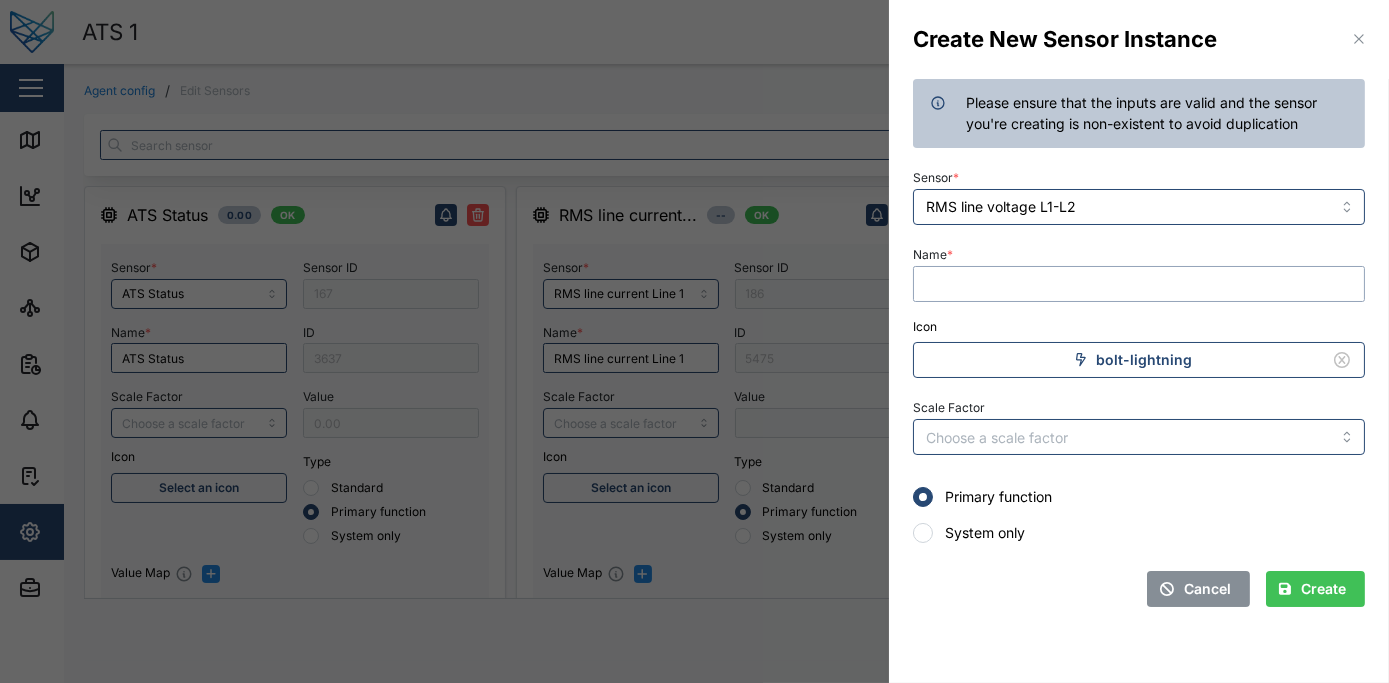 click on "Name  *" at bounding box center [1139, 284] 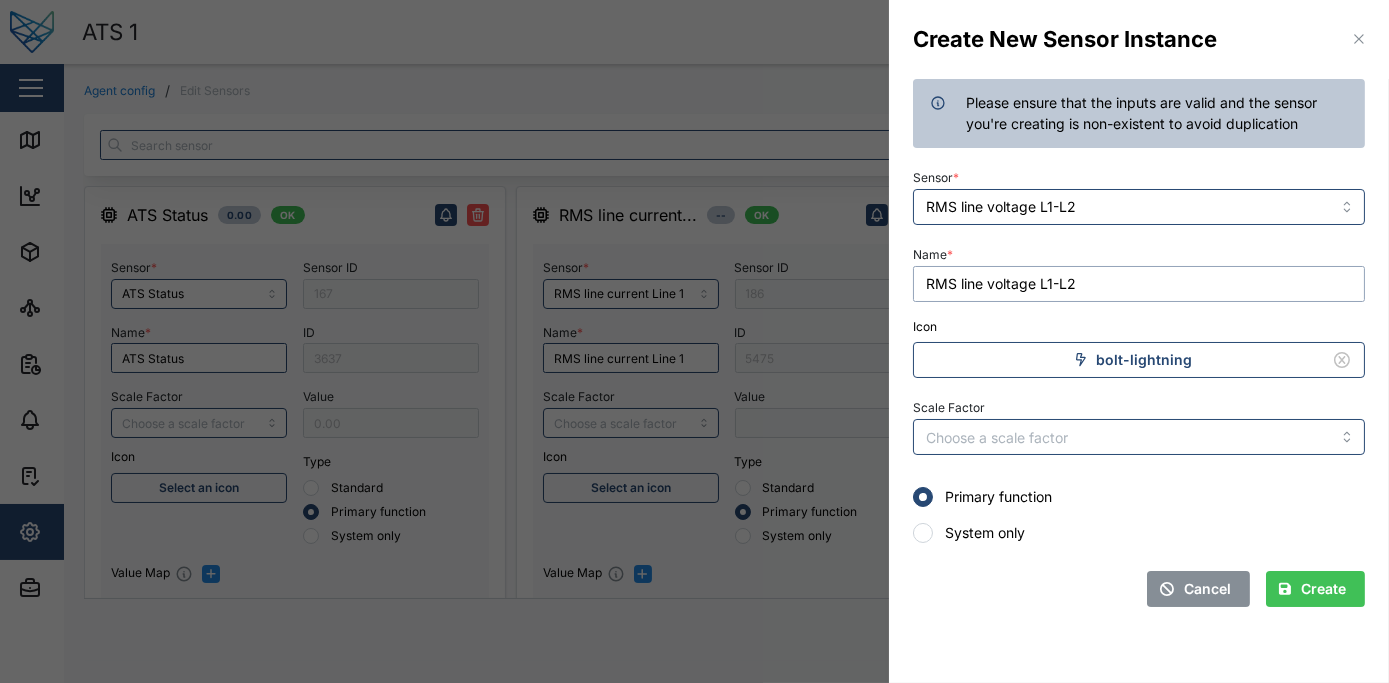 type on "RMS line voltage L1-L2" 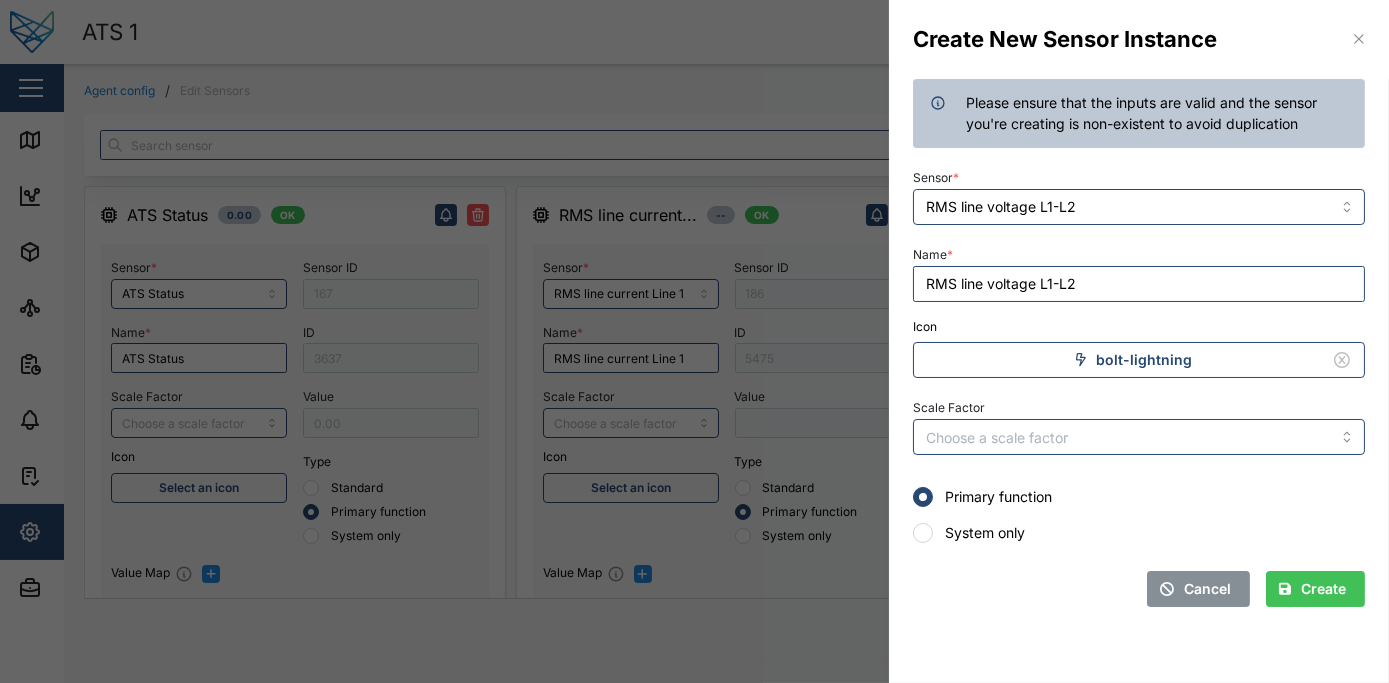 click on "Create" at bounding box center [1323, 589] 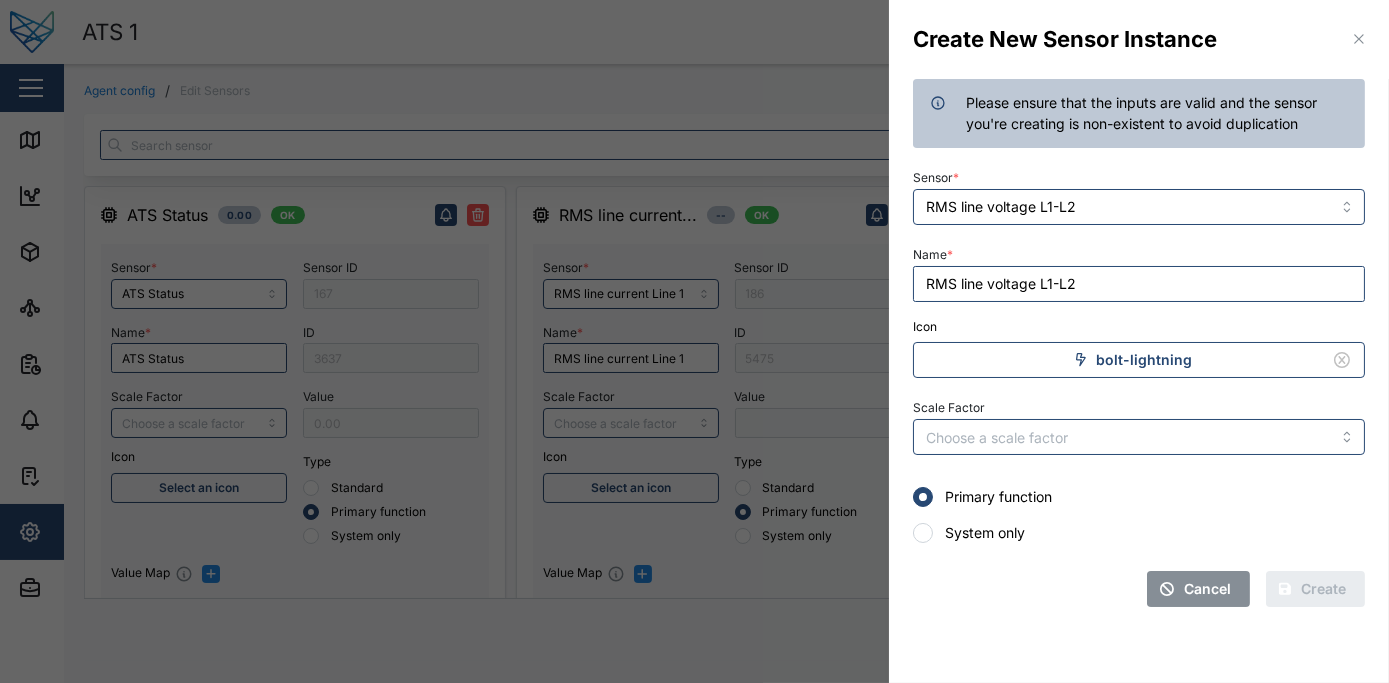 type 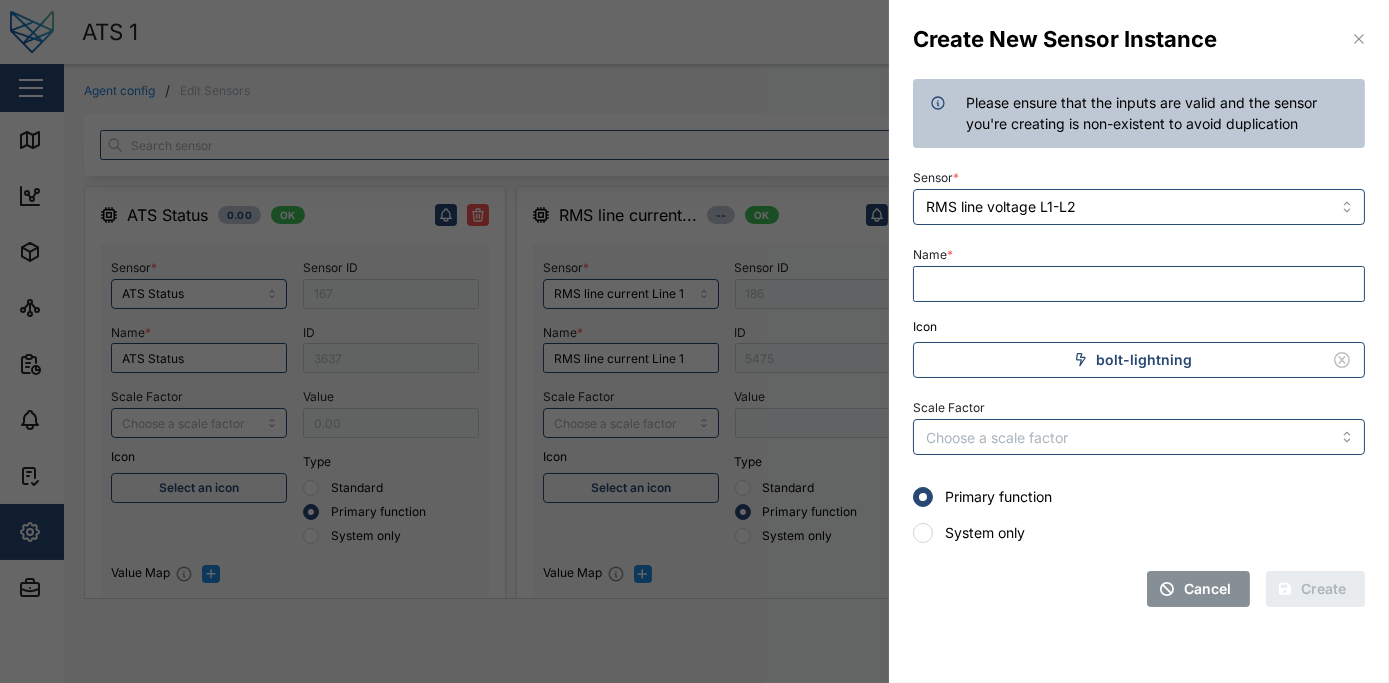 type 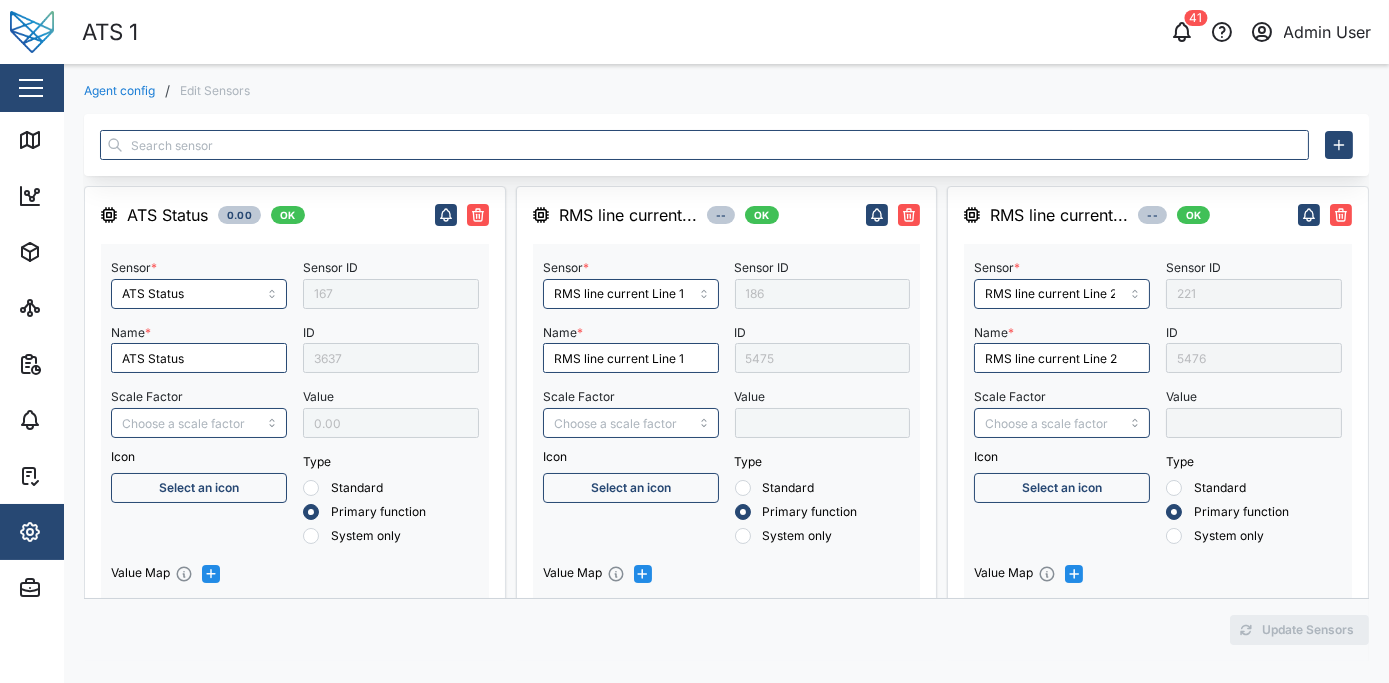 type on "S1 Frequency" 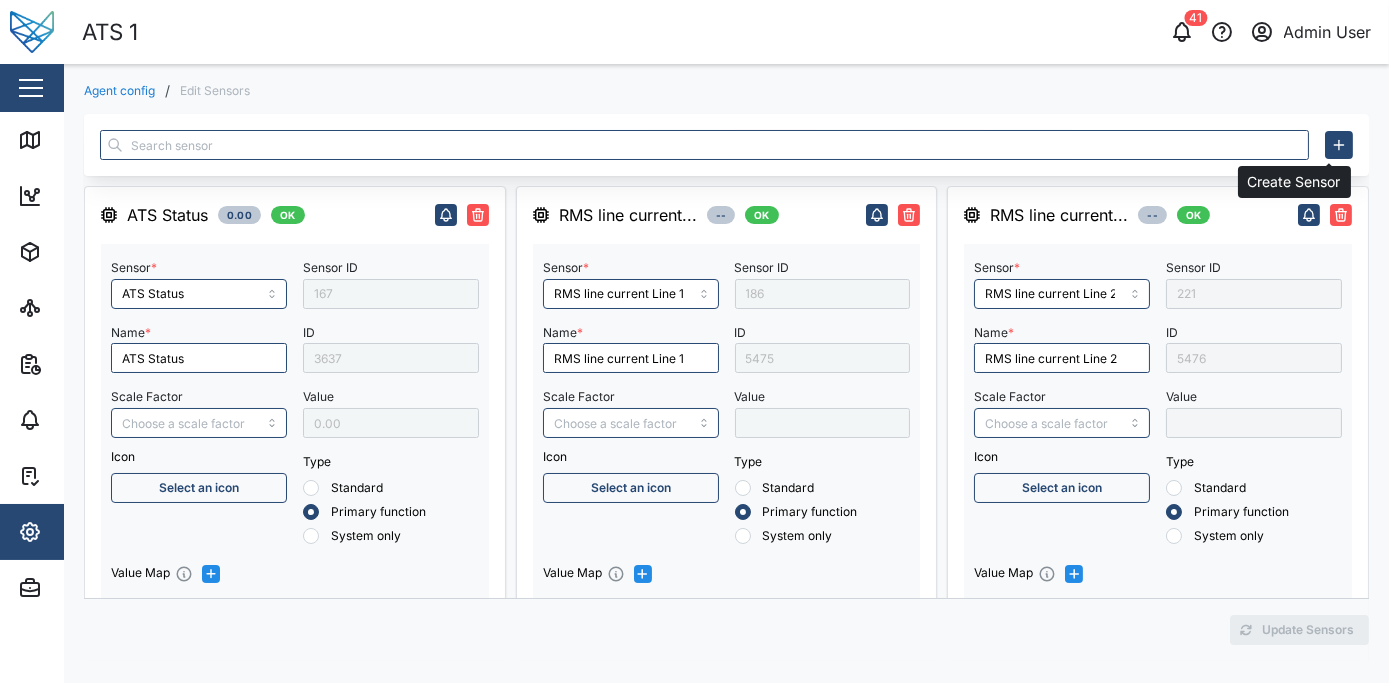 type on "S1 Voltage L3 - N" 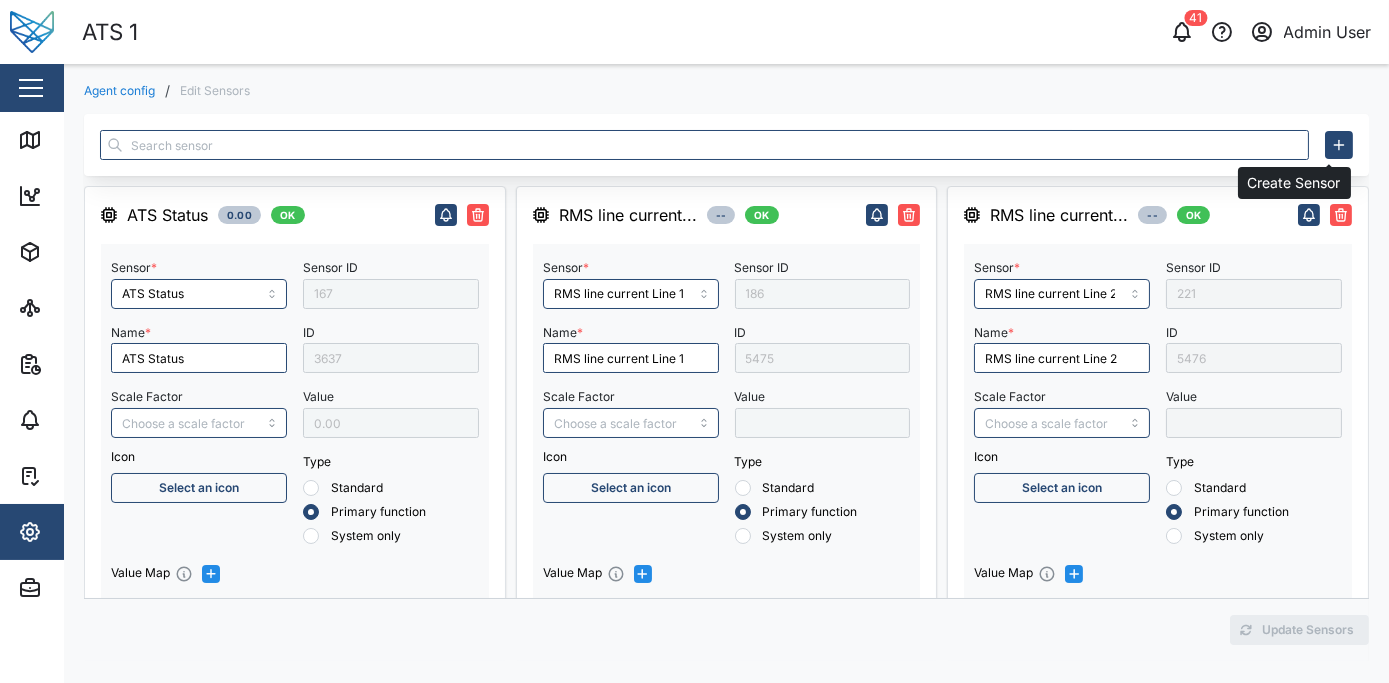 click 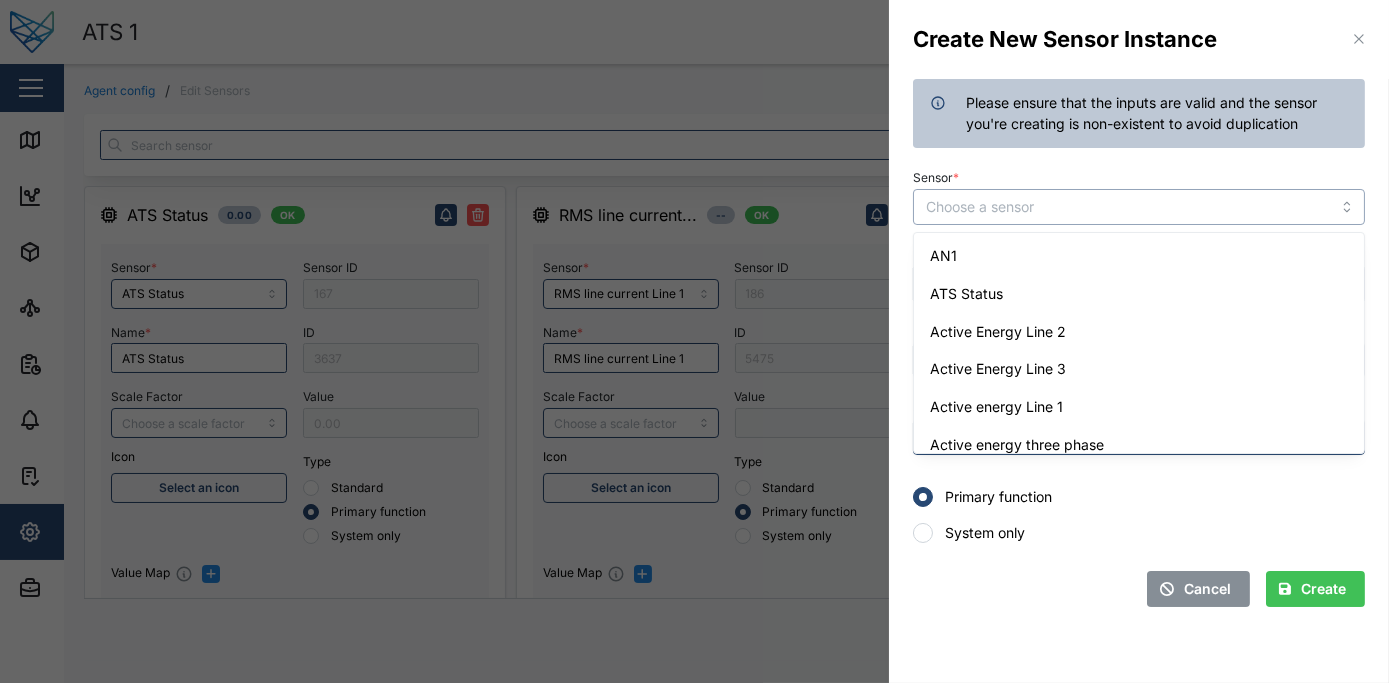 click on "Sensor  *" at bounding box center [1139, 207] 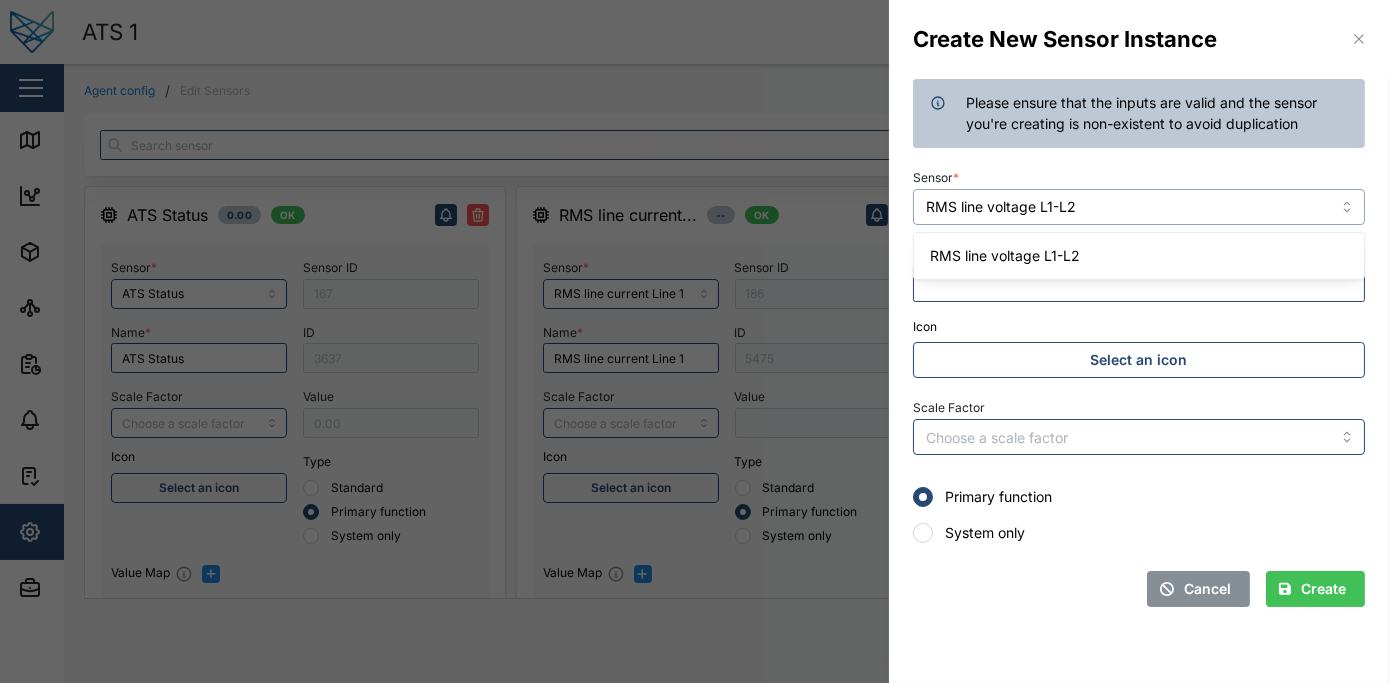 type on "RMS line voltage L1-L2" 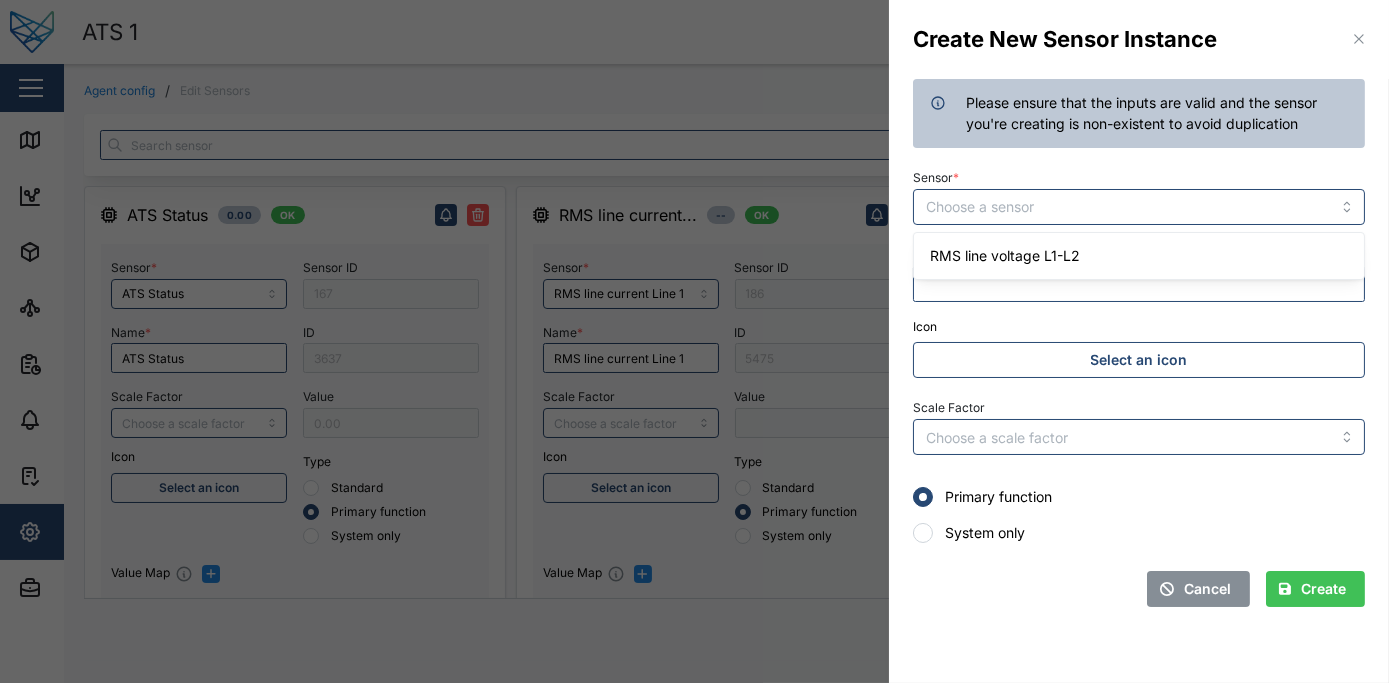 click on "Sensor  *" at bounding box center [1139, 207] 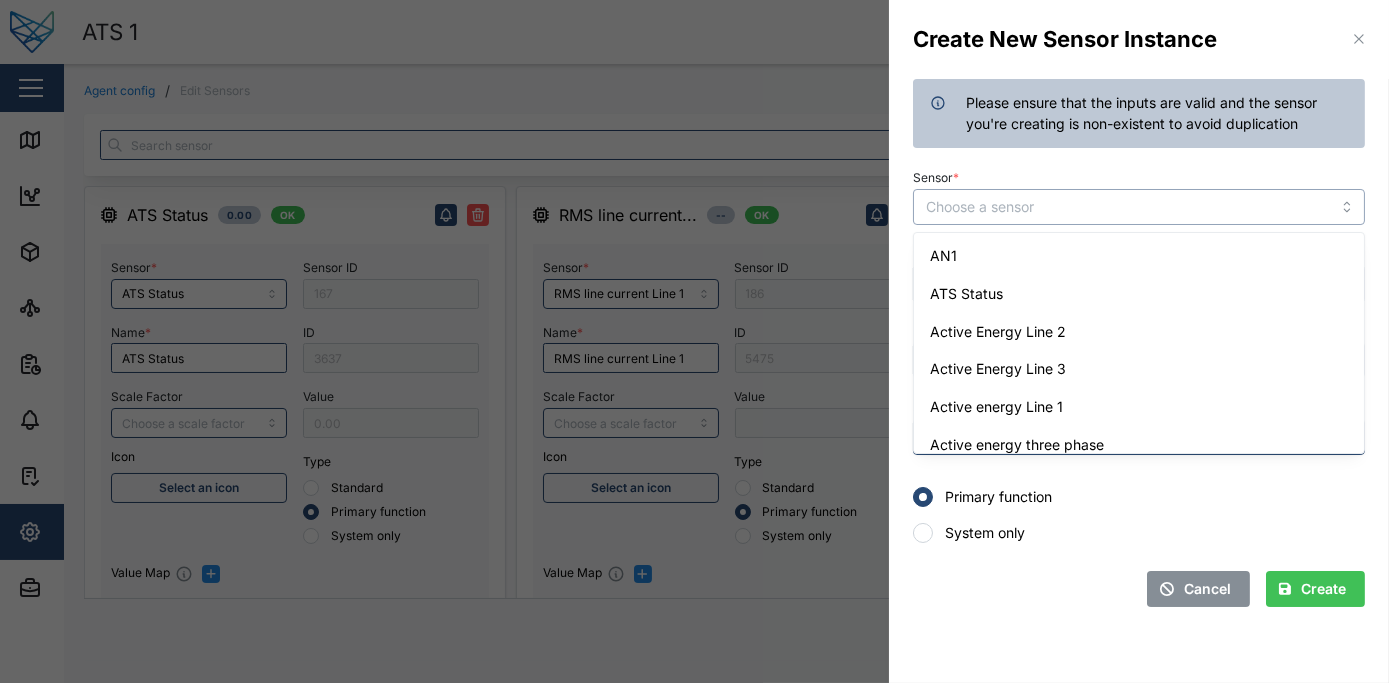 paste on "RMS line voltage L1-L2" 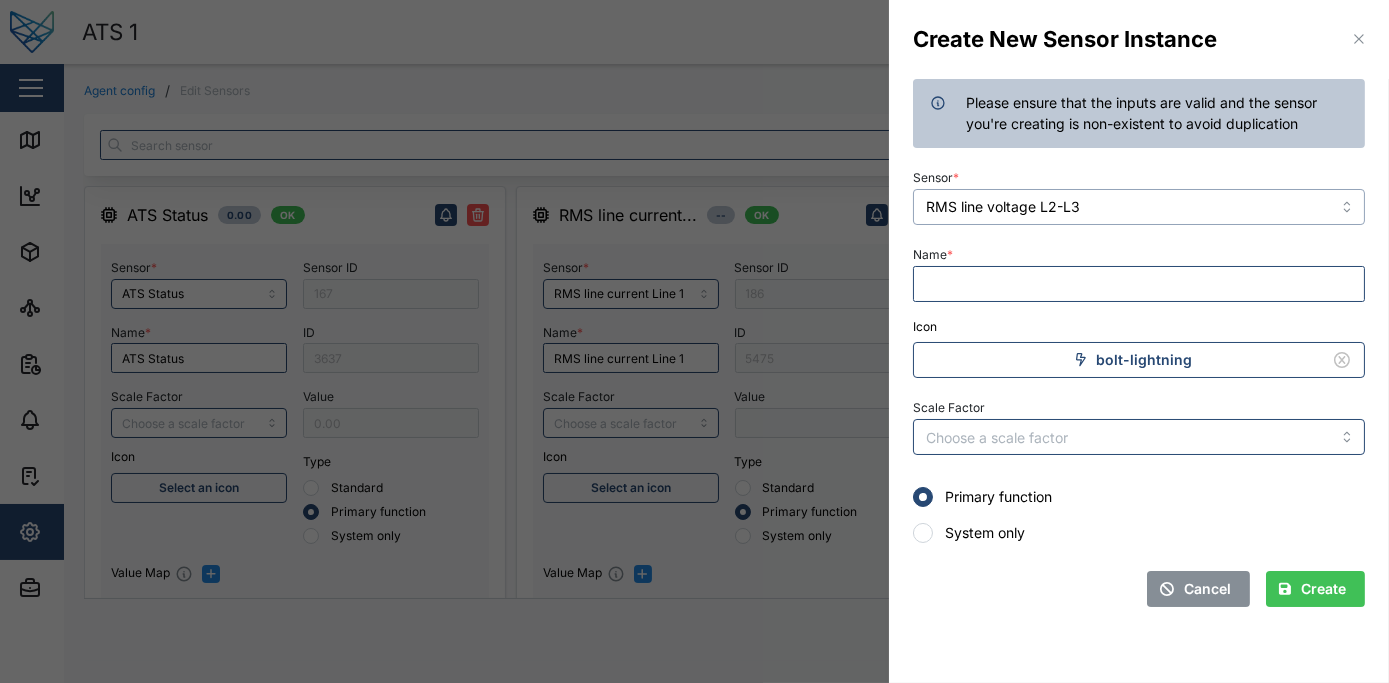 type on "RMS line voltage L2-L3" 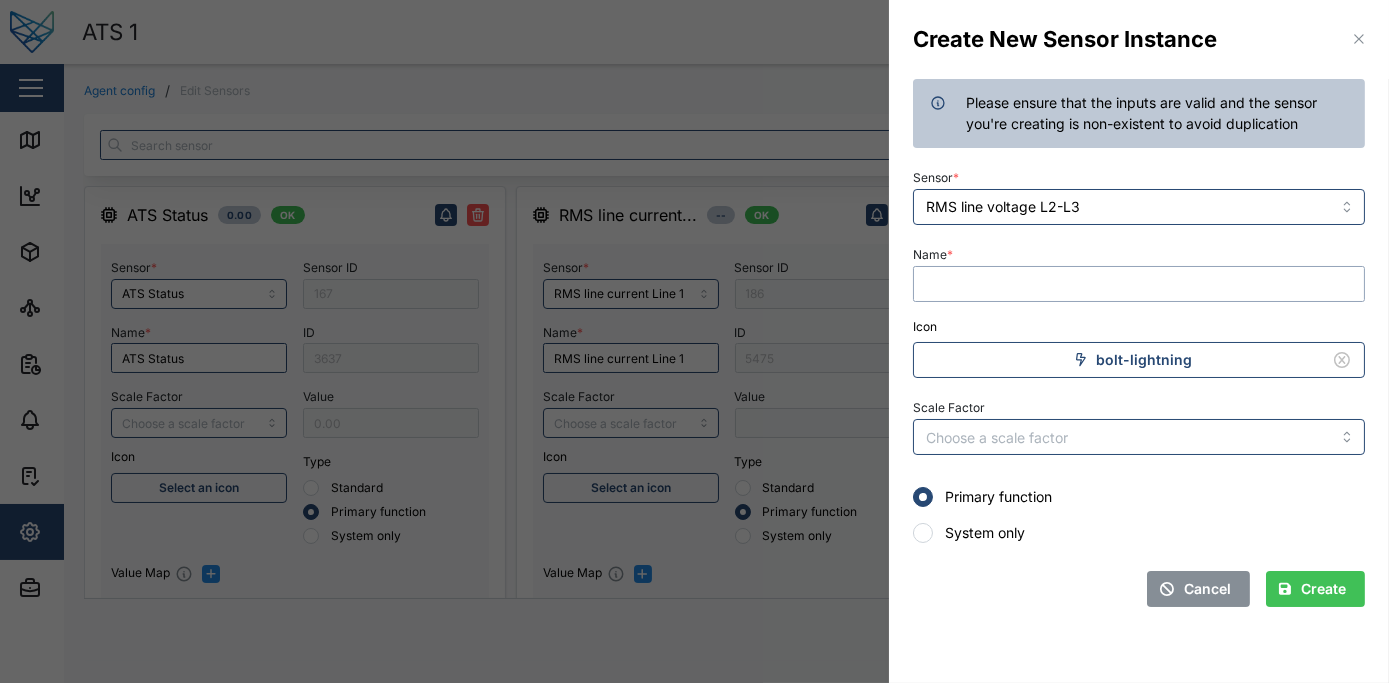 click on "Name  *" at bounding box center (1139, 284) 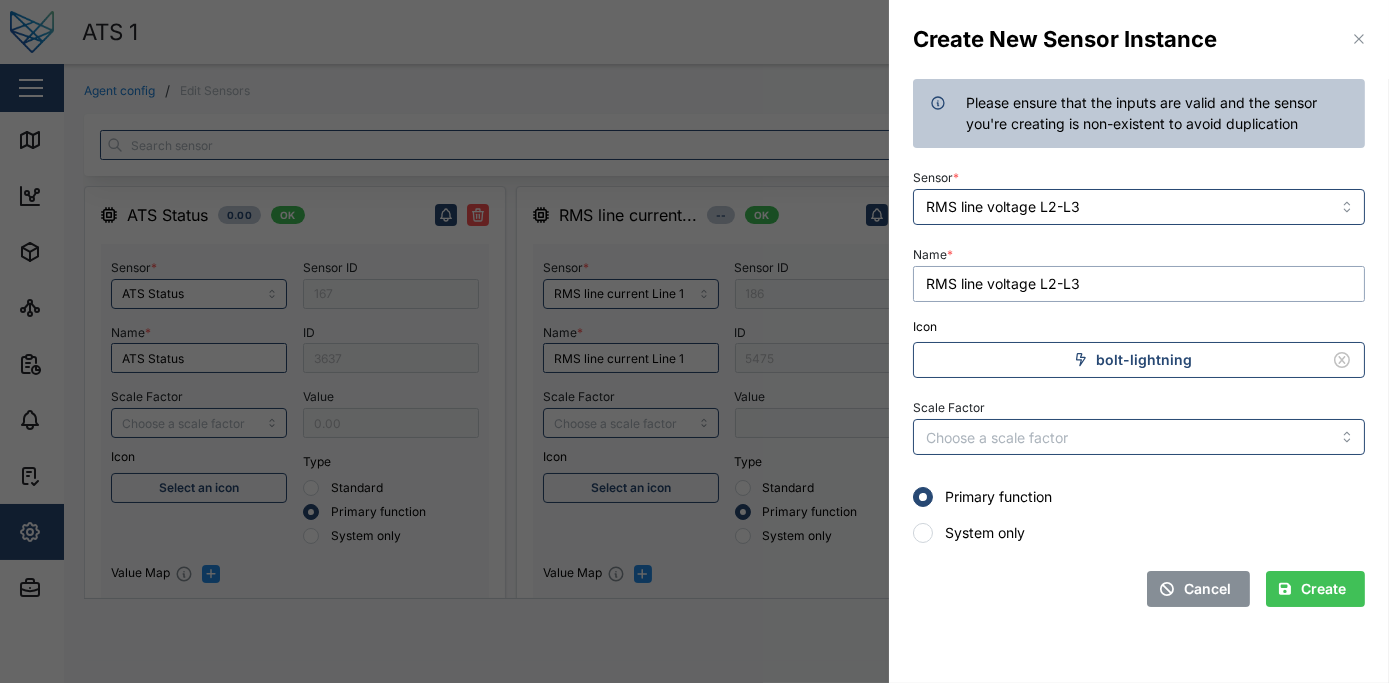 type on "RMS line voltage L2-L3" 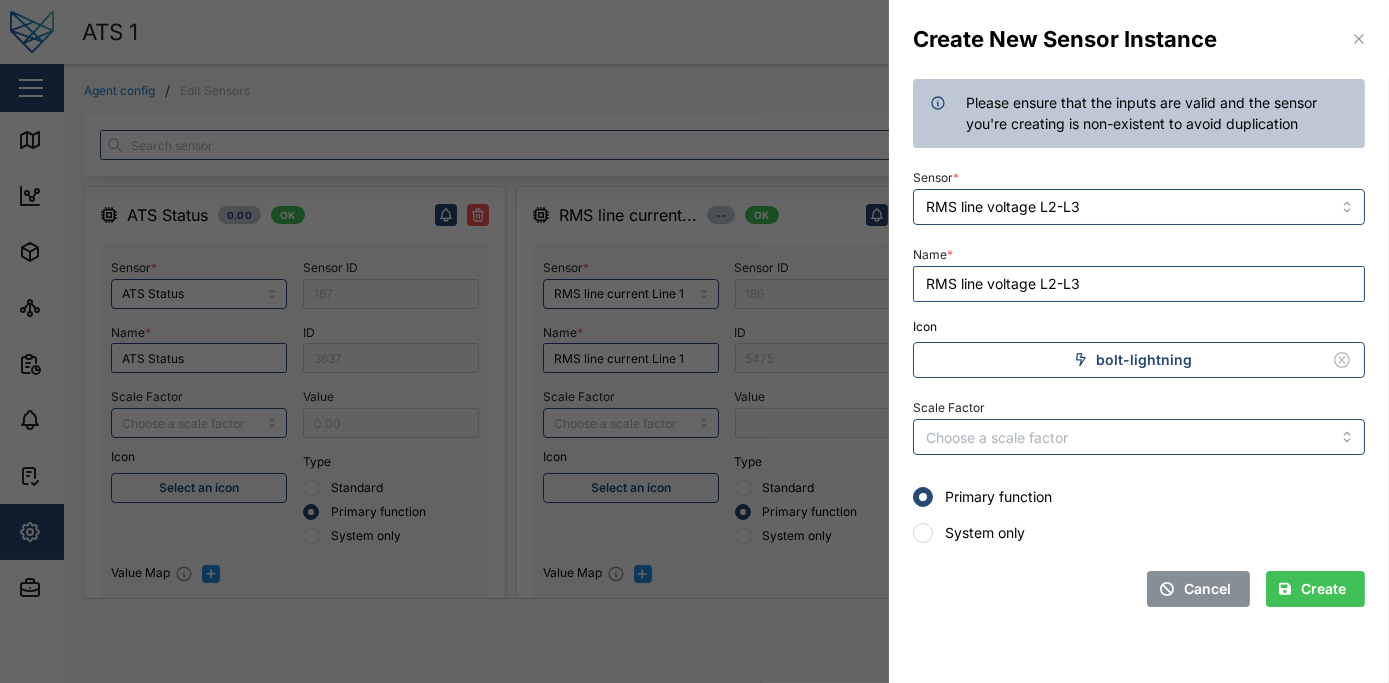 click on "Create" at bounding box center [1323, 589] 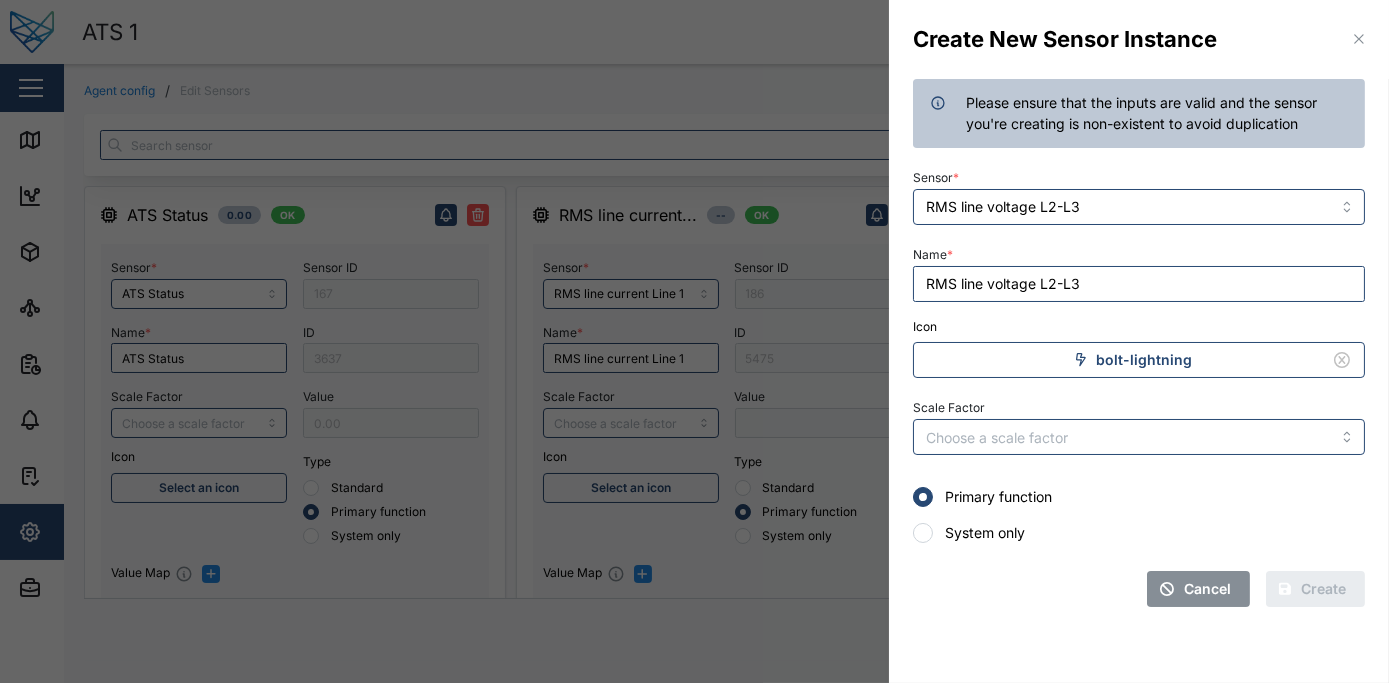 type 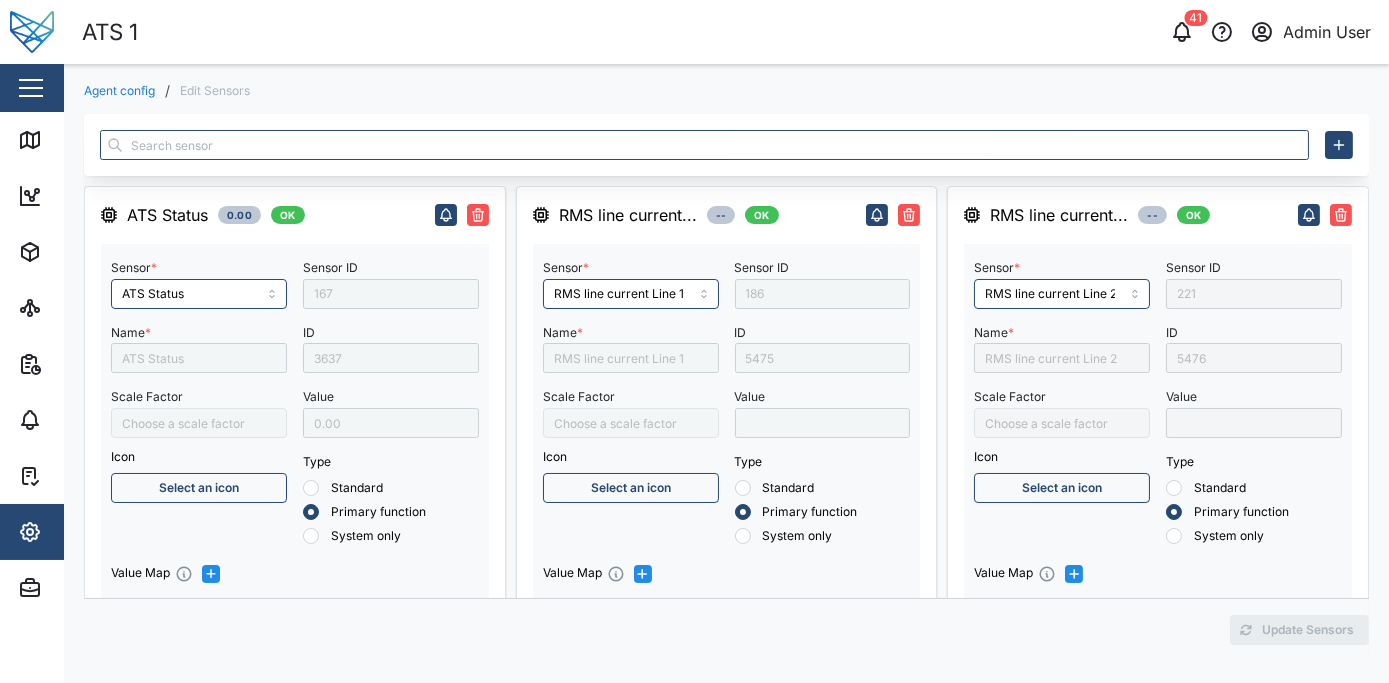 type 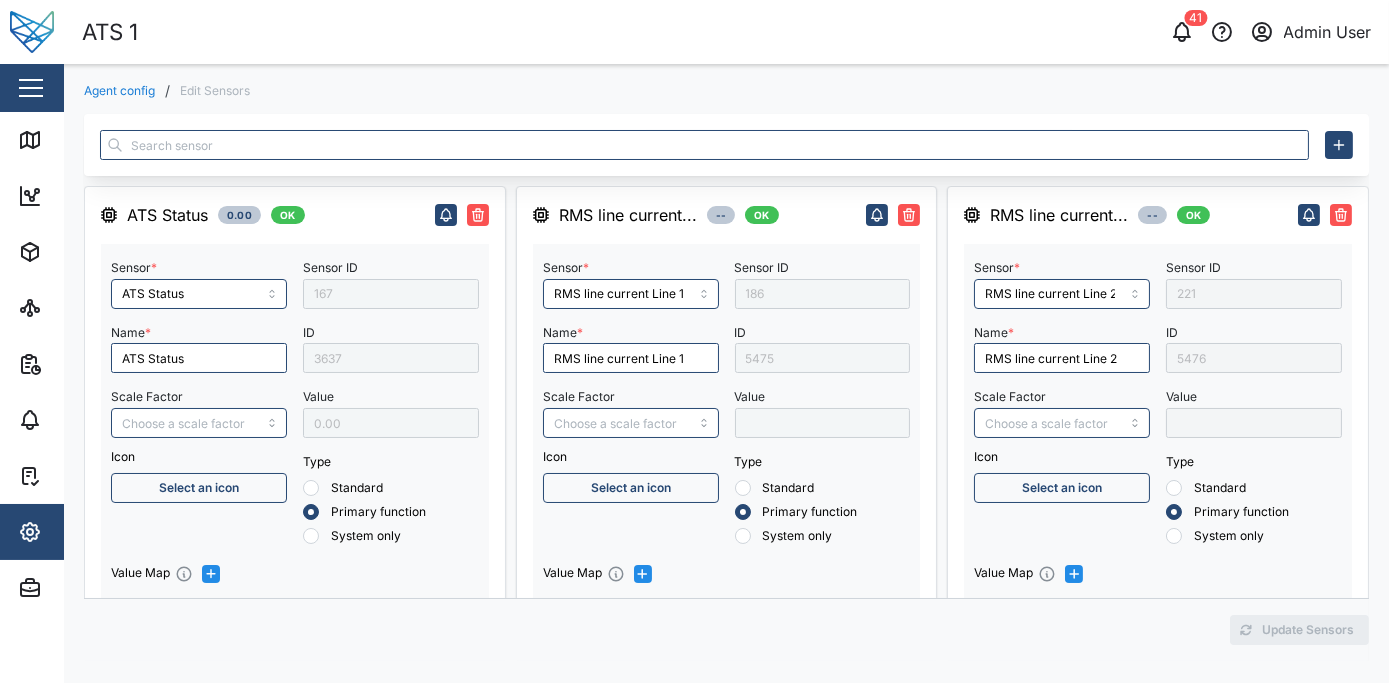 radio on "true" 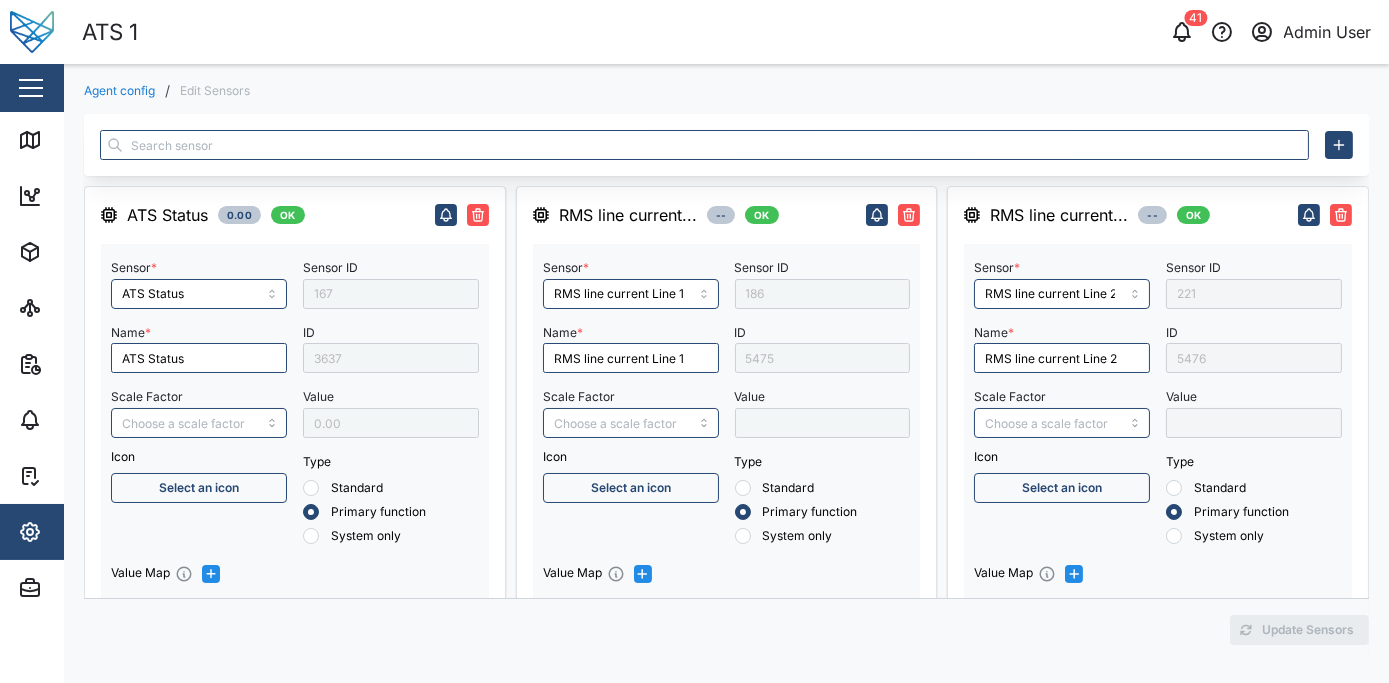radio on "true" 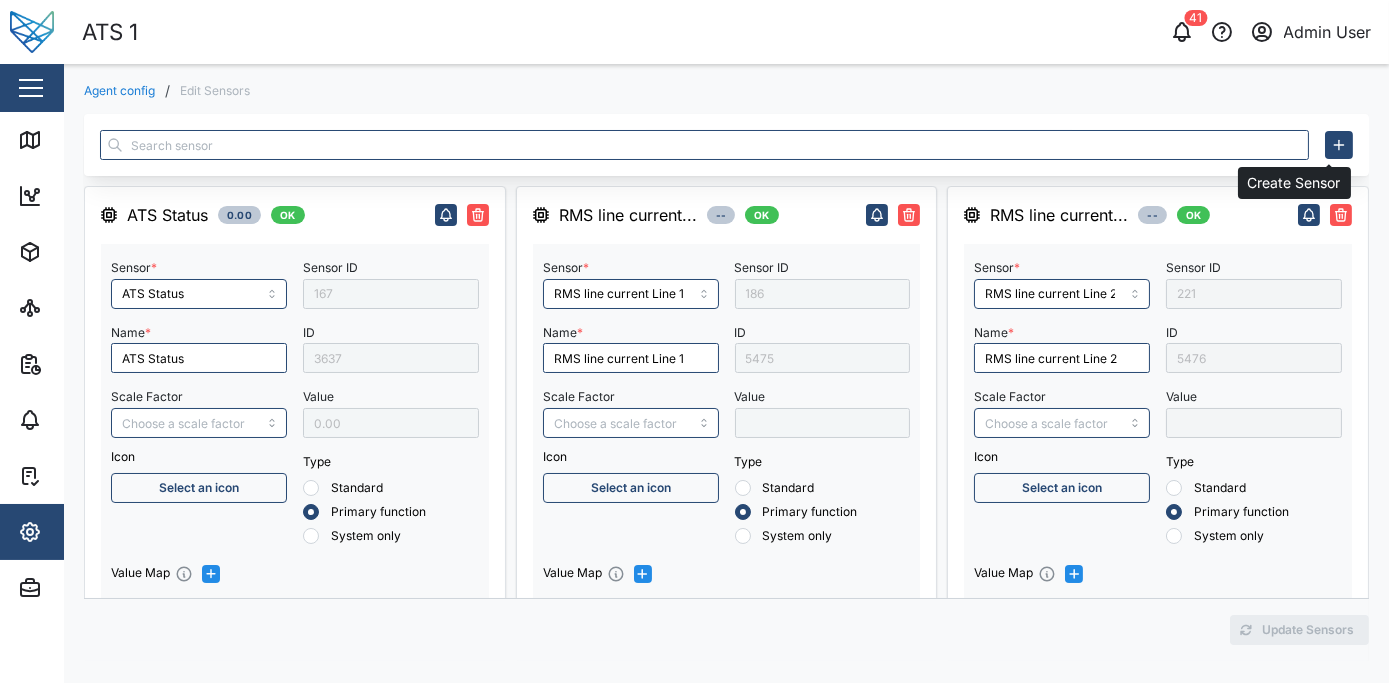 click 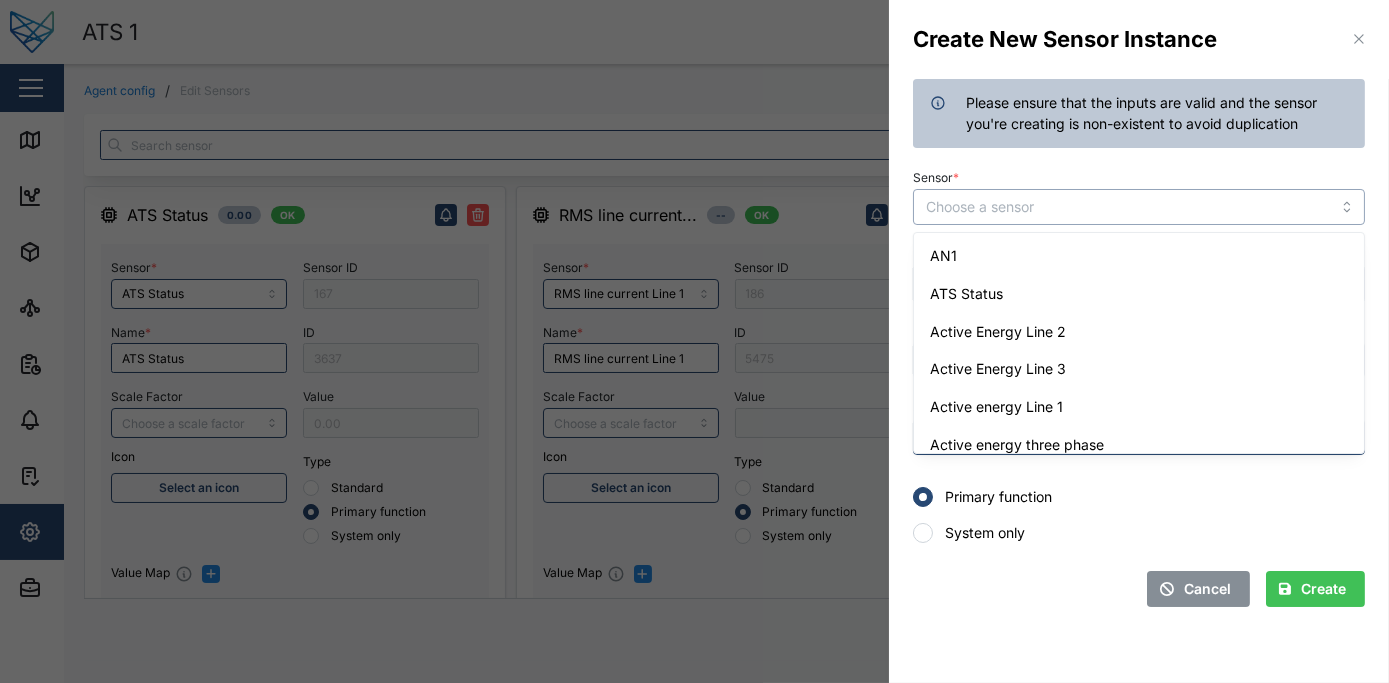 click on "Sensor  *" at bounding box center (1139, 207) 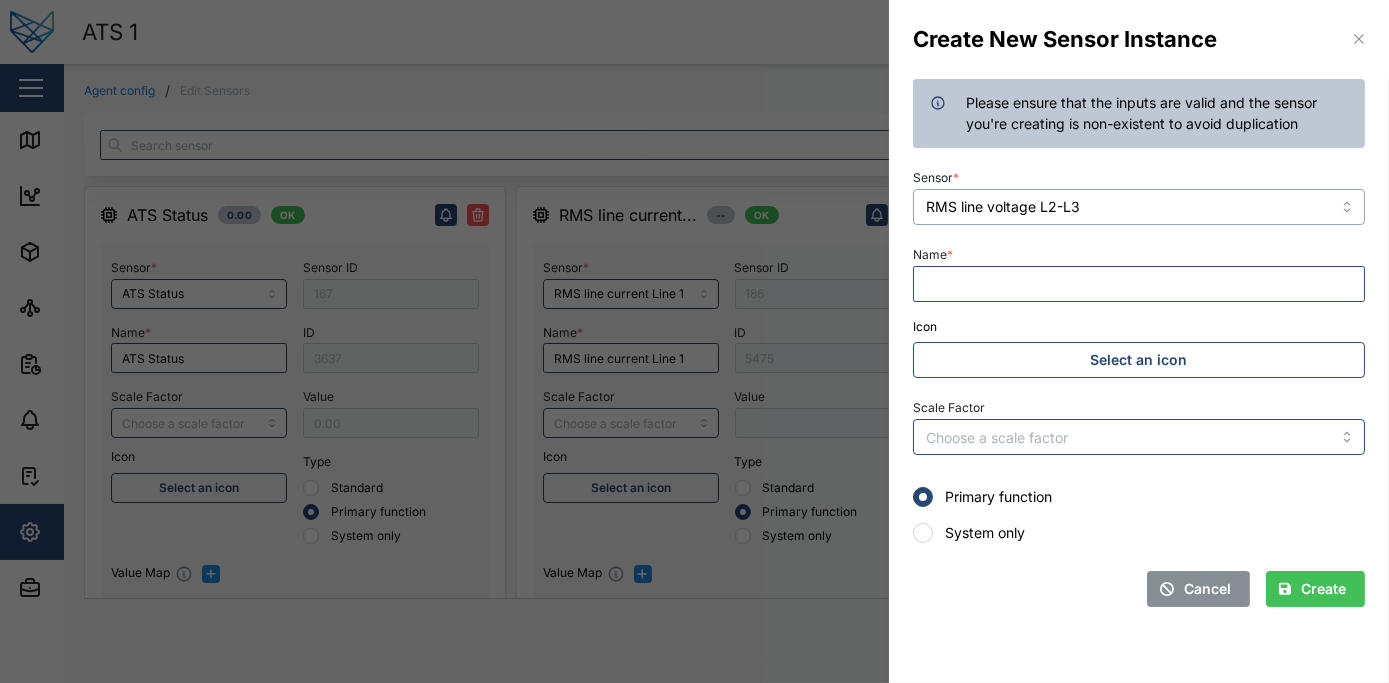 click on "RMS line voltage L2-L3" at bounding box center (1139, 207) 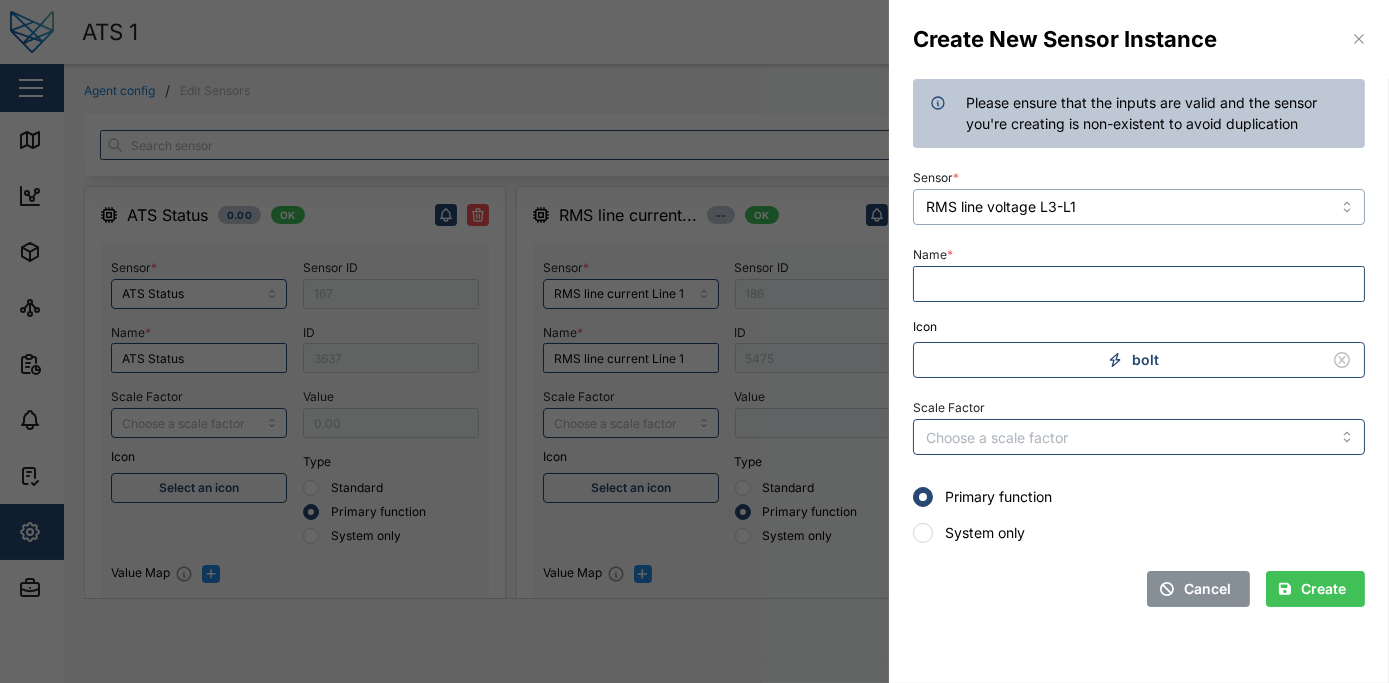 type on "RMS line voltage L3-L1" 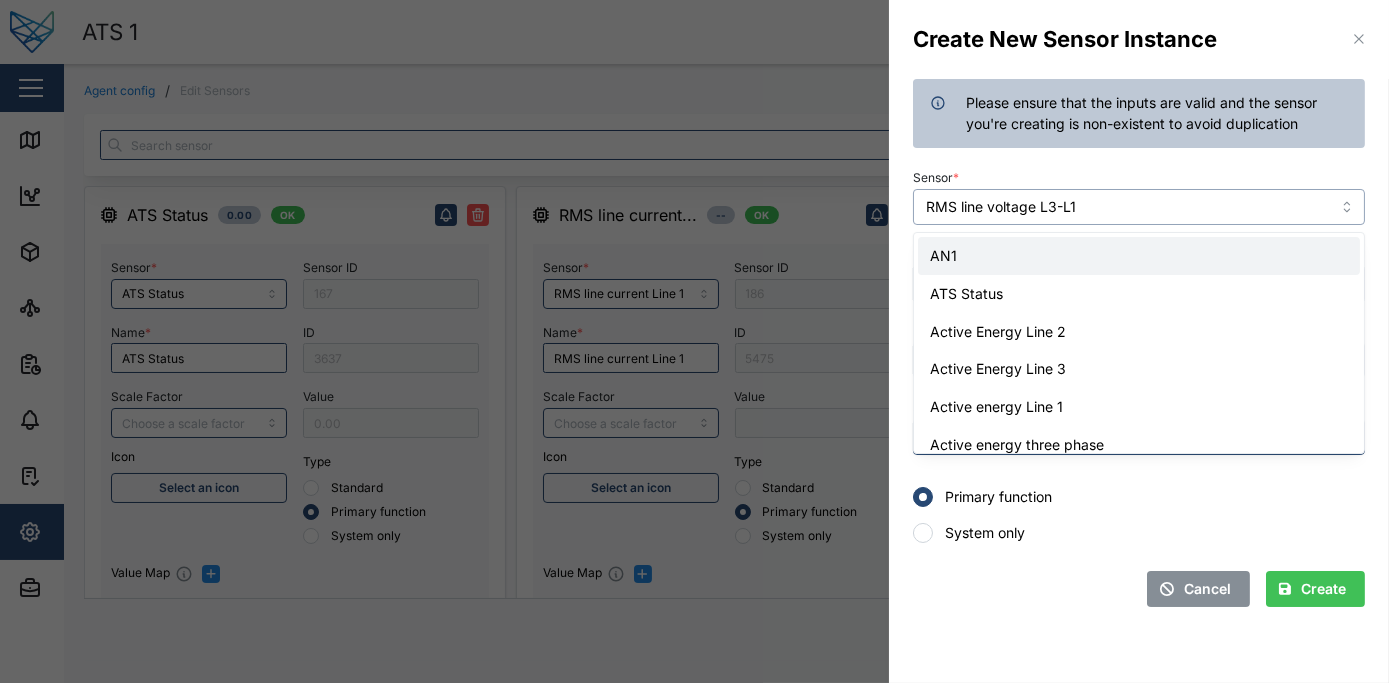 scroll, scrollTop: 4877, scrollLeft: 0, axis: vertical 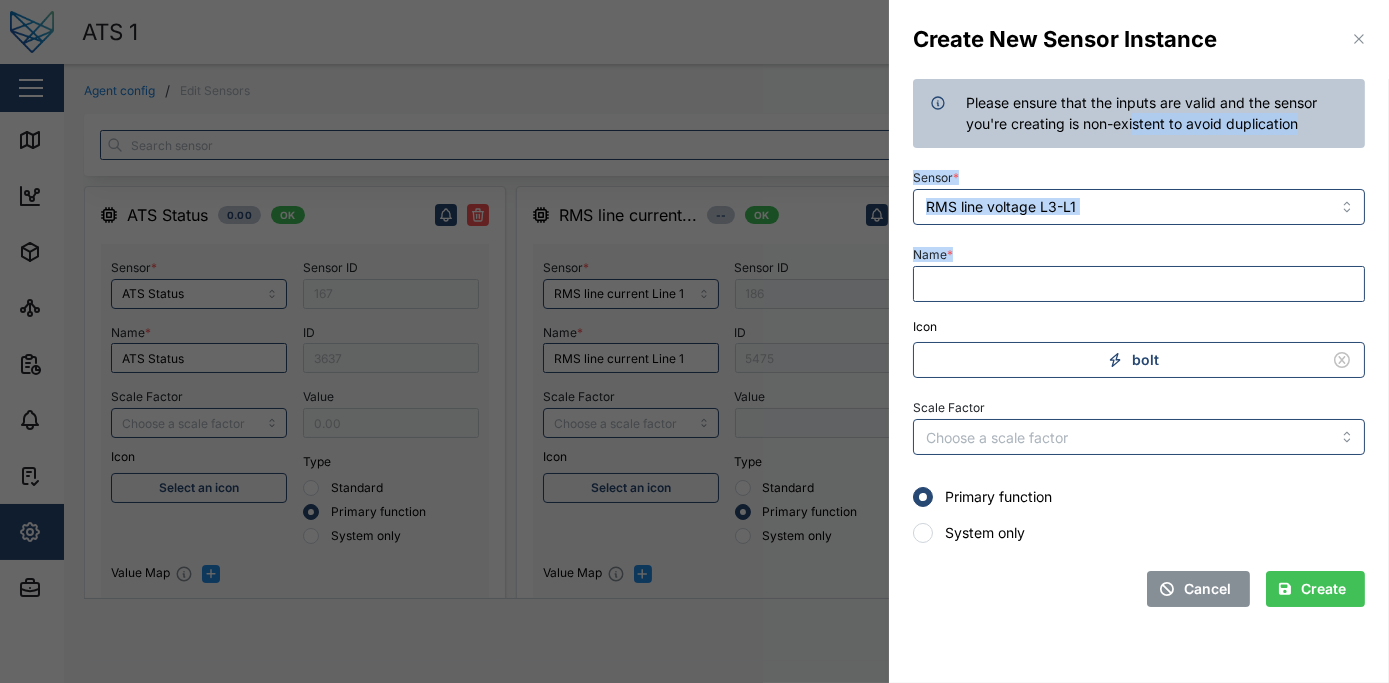 drag, startPoint x: 1133, startPoint y: 149, endPoint x: 1109, endPoint y: 287, distance: 140.07141 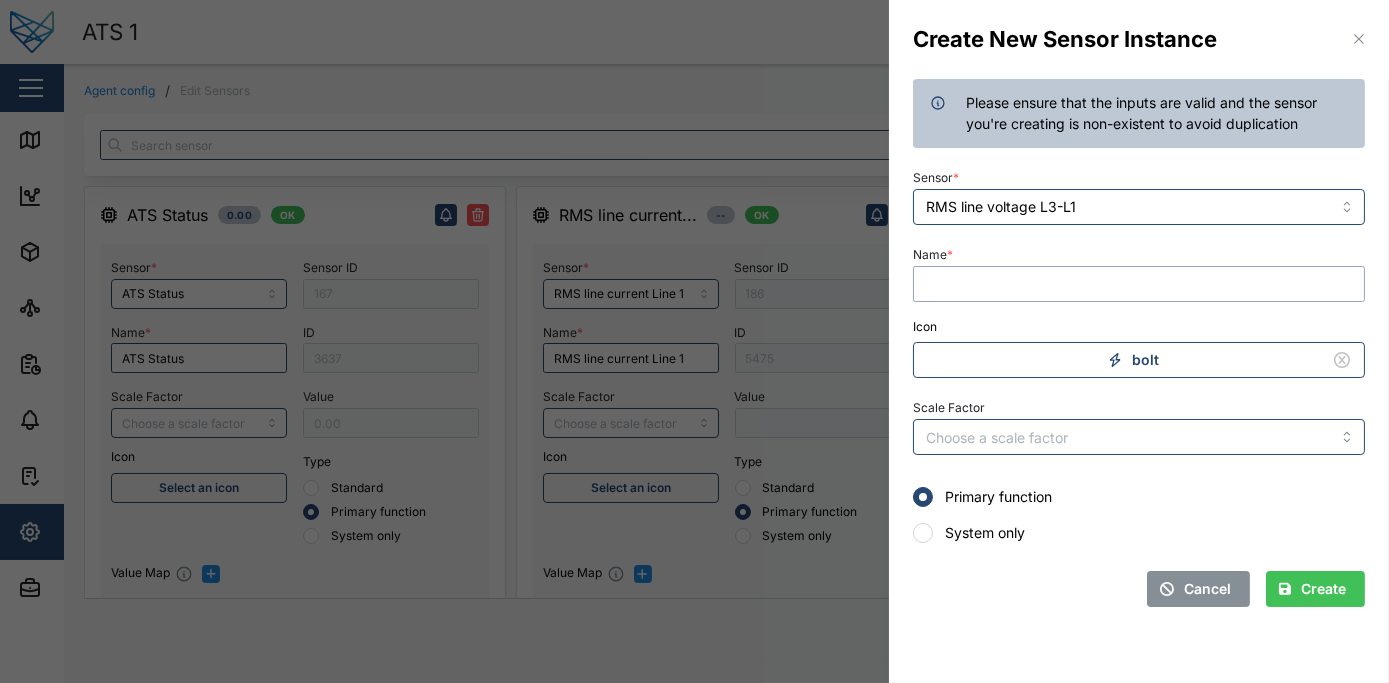 click on "Name  *" at bounding box center (1139, 284) 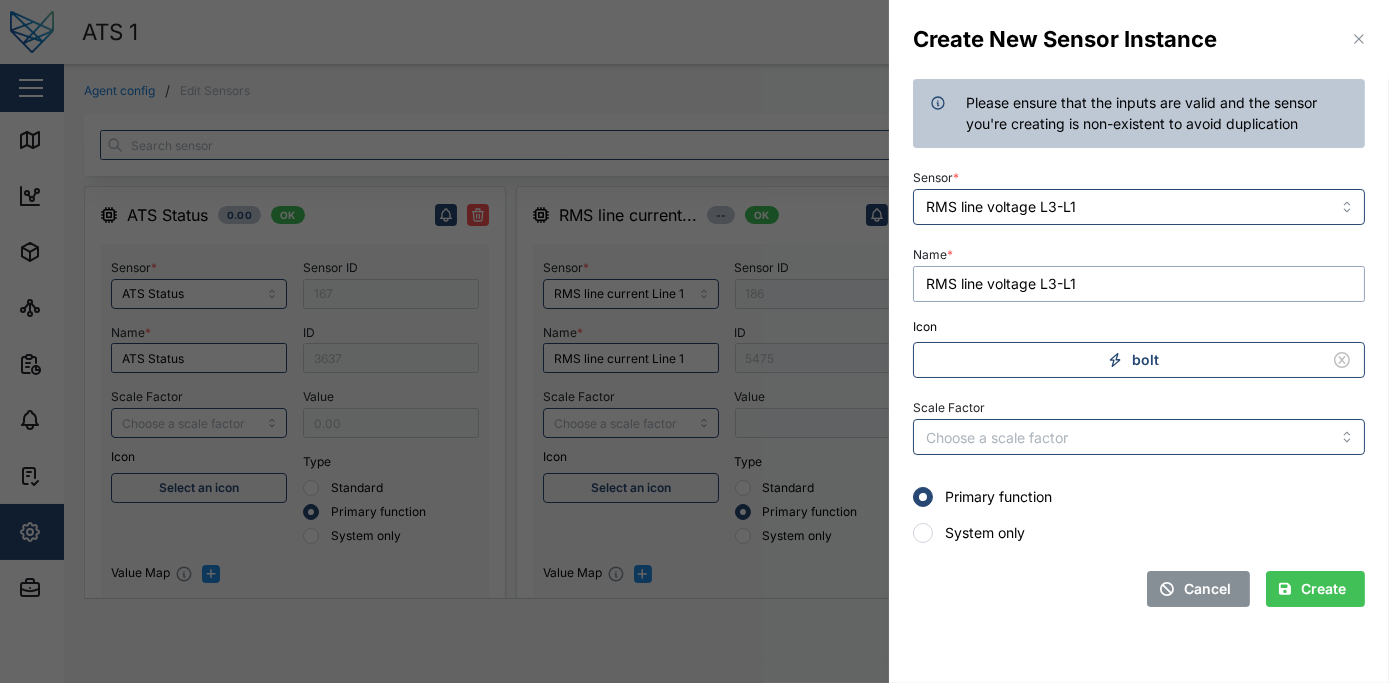 type on "RMS line voltage L3-L1" 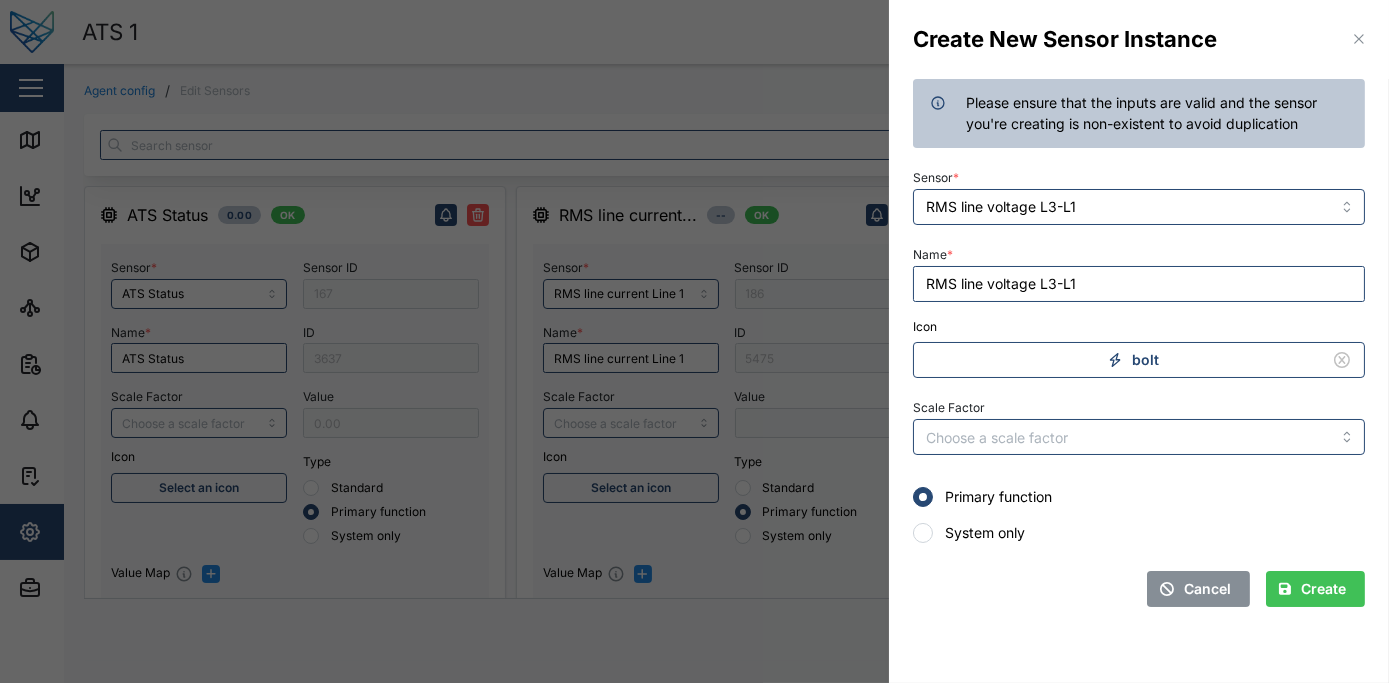 click on "Create" at bounding box center (1323, 589) 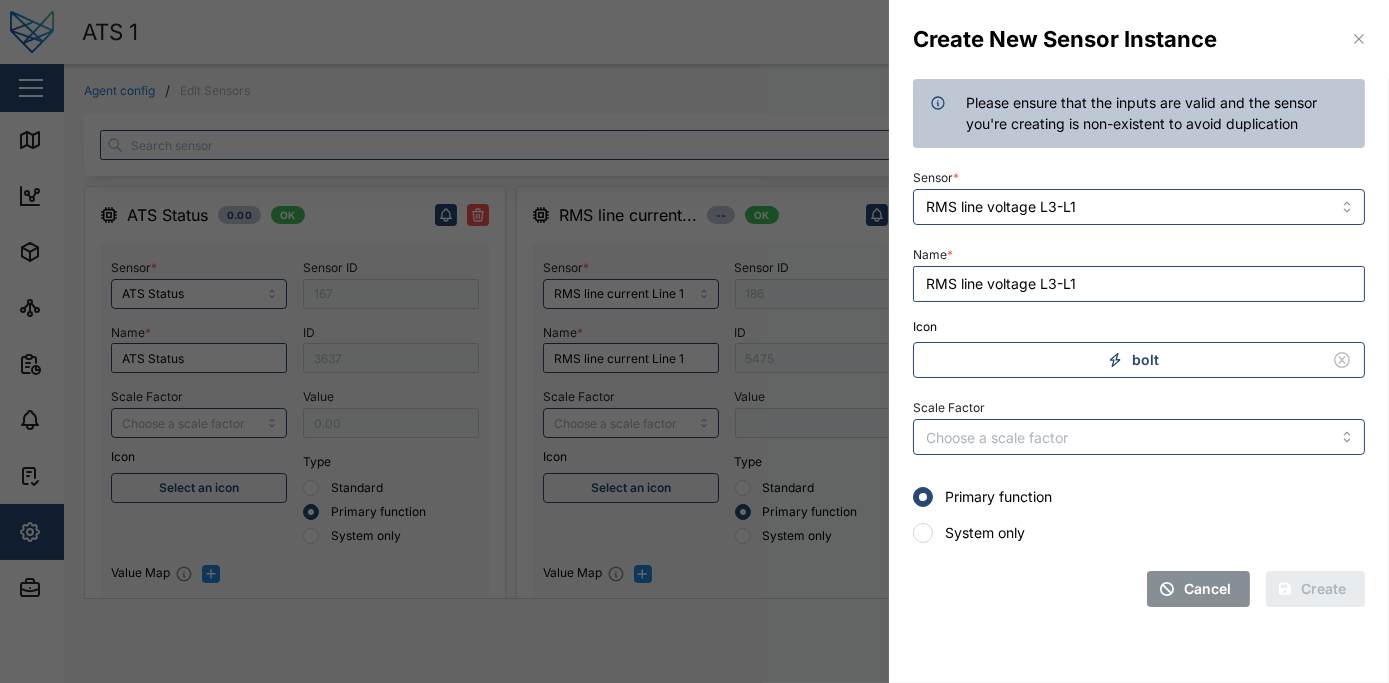type 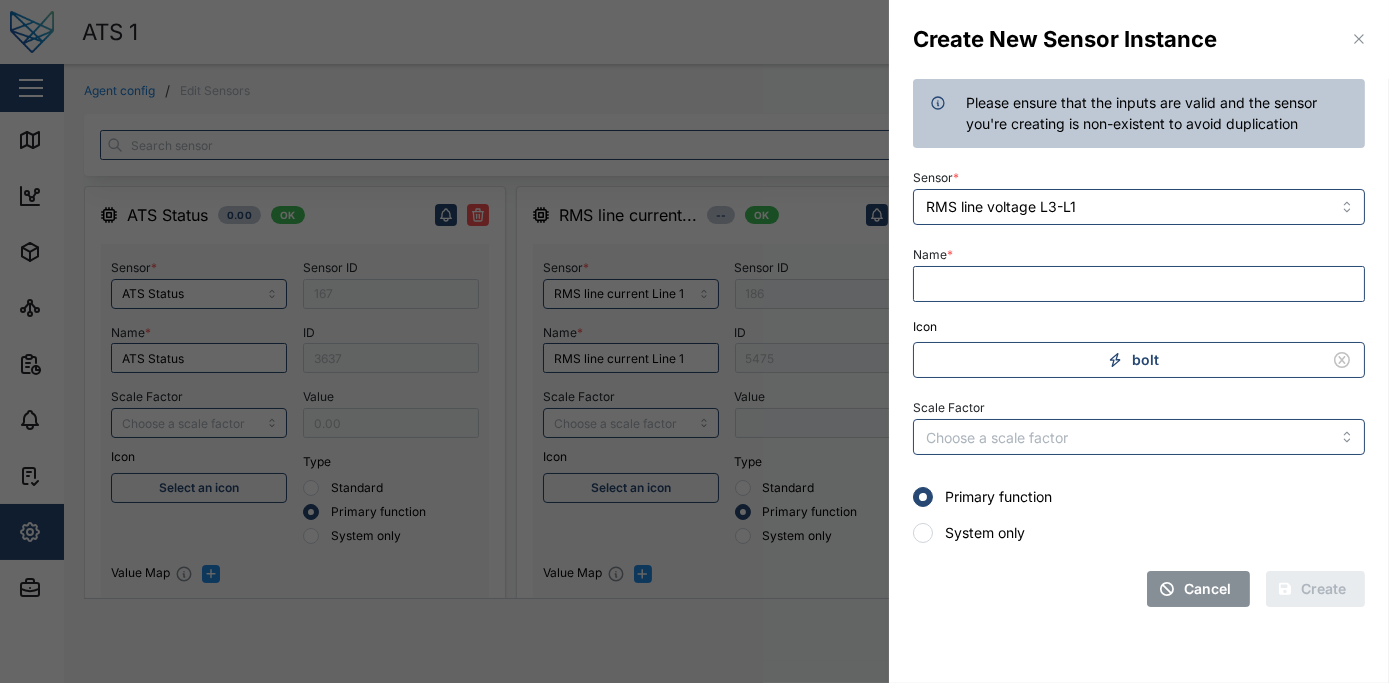 type 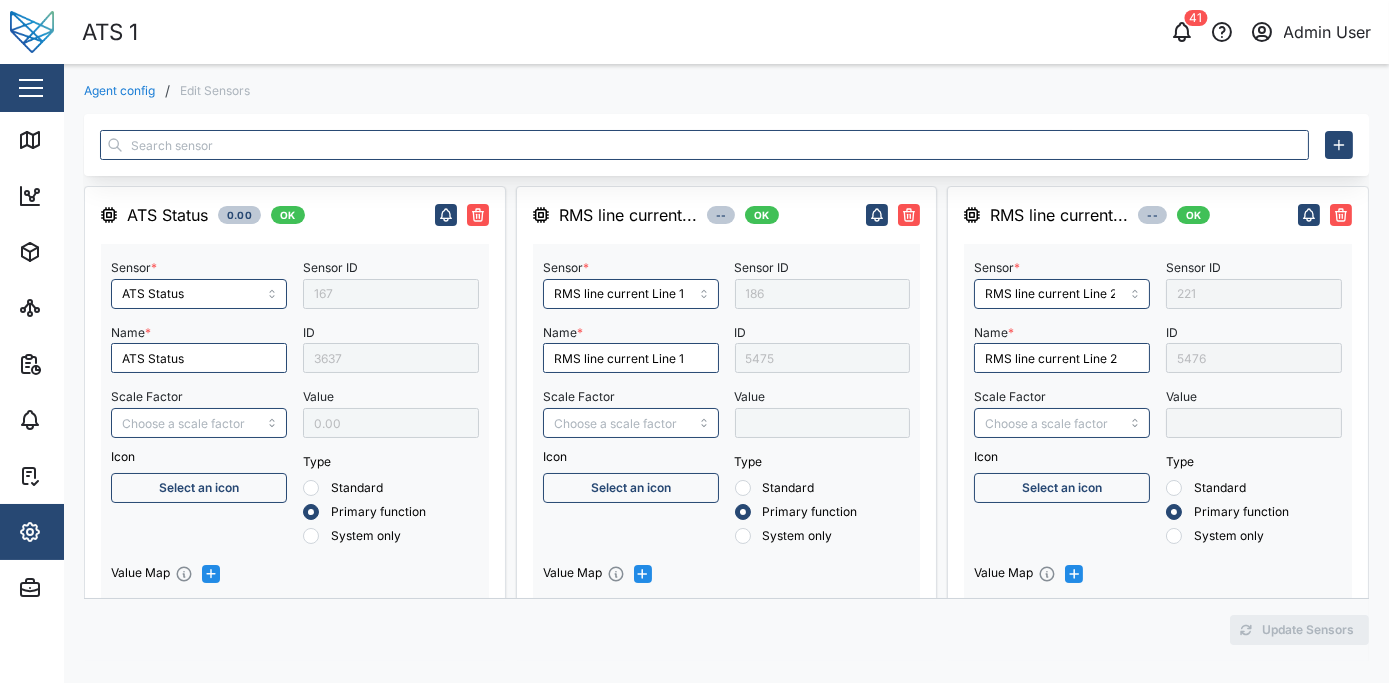 type on "RMS line voltage L3-L1" 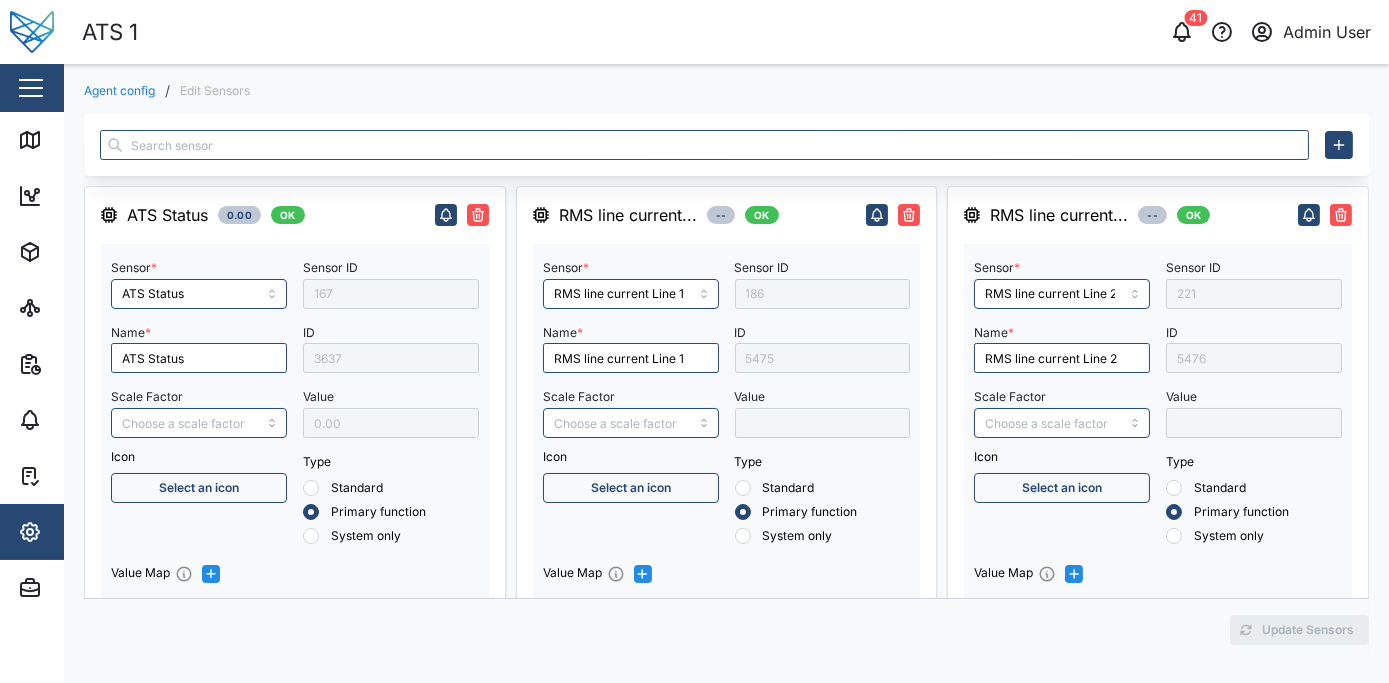 type on "S1 Switch" 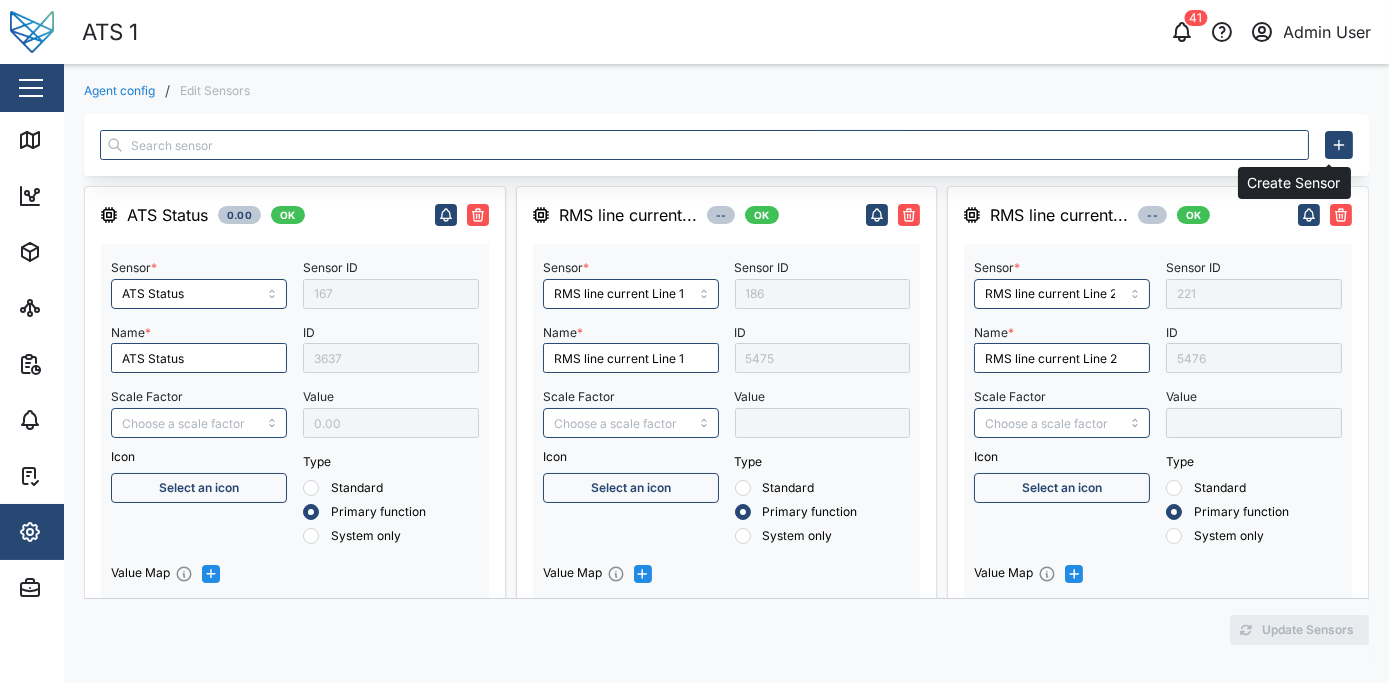 click 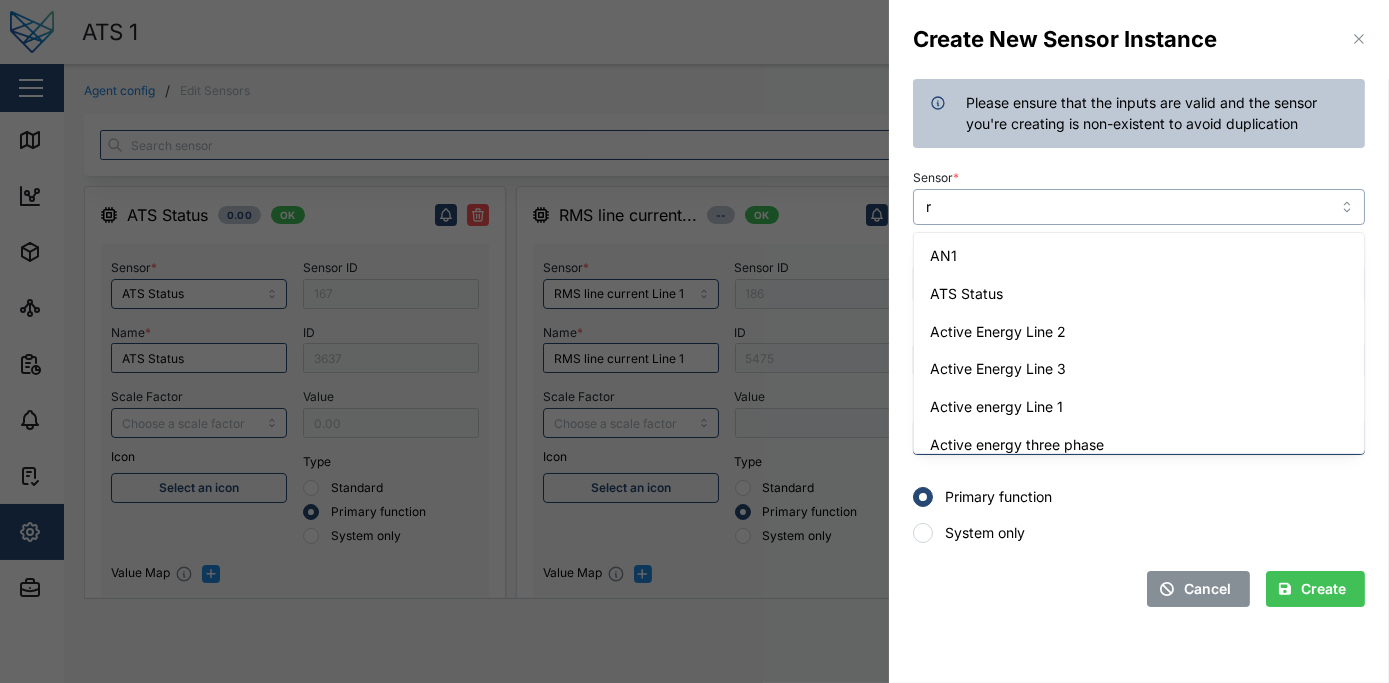 click on "r" at bounding box center (1139, 207) 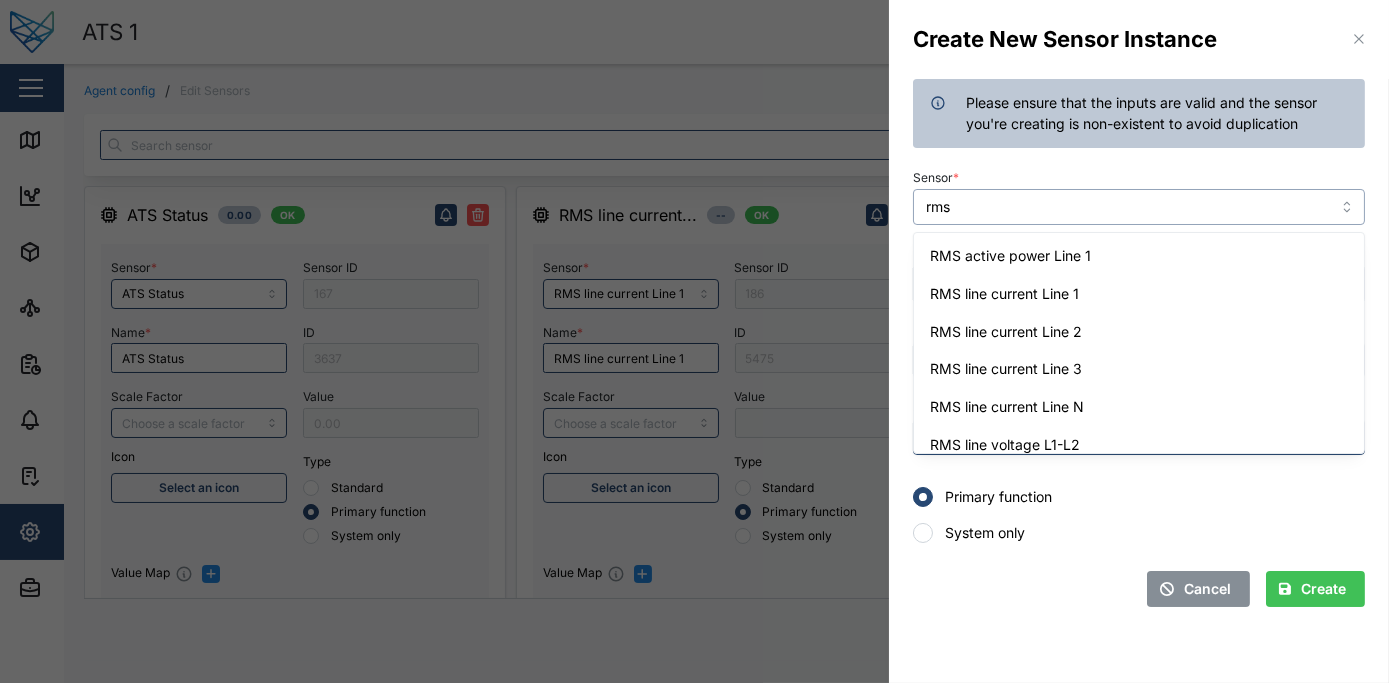 type on "rms" 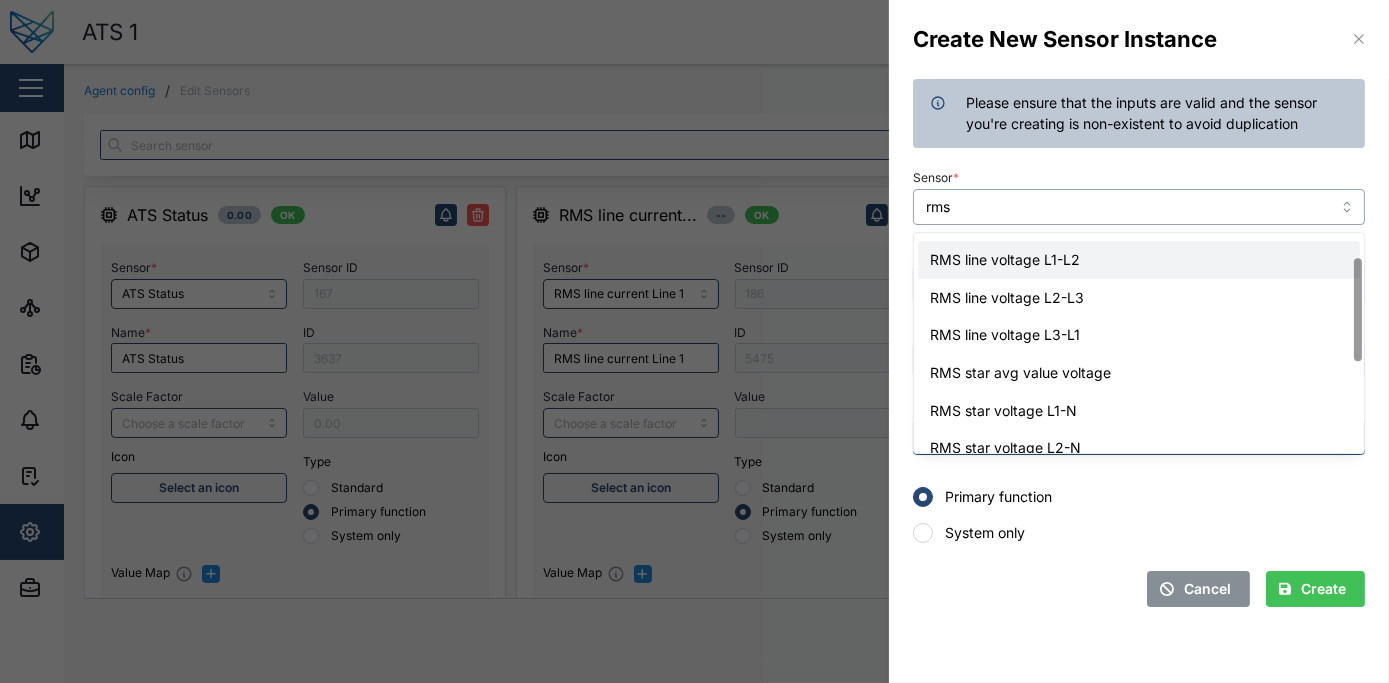 scroll, scrollTop: 0, scrollLeft: 0, axis: both 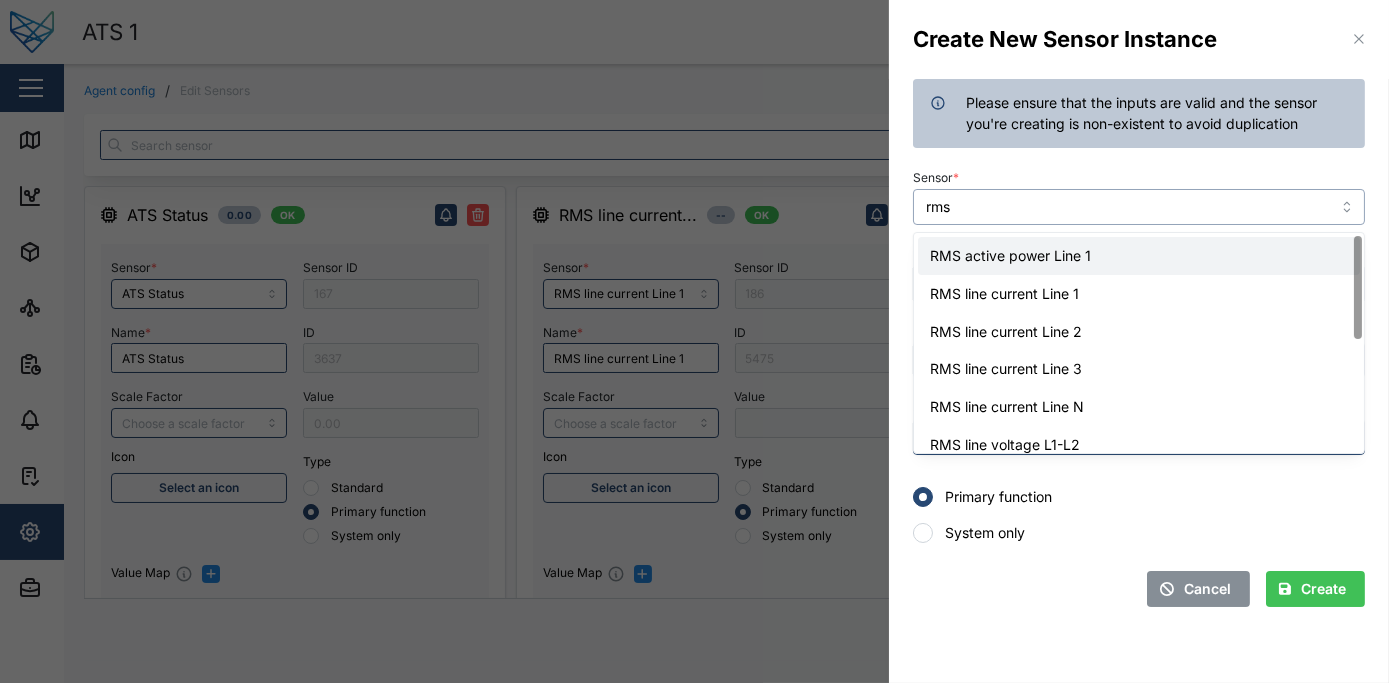 type on "rms" 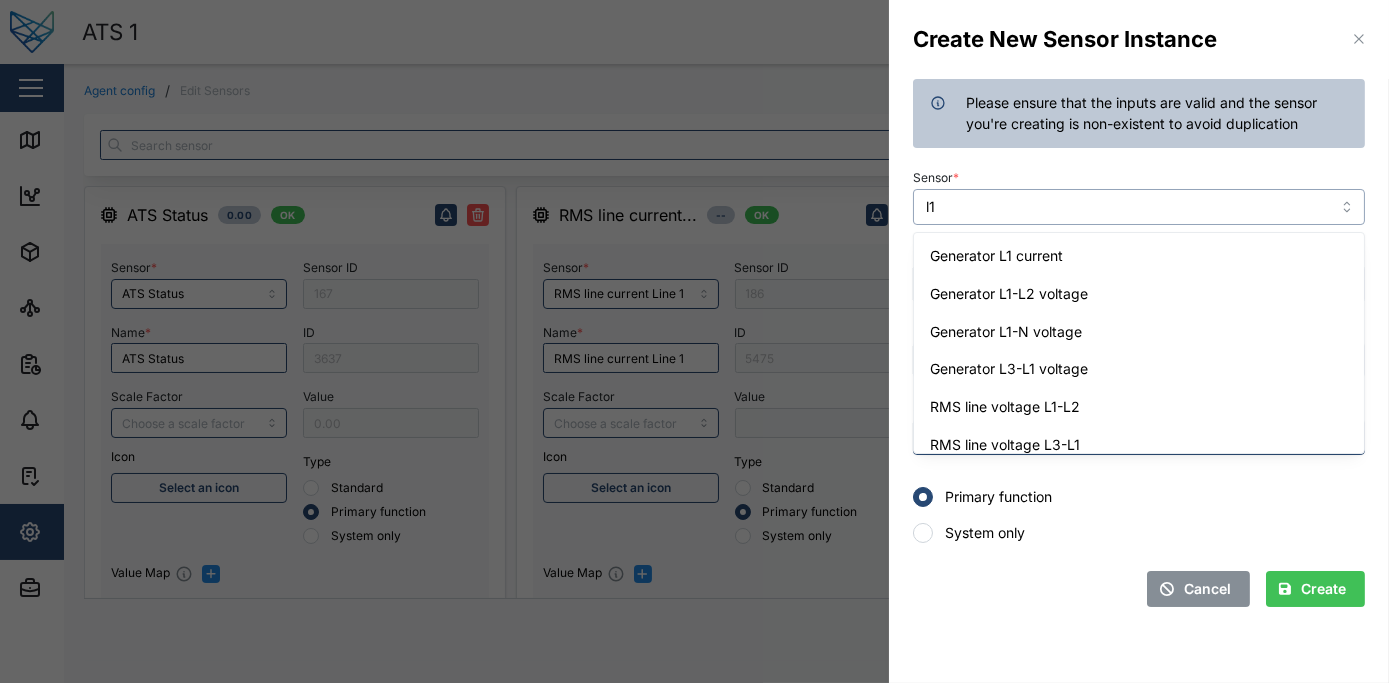 type on "l" 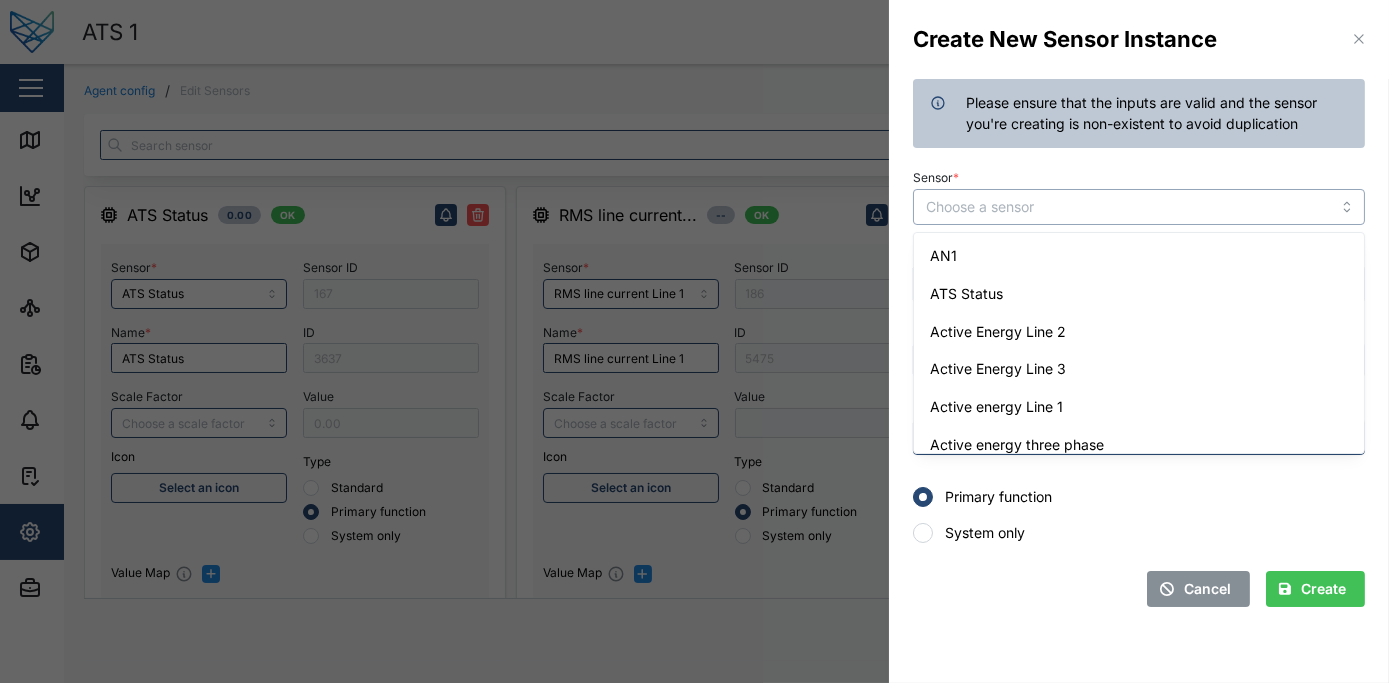 type on "p" 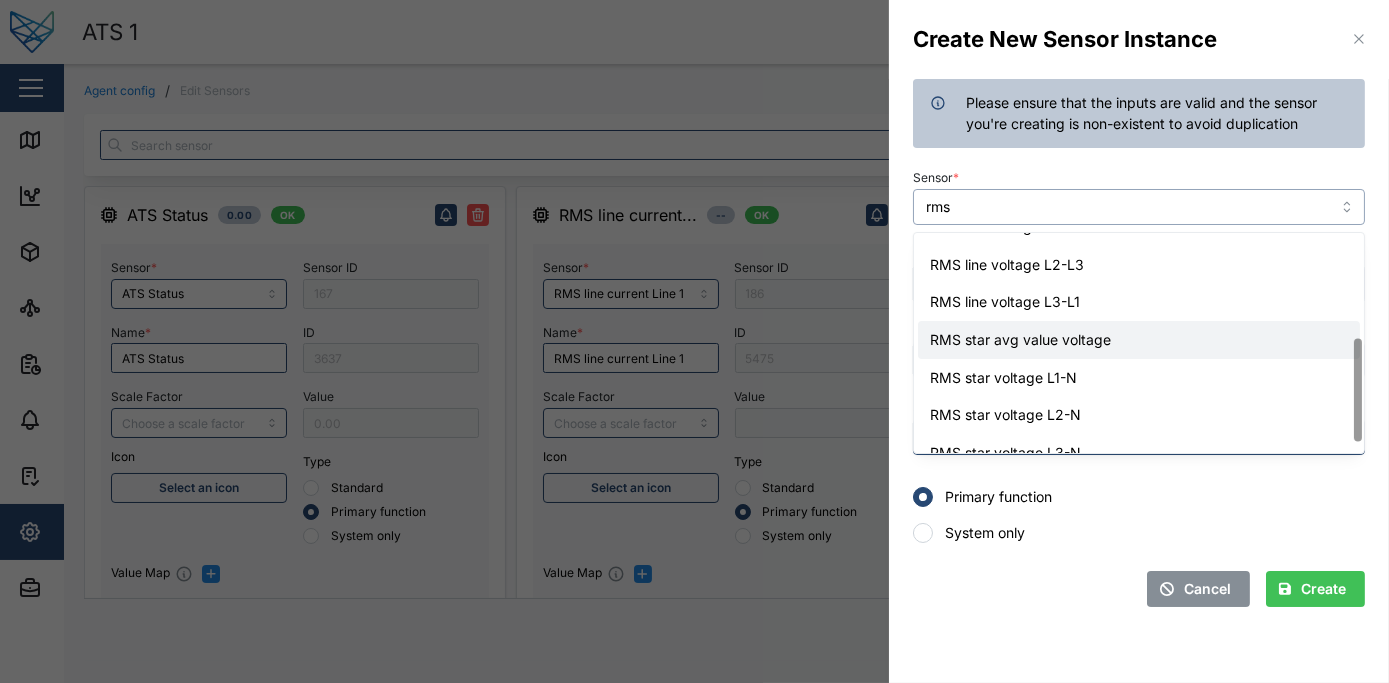 scroll, scrollTop: 240, scrollLeft: 0, axis: vertical 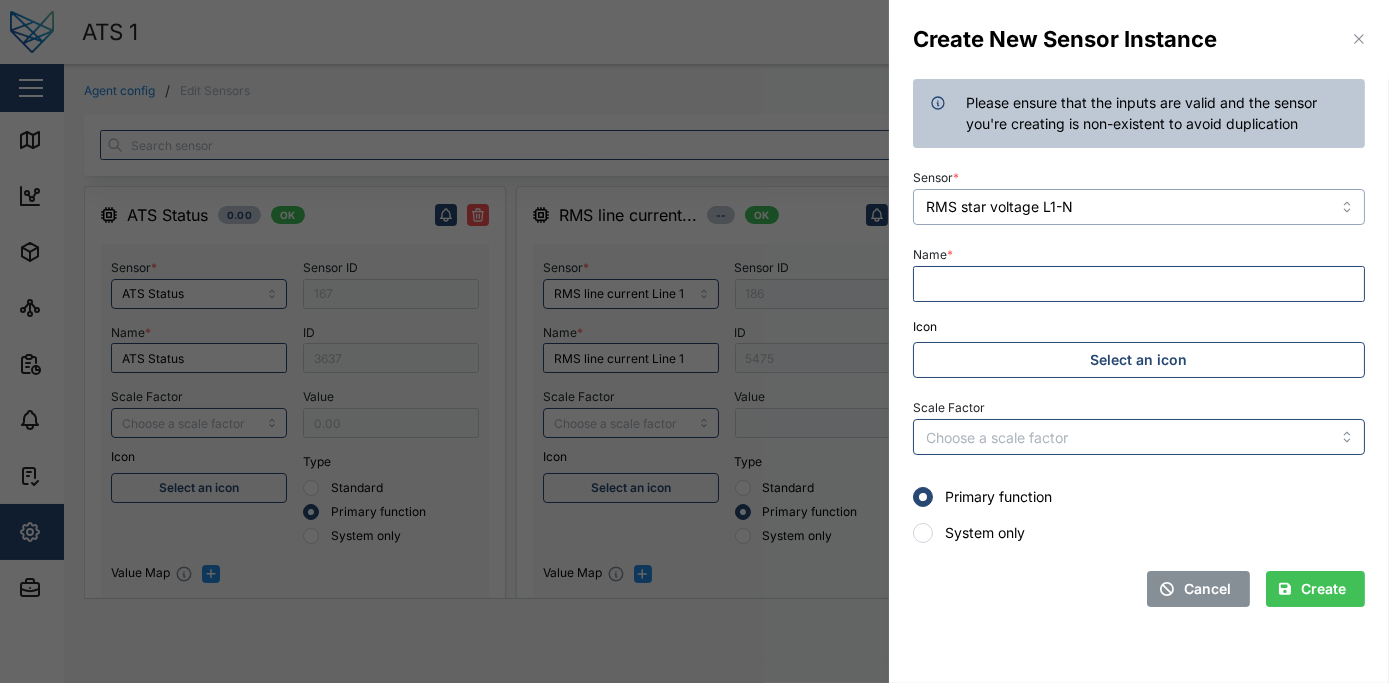 type on "RMS star voltage L1-N" 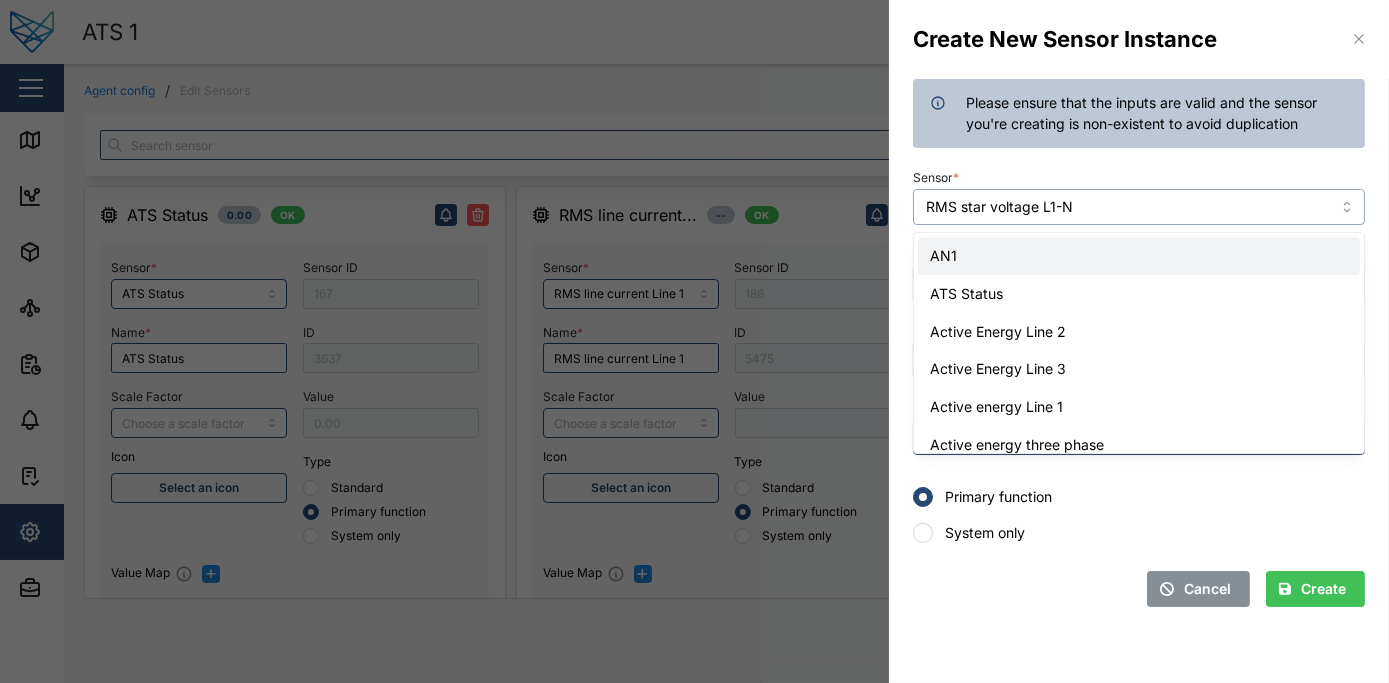 scroll, scrollTop: 4952, scrollLeft: 0, axis: vertical 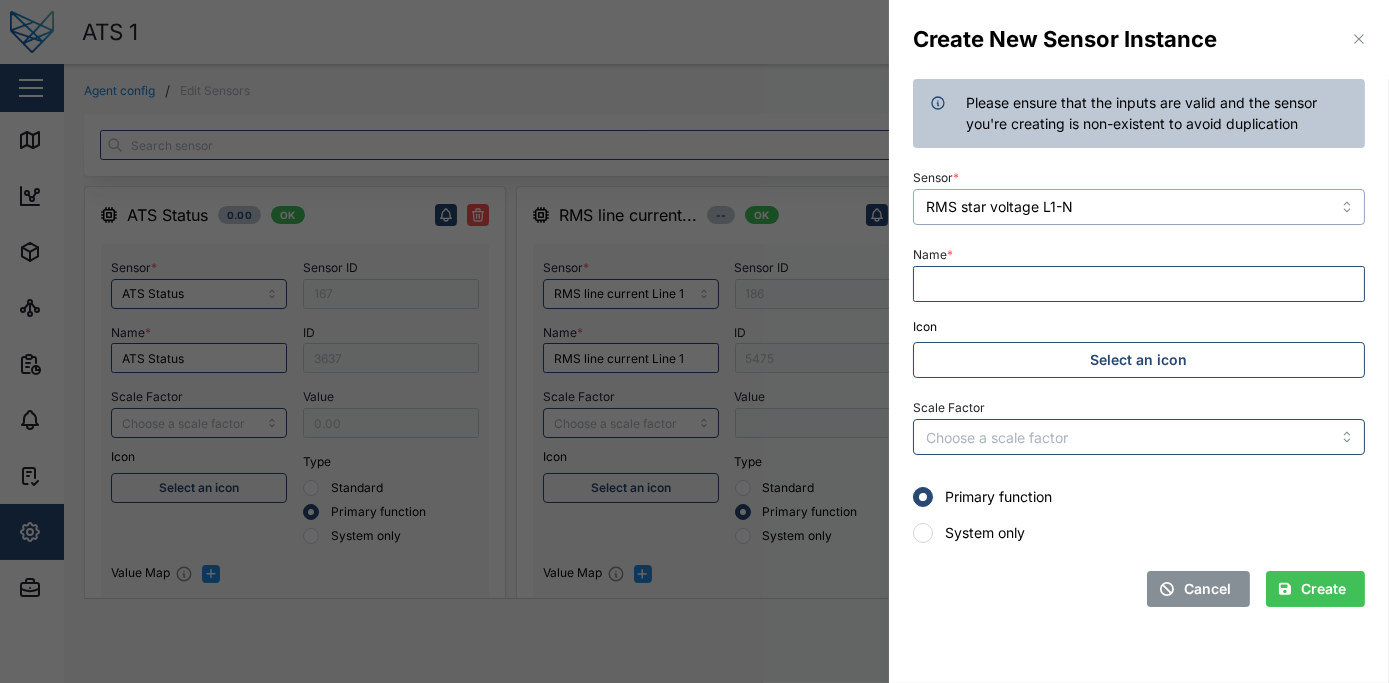 click on "RMS star voltage L1-N" at bounding box center [1139, 207] 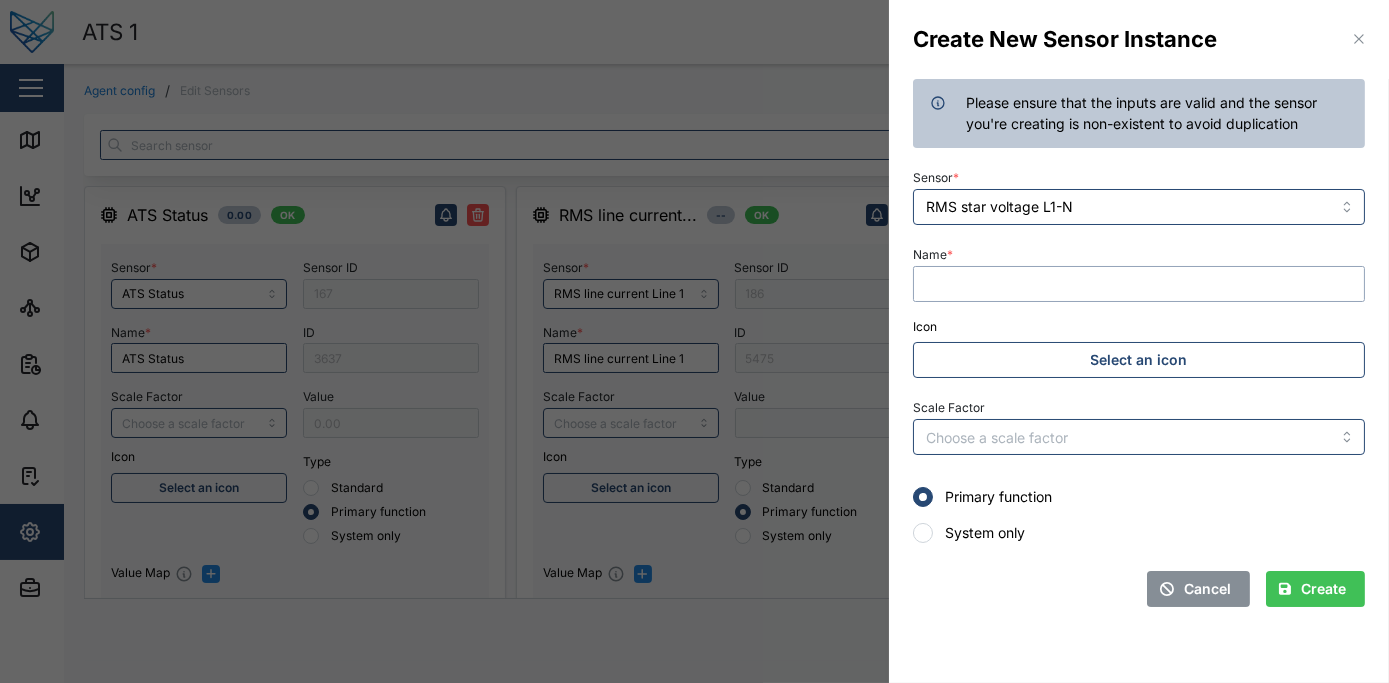 click on "Name  *" at bounding box center [1139, 284] 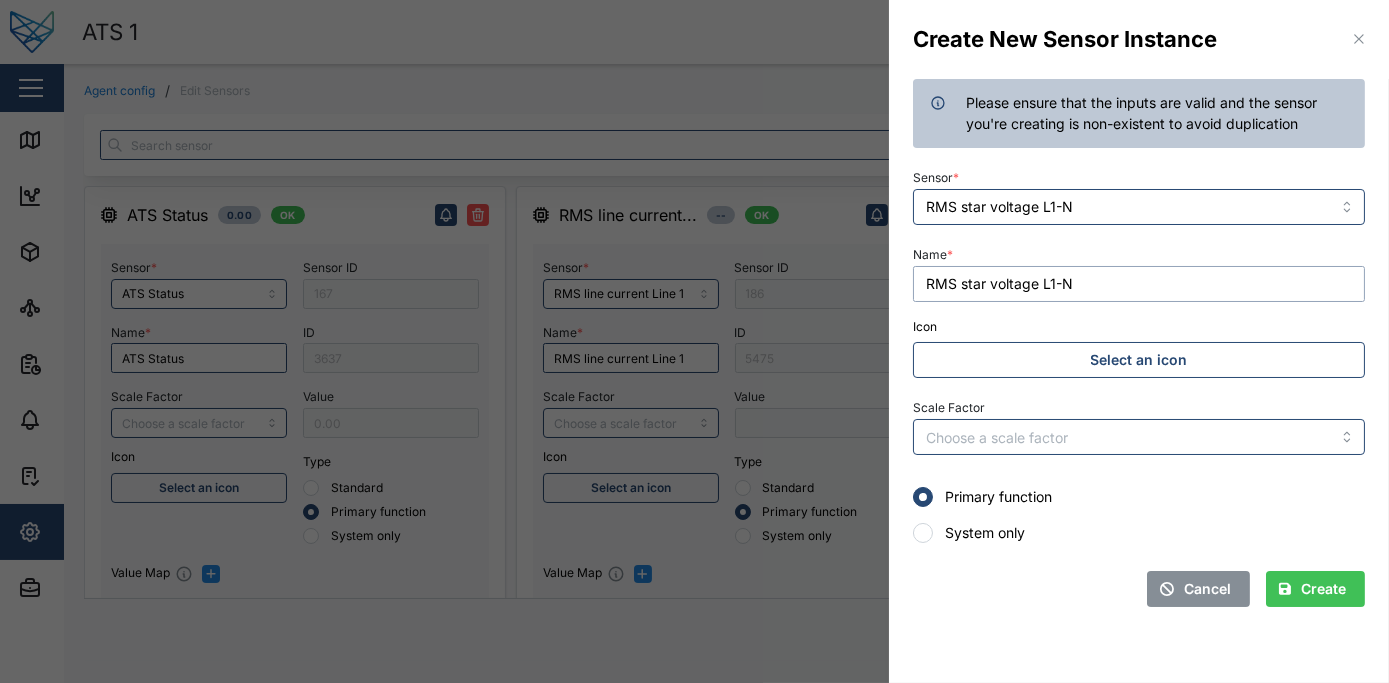 type on "RMS star voltage L1-N" 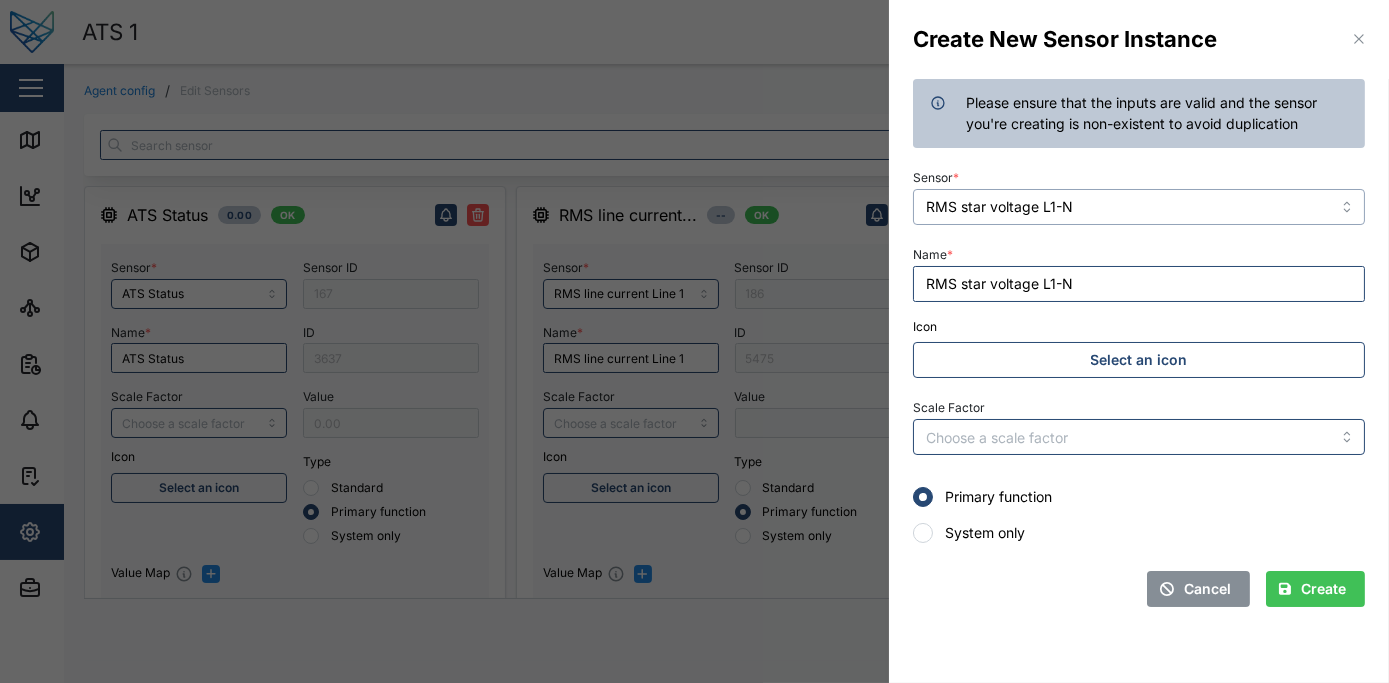 click on "RMS star voltage L1-N" at bounding box center (1139, 207) 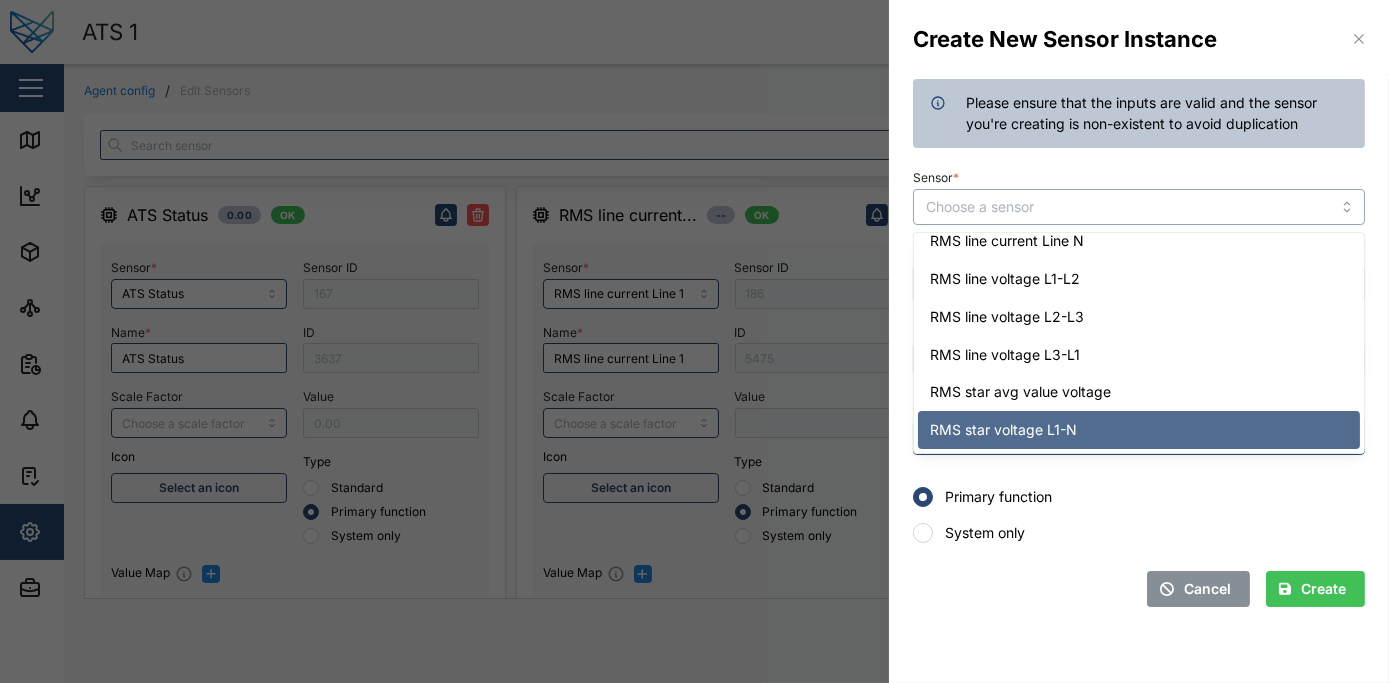 type on "1" 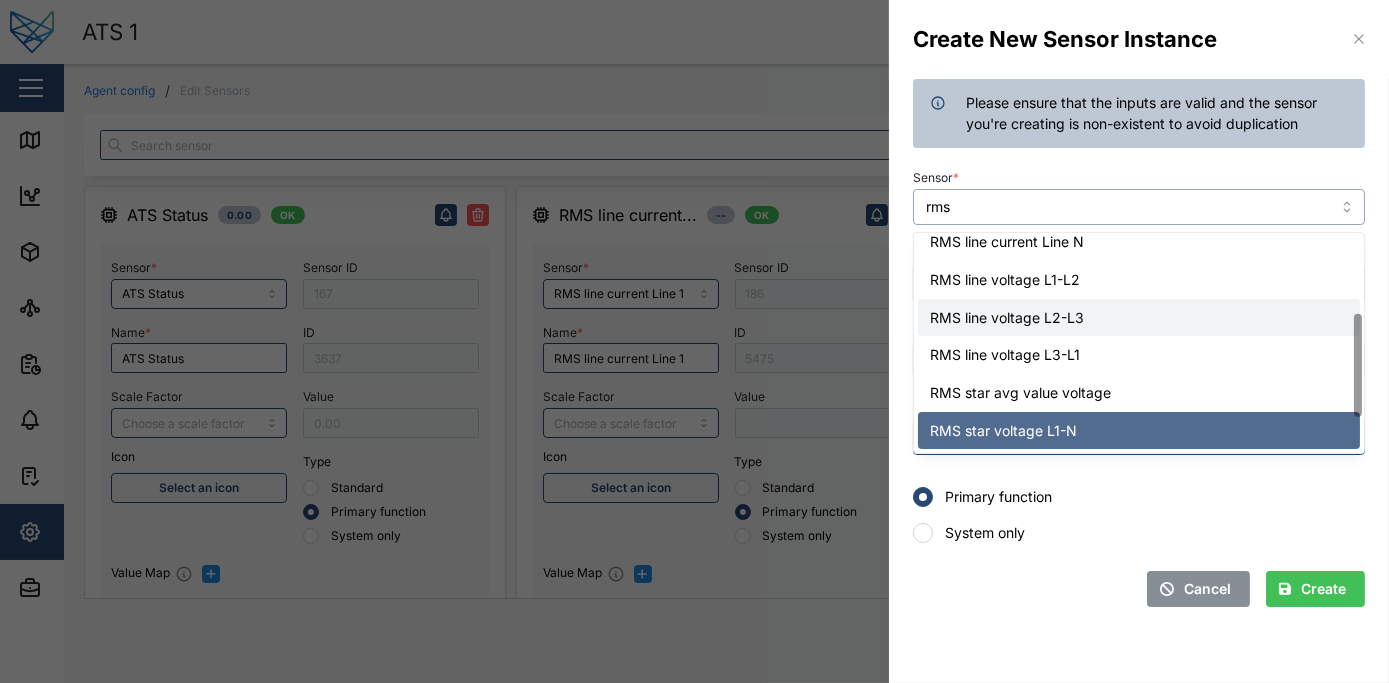 scroll, scrollTop: 0, scrollLeft: 0, axis: both 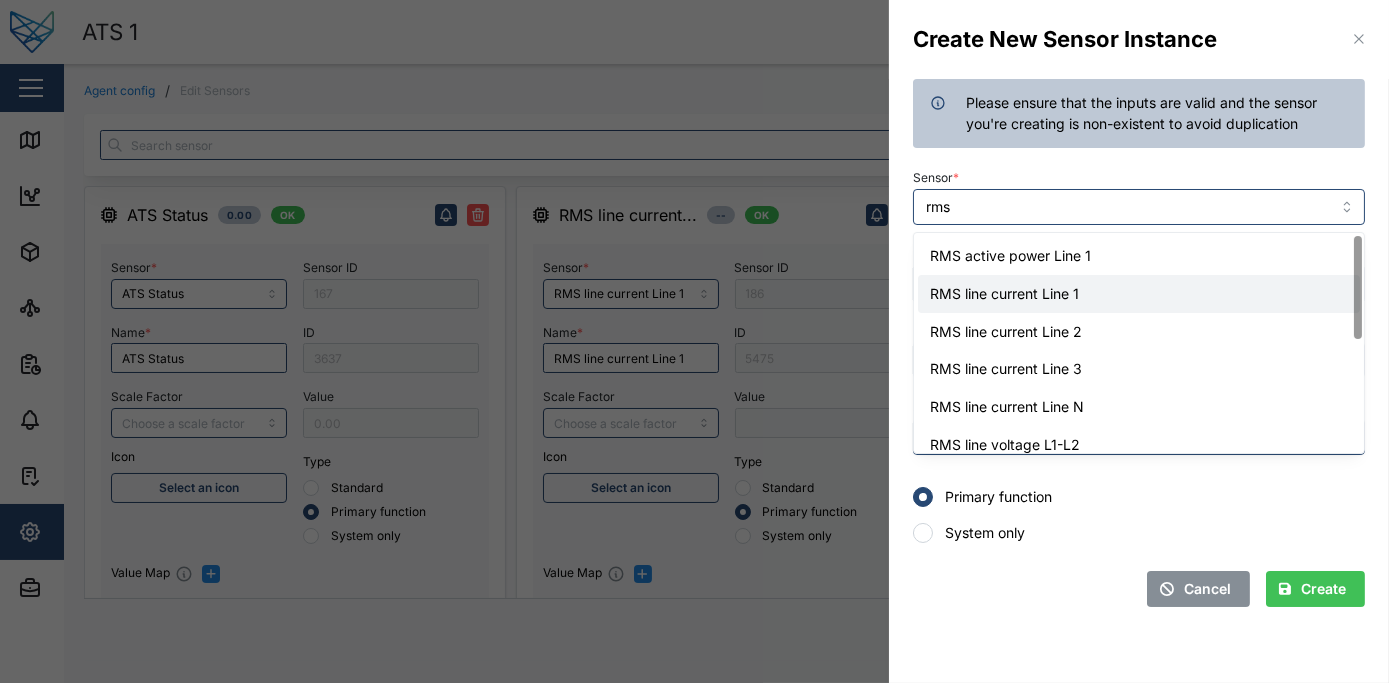 type on "RMS star voltage L1-N" 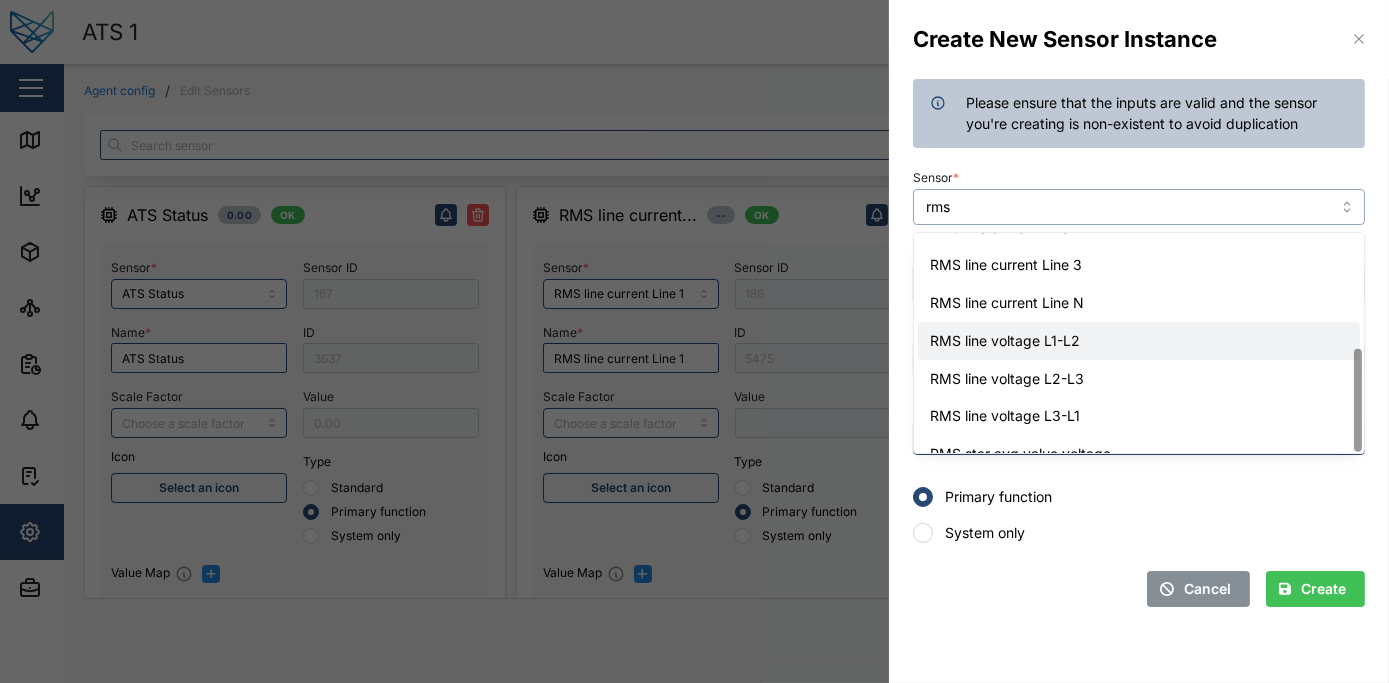 scroll, scrollTop: 240, scrollLeft: 0, axis: vertical 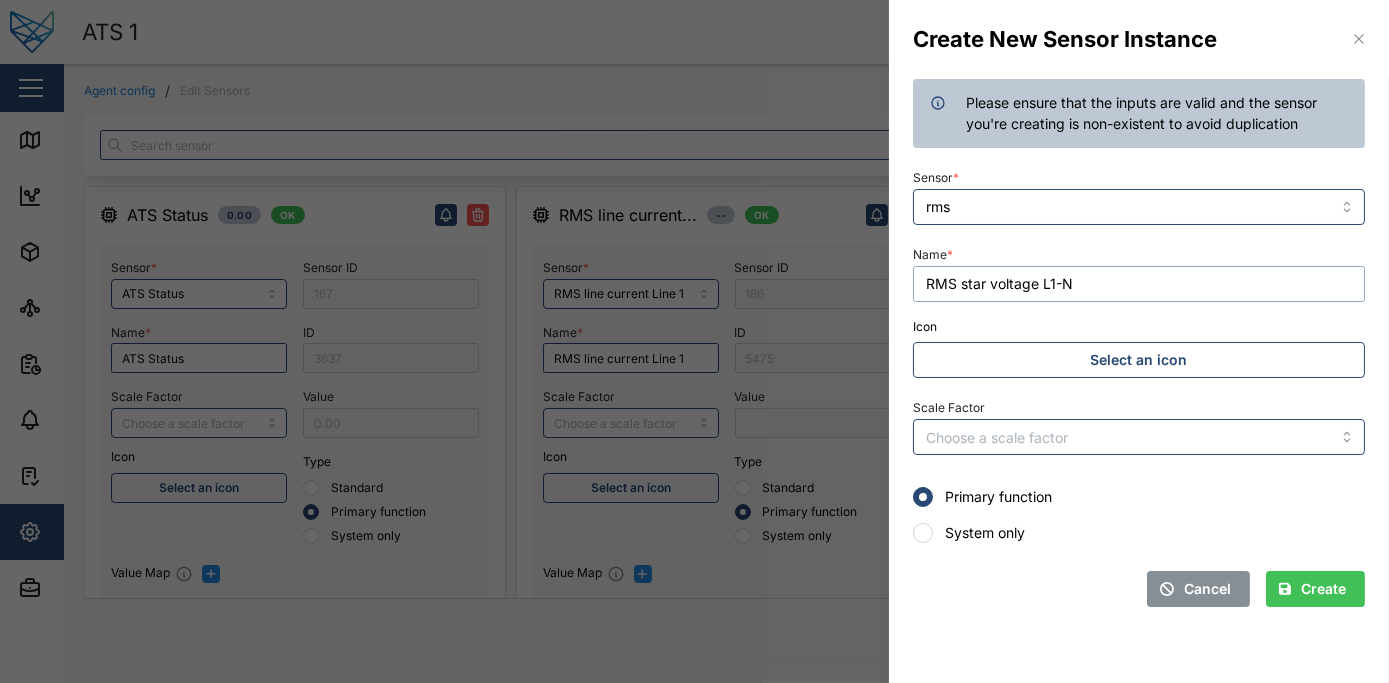 type on "RMS star voltage L1-N" 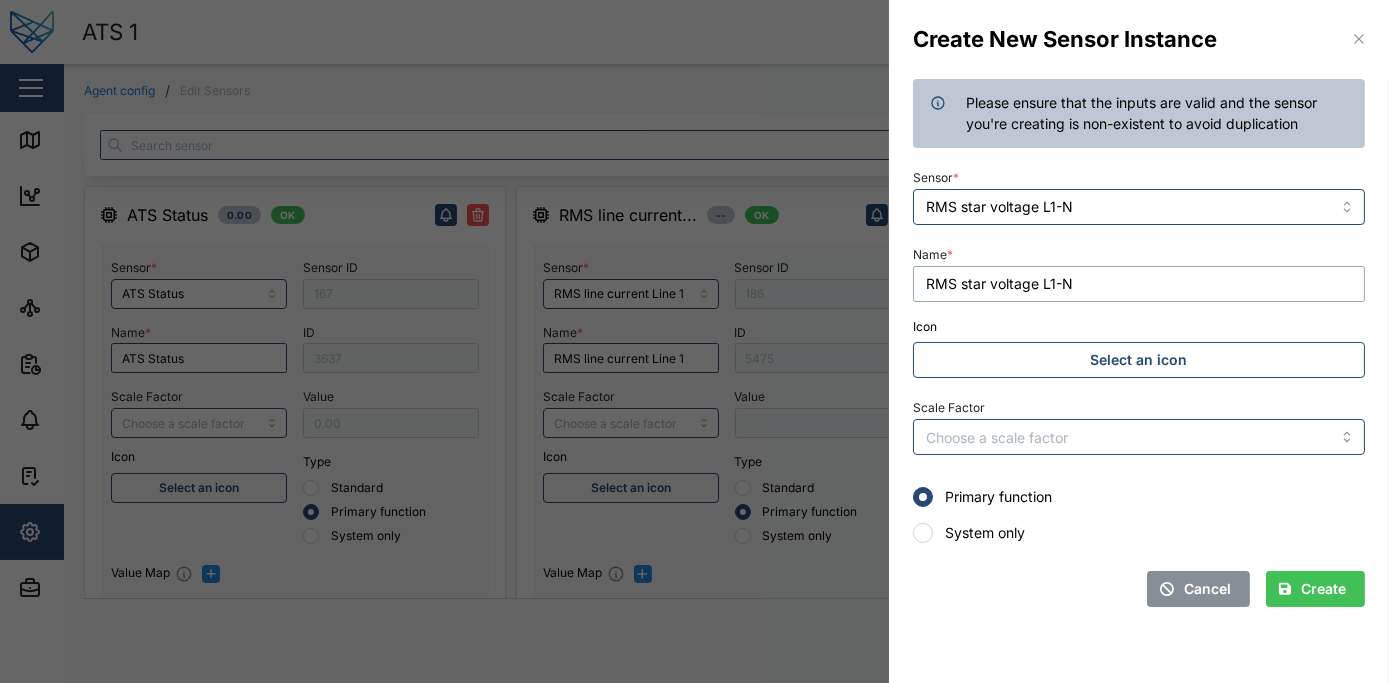 click on "RMS star voltage L1-N" at bounding box center (1139, 284) 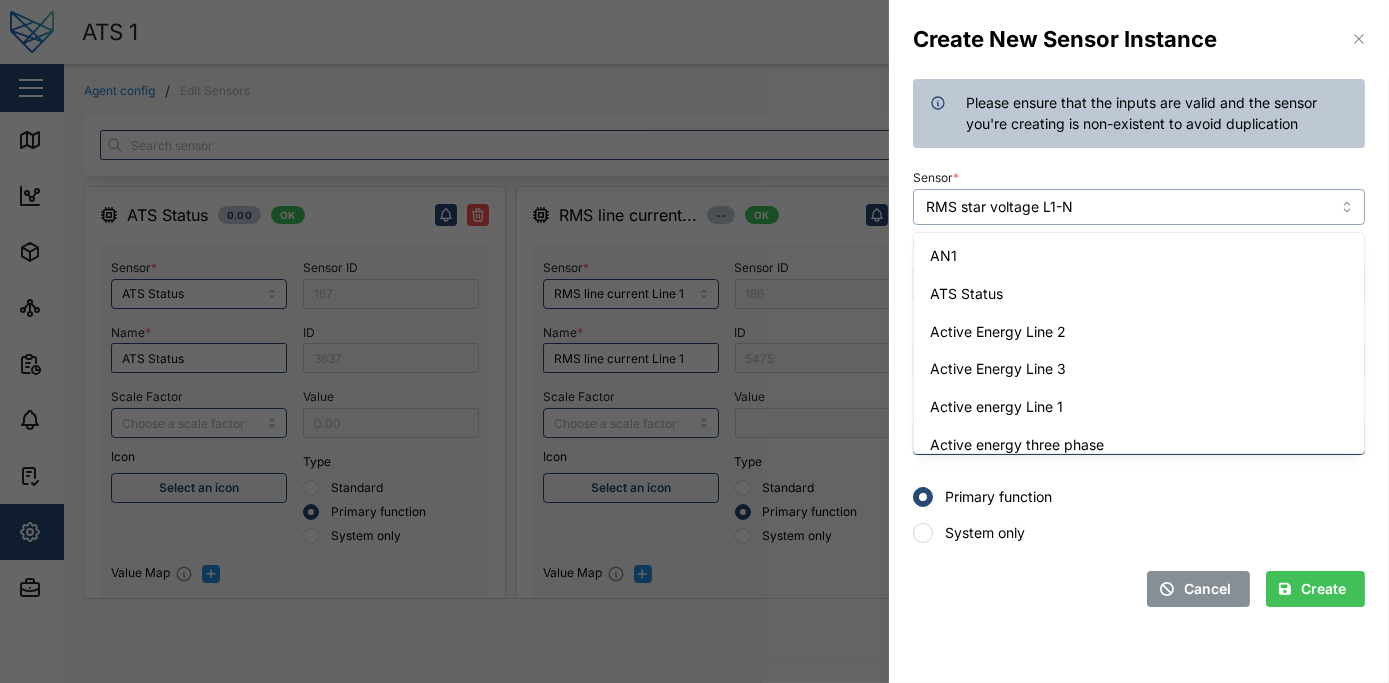scroll, scrollTop: 4952, scrollLeft: 0, axis: vertical 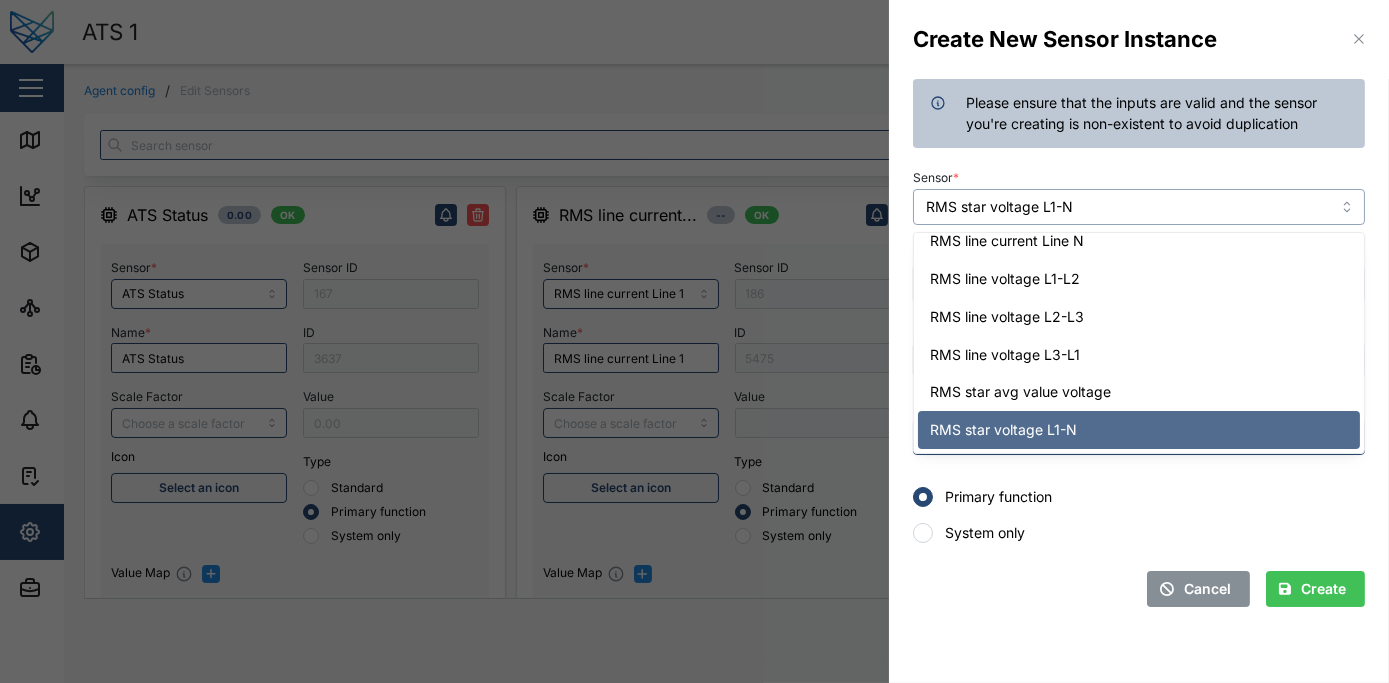 click on "RMS star voltage L1-N" at bounding box center [1139, 207] 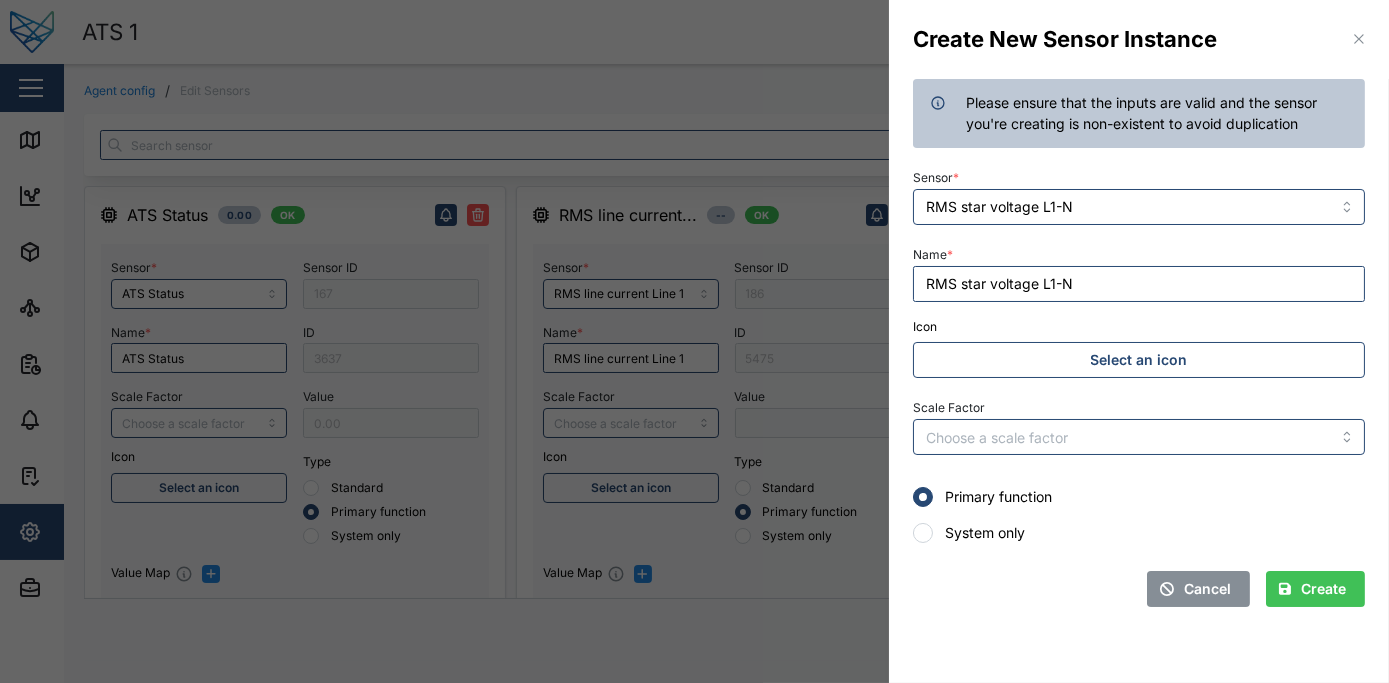 click on "Sensor  * RMS star voltage L1-N" at bounding box center (1139, 194) 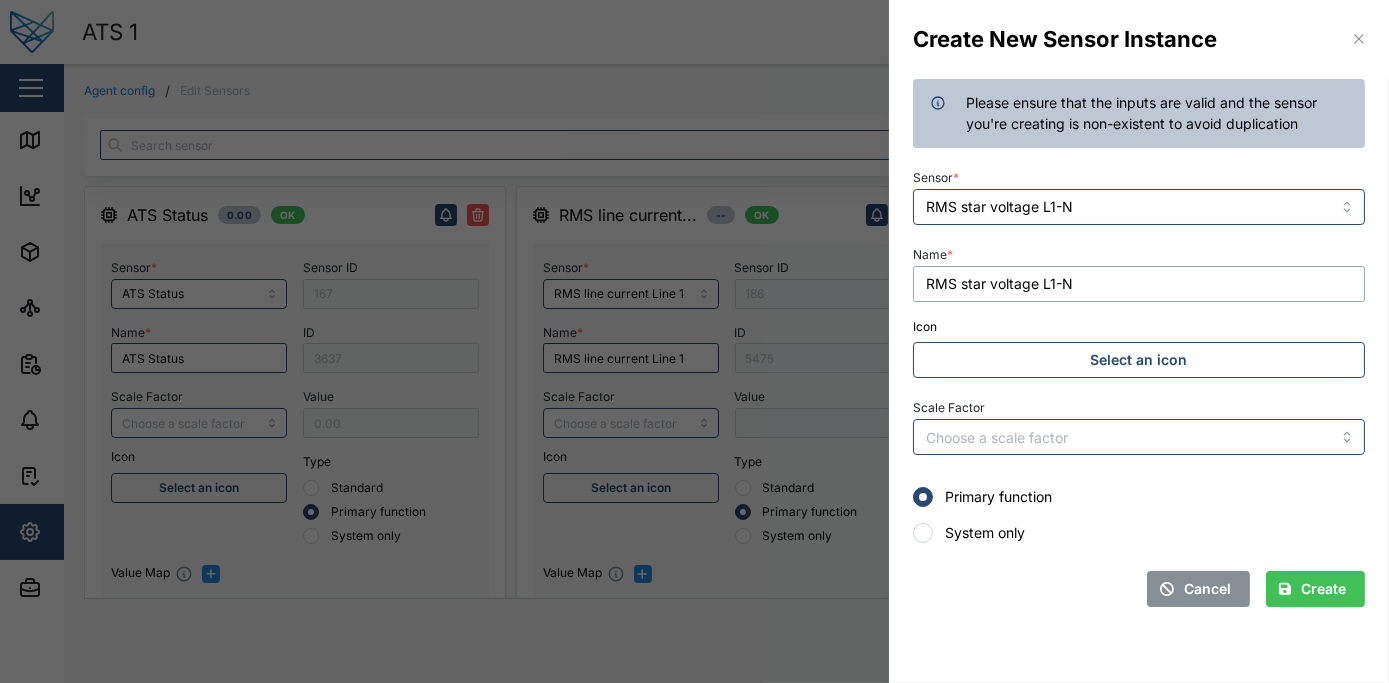 click on "RMS star voltage L1-N" at bounding box center [1139, 284] 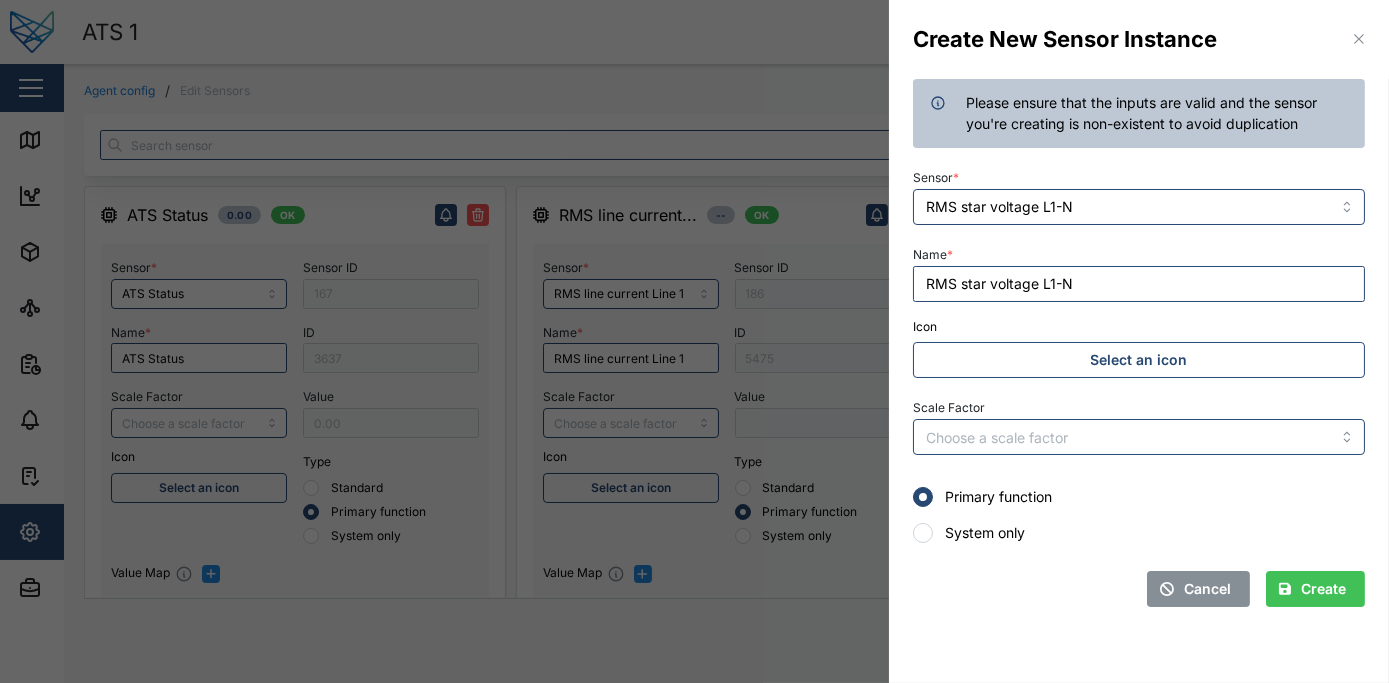 click on "Create" at bounding box center [1323, 589] 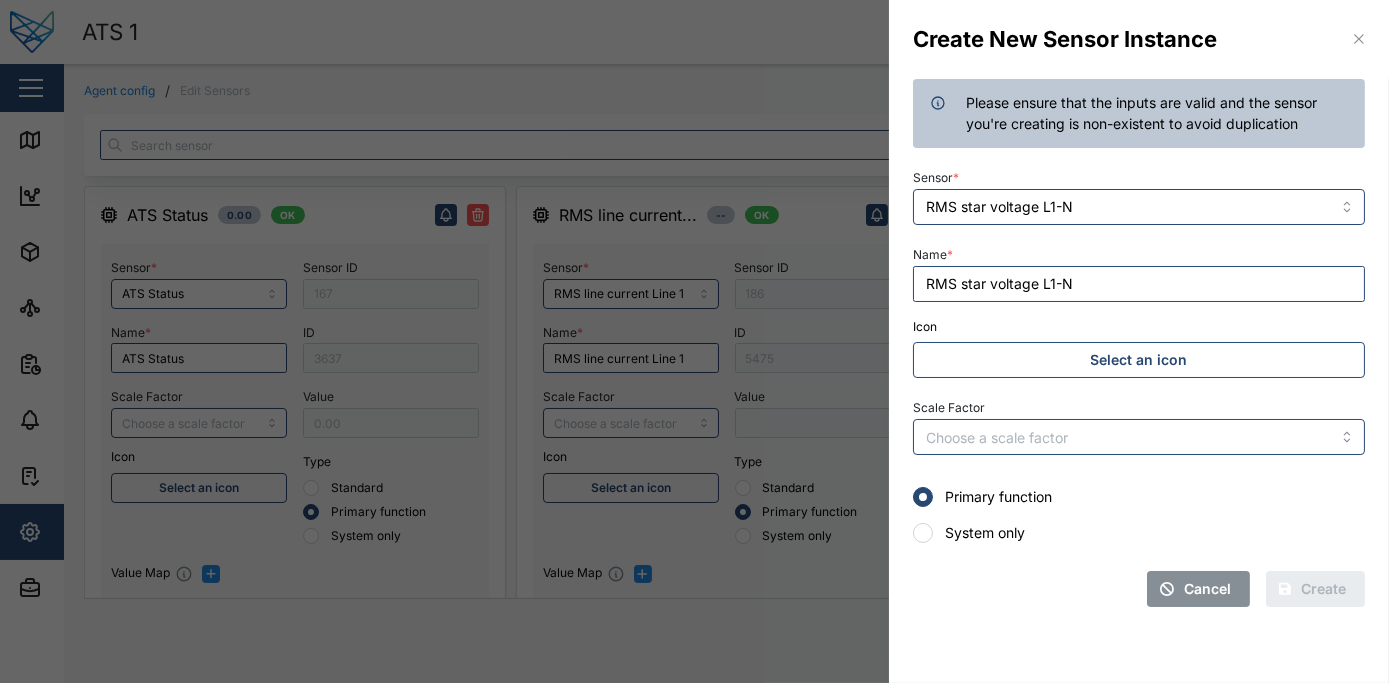 type 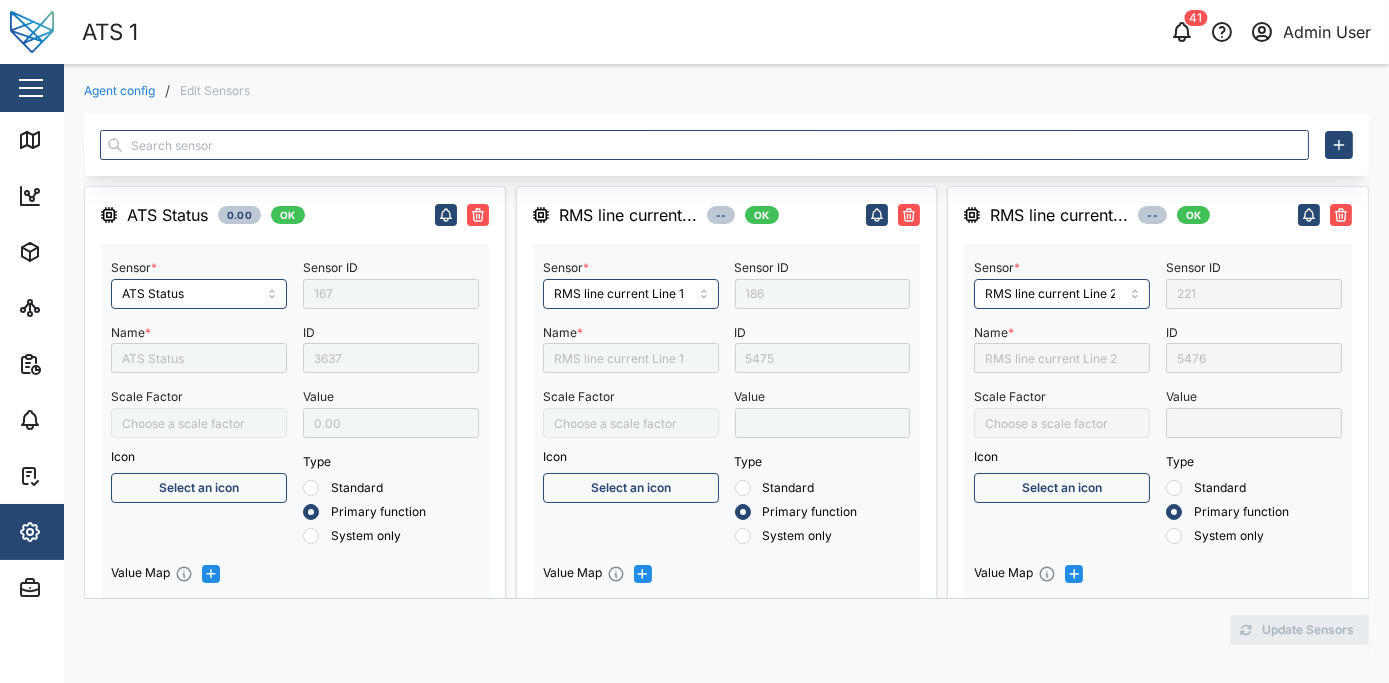 type 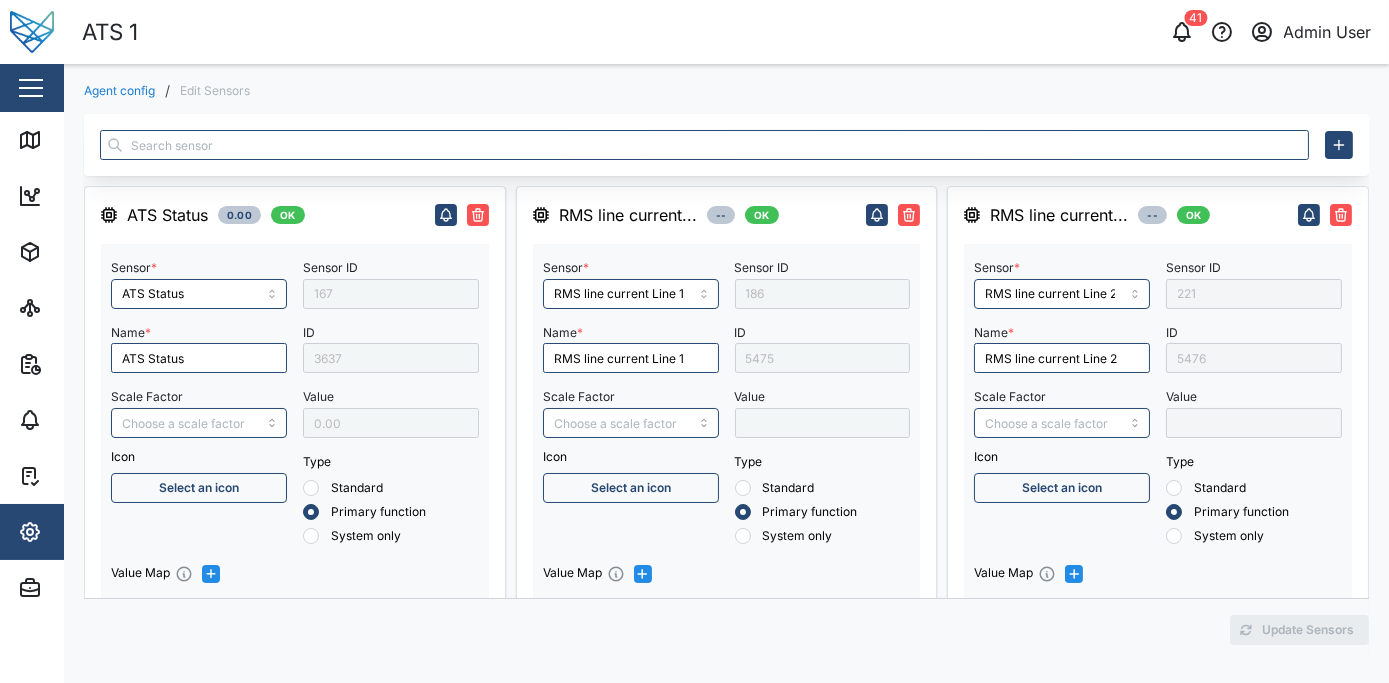 type on "S1 Voltage L3 - N" 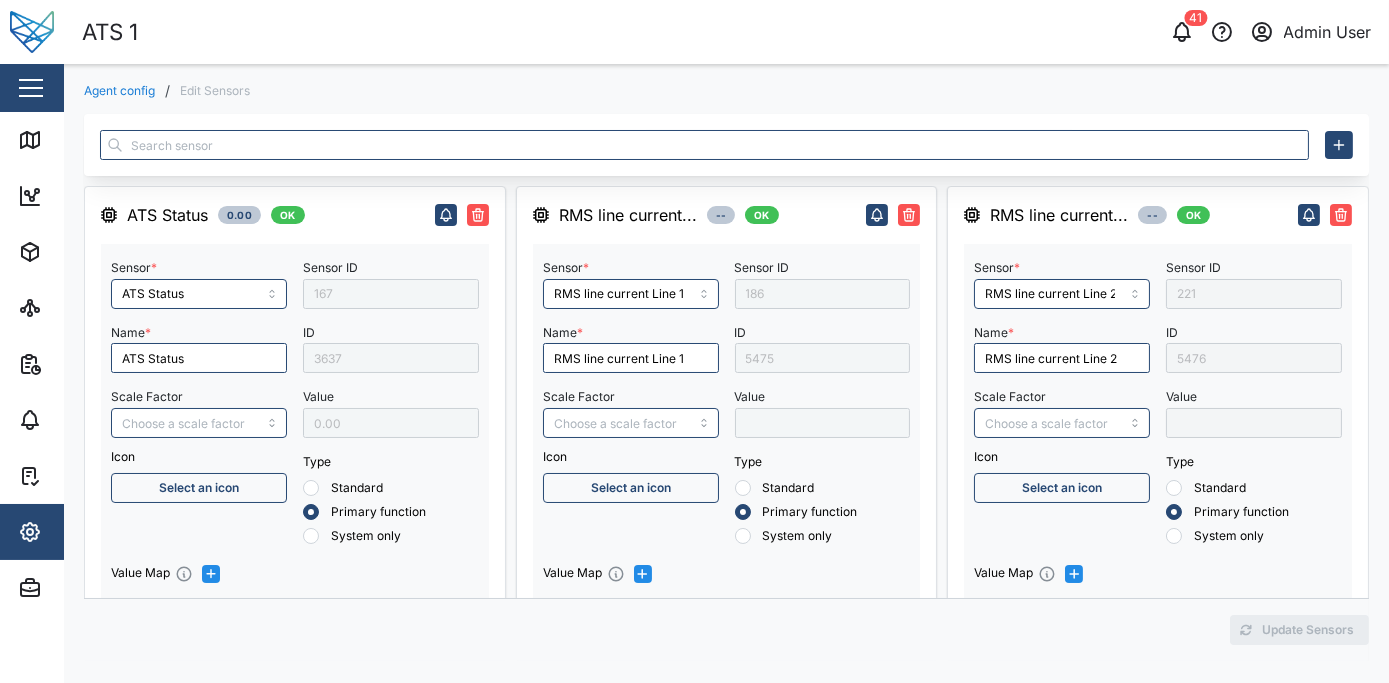 type on "RMS star voltage L1-N" 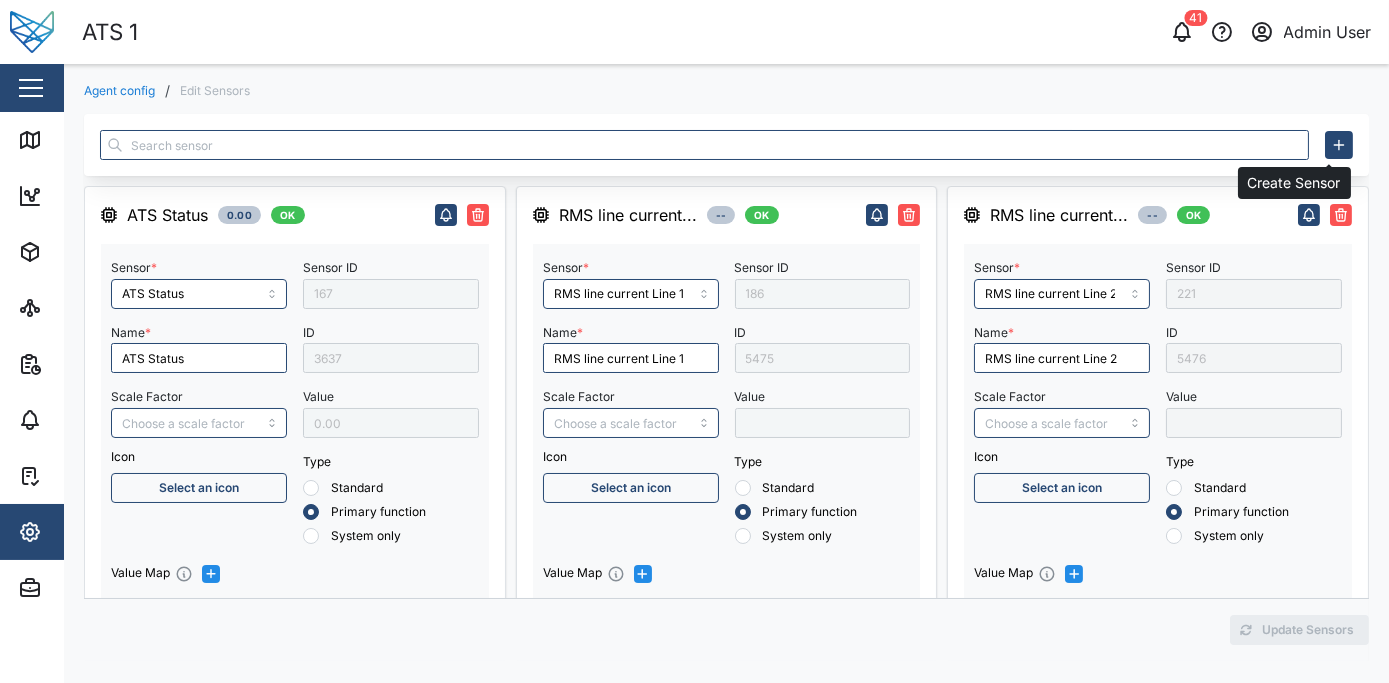 click 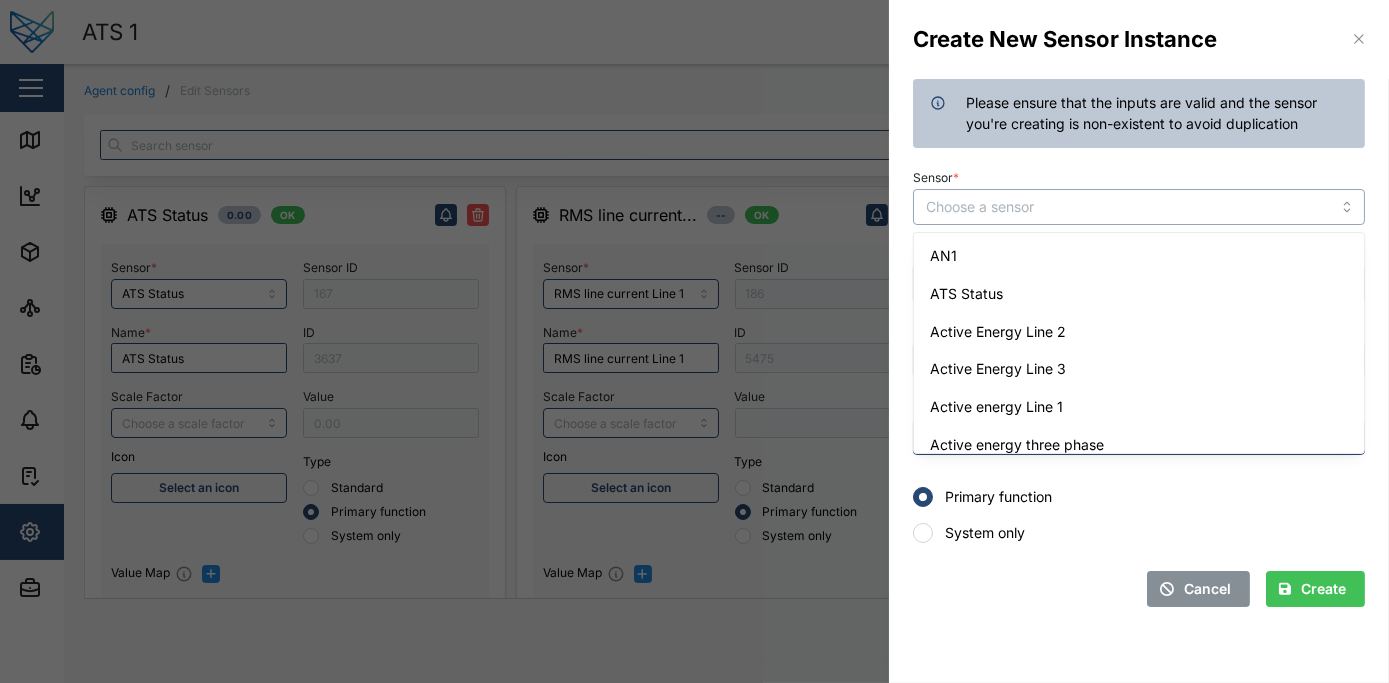 paste on "RMS star voltage L1-N" 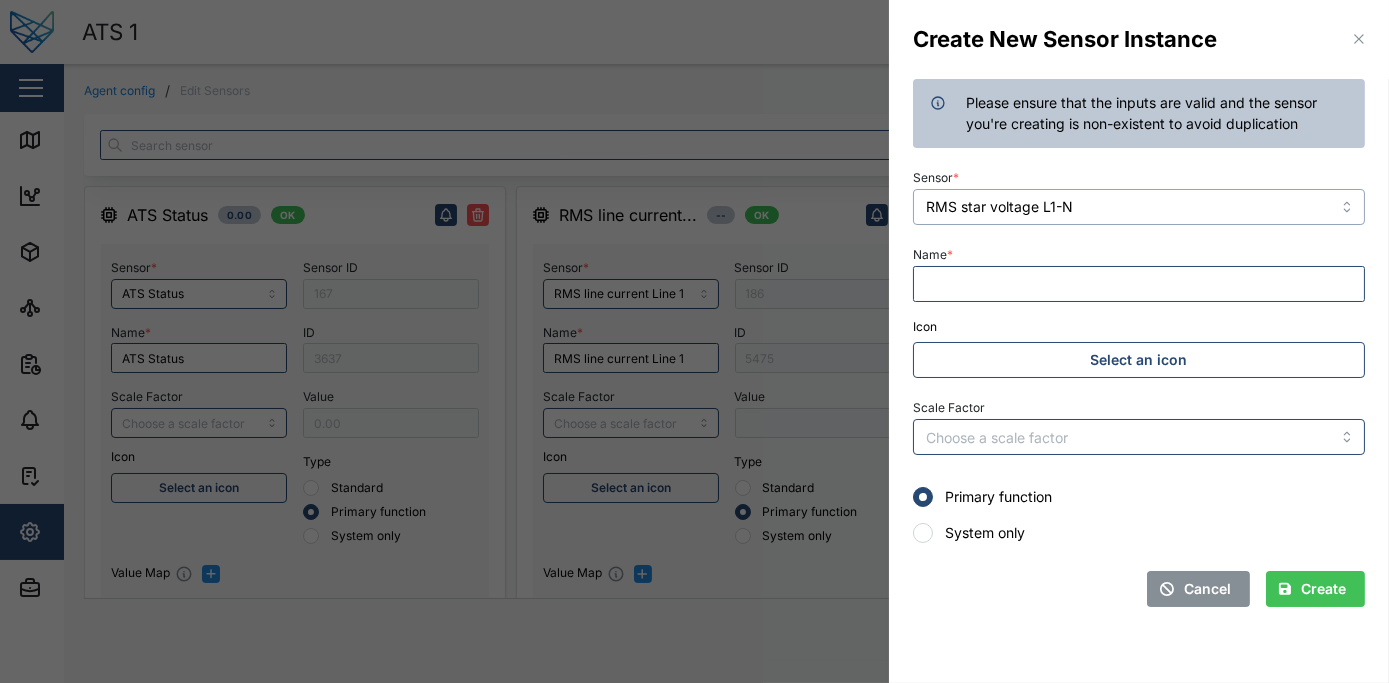 click on "RMS star voltage L1-N" at bounding box center (1139, 207) 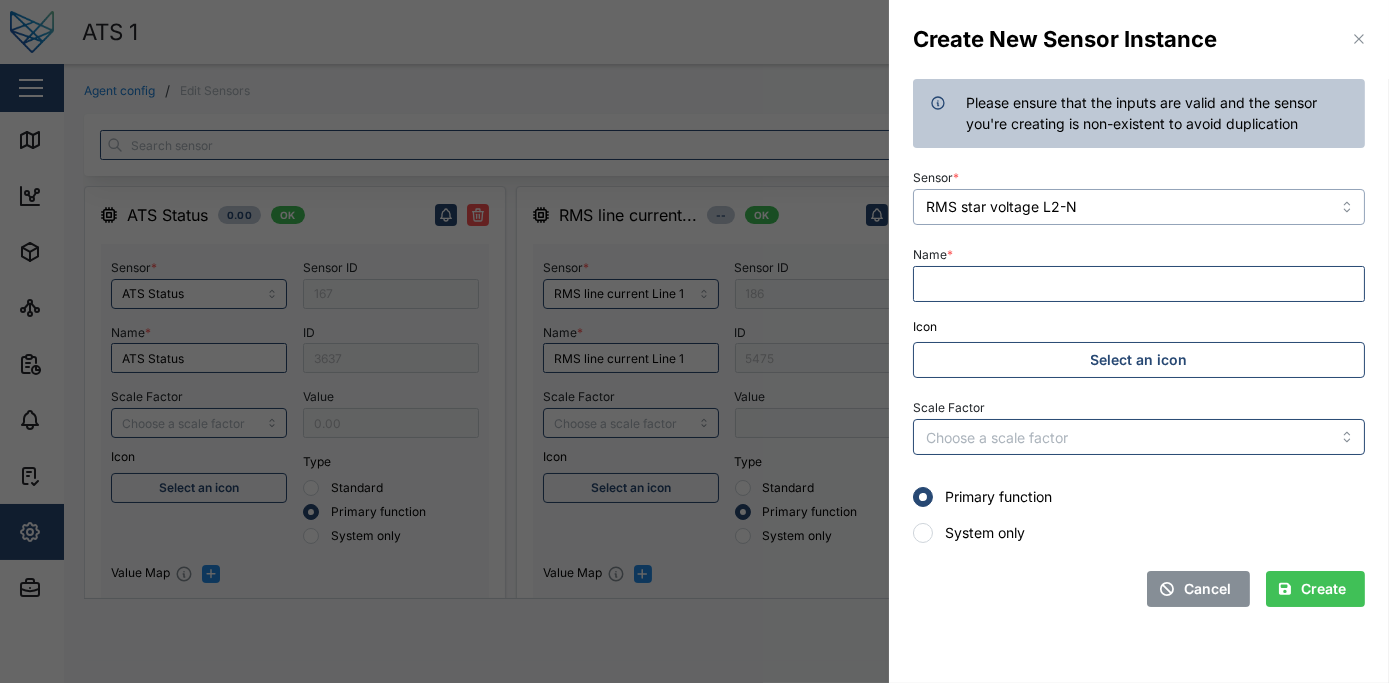 type on "RMS star voltage L2-N" 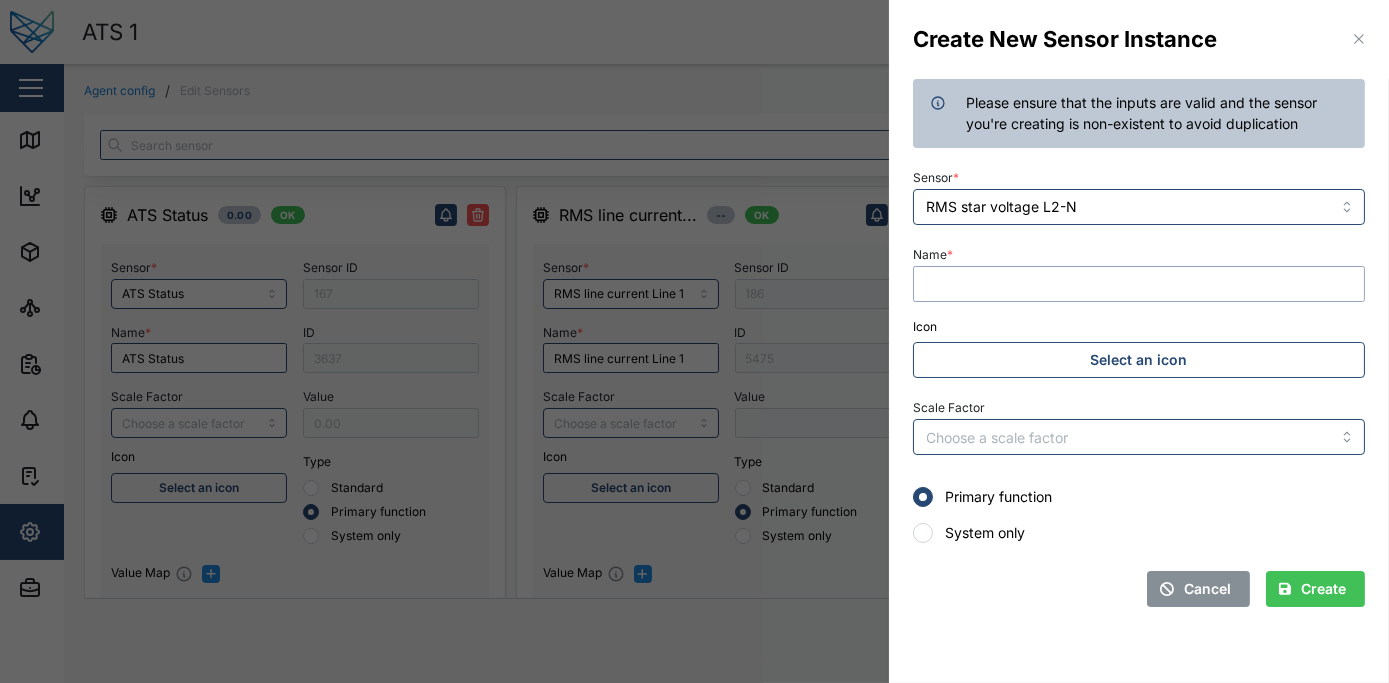 click on "Name  *" at bounding box center (1139, 284) 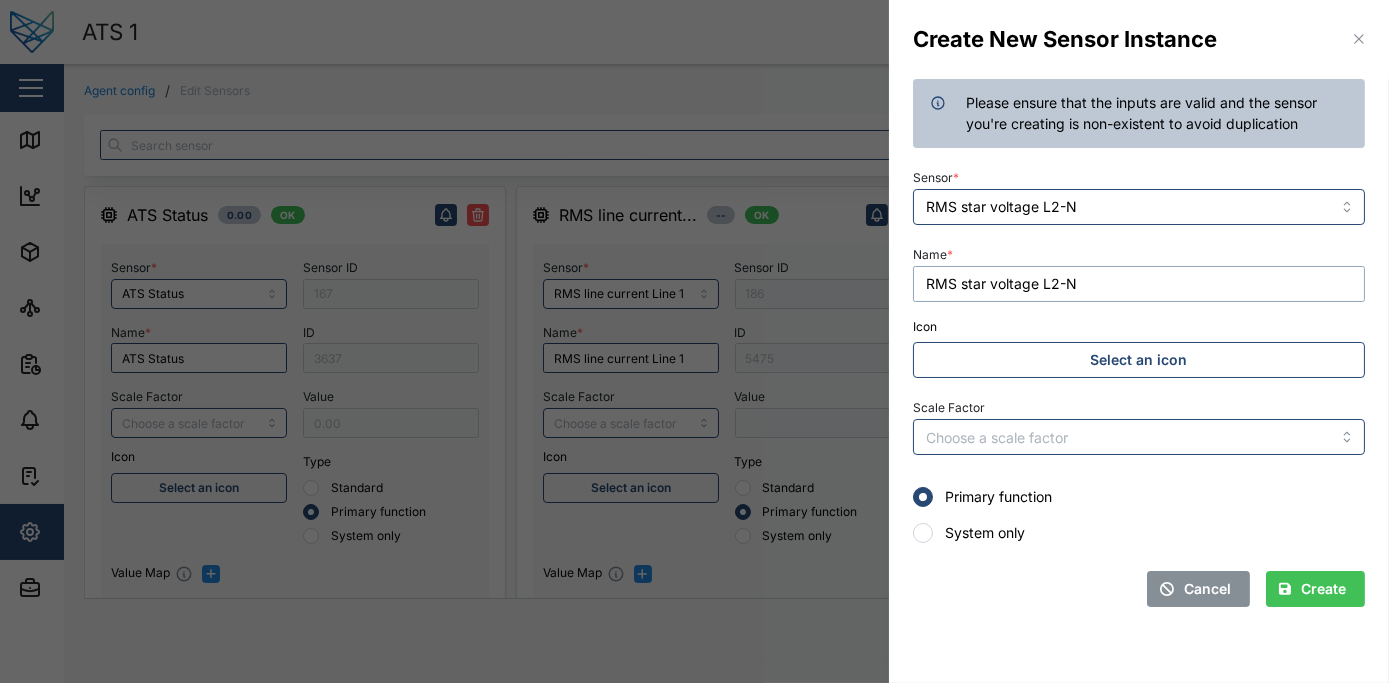 type on "RMS star voltage L2-N" 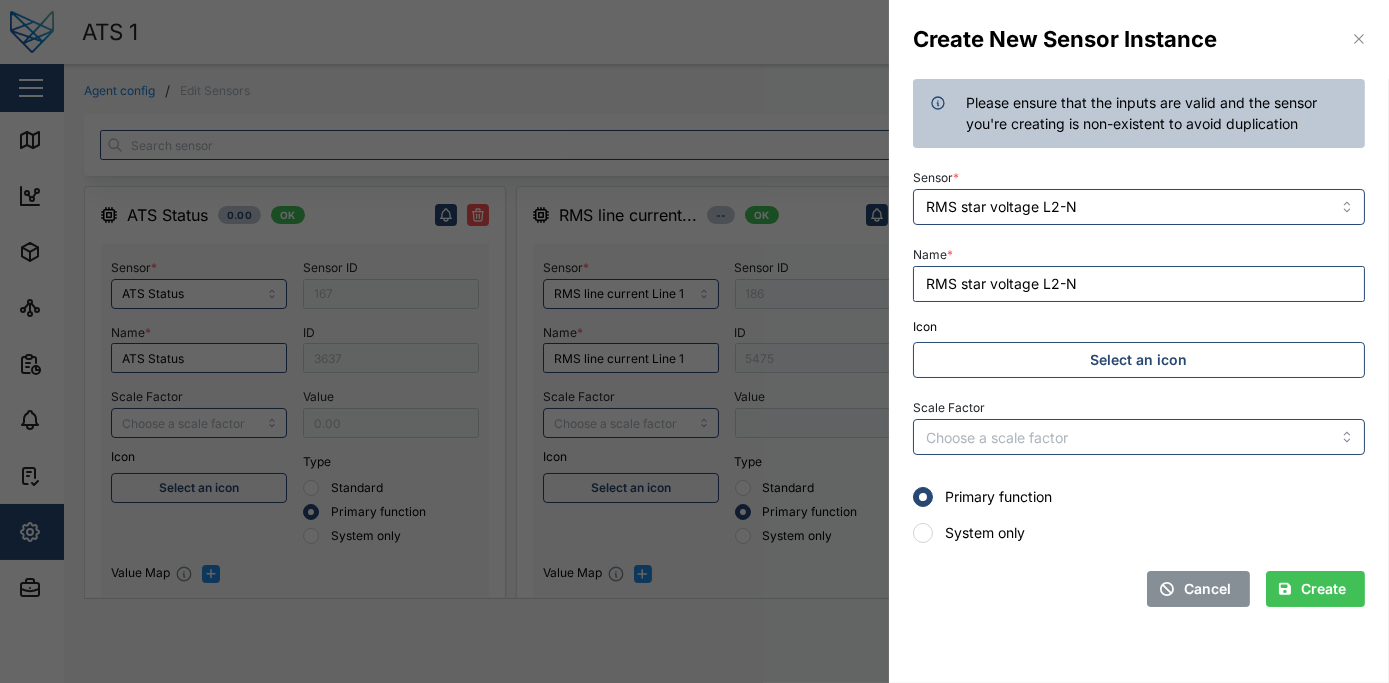 click on "Create" at bounding box center (1312, 589) 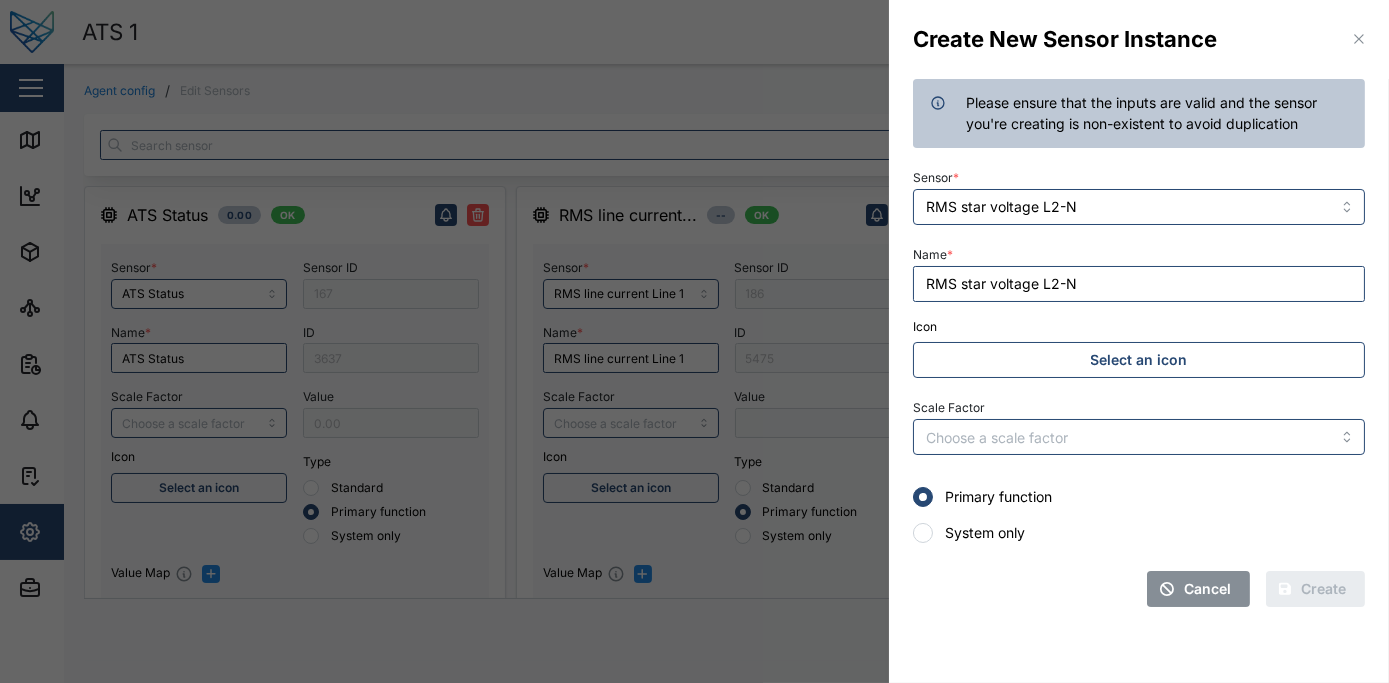 type 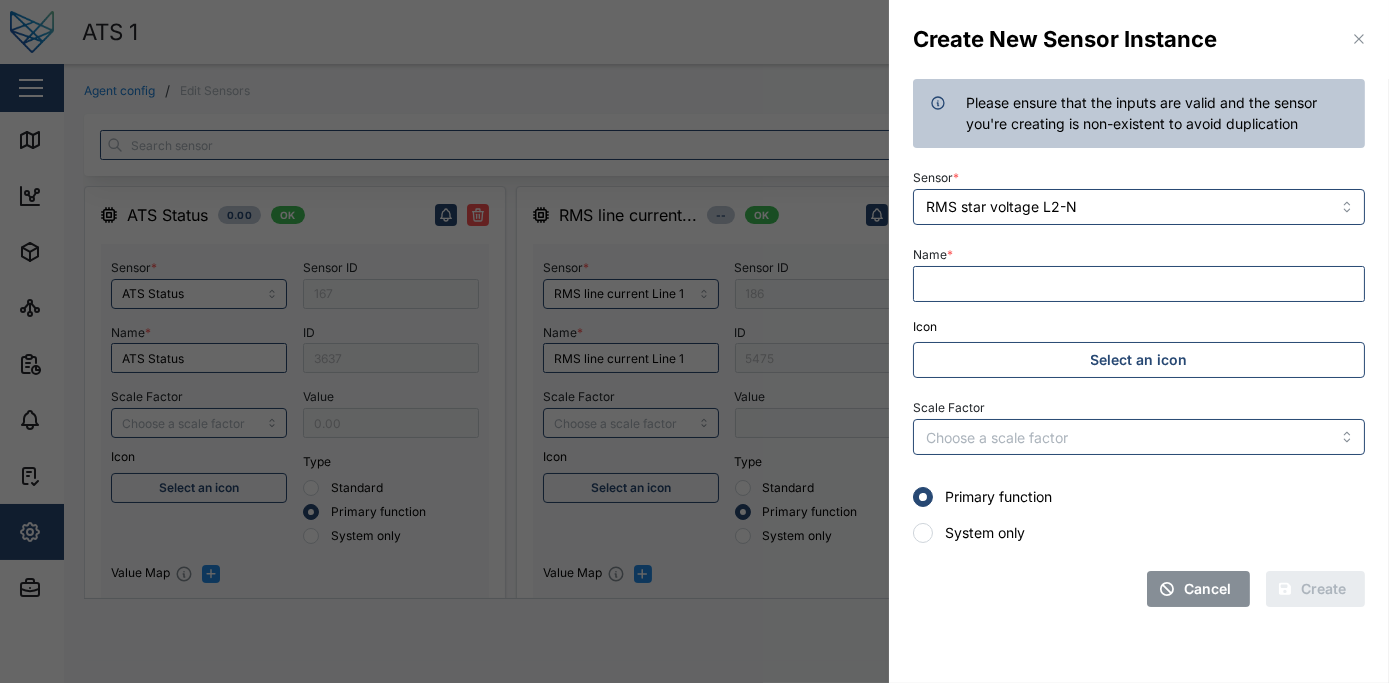 type 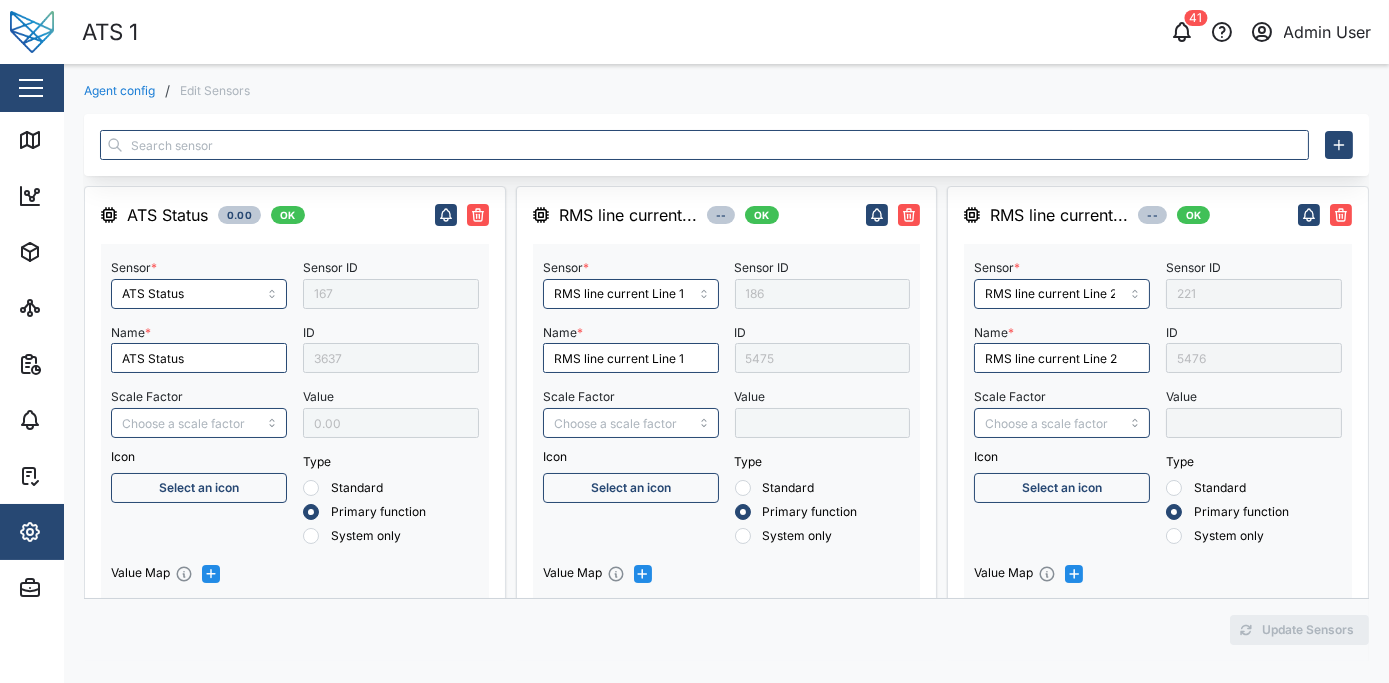 type on "S1 Available" 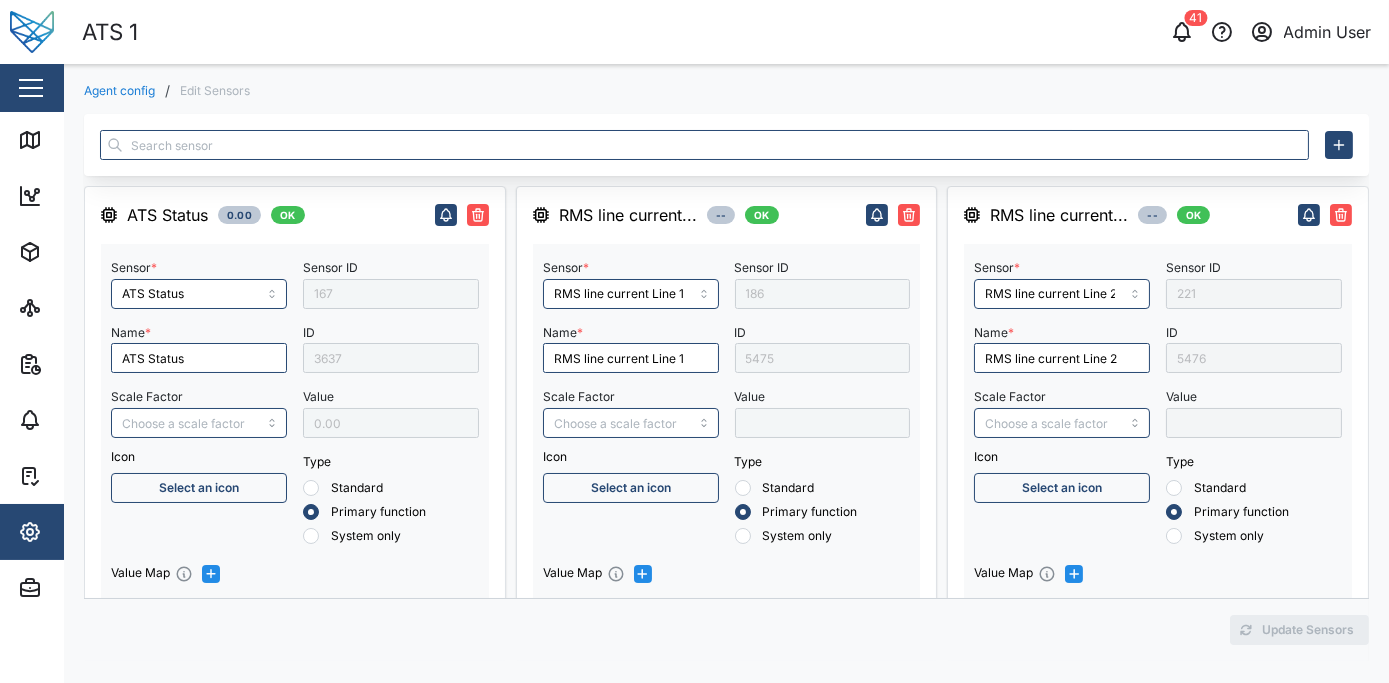 type on "S1 Frequency" 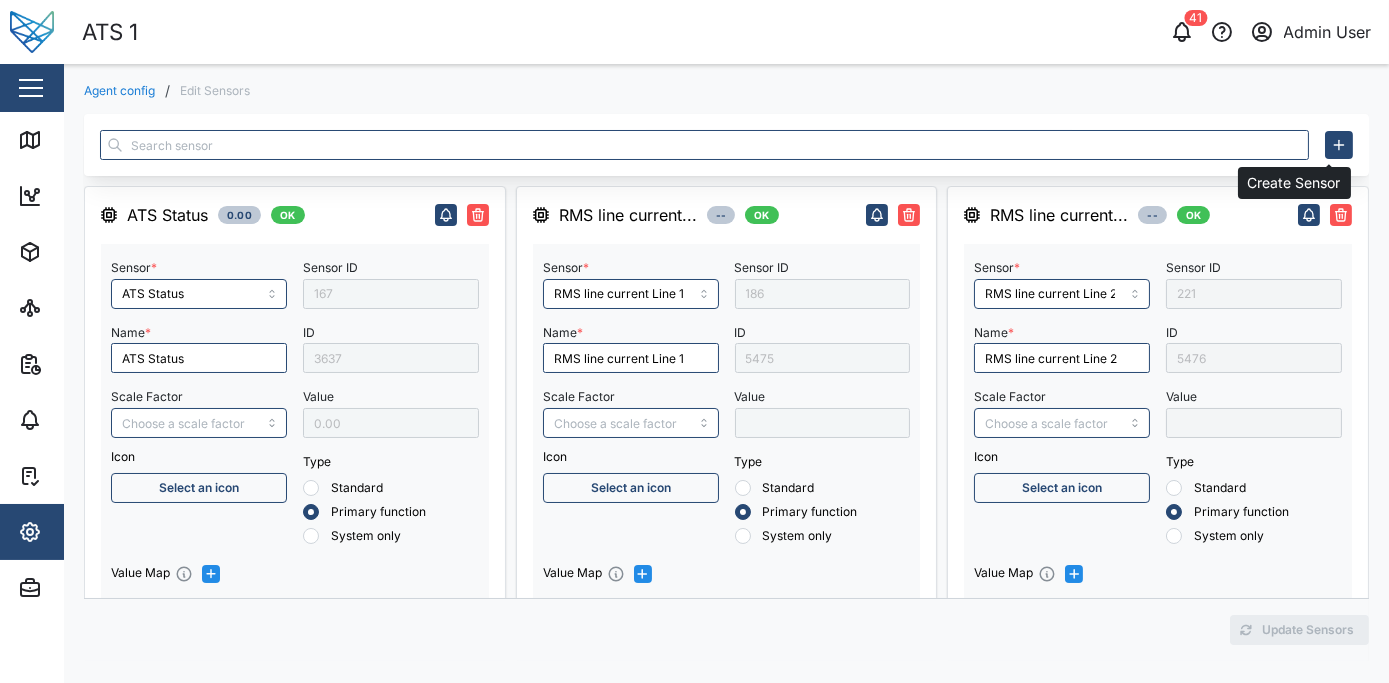 click 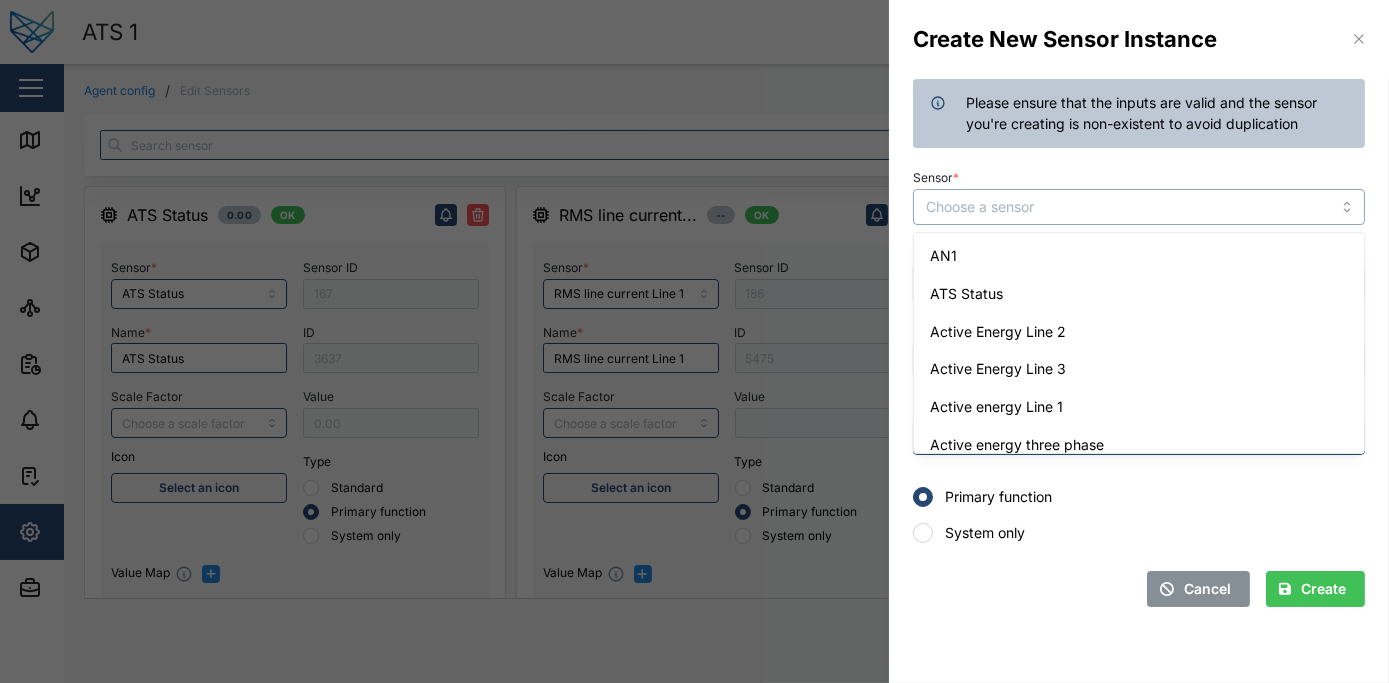 click on "Sensor  *" at bounding box center (1139, 207) 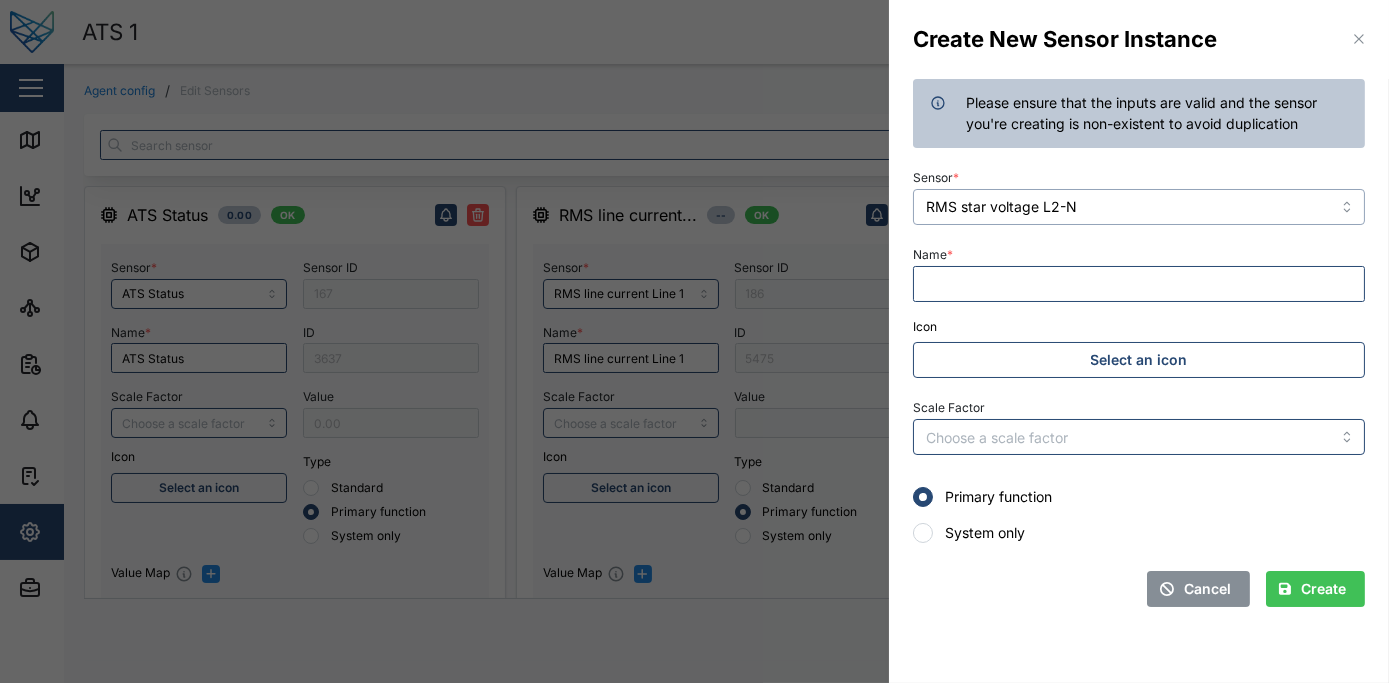 click on "RMS star voltage L2-N" at bounding box center [1139, 207] 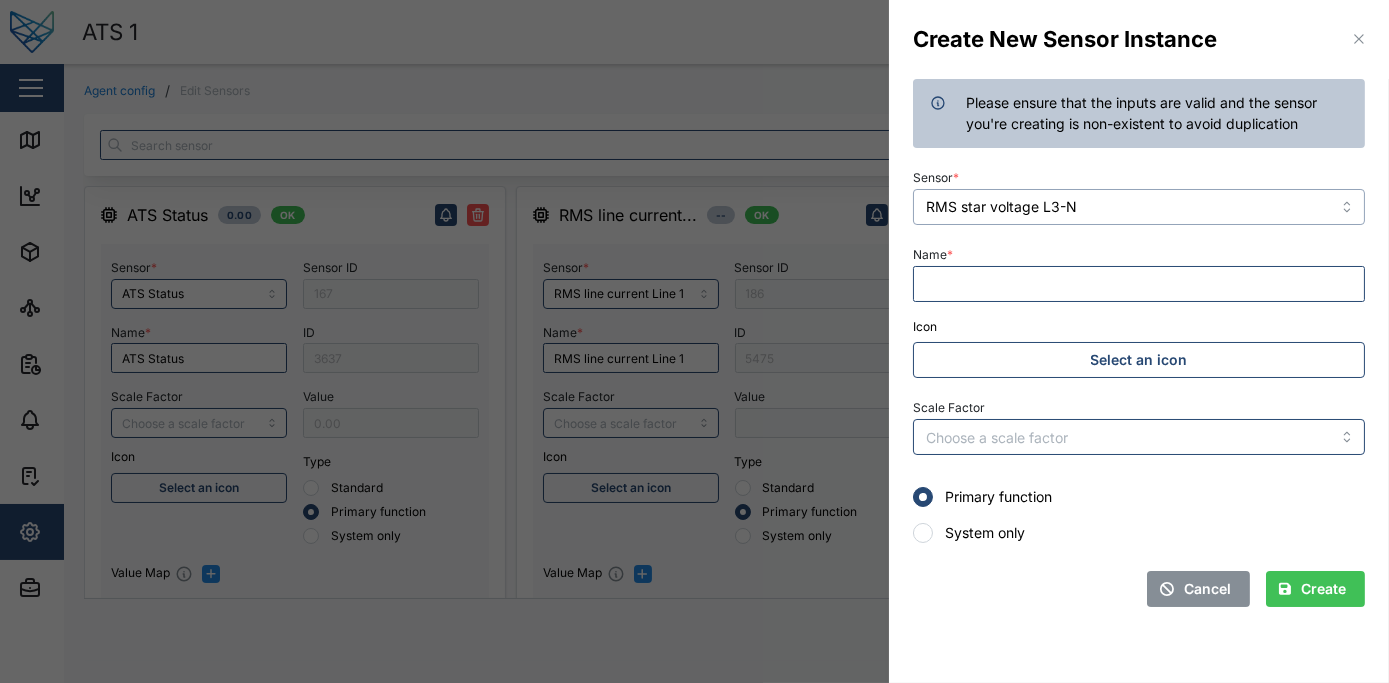 type on "RMS star voltage L3-N" 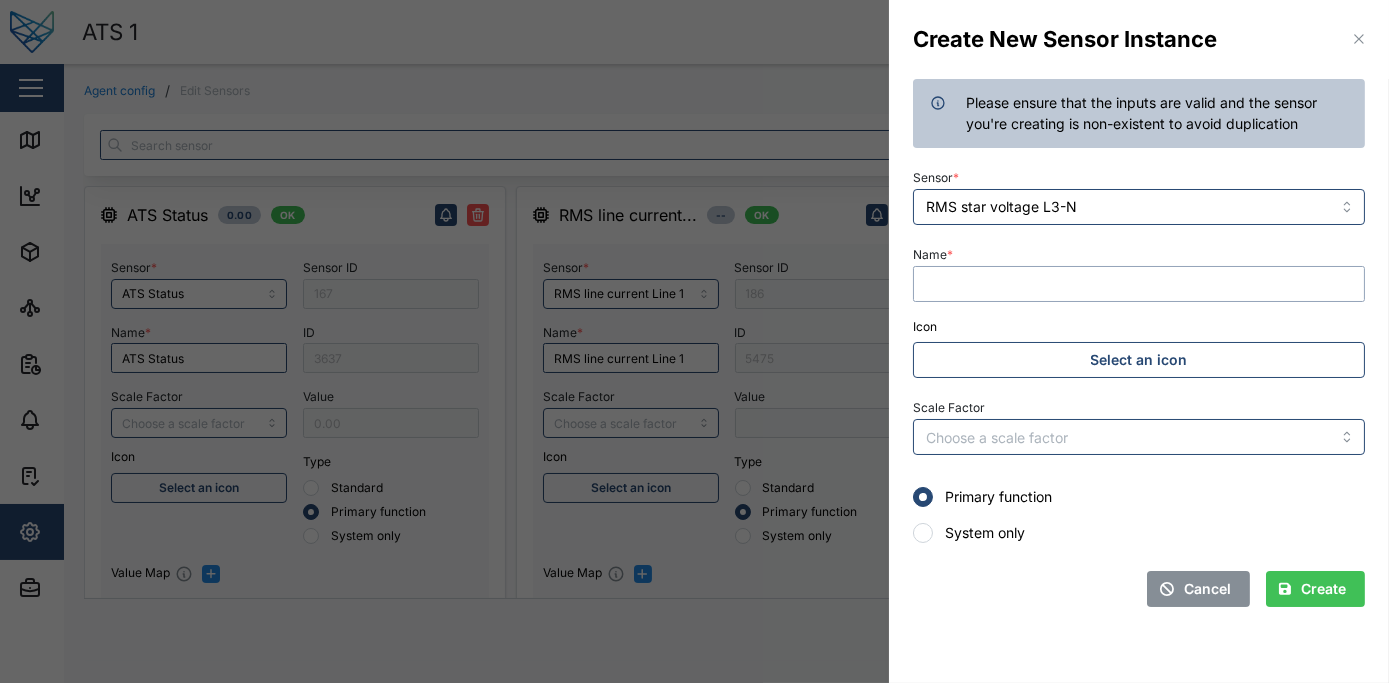 click on "Name  *" at bounding box center (1139, 284) 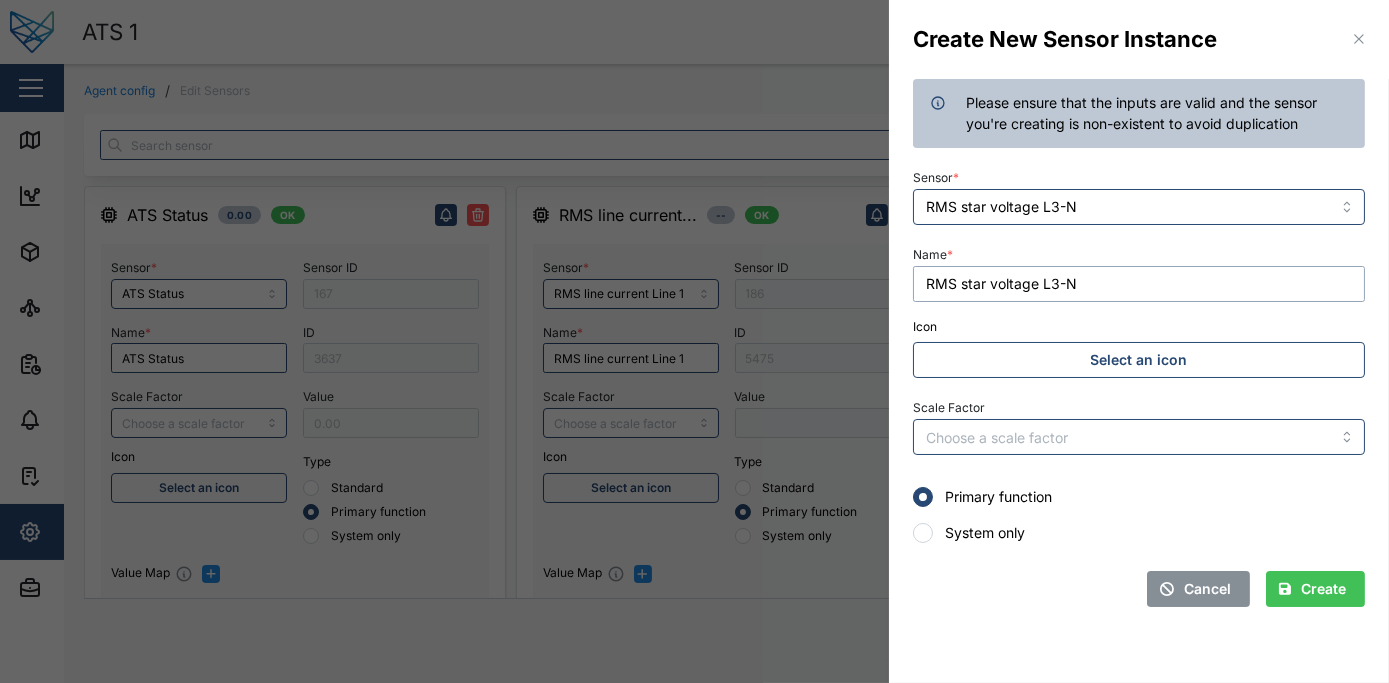 type on "RMS star voltage L3-N" 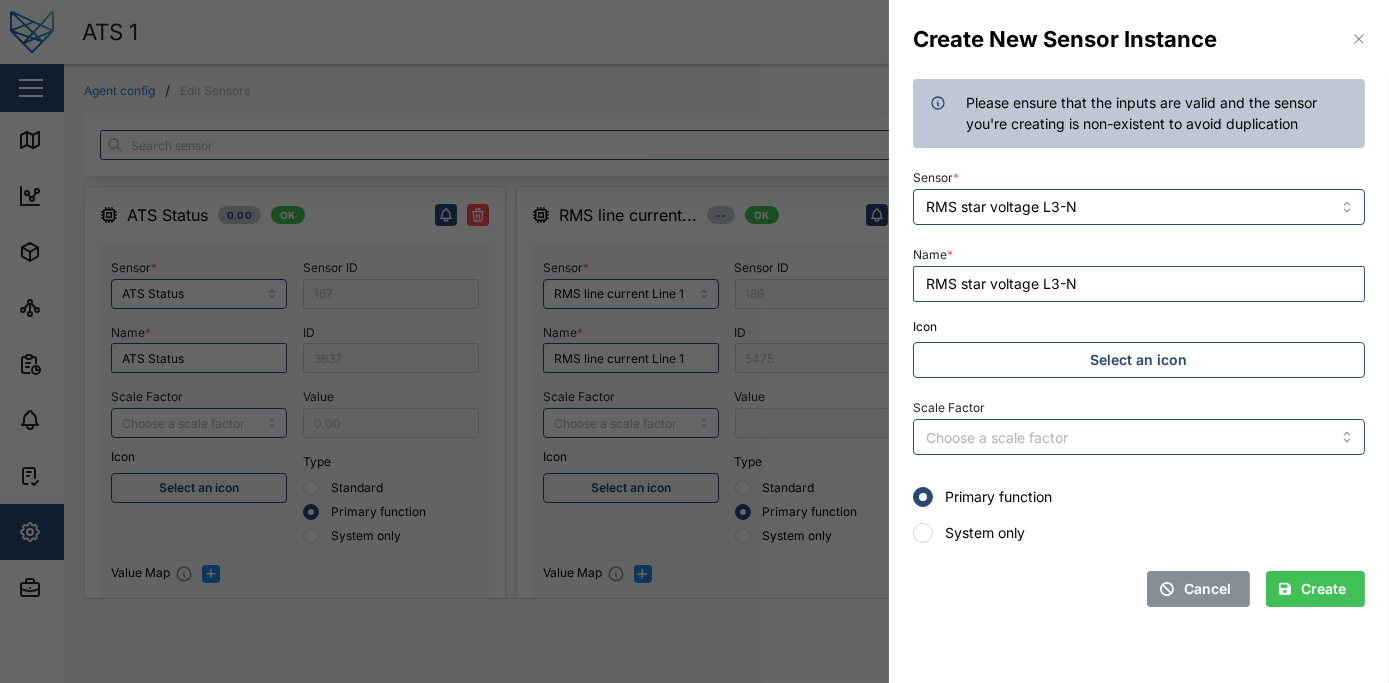 click on "Create" at bounding box center (1323, 589) 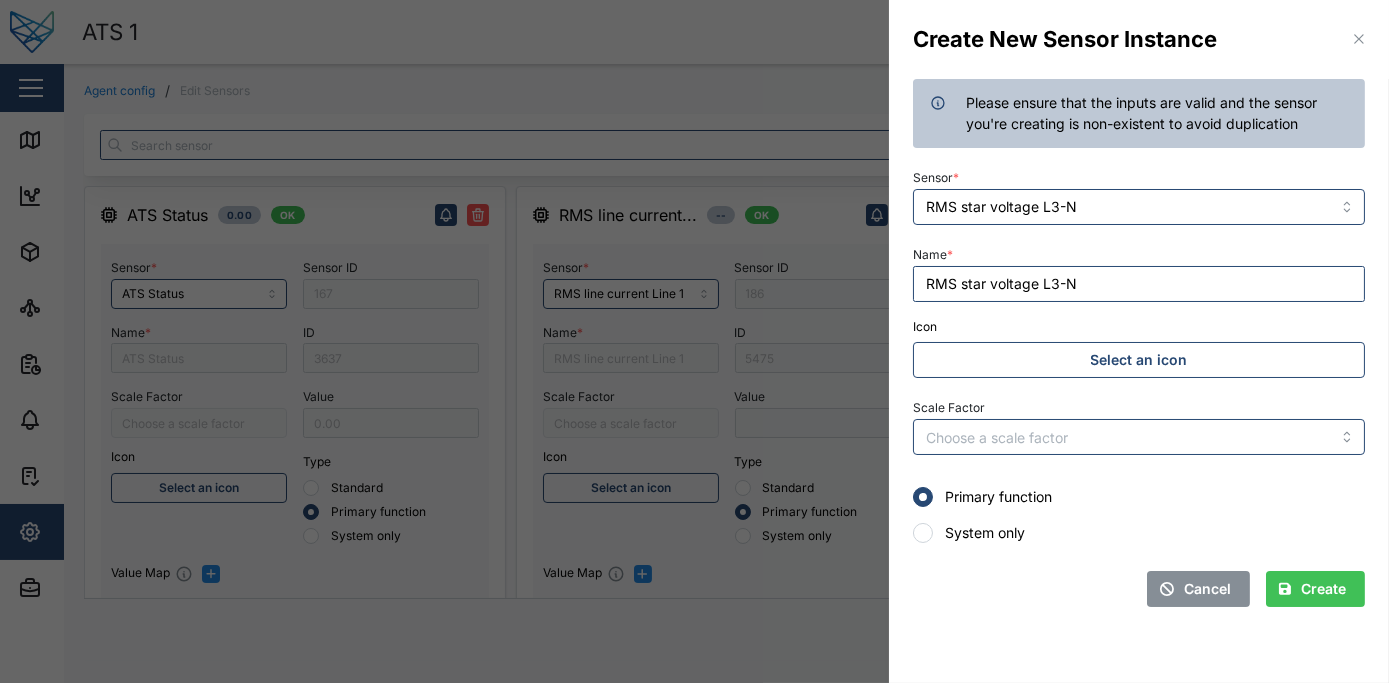 type 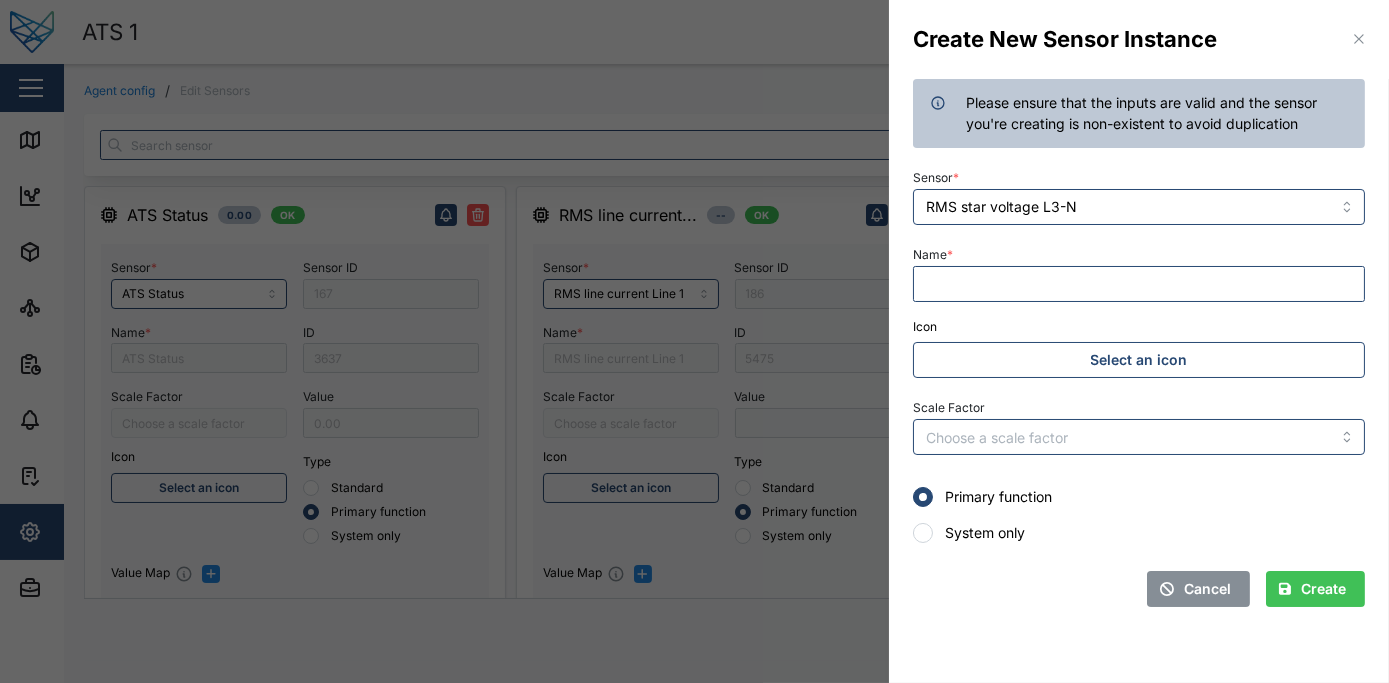 type 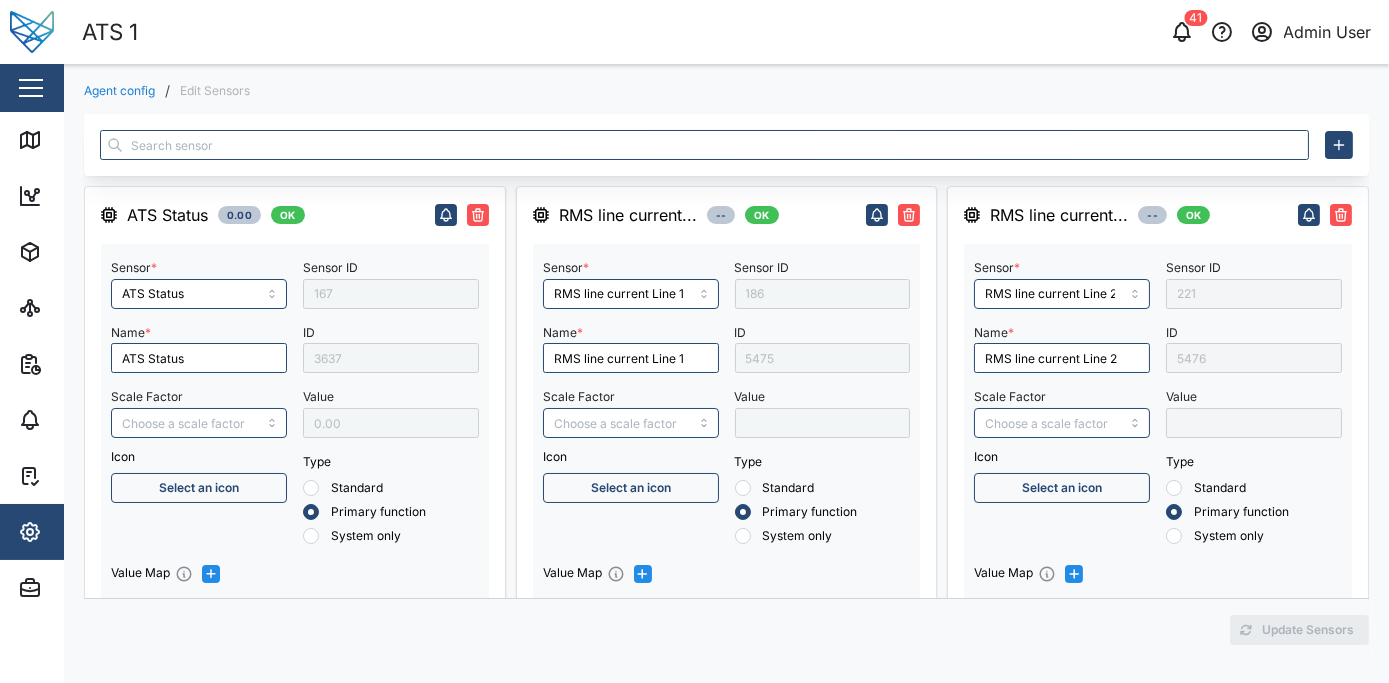 type on "RMS star voltage L3-N" 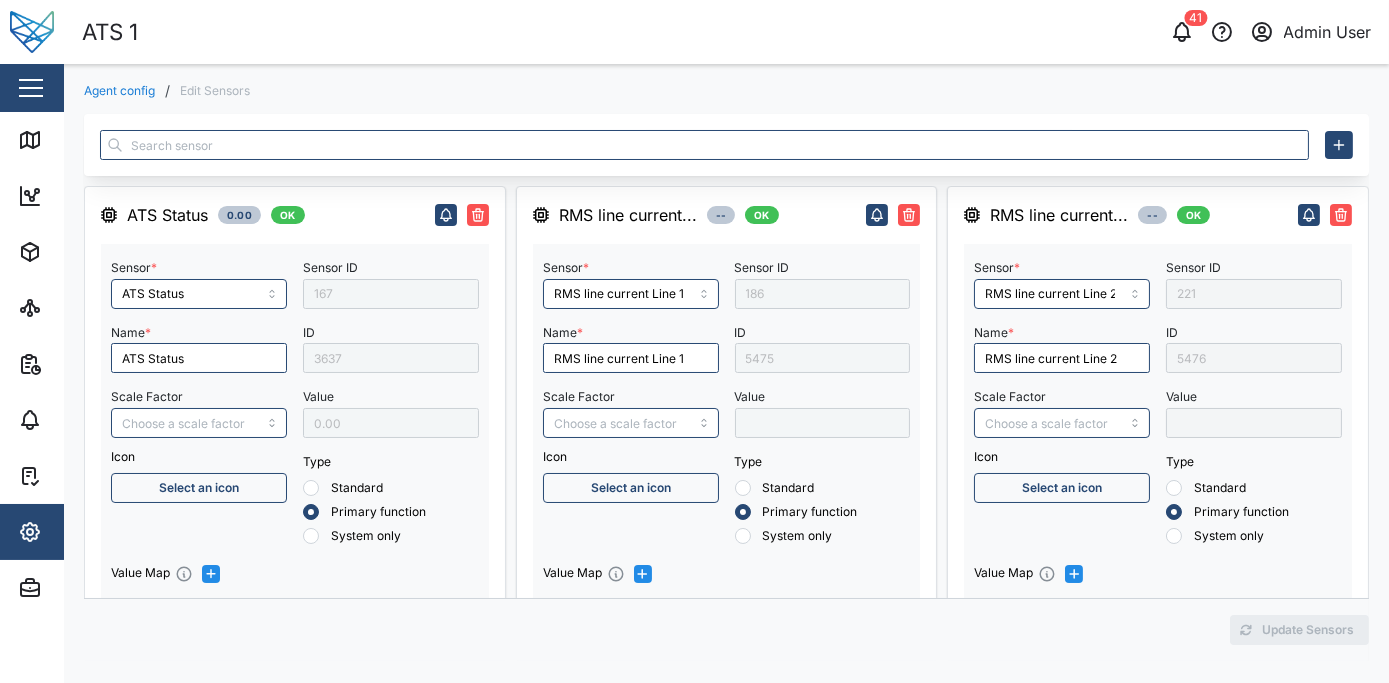 type on "S1 Switch" 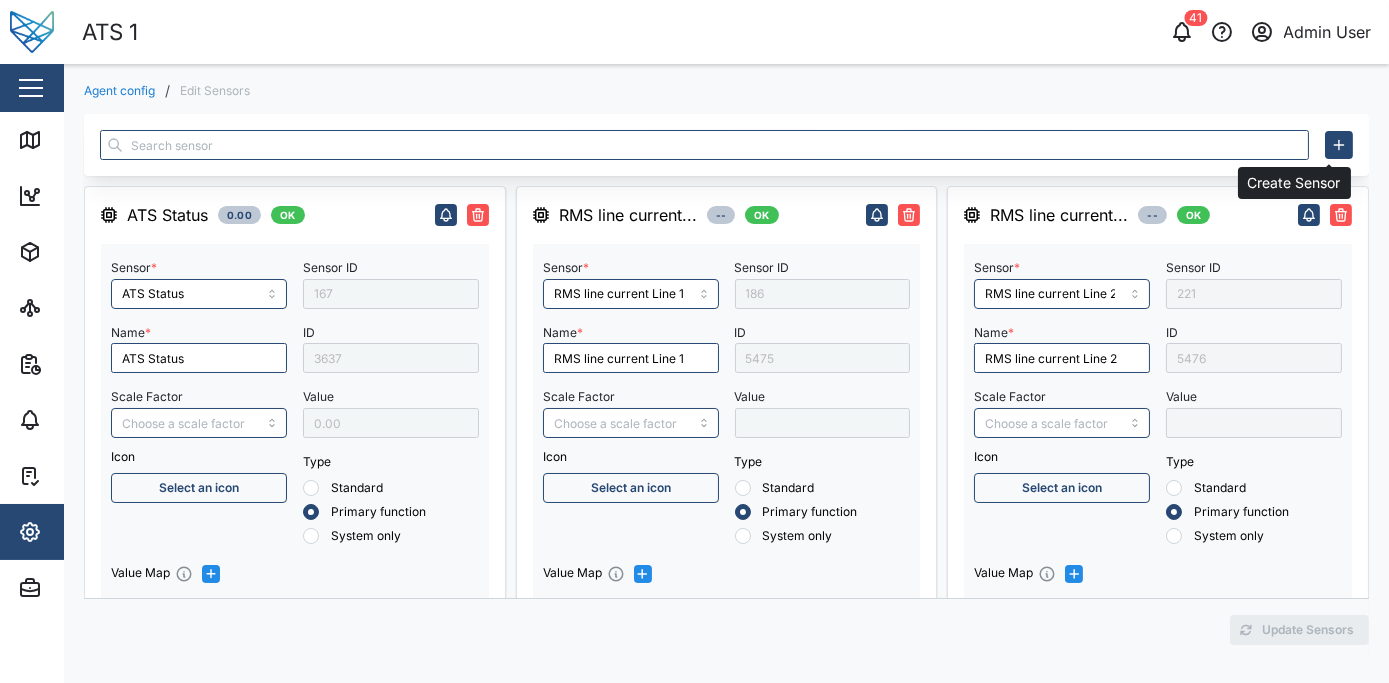 click 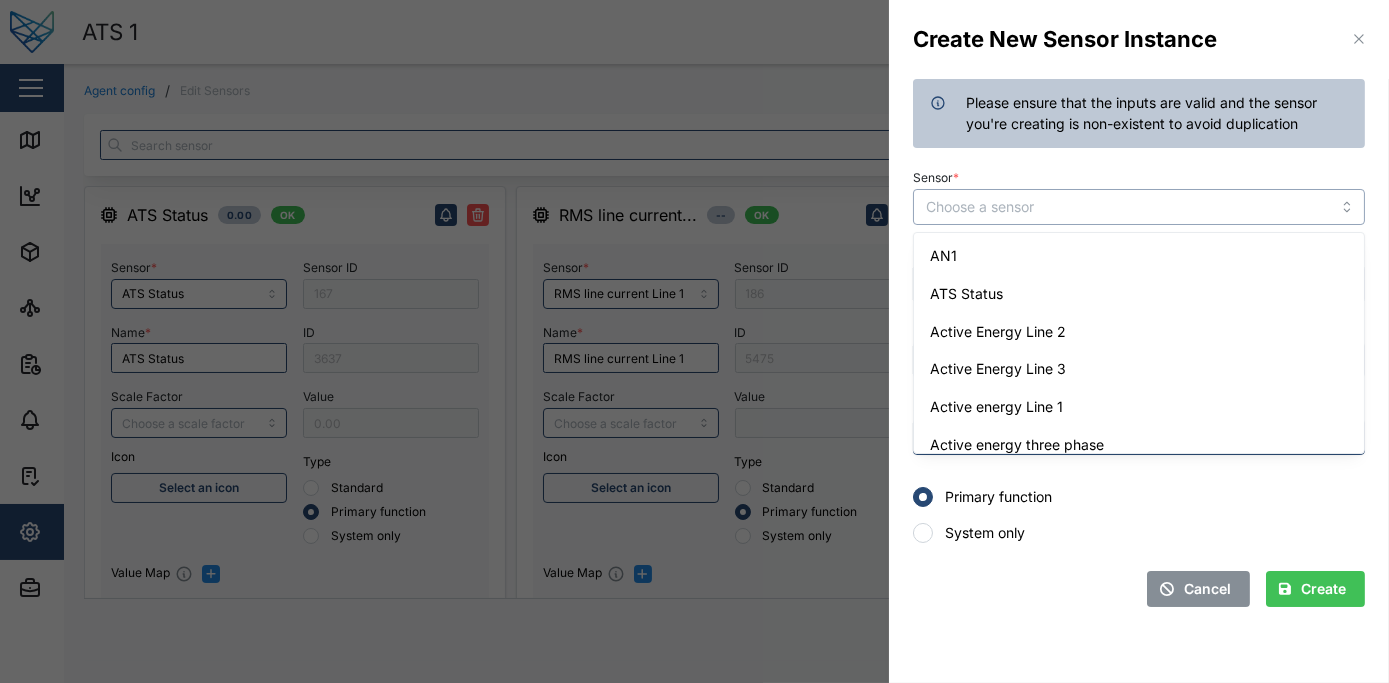 click on "Sensor  *" at bounding box center [1139, 207] 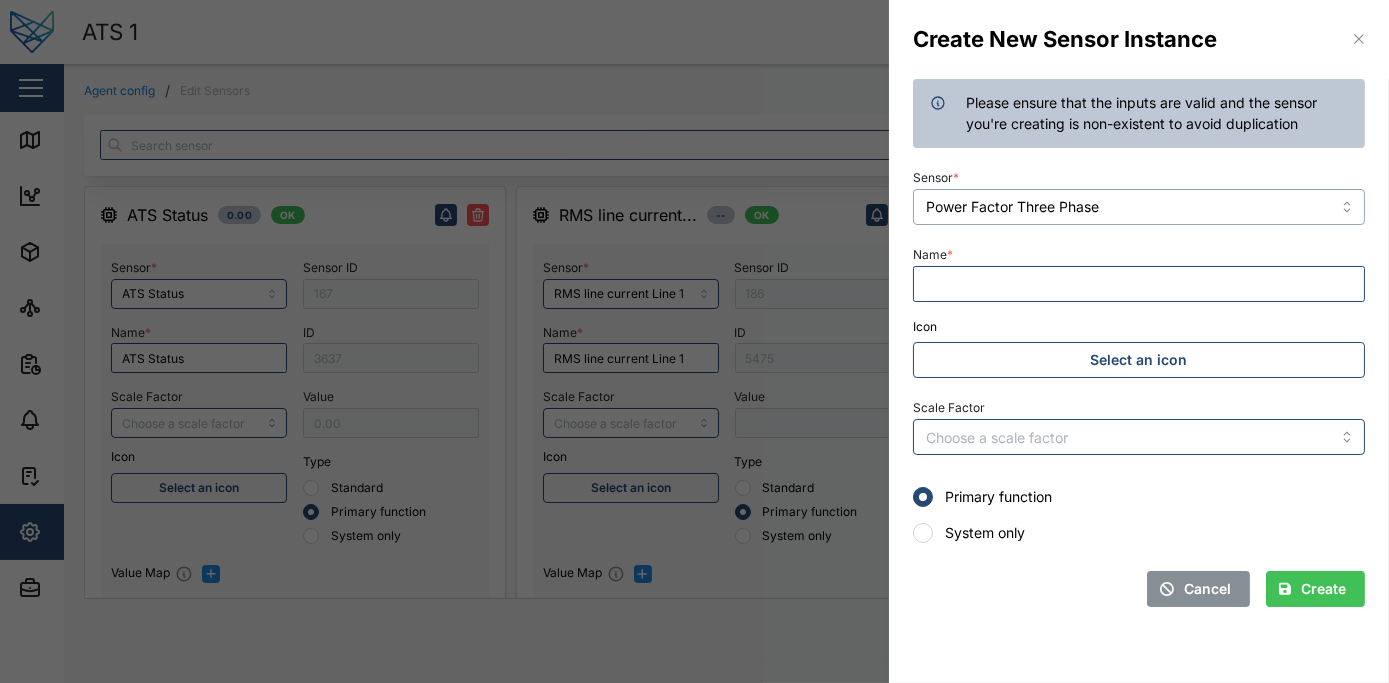type on "Power Factor Three Phase" 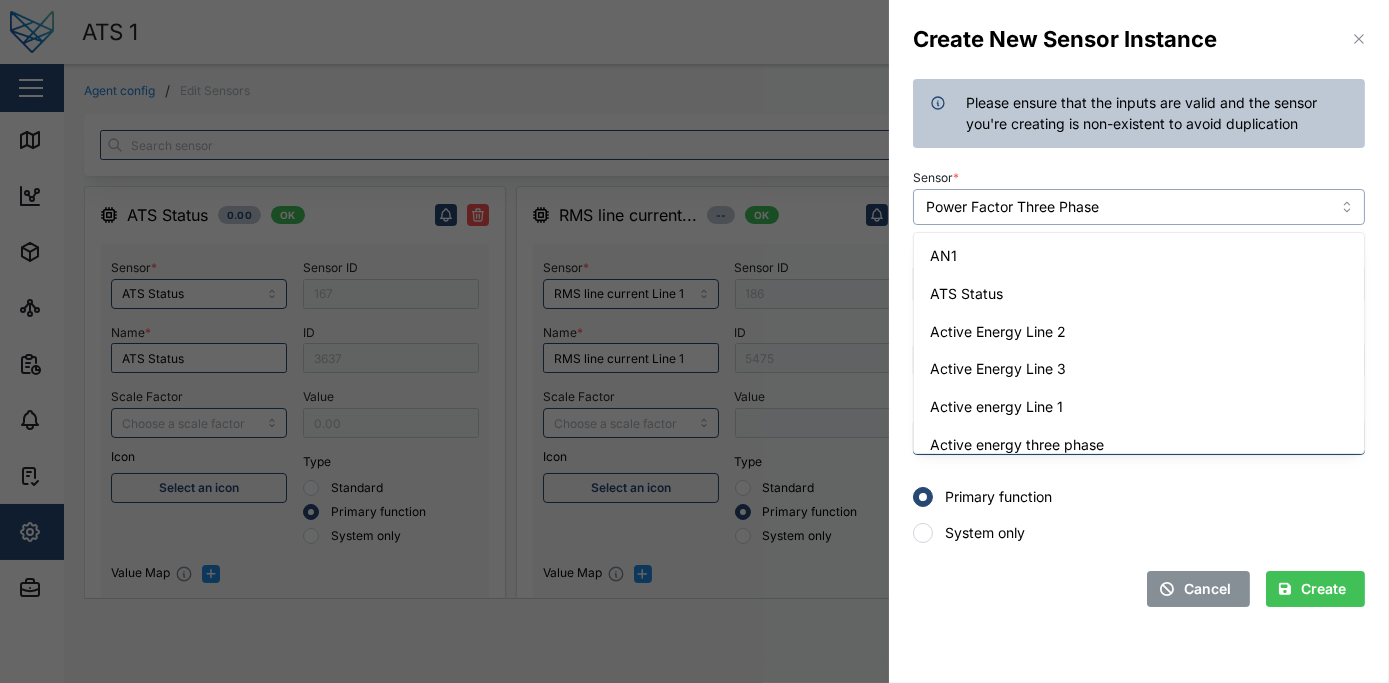 scroll, scrollTop: 4463, scrollLeft: 0, axis: vertical 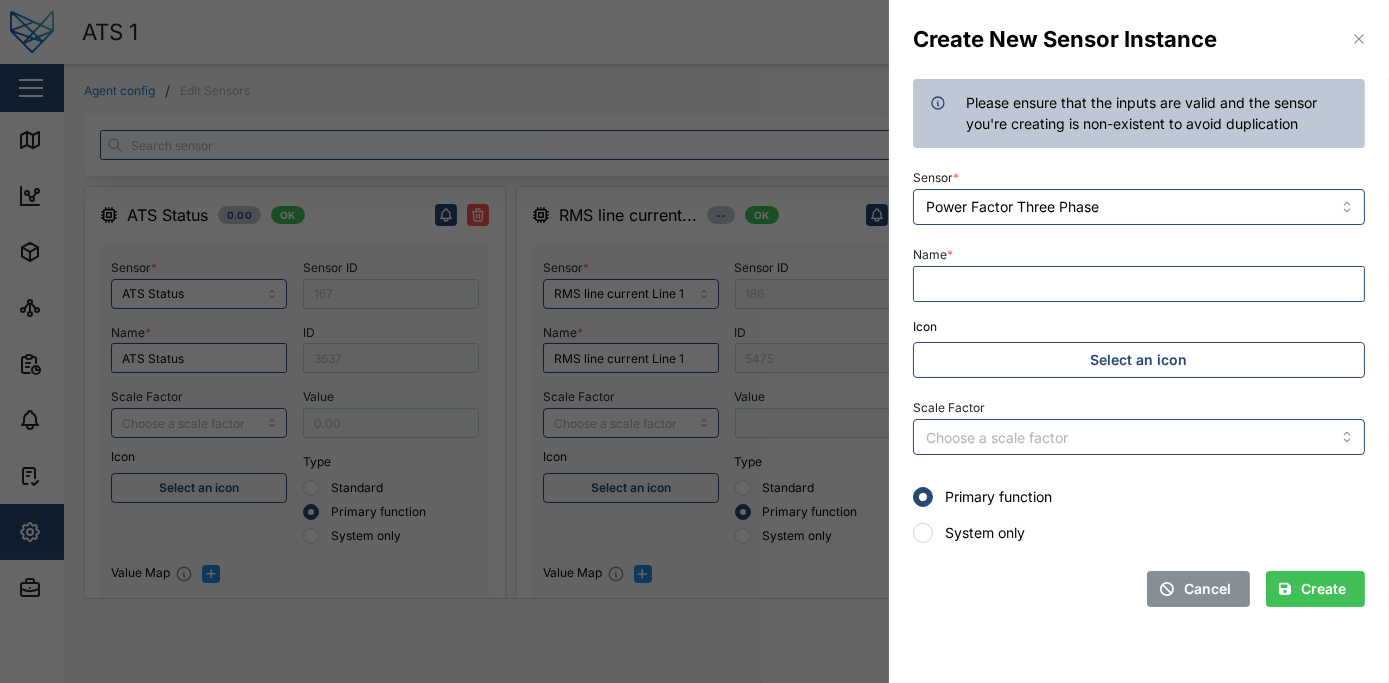 click on "Sensor  * Power Factor Three Phase" at bounding box center (1139, 194) 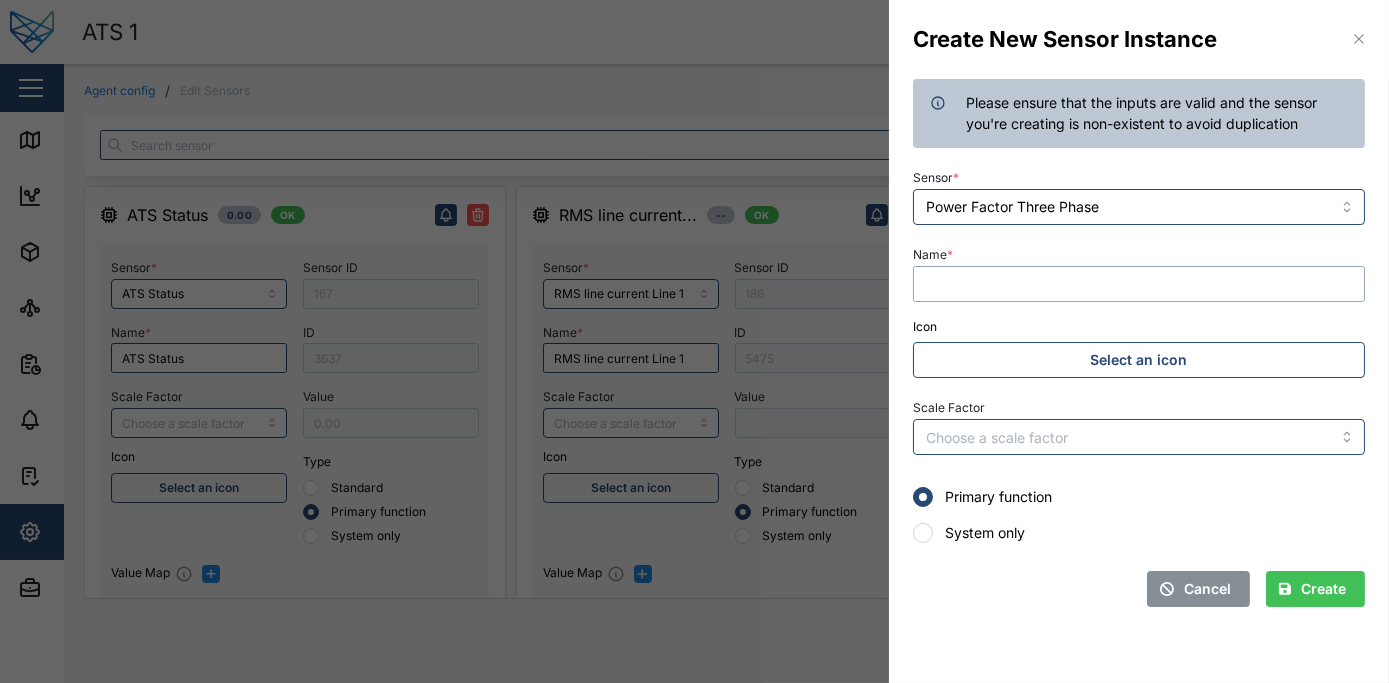 paste on "Power Factor Three Phase" 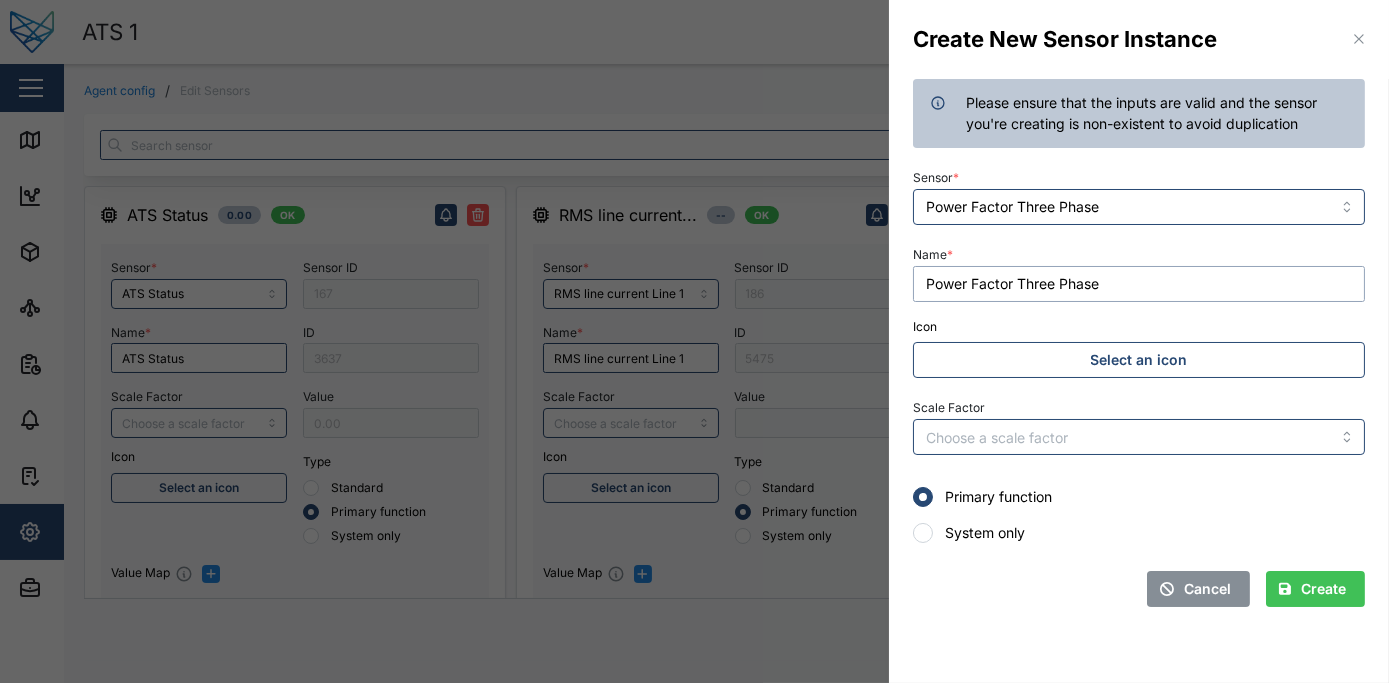 type on "Power Factor Three Phase" 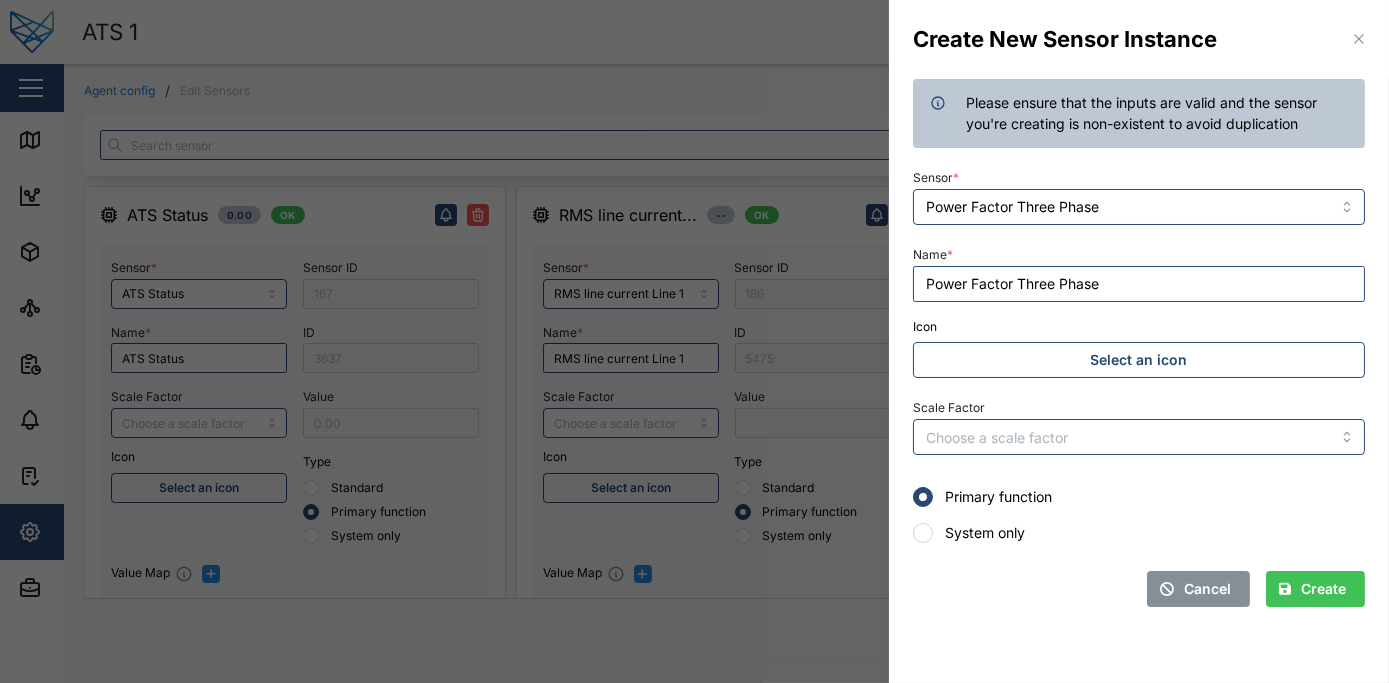click on "Create" at bounding box center [1312, 589] 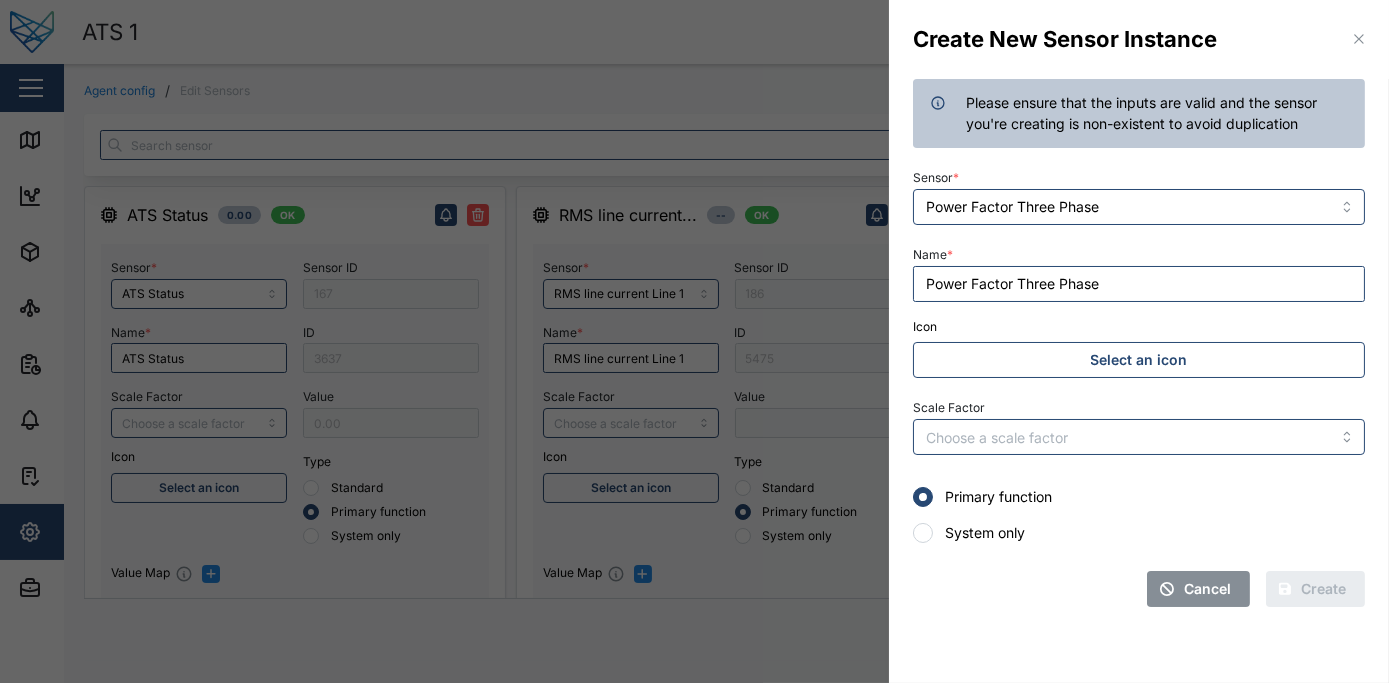 type 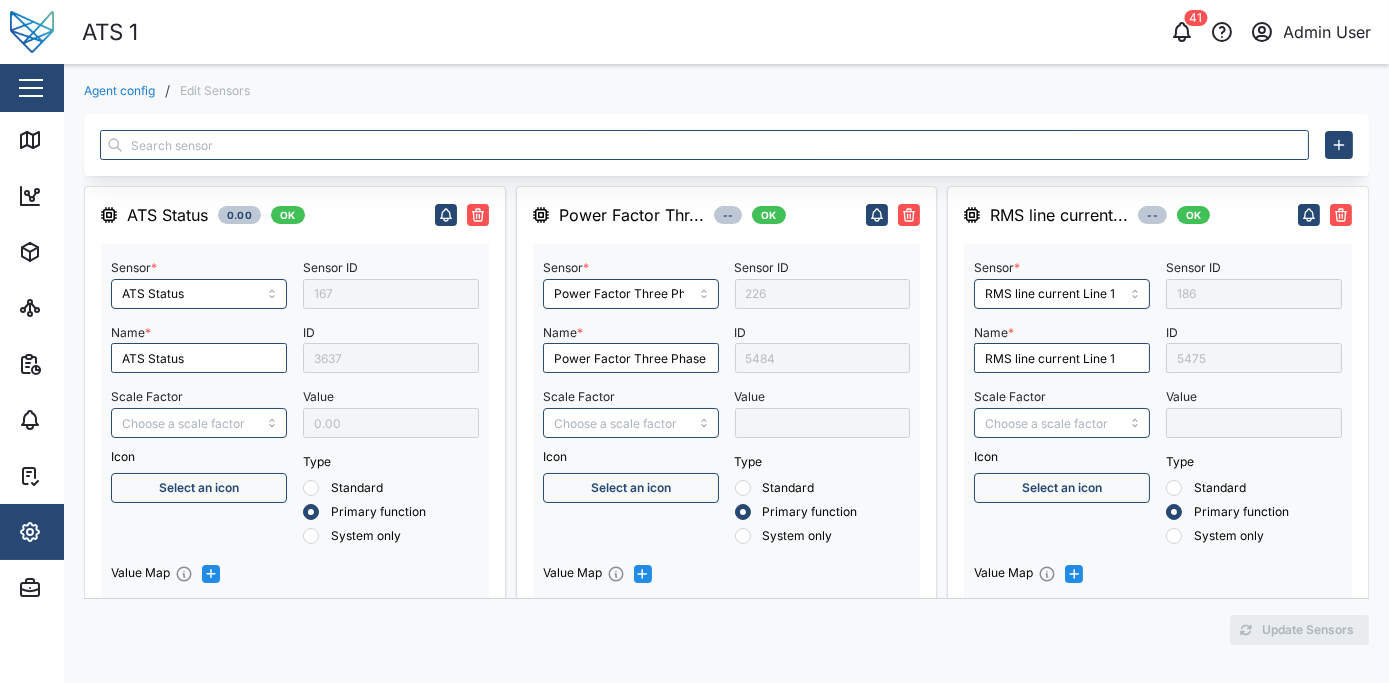 click at bounding box center [726, 145] 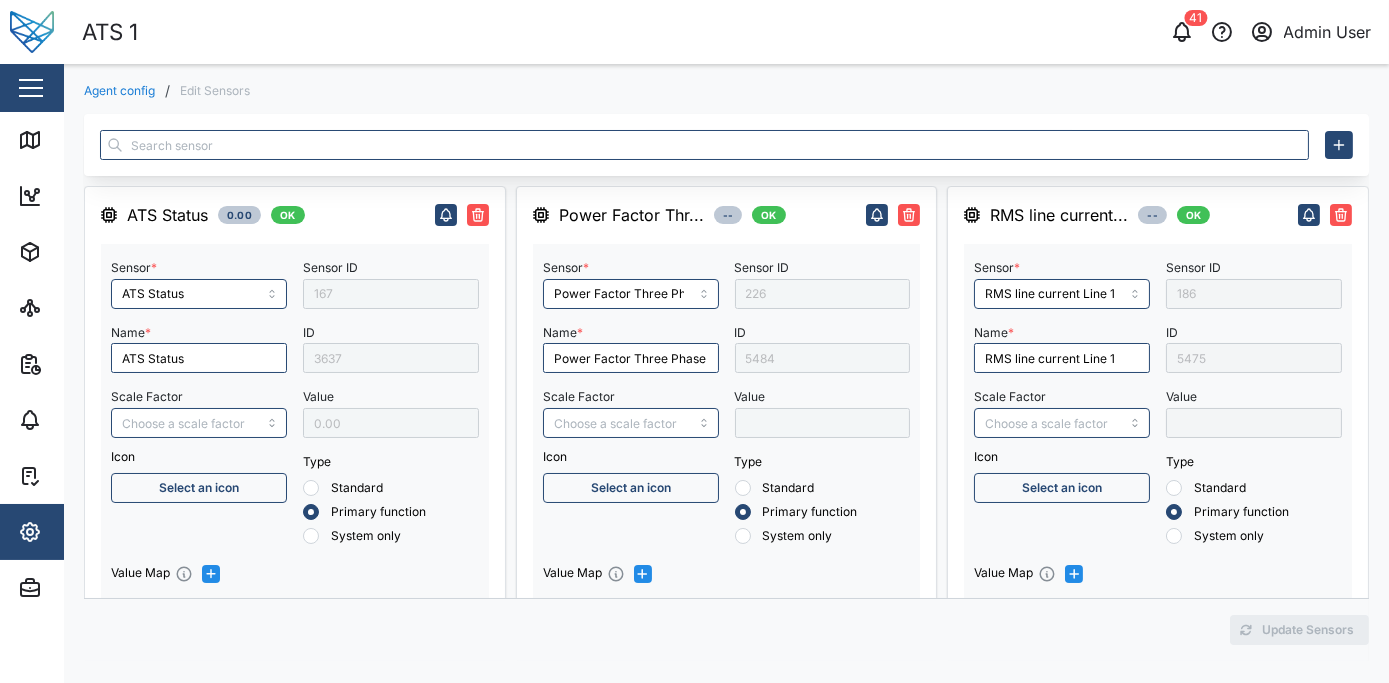click at bounding box center [726, 145] 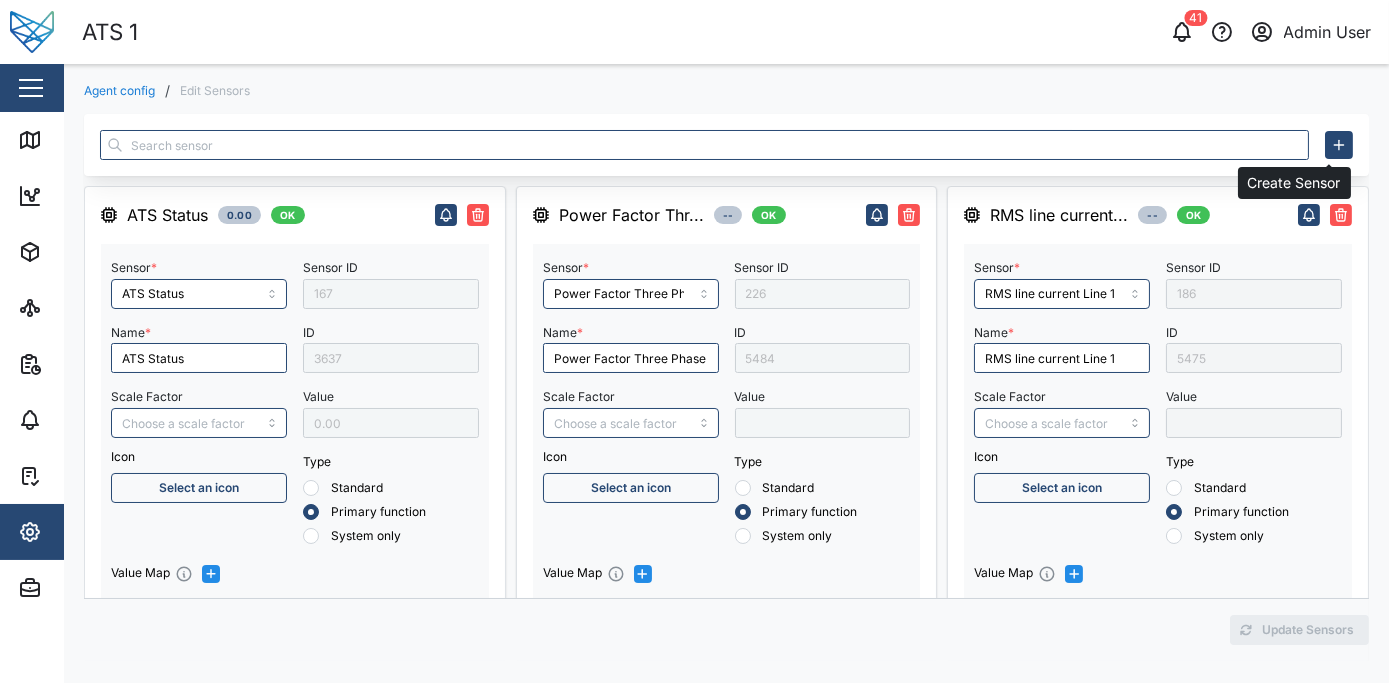 click 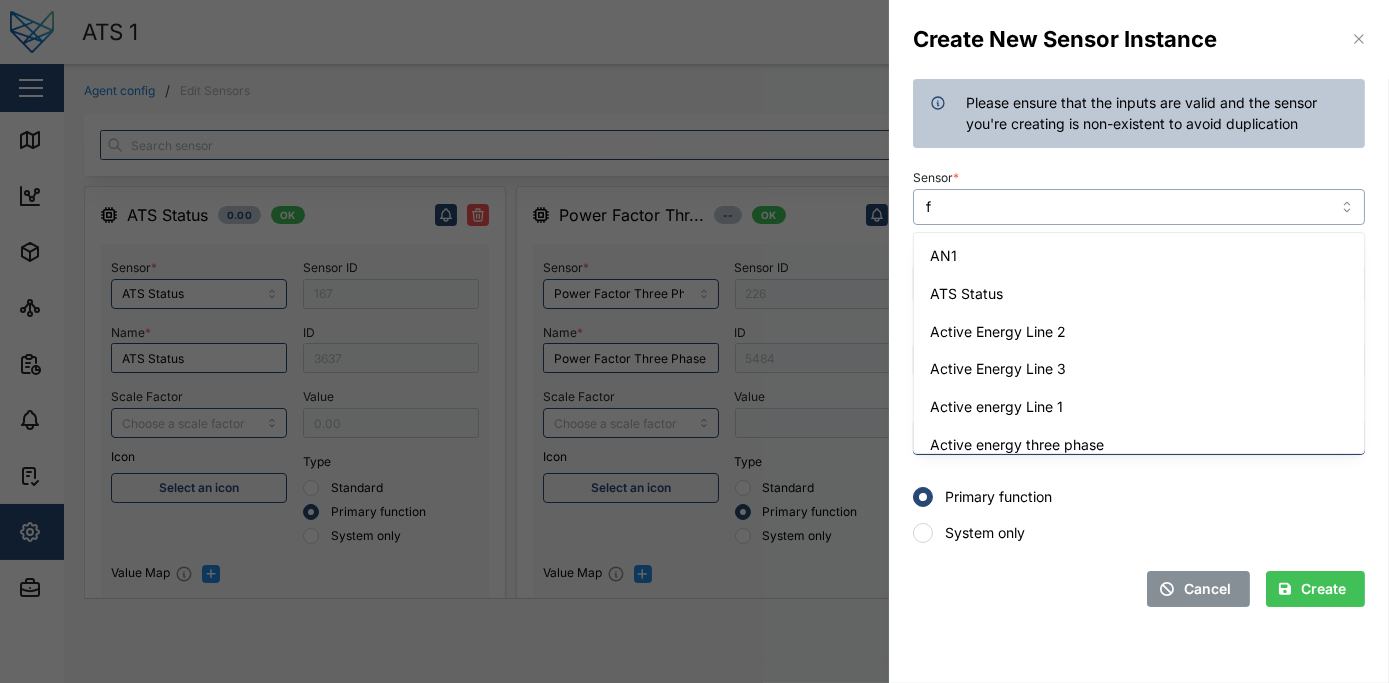 click on "f" at bounding box center [1139, 207] 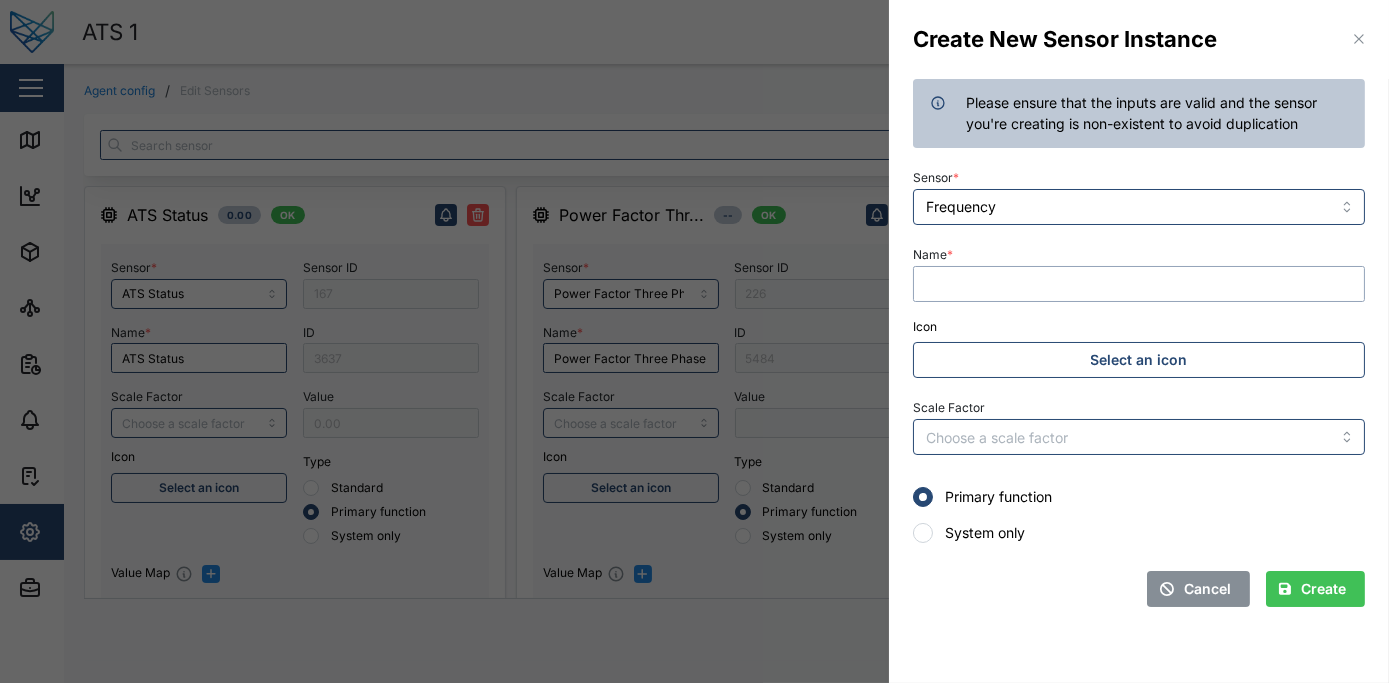 click on "Name  *" at bounding box center [1139, 284] 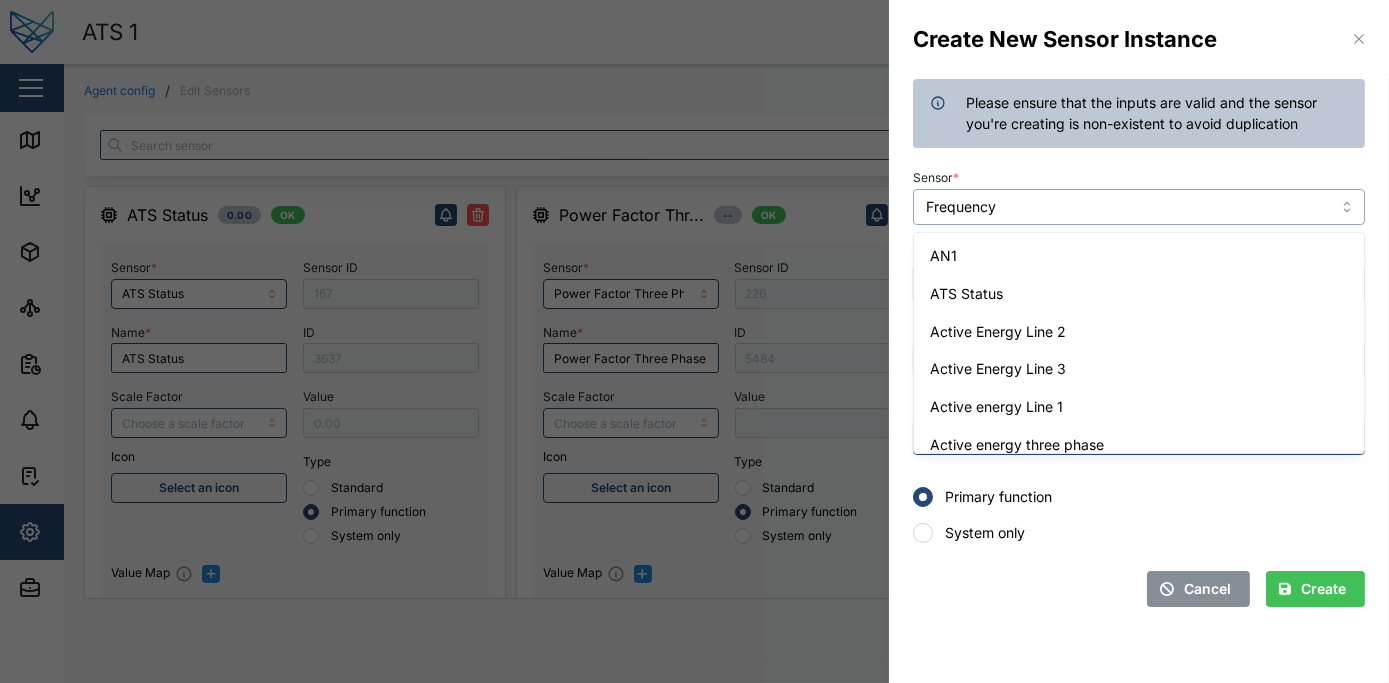 scroll, scrollTop: 2125, scrollLeft: 0, axis: vertical 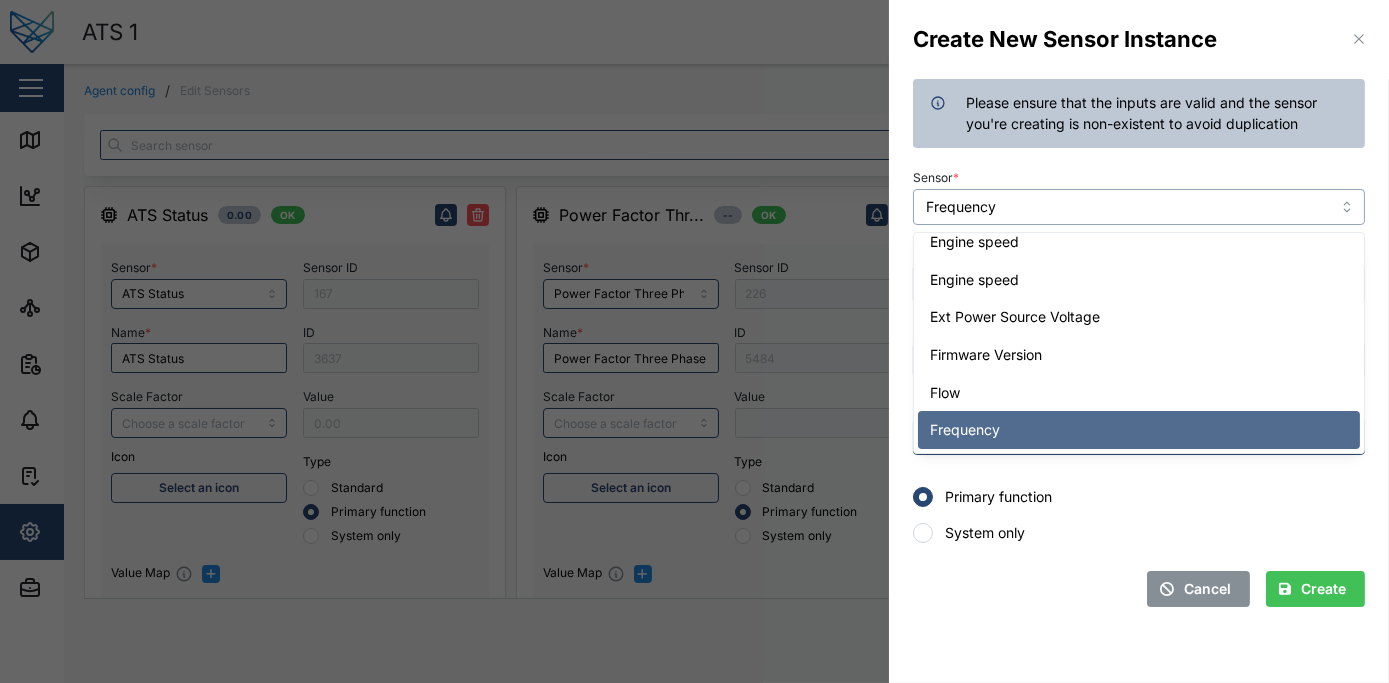 click on "Frequency" at bounding box center (1139, 207) 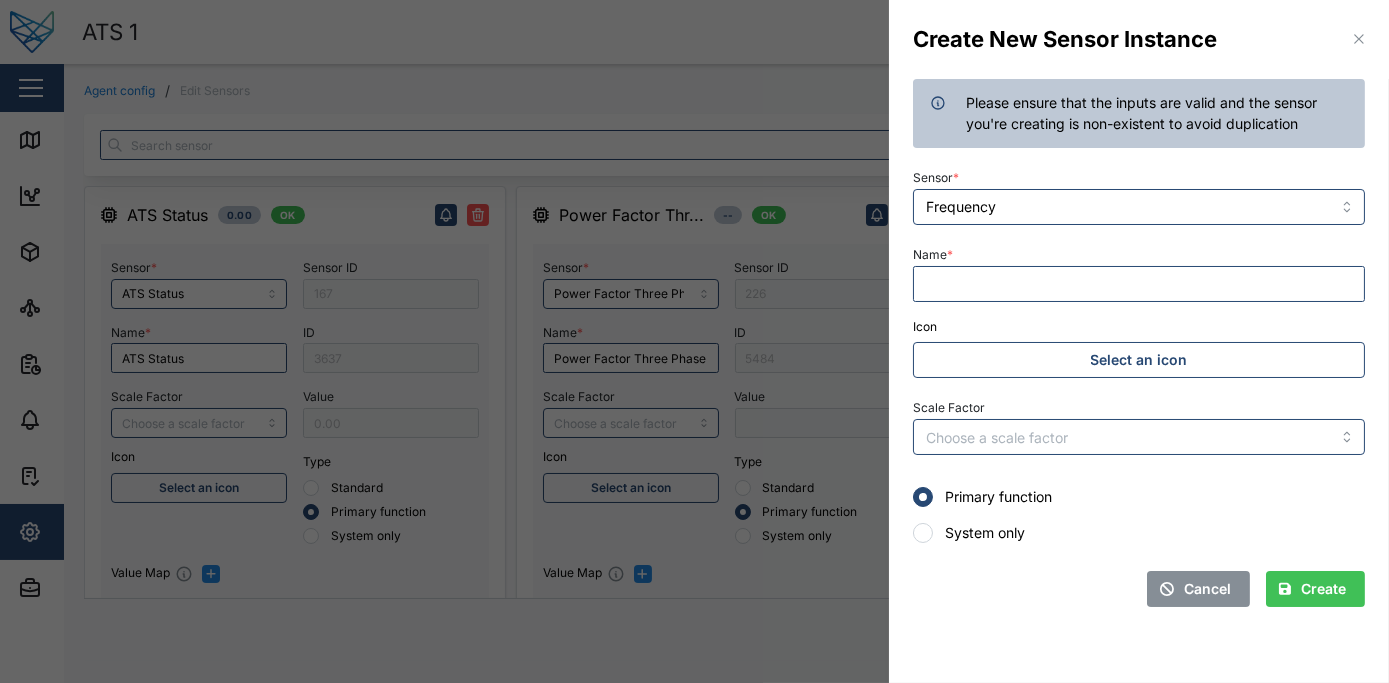 click on "Sensor  * Frequency" at bounding box center (1139, 194) 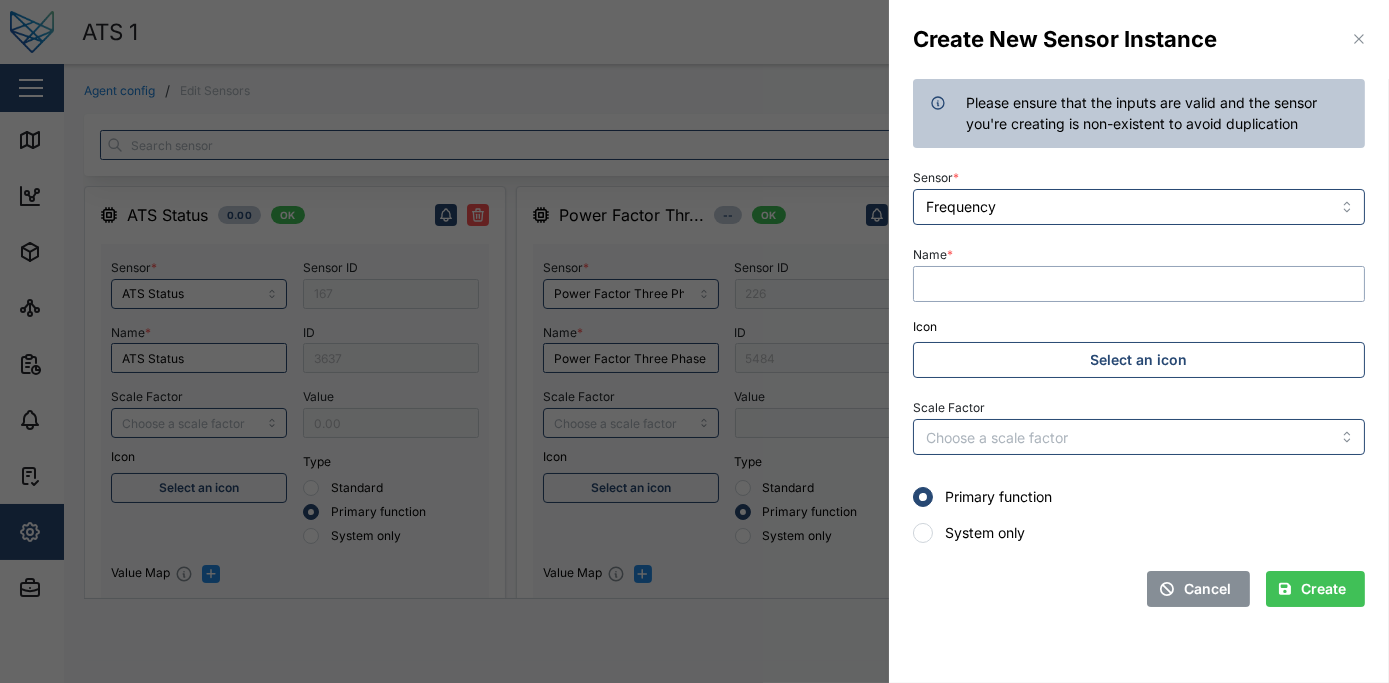 paste on "Frequency" 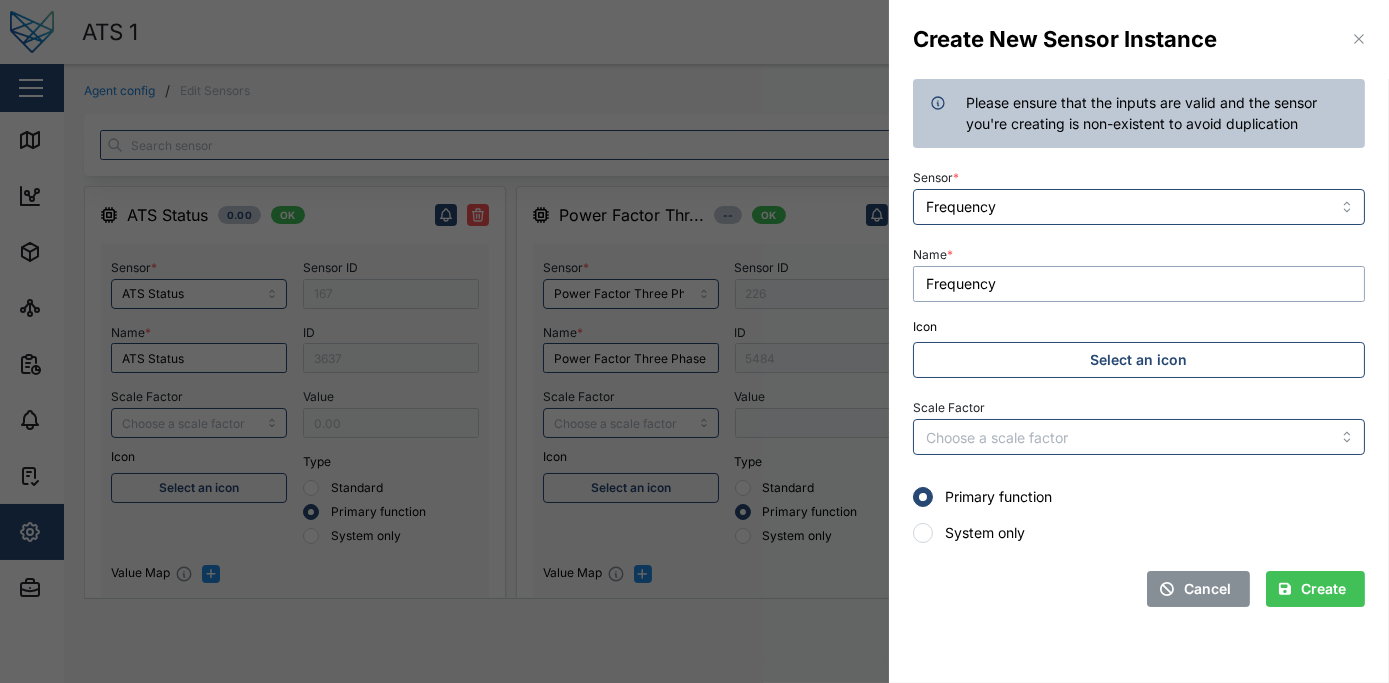 click on "Frequency" at bounding box center (1139, 284) 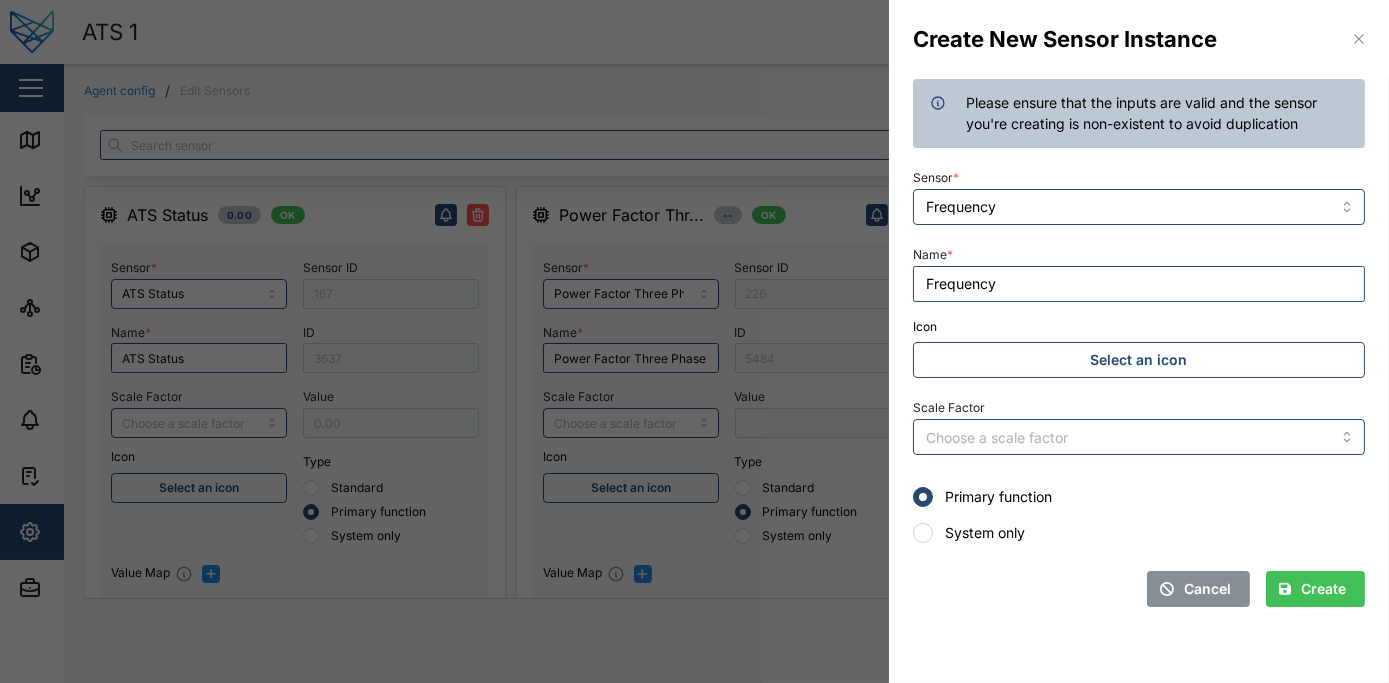 click on "Create" at bounding box center [1323, 589] 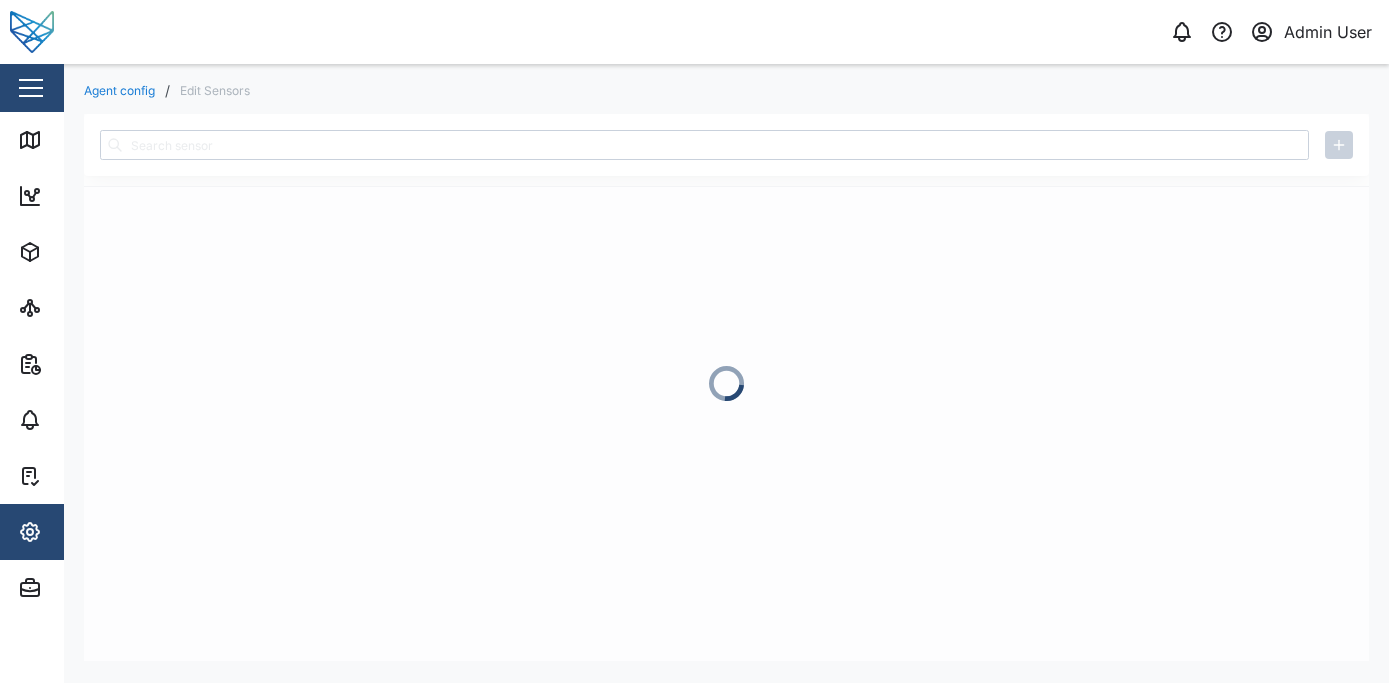 scroll, scrollTop: 0, scrollLeft: 0, axis: both 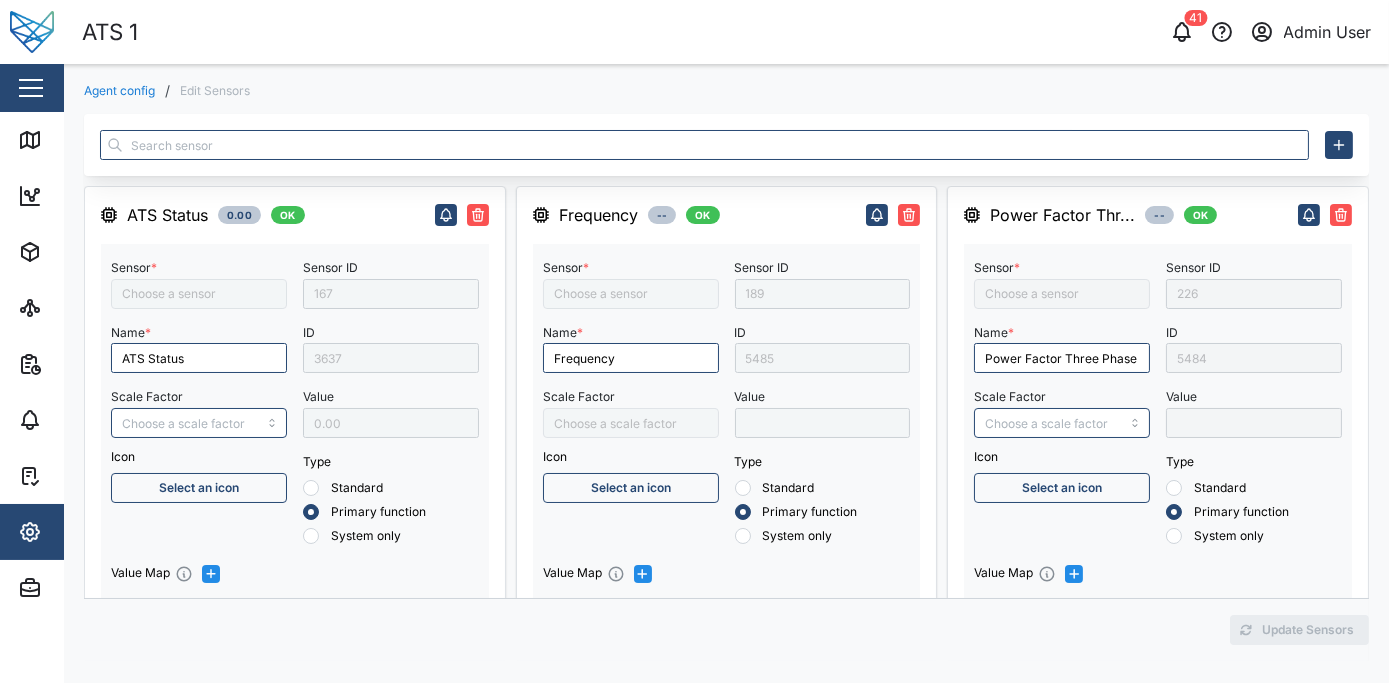 type on "RMS line current Line 1" 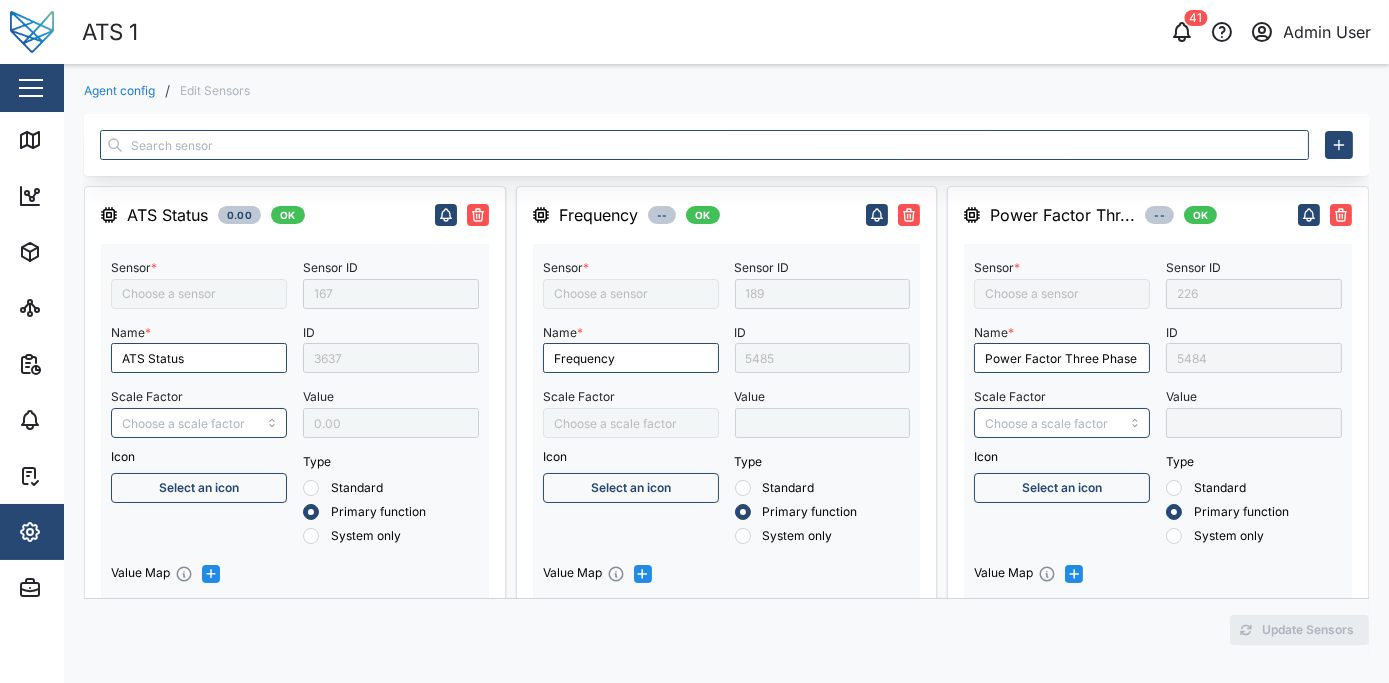 type on "ATS Status" 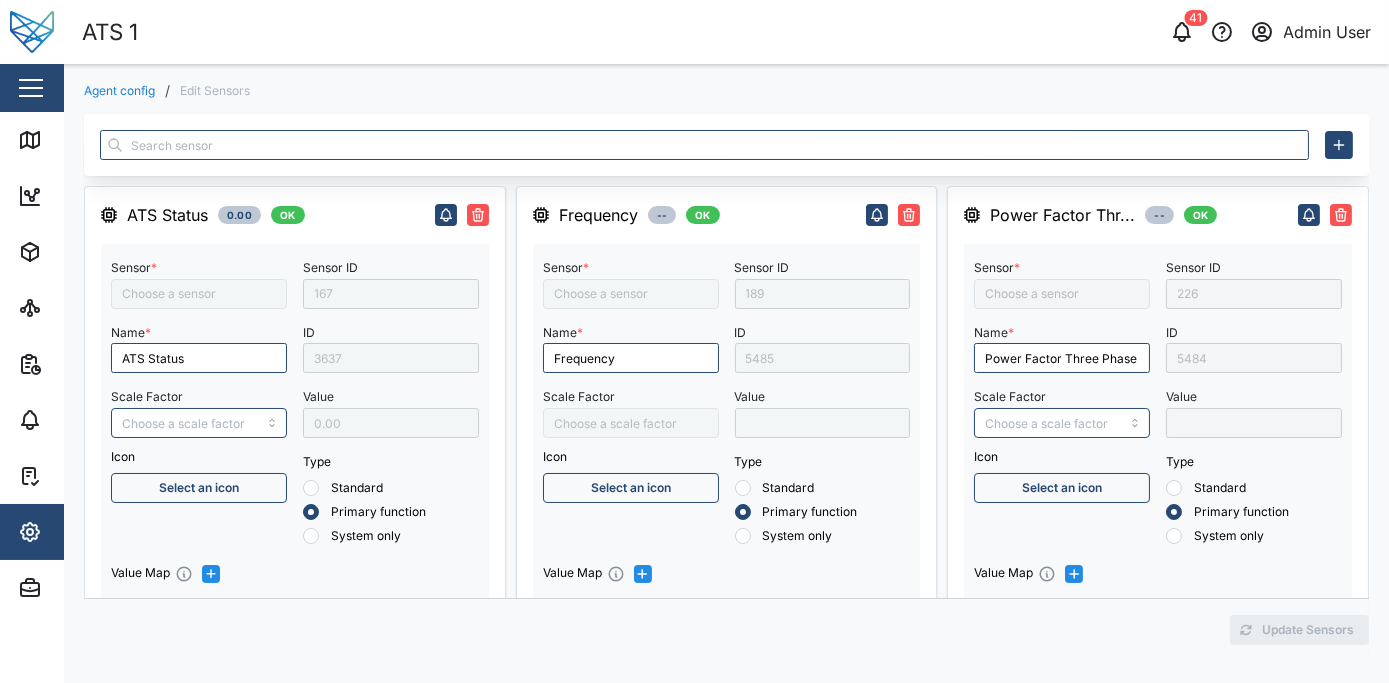 type on "Frequency" 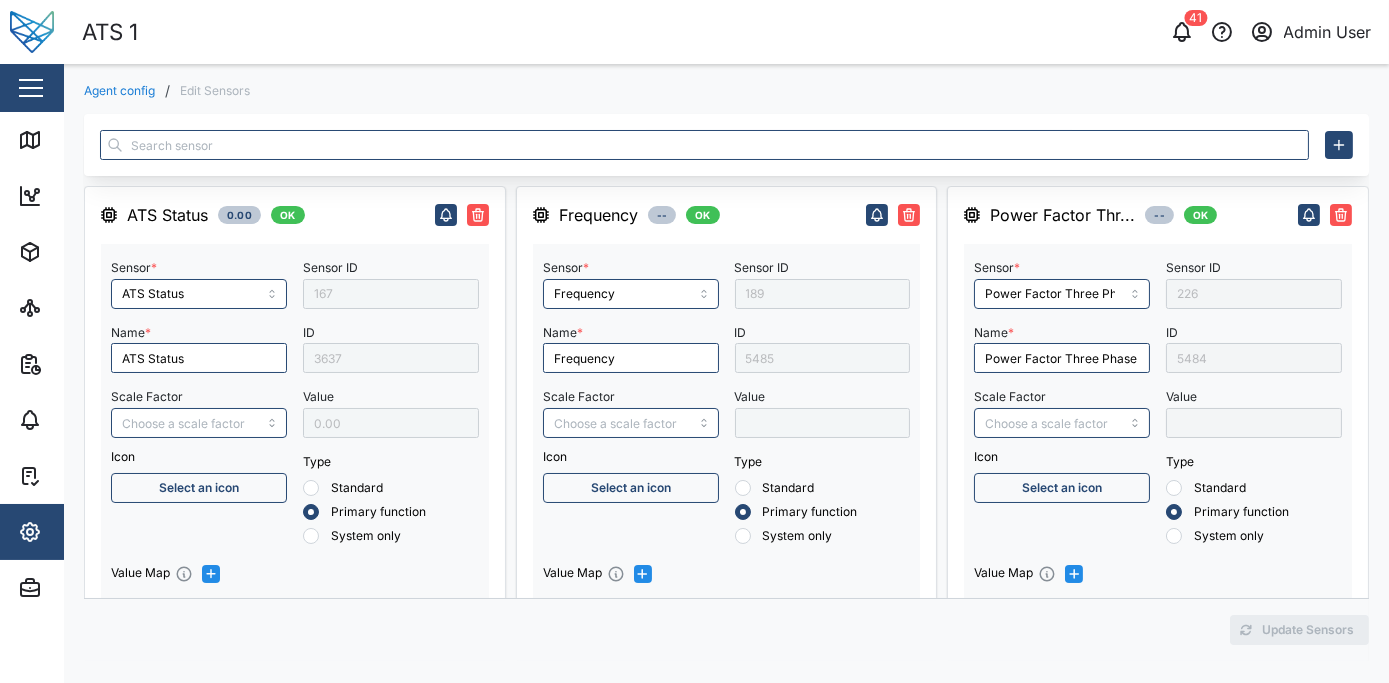 type on "S1 Available" 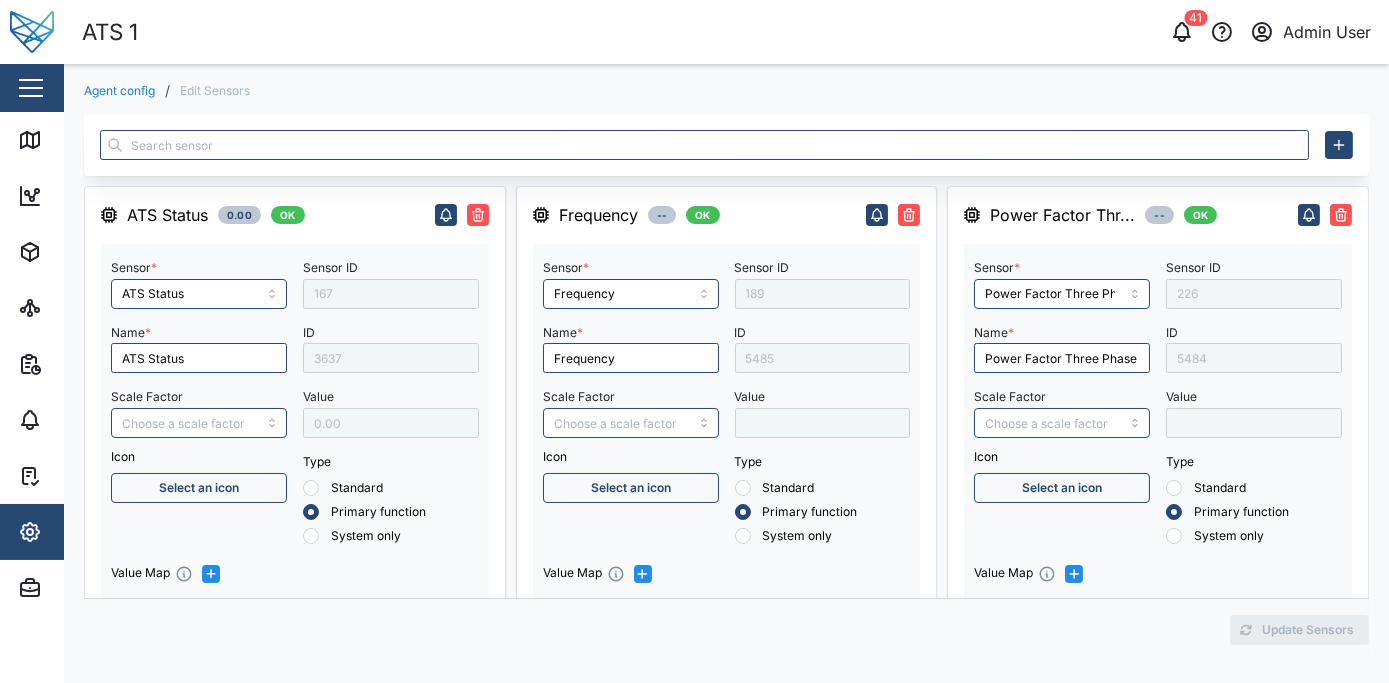 type on "RMS star voltage L2-N" 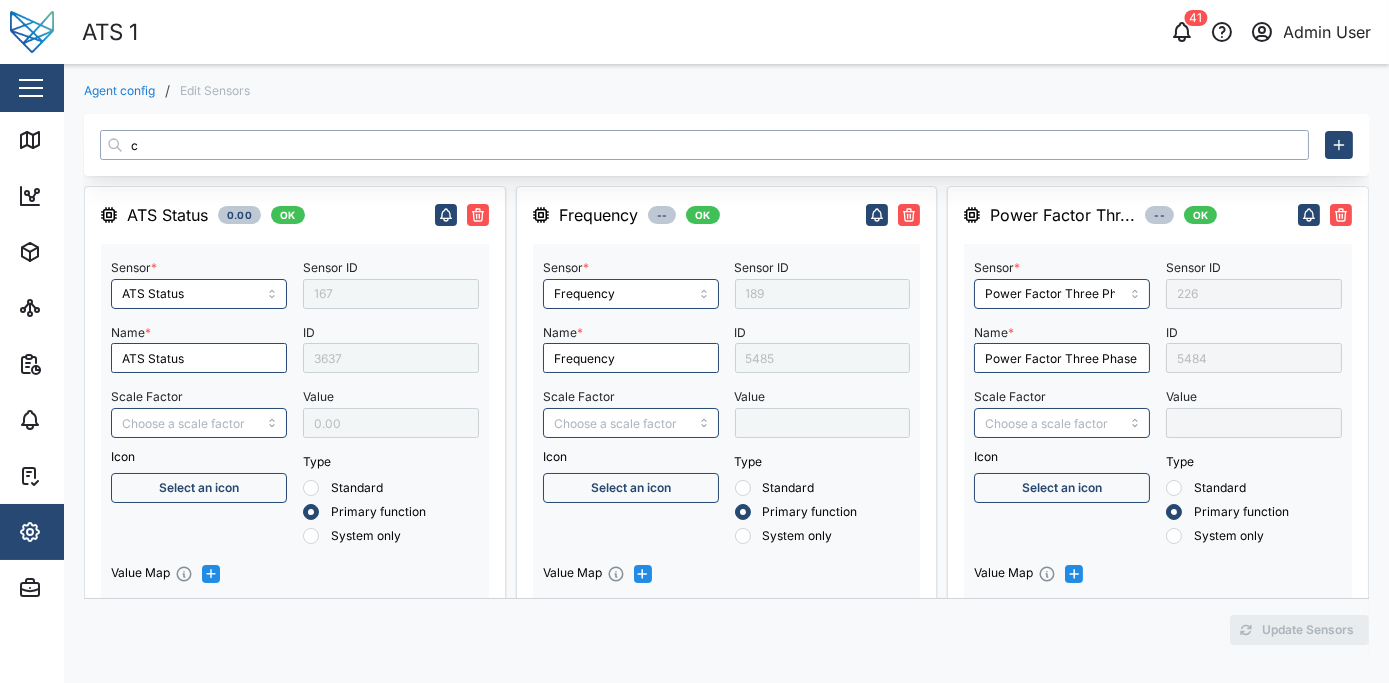 click on "c" at bounding box center [704, 145] 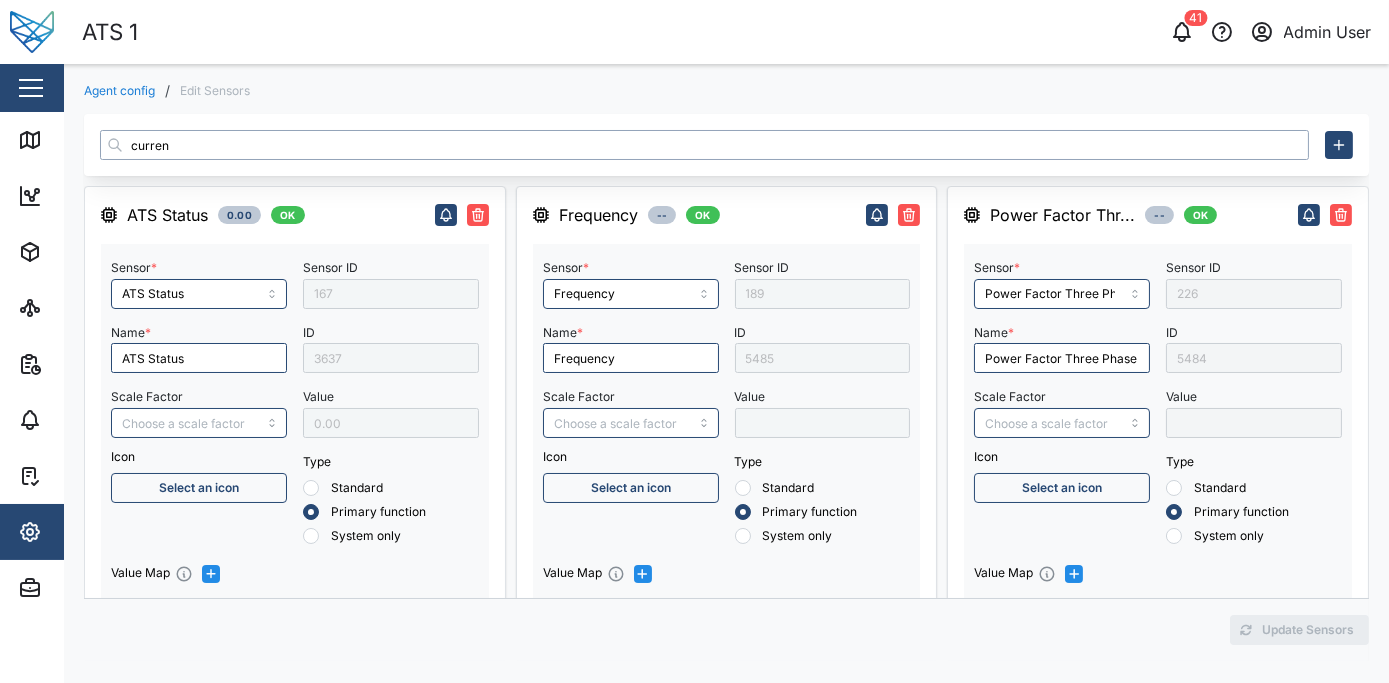 type on "current" 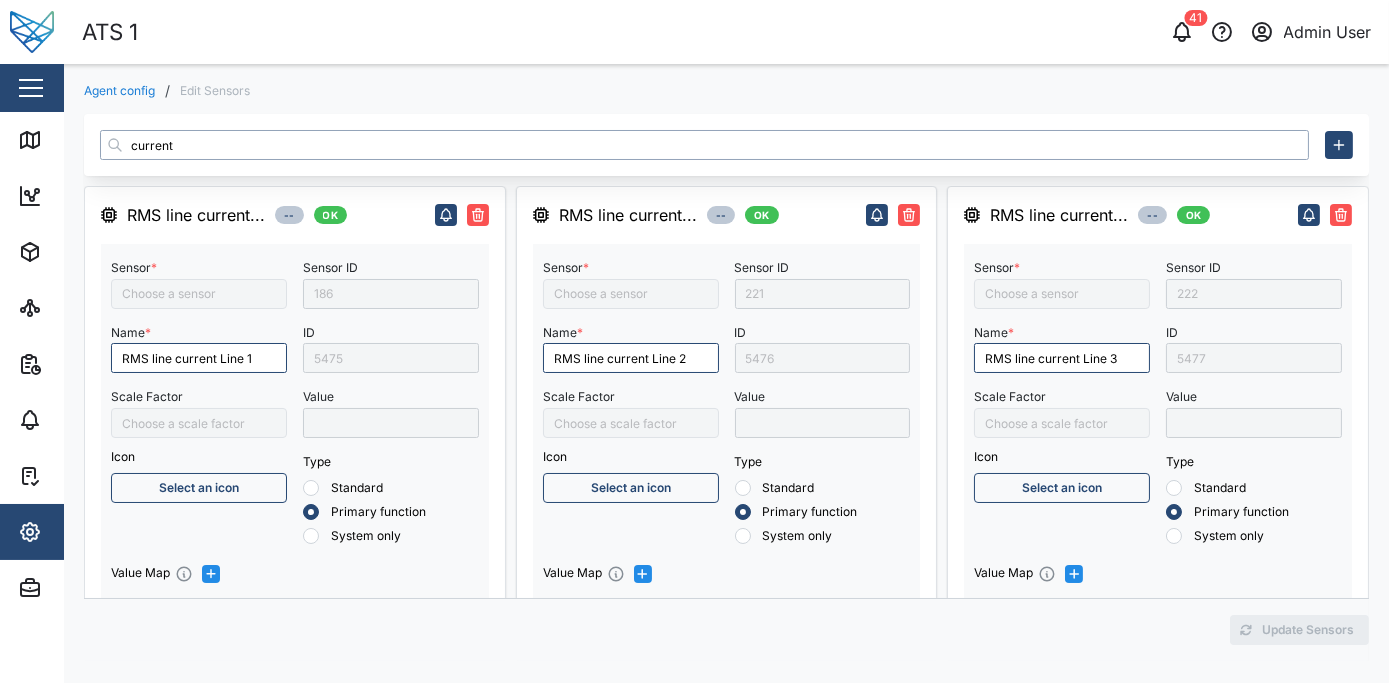 type on "RMS line current Line 3" 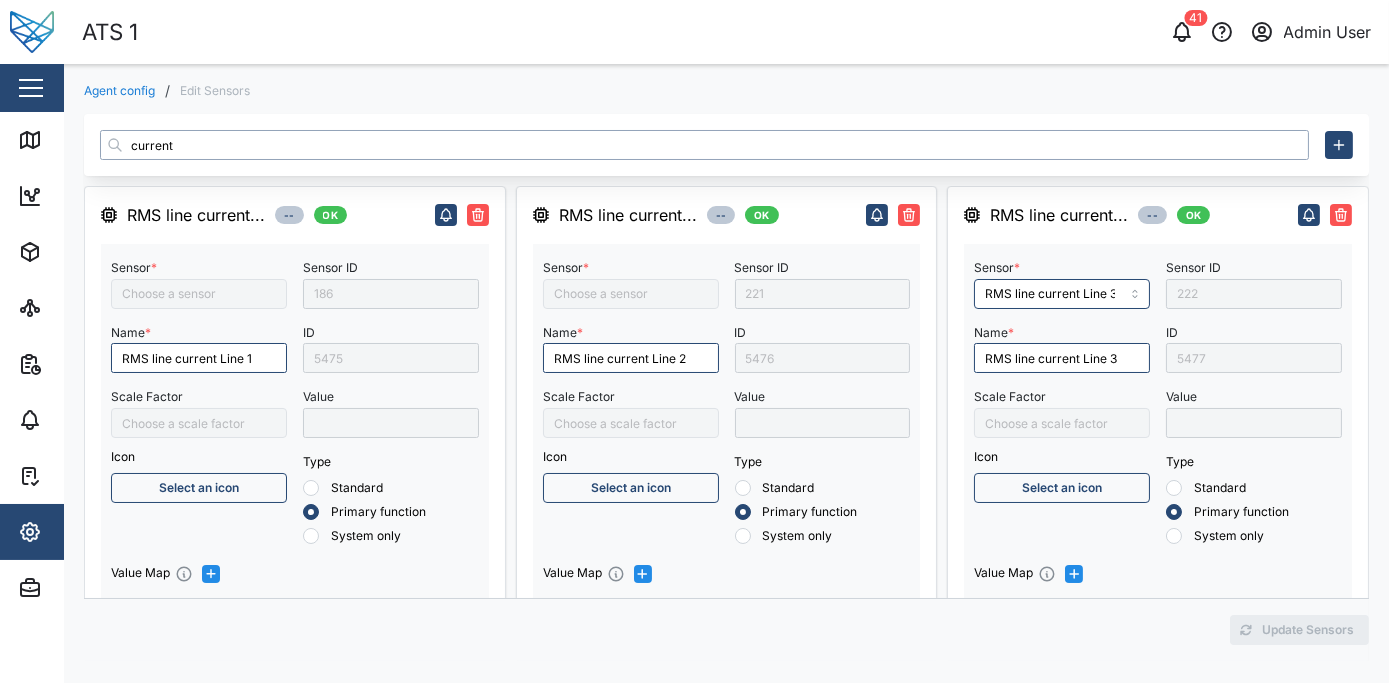 type on "RMS line current Line 1" 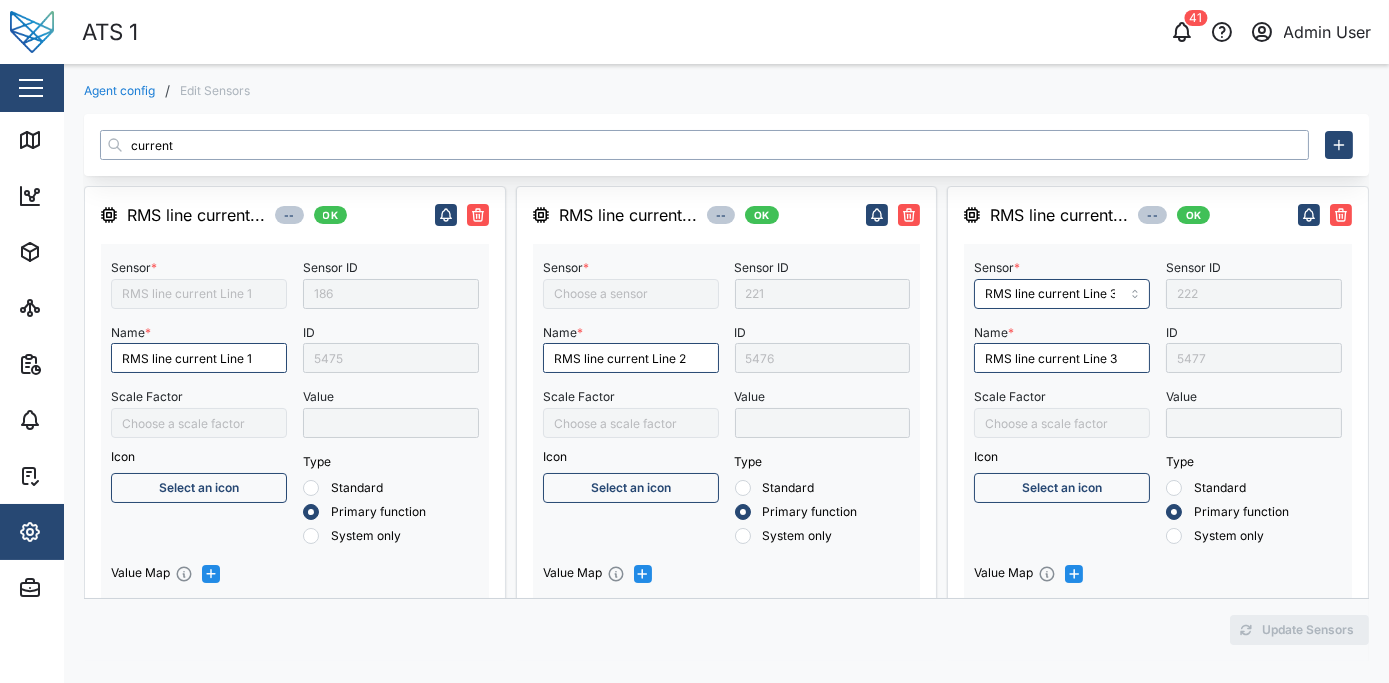 type on "RMS line current Line 2" 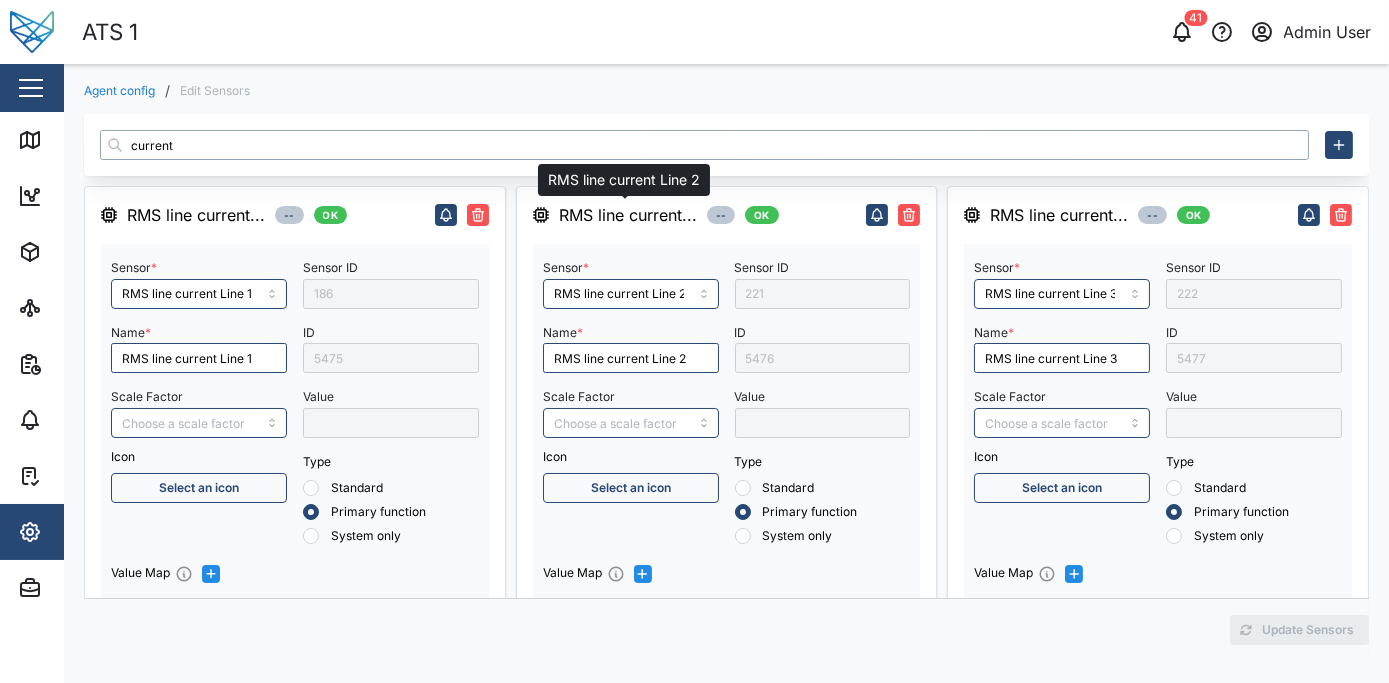 type on "current" 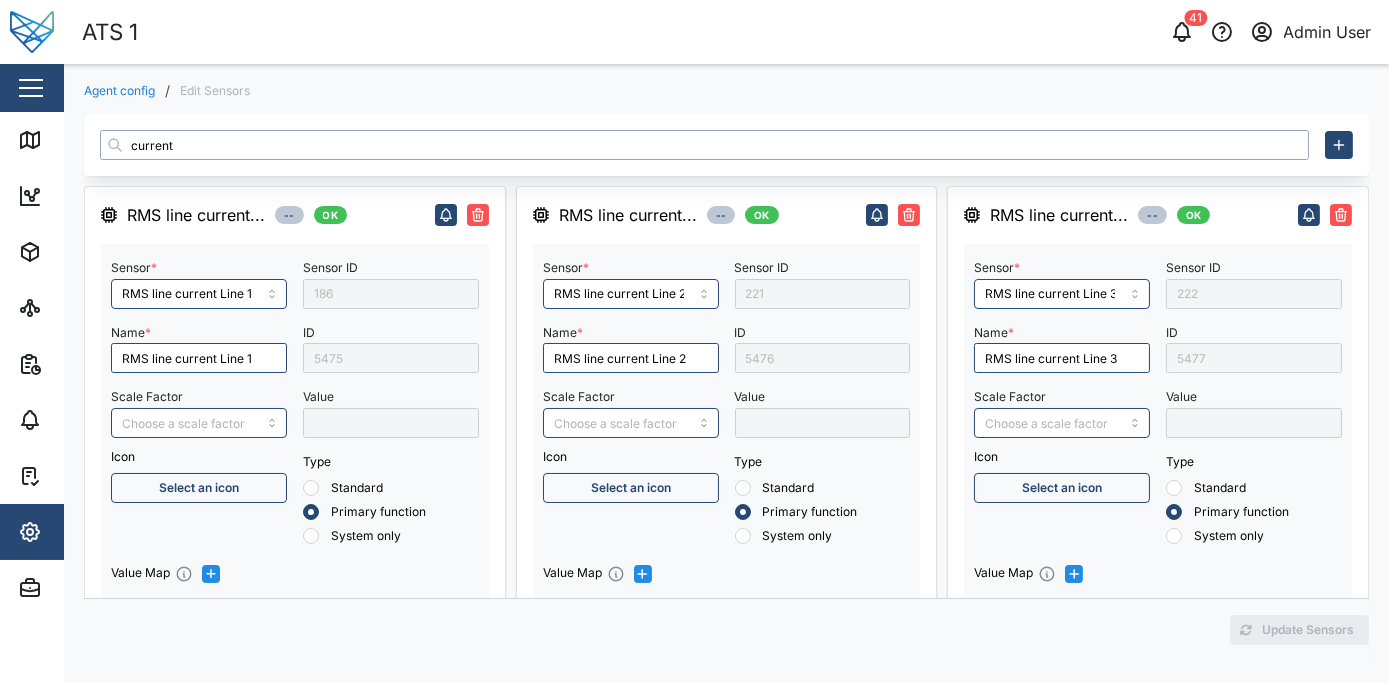 scroll, scrollTop: 72, scrollLeft: 0, axis: vertical 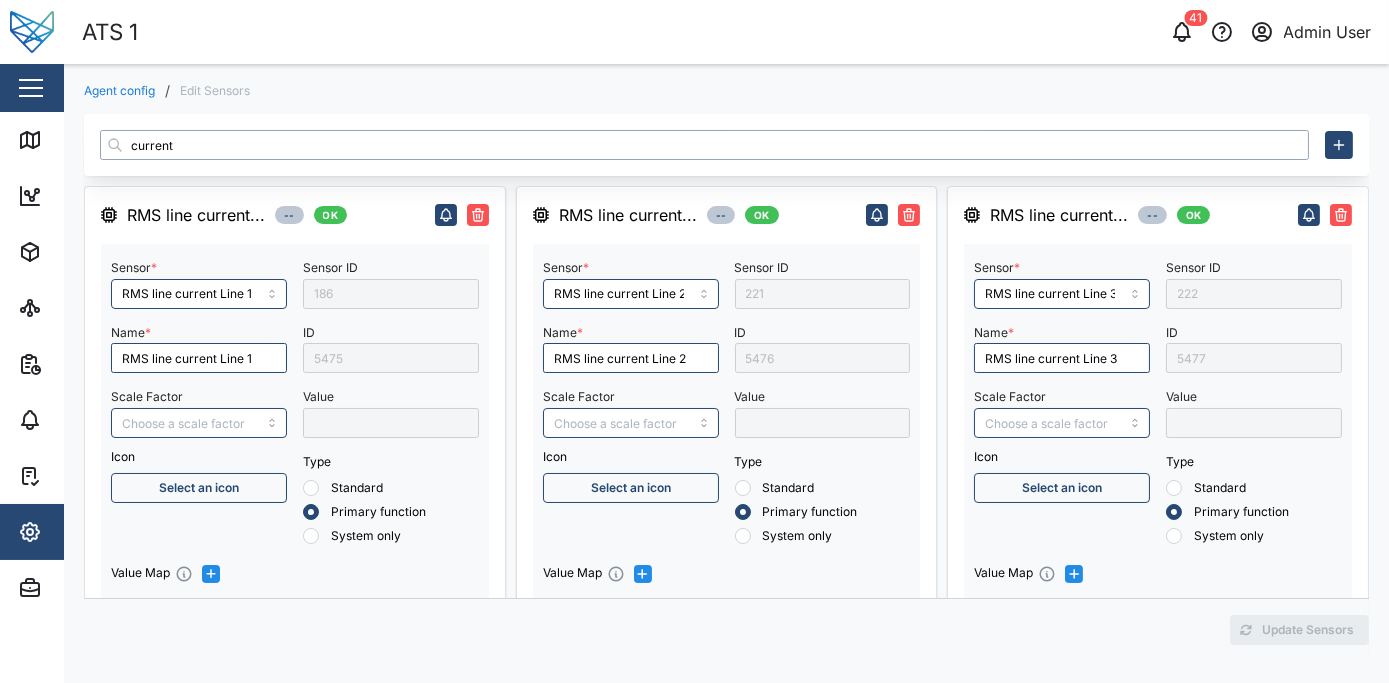click on "current" at bounding box center (704, 145) 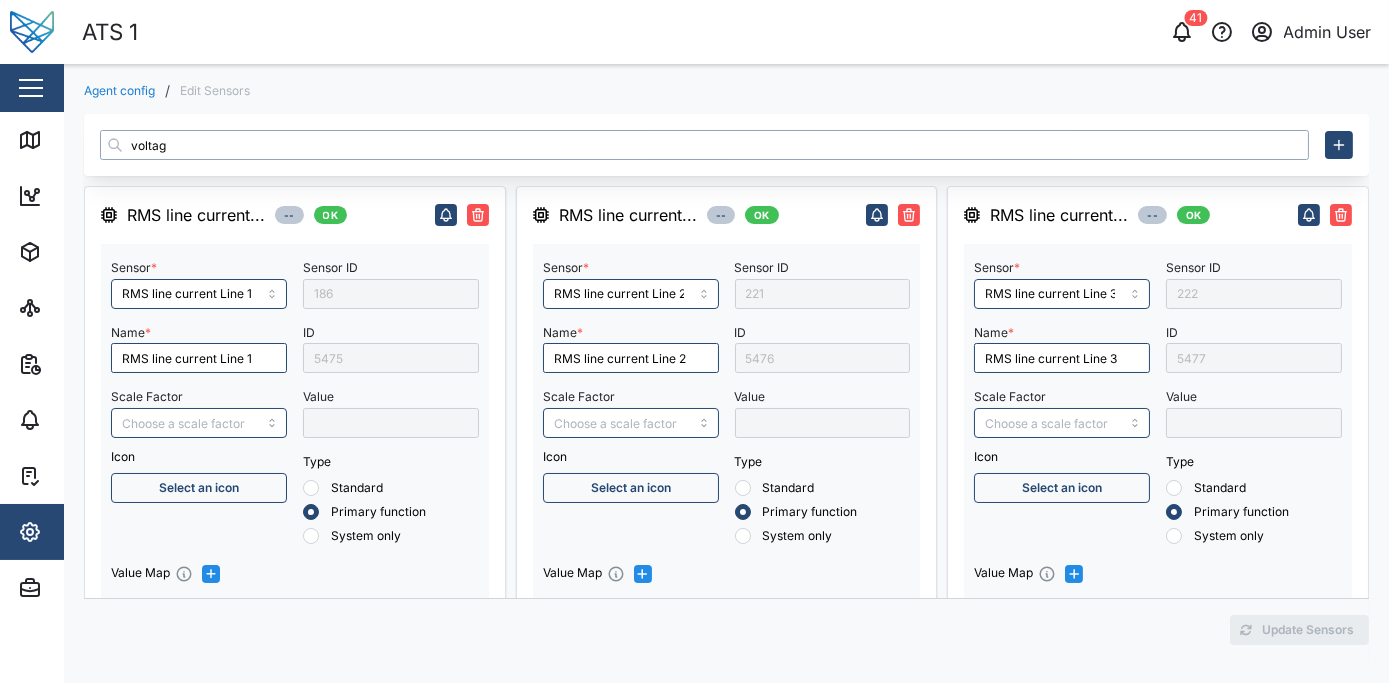 type on "voltage" 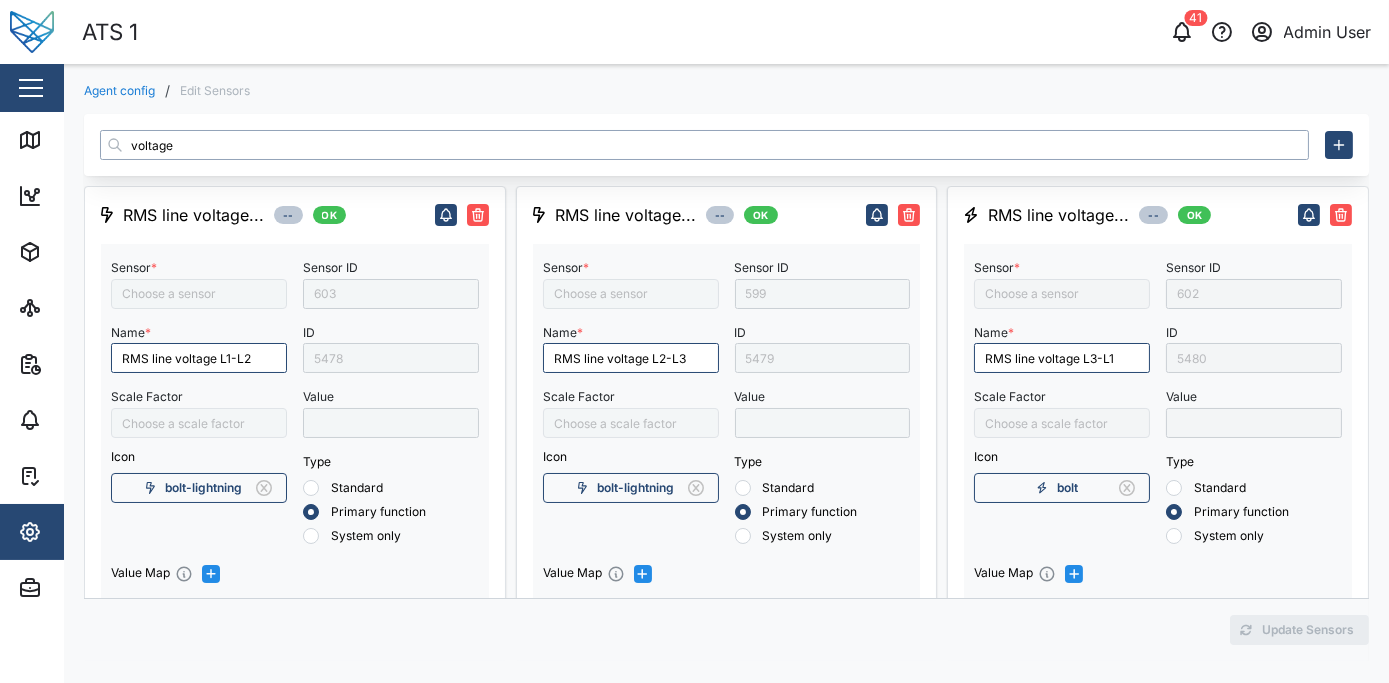 type on "RMS line voltage L1-L2" 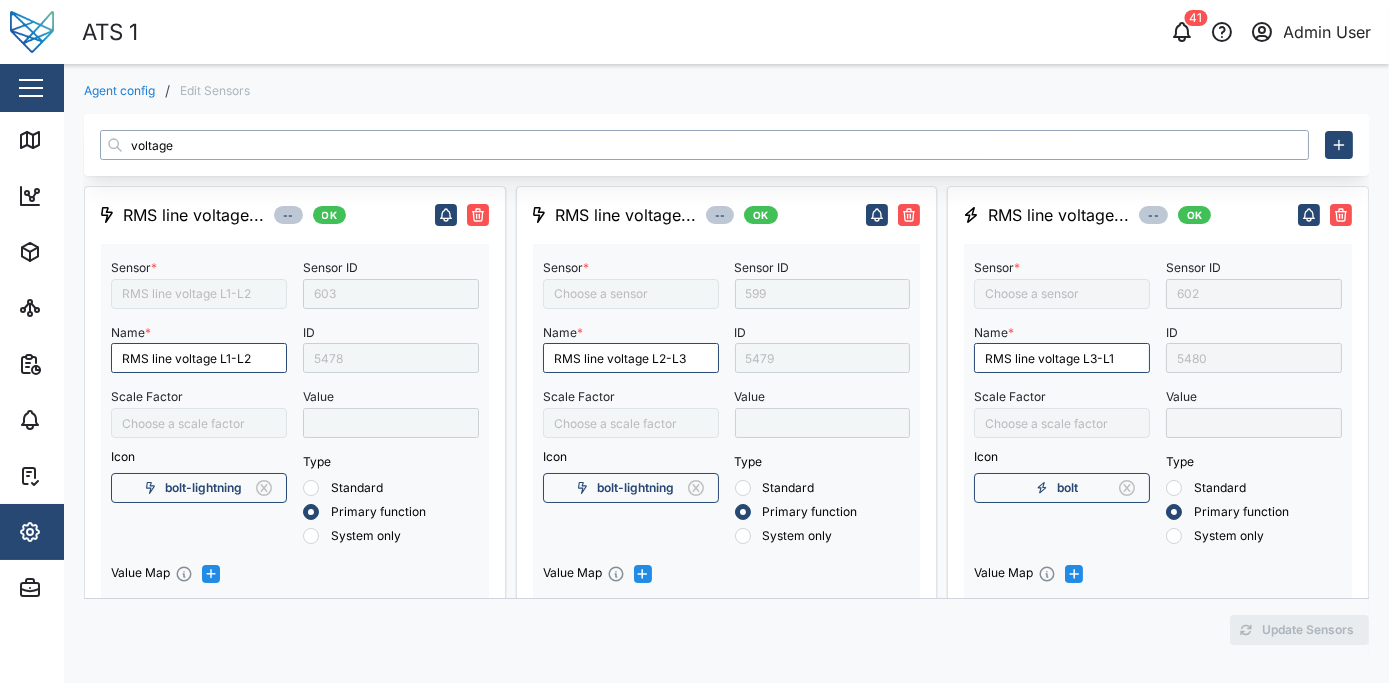 type on "RMS star voltage L1-N" 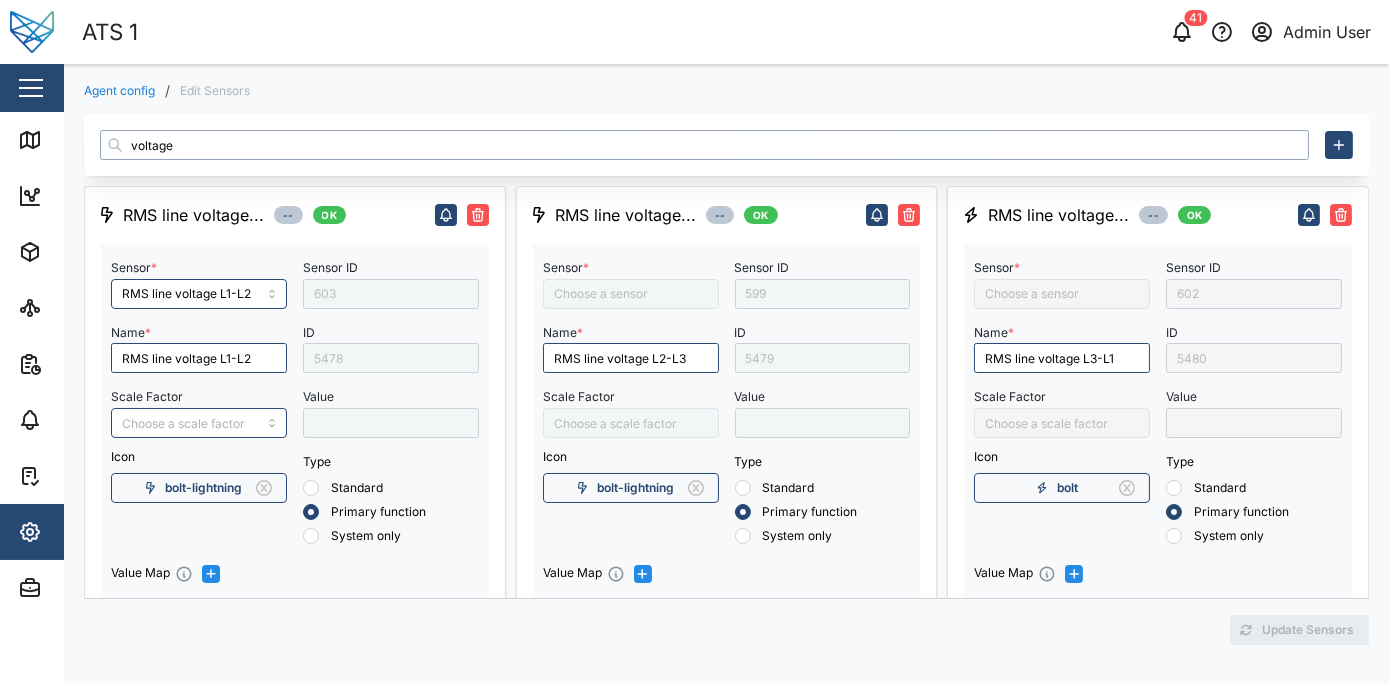 type on "RMS line voltage L2-L3" 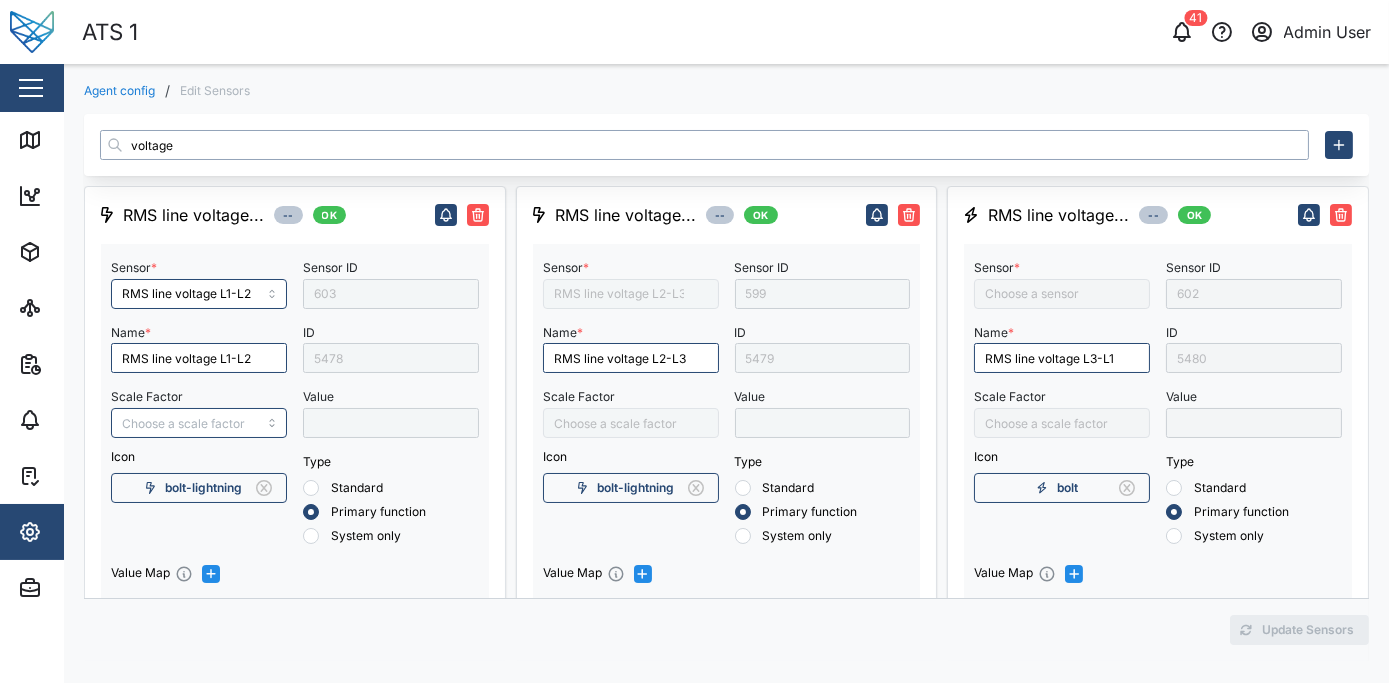 type on "S1 Voltage L2 - N" 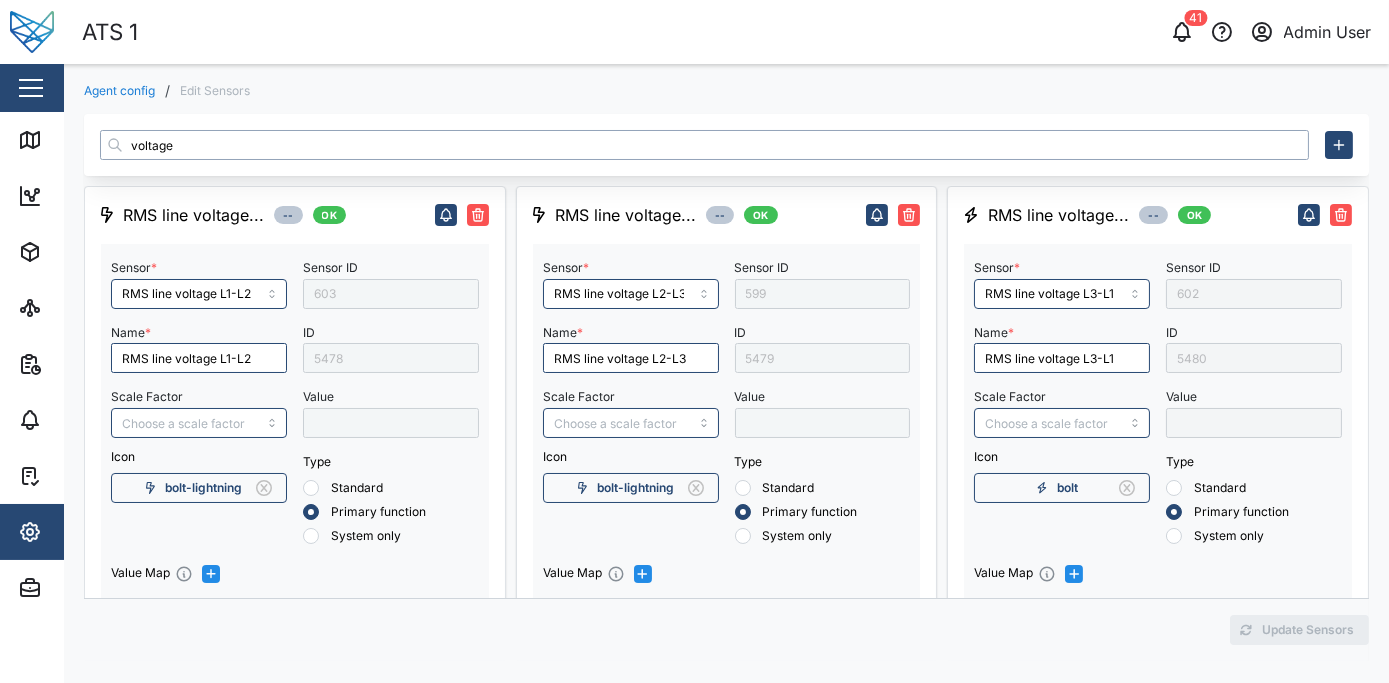 type on "RMS star voltage L3-N" 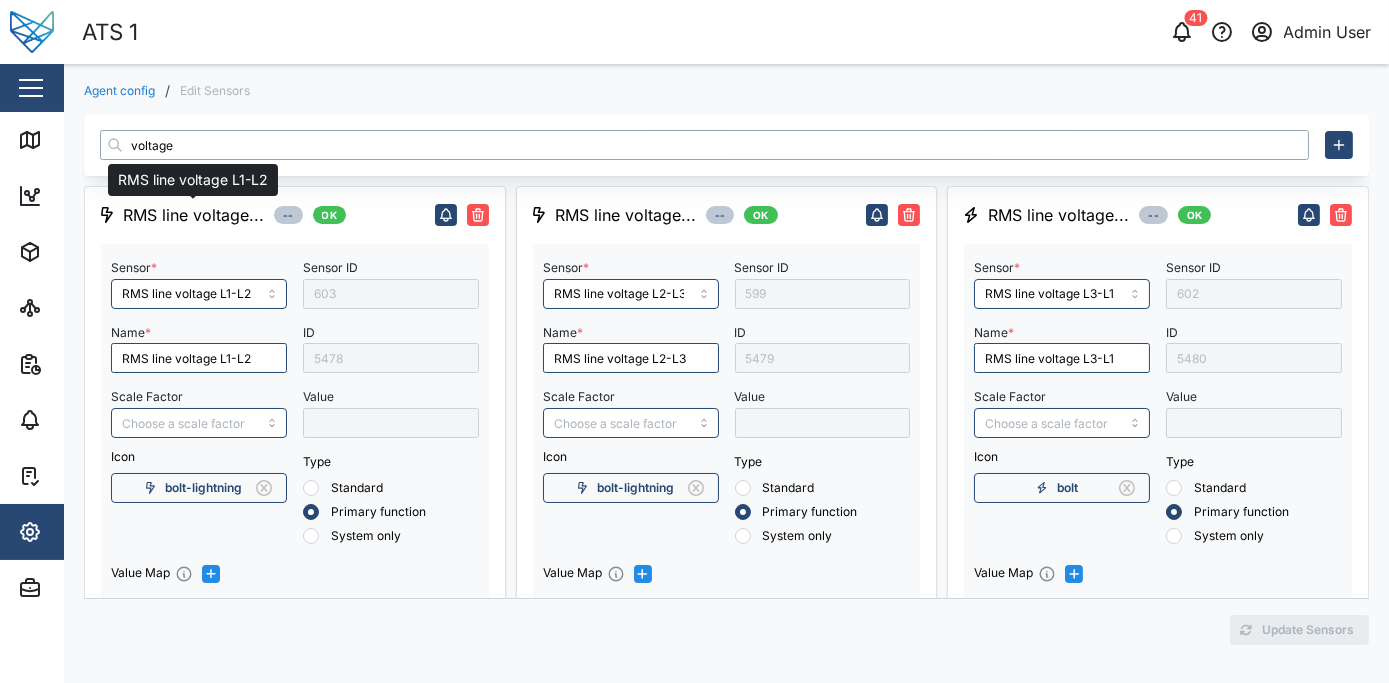 type on "voltage" 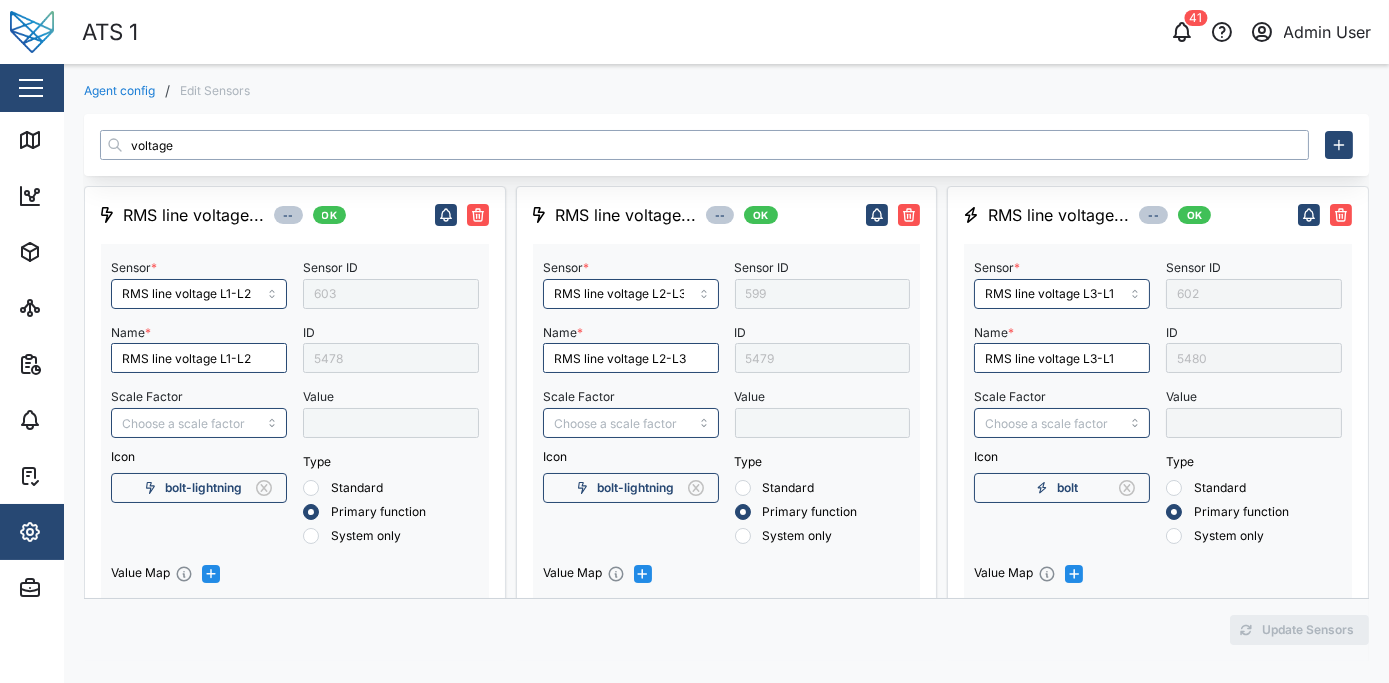 click on "voltage" at bounding box center (704, 145) 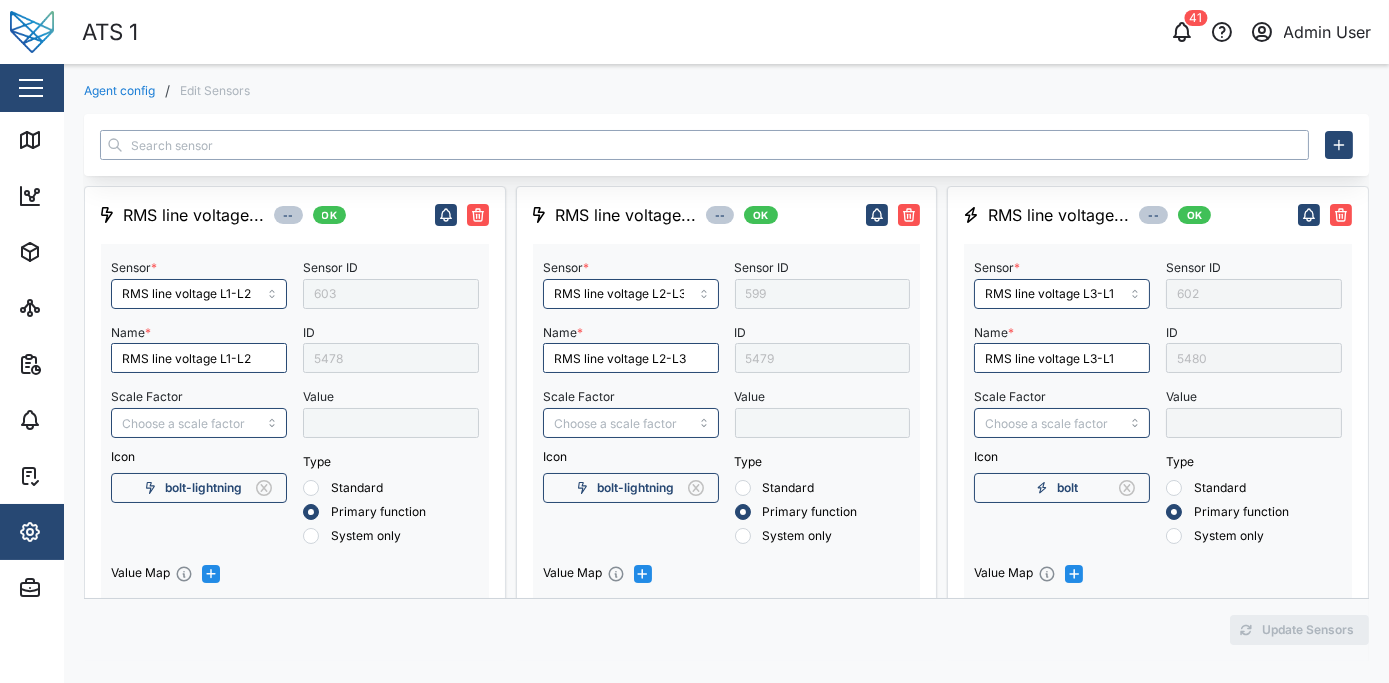 type 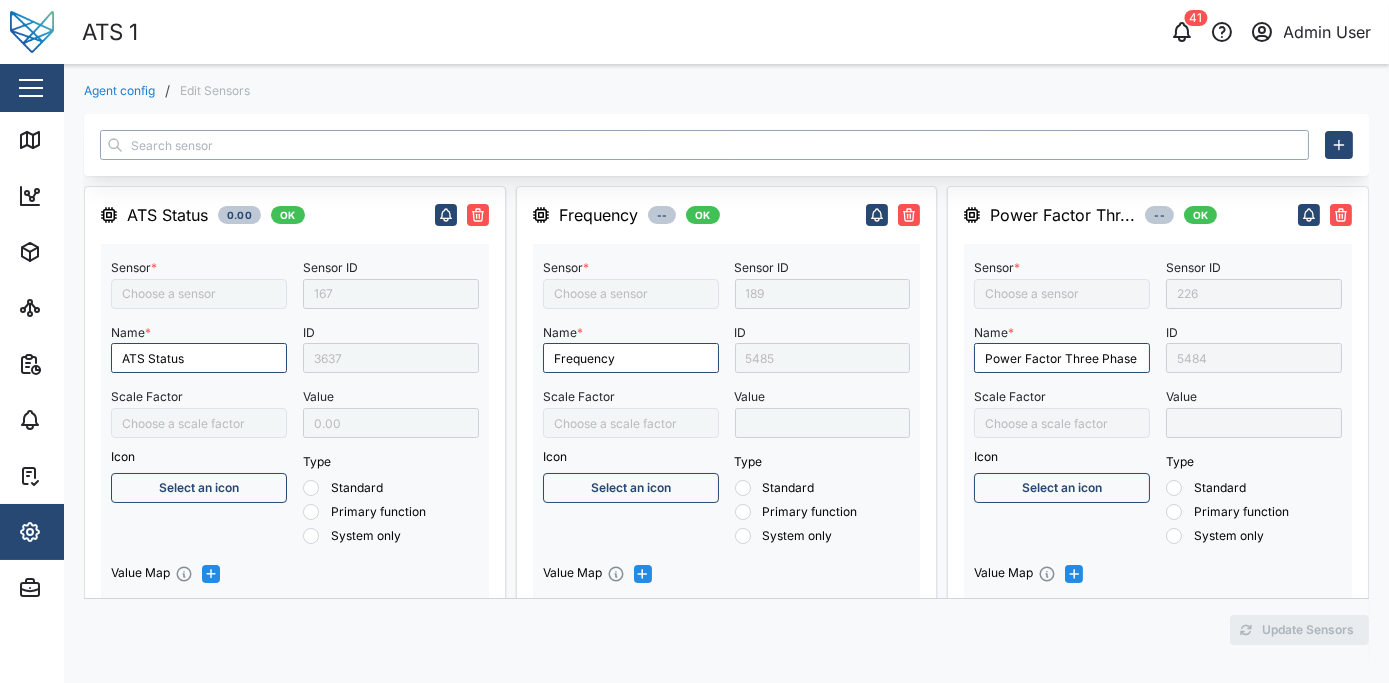 radio on "true" 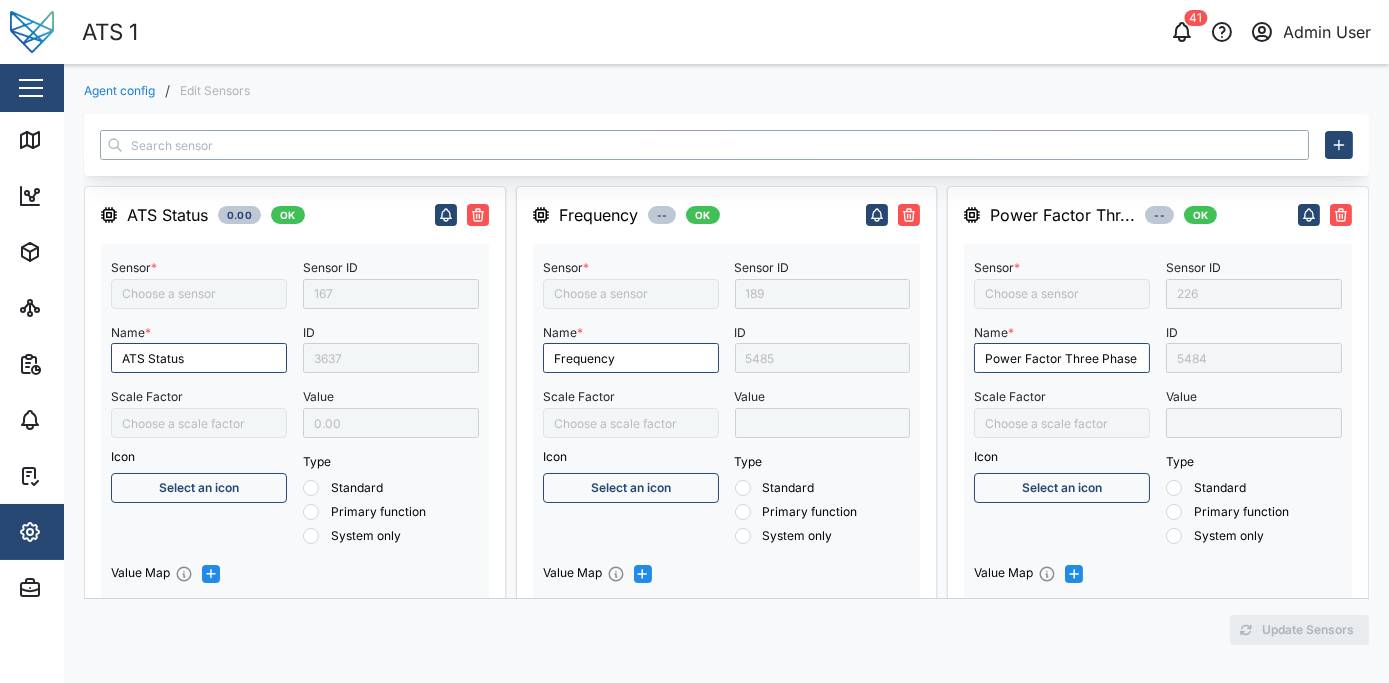 radio on "true" 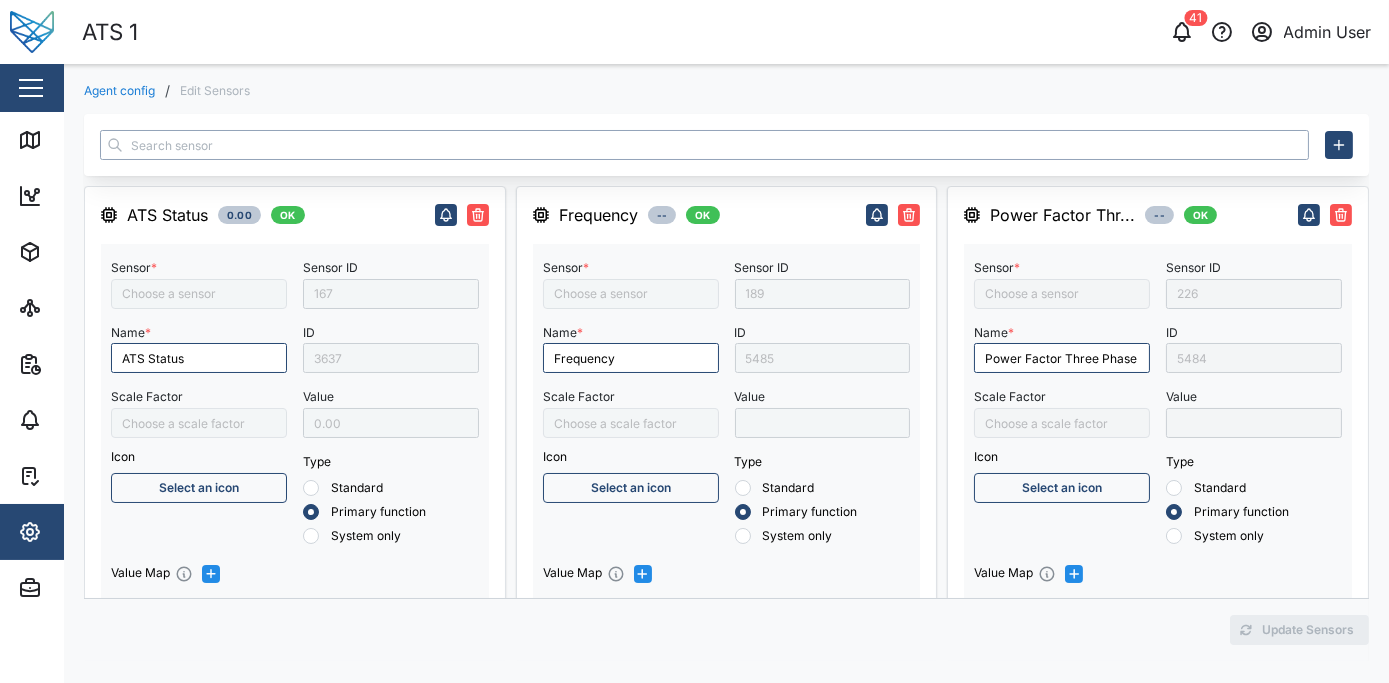 click at bounding box center (704, 145) 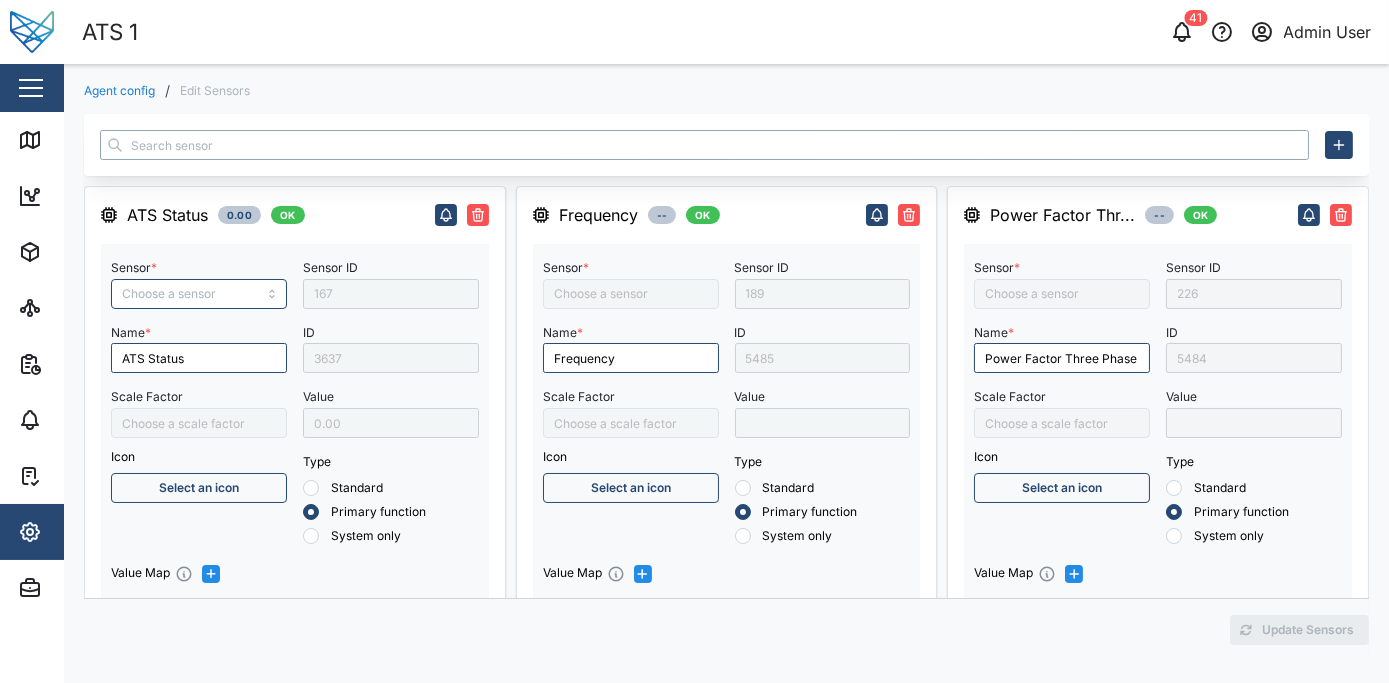 type on "ATS Status" 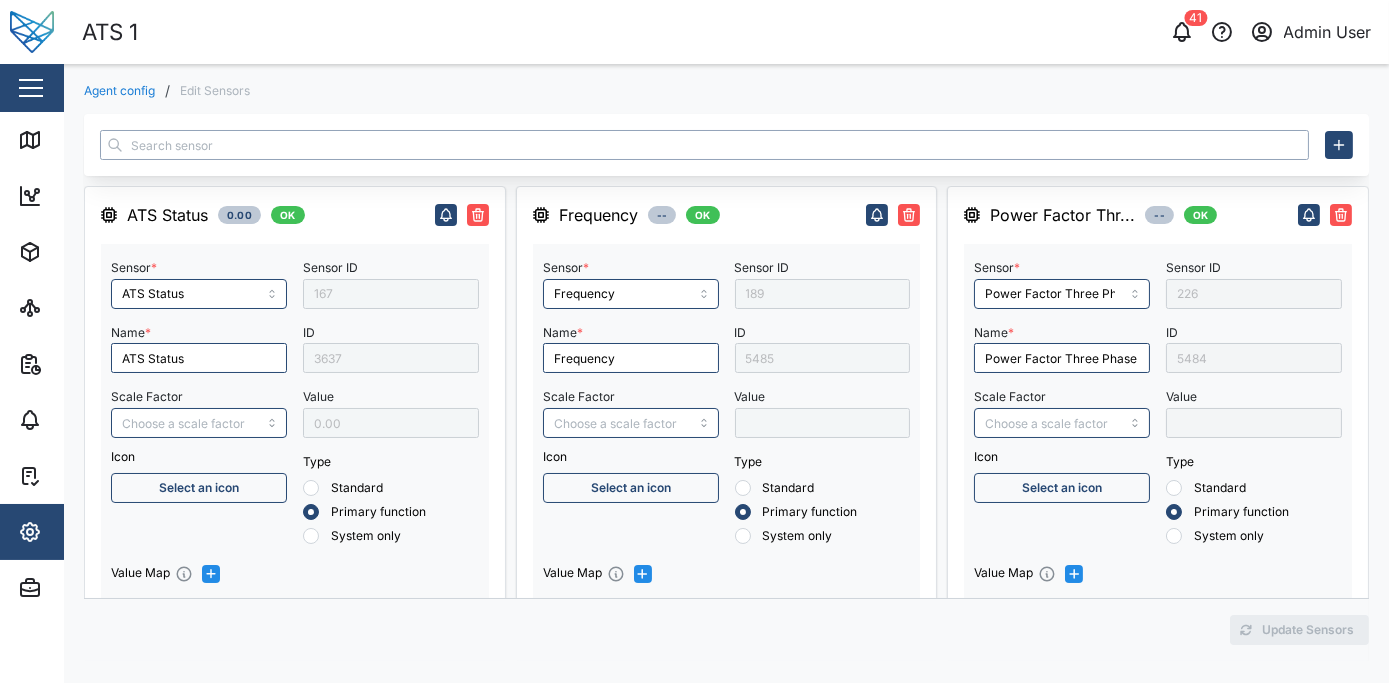 type on "S1 Available" 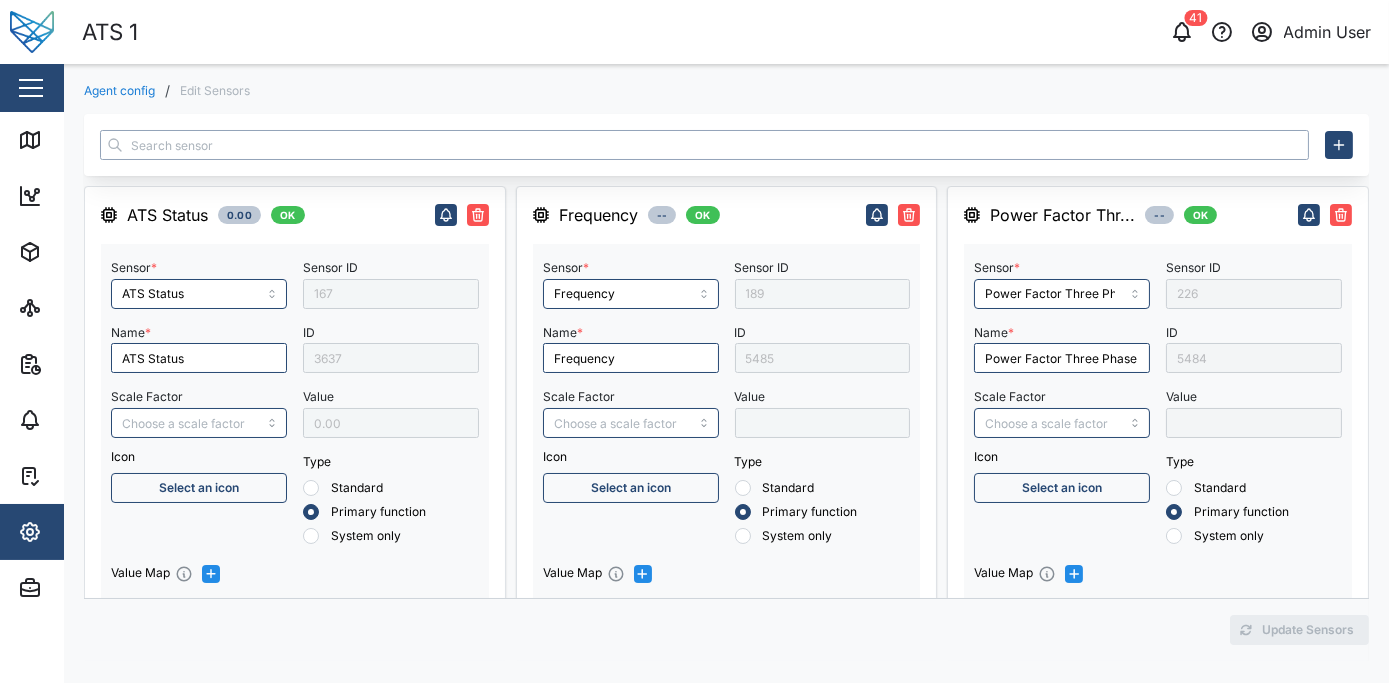 type on "S1 Voltage L1 - N" 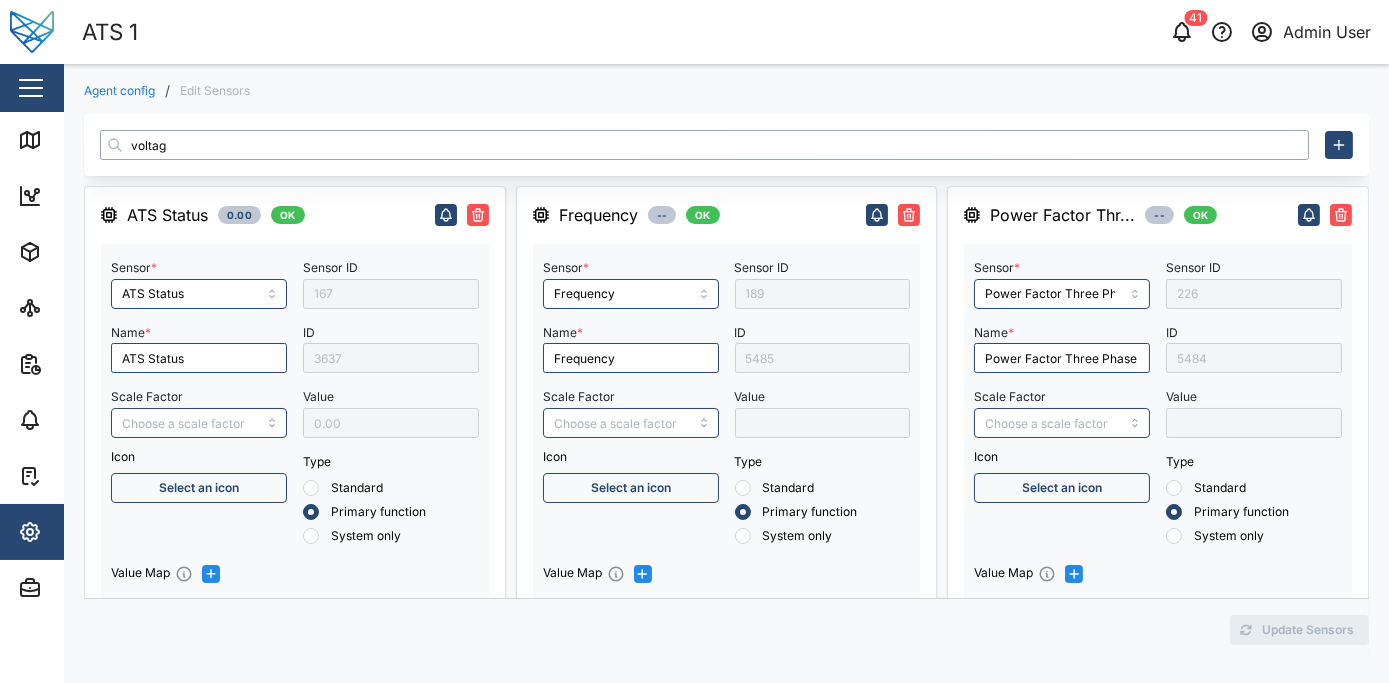 type on "voltage" 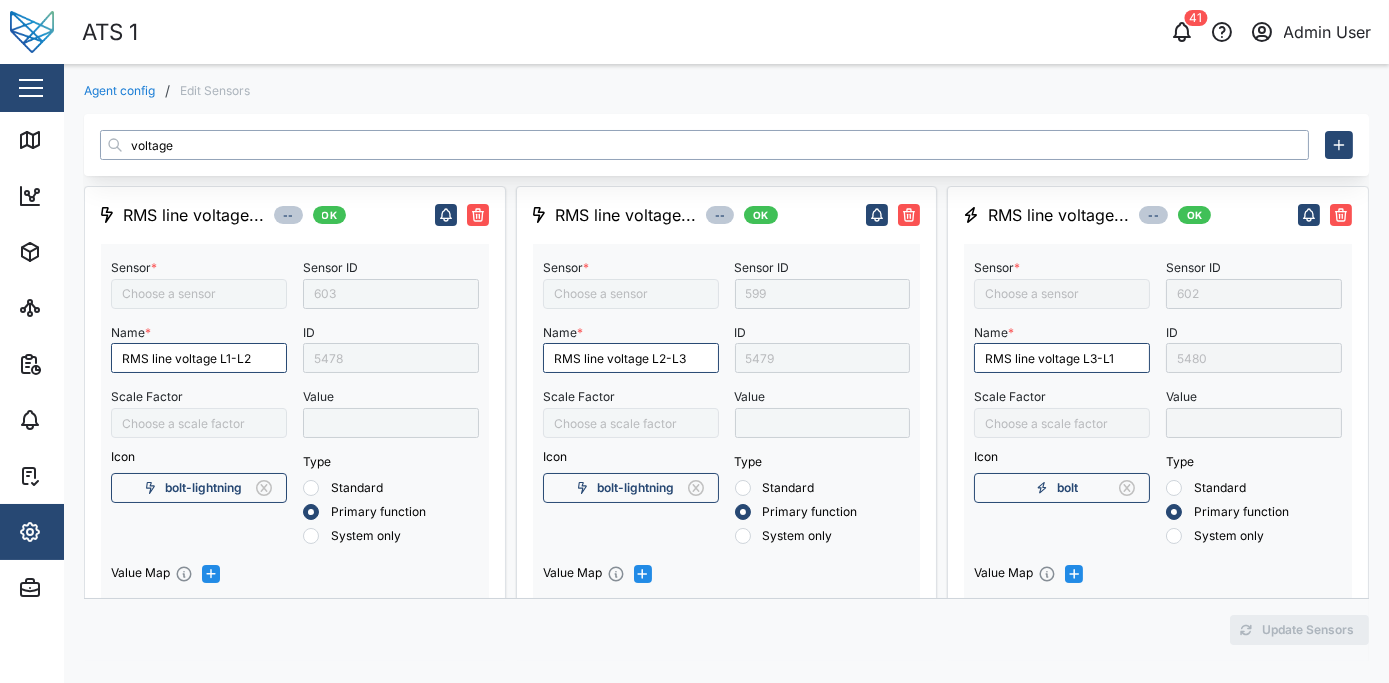 type on "RMS line voltage L1-L2" 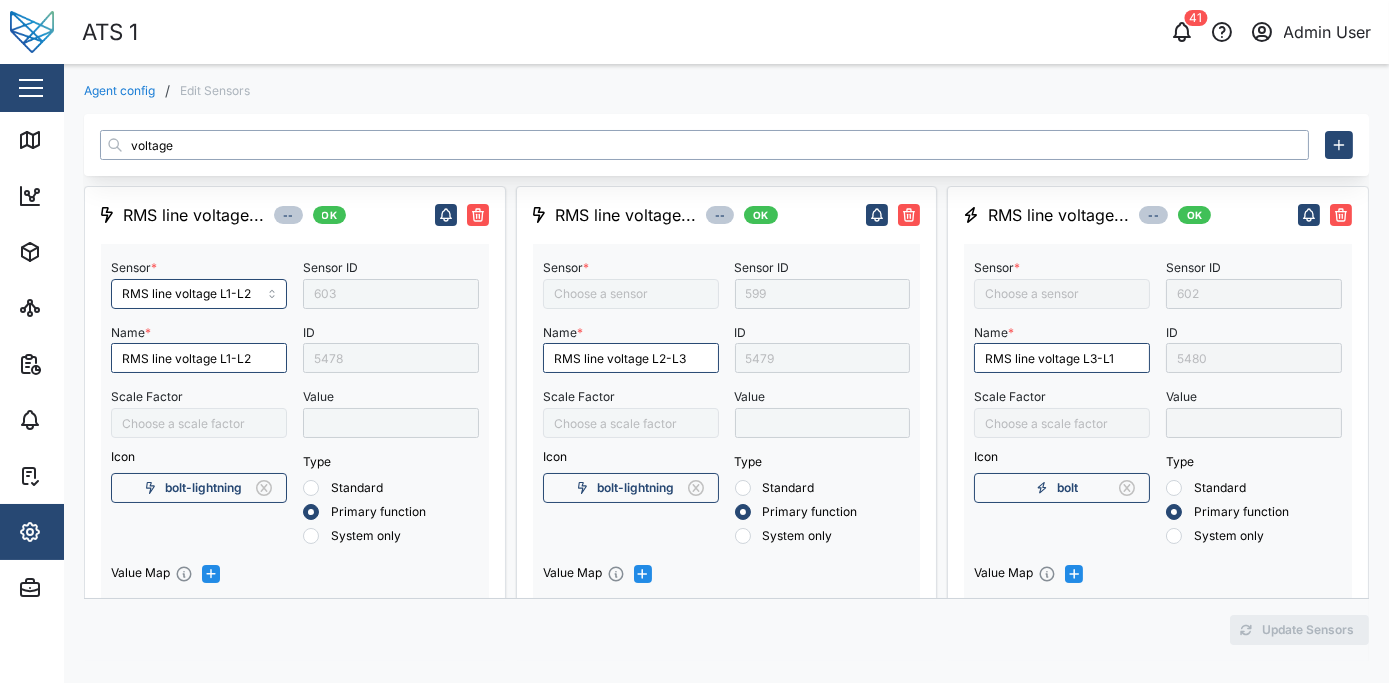 type on "RMS star voltage L1-N" 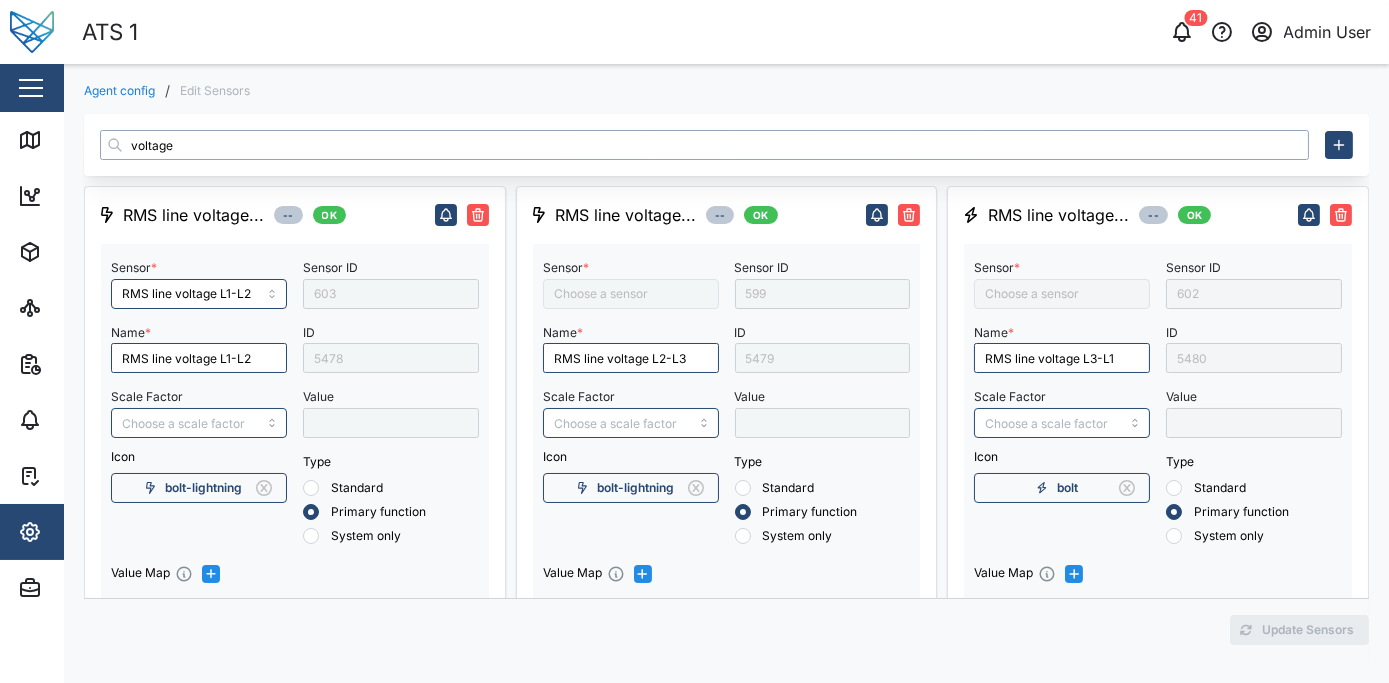 type on "RMS line voltage L3-L1" 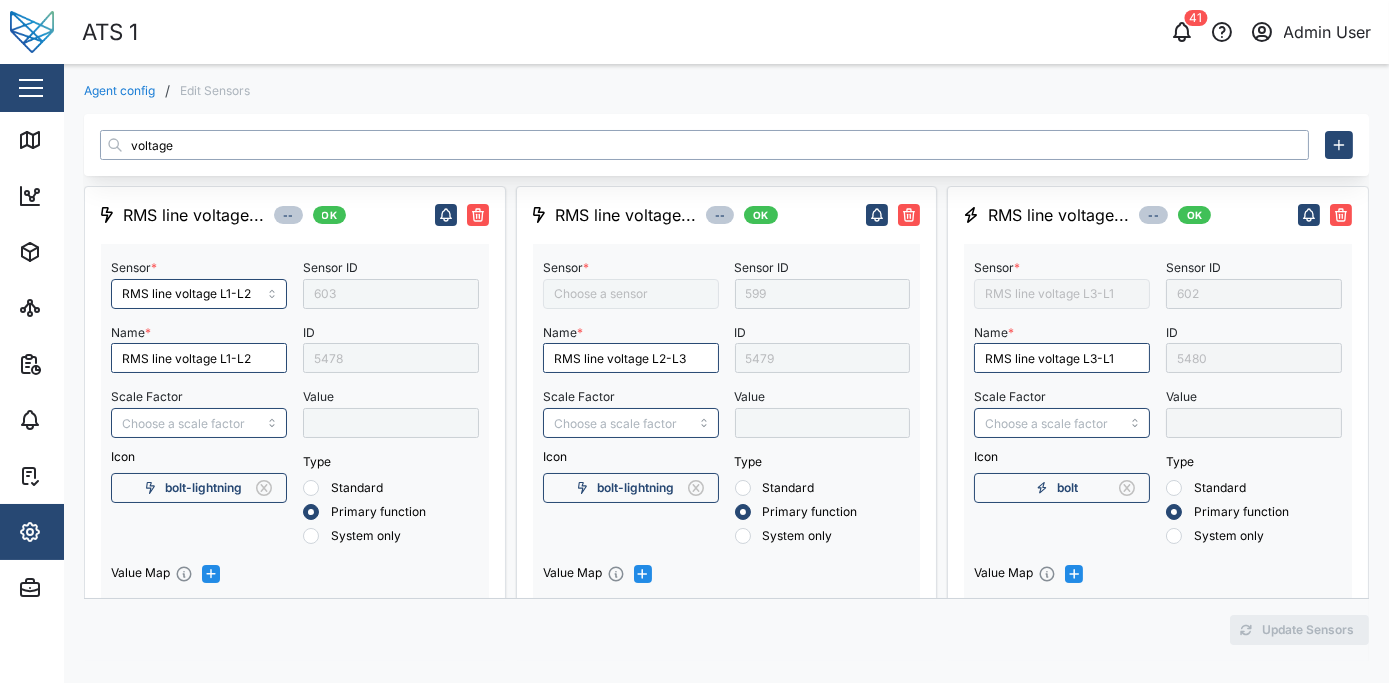 type on "RMS line voltage L2-L3" 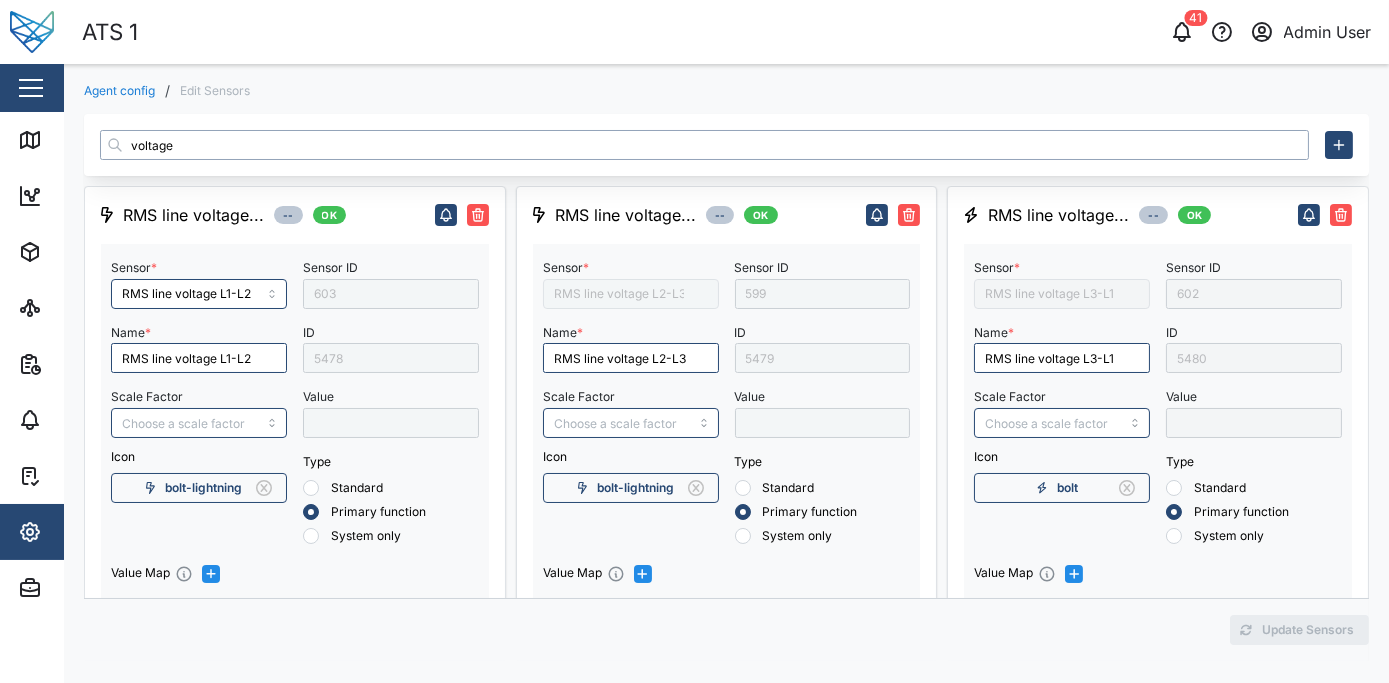 type on "S1 Voltage L3 - N" 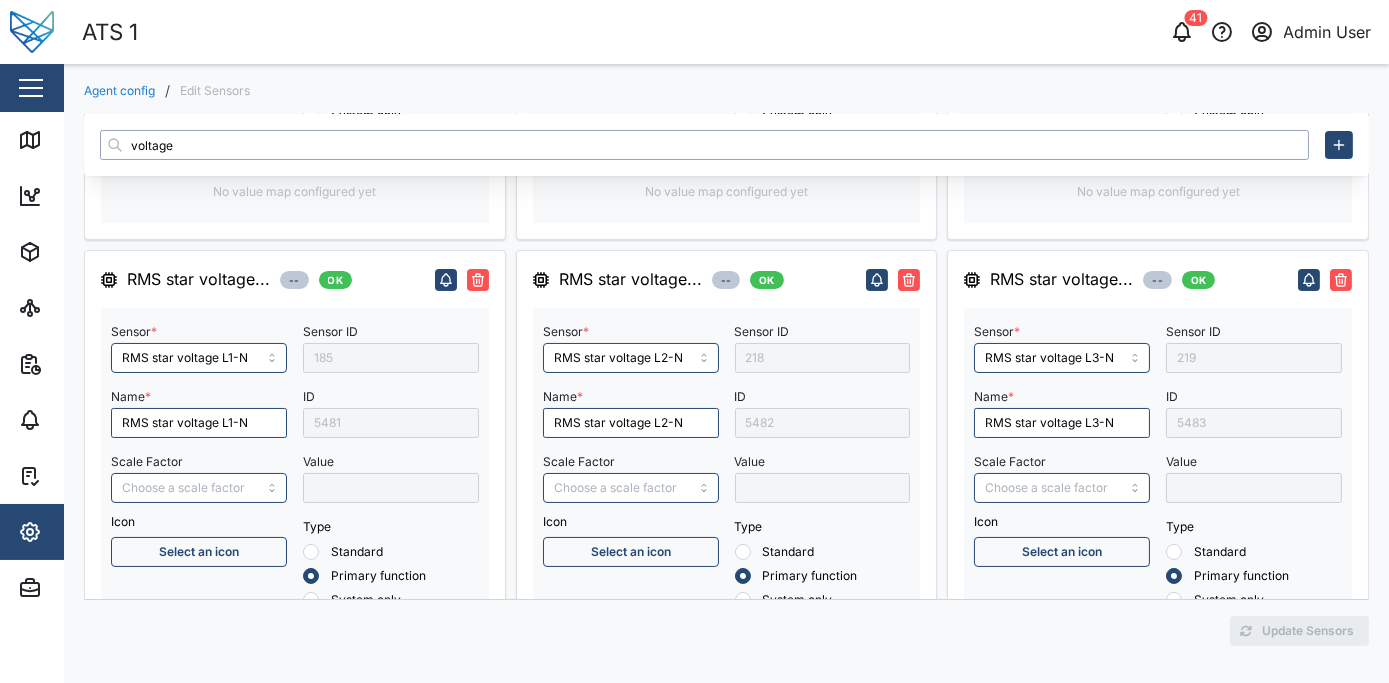 scroll, scrollTop: 422, scrollLeft: 0, axis: vertical 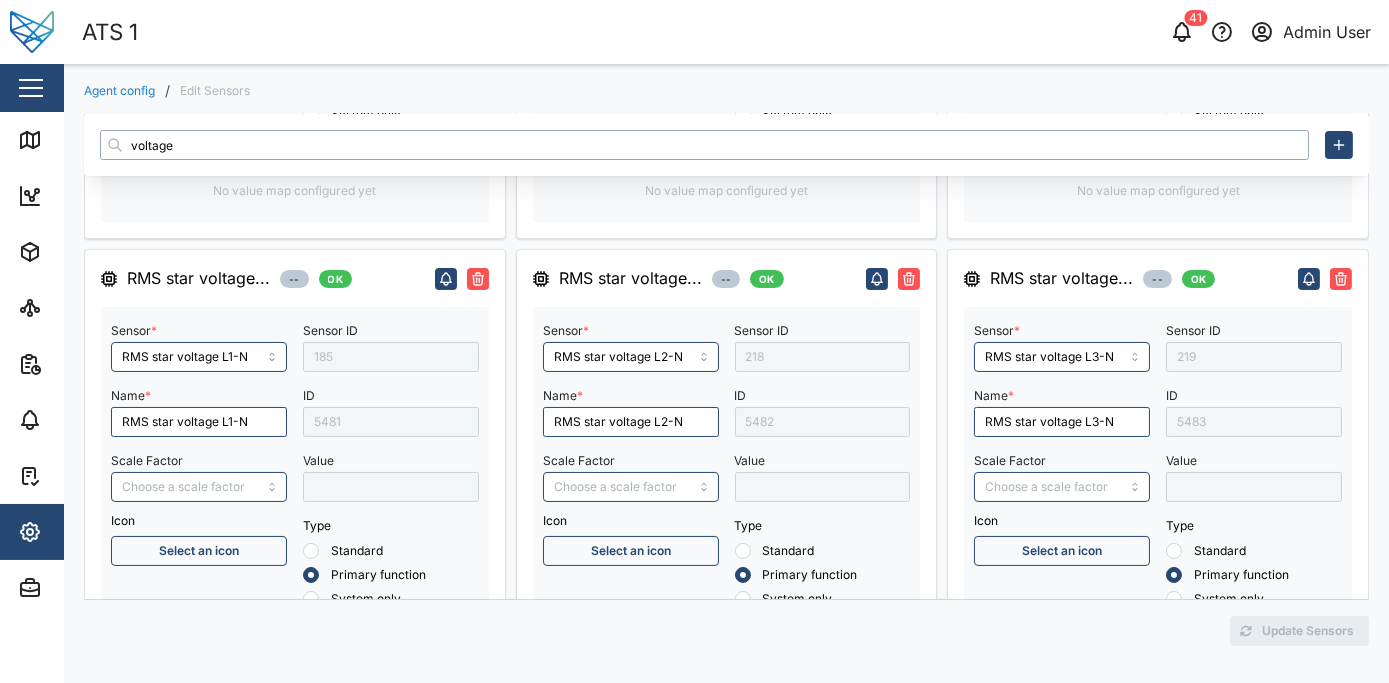type on "voltage" 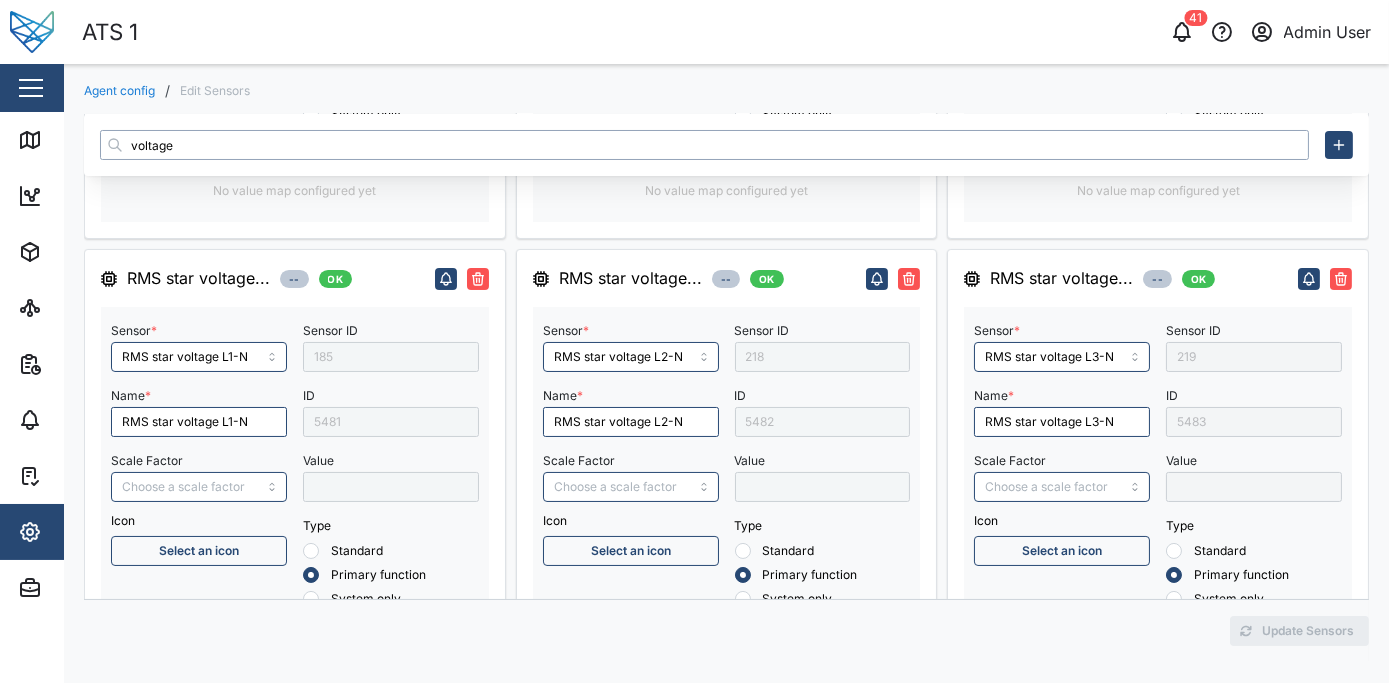 click on "voltage" at bounding box center [704, 145] 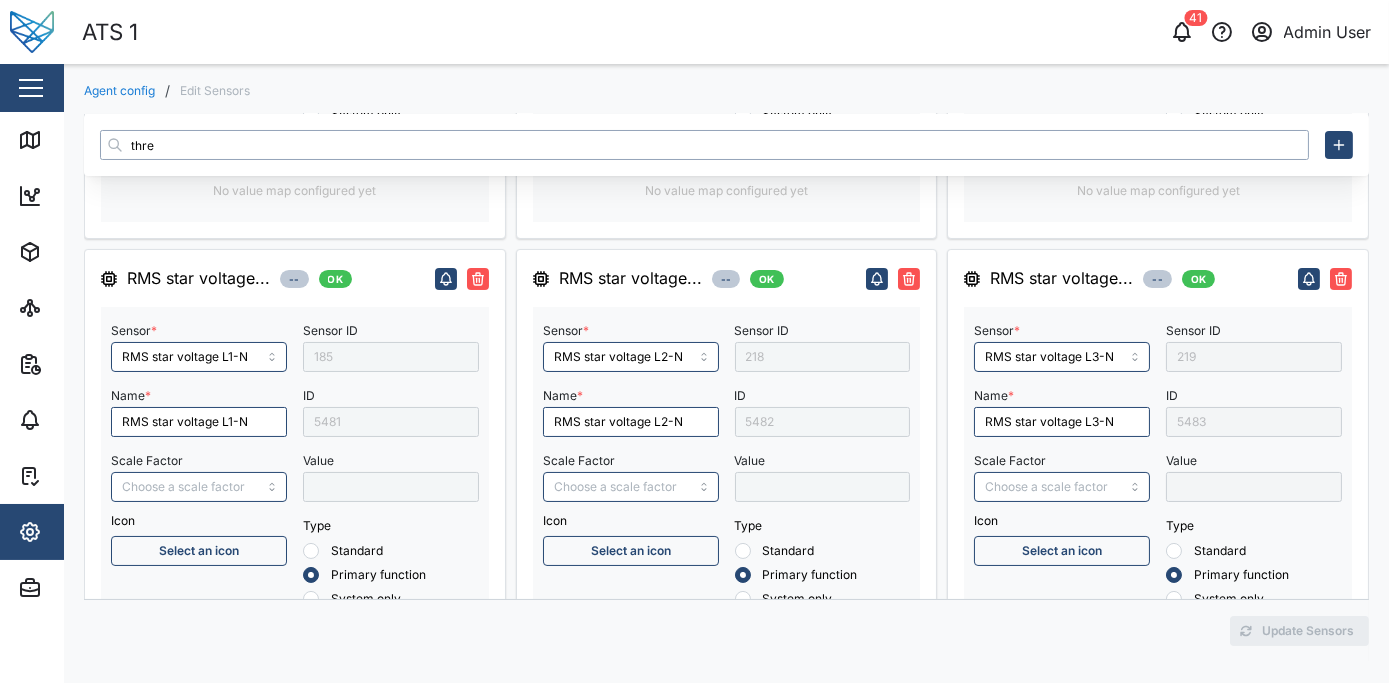 type on "three" 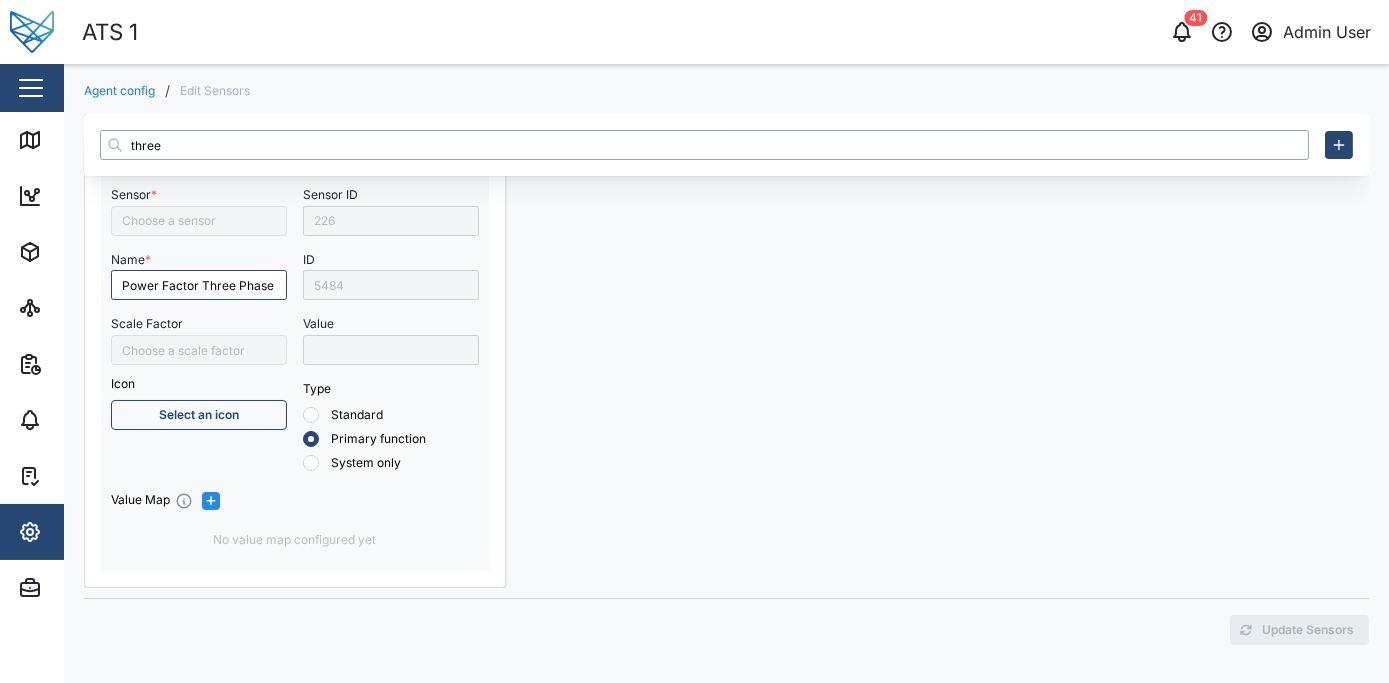 scroll, scrollTop: 72, scrollLeft: 0, axis: vertical 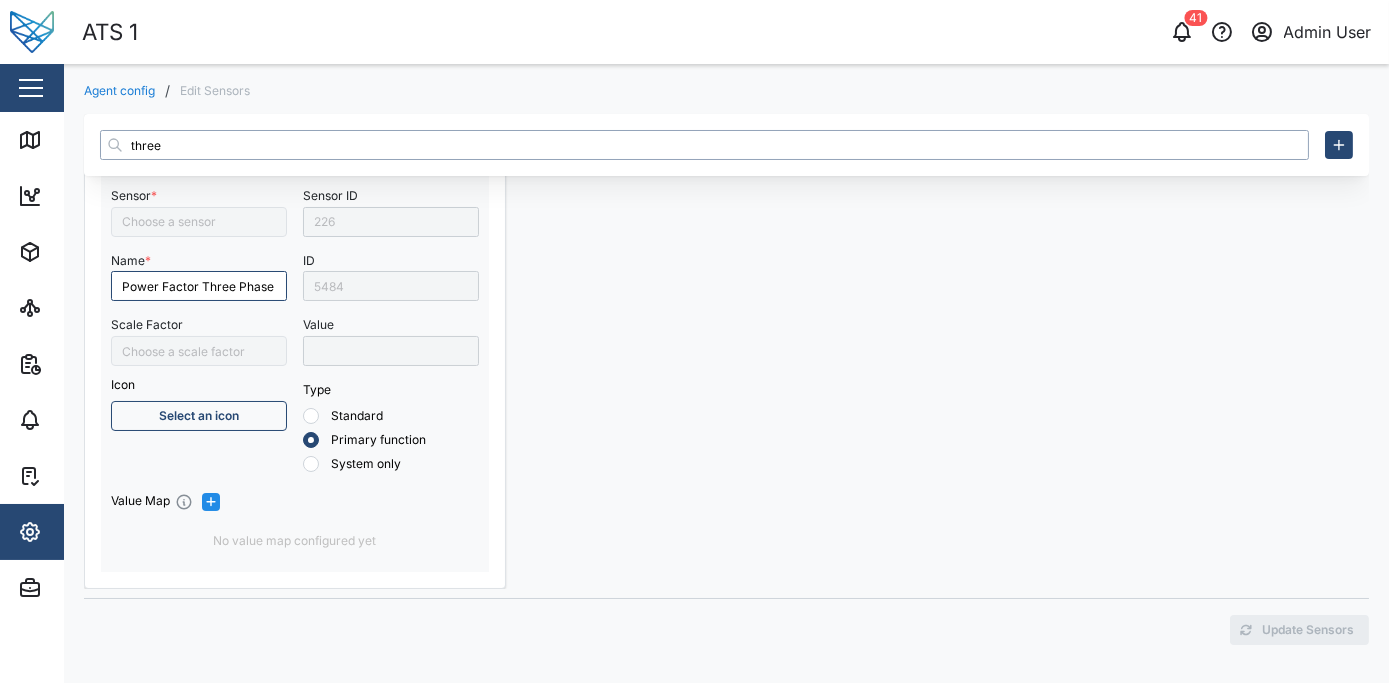 type on "Power Factor Three Phase" 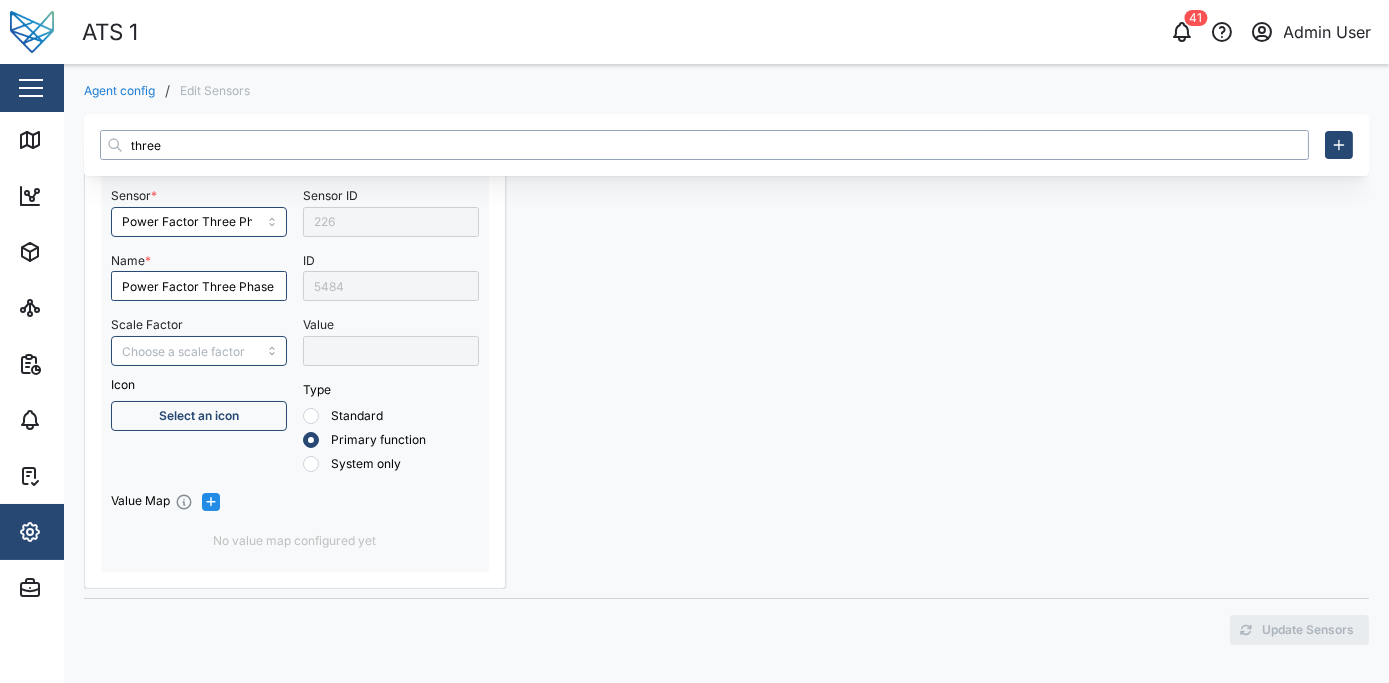 scroll, scrollTop: 0, scrollLeft: 0, axis: both 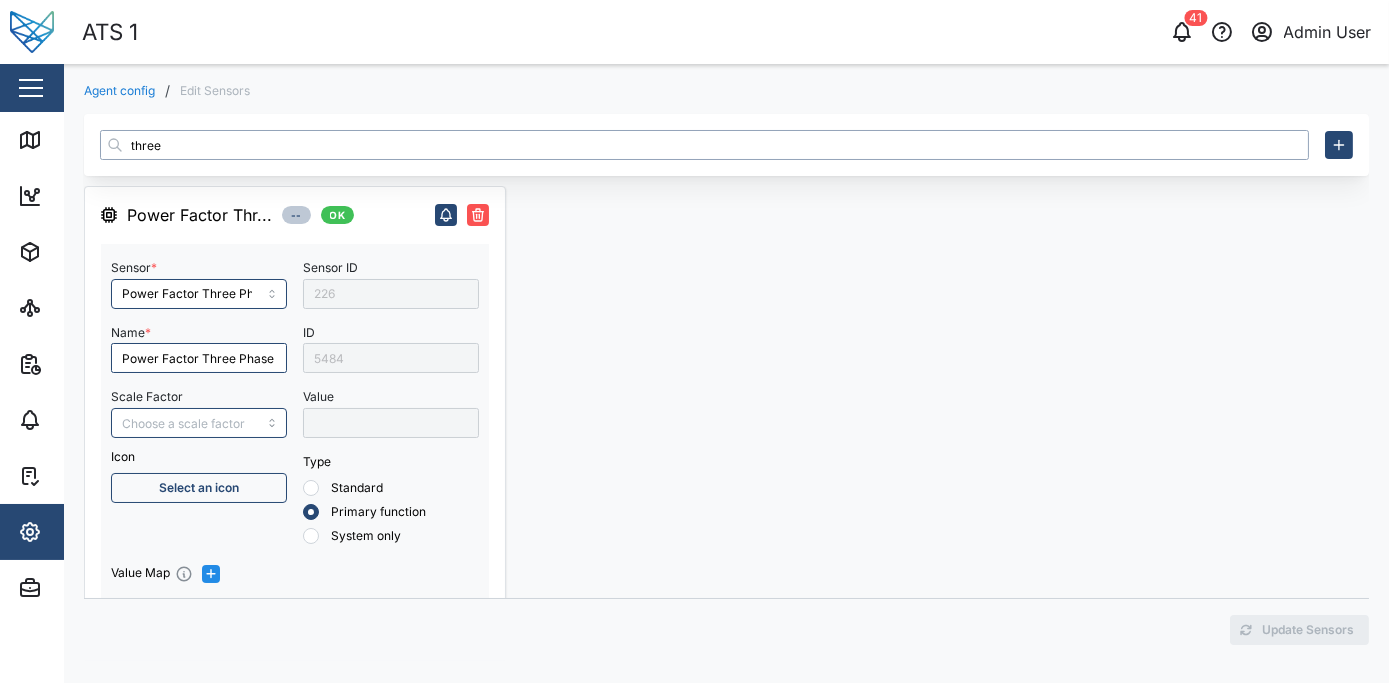 type 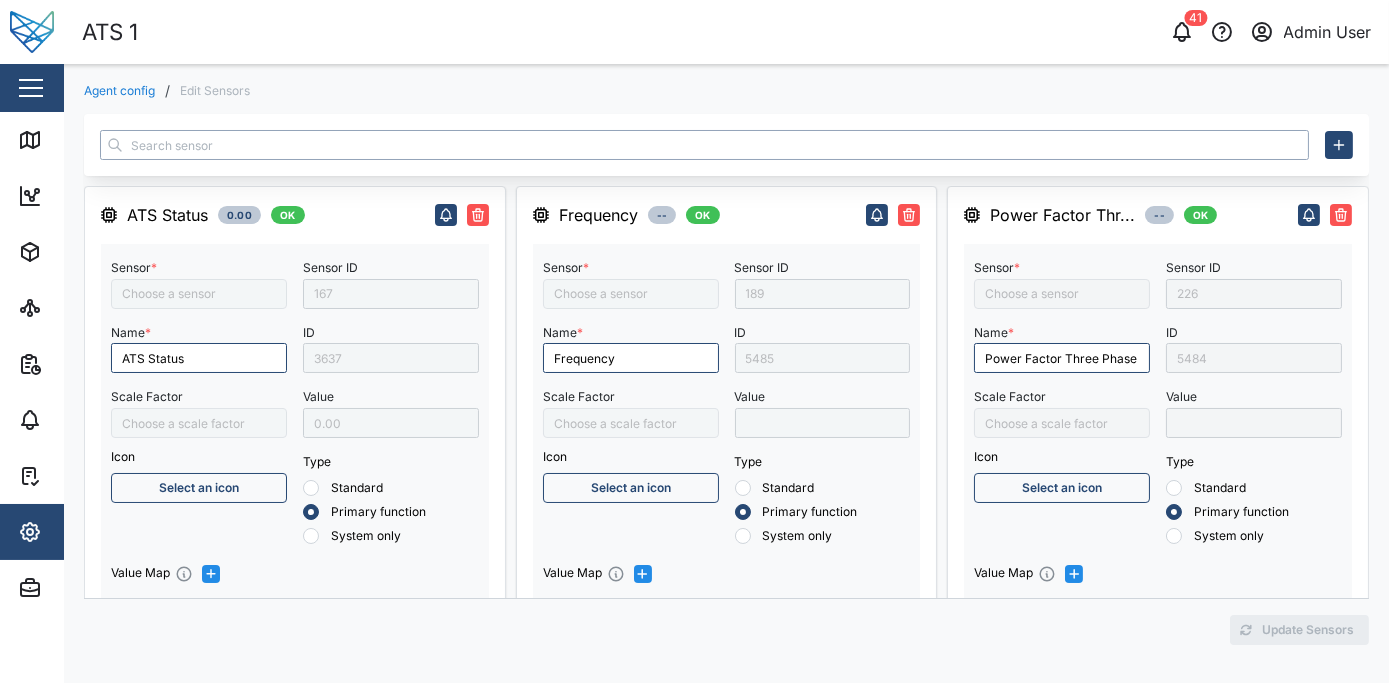 type on "ATS Status" 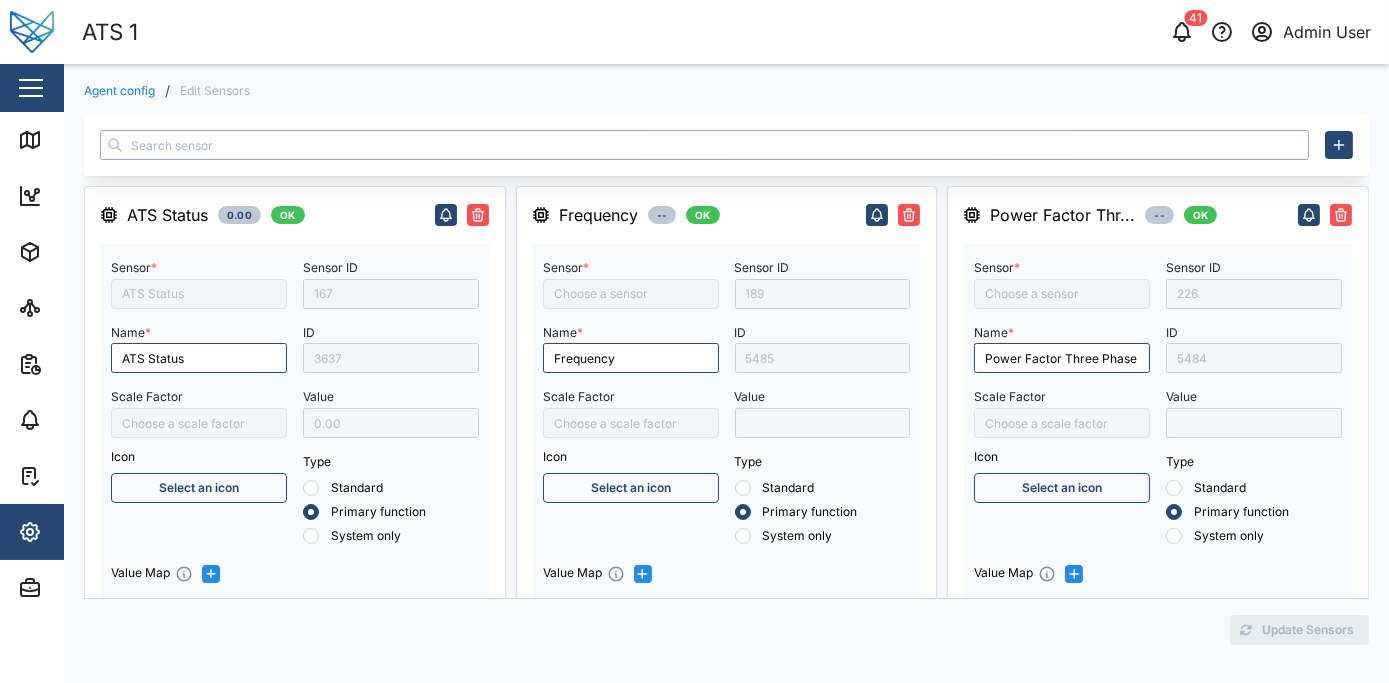 type on "RMS line current Line 1" 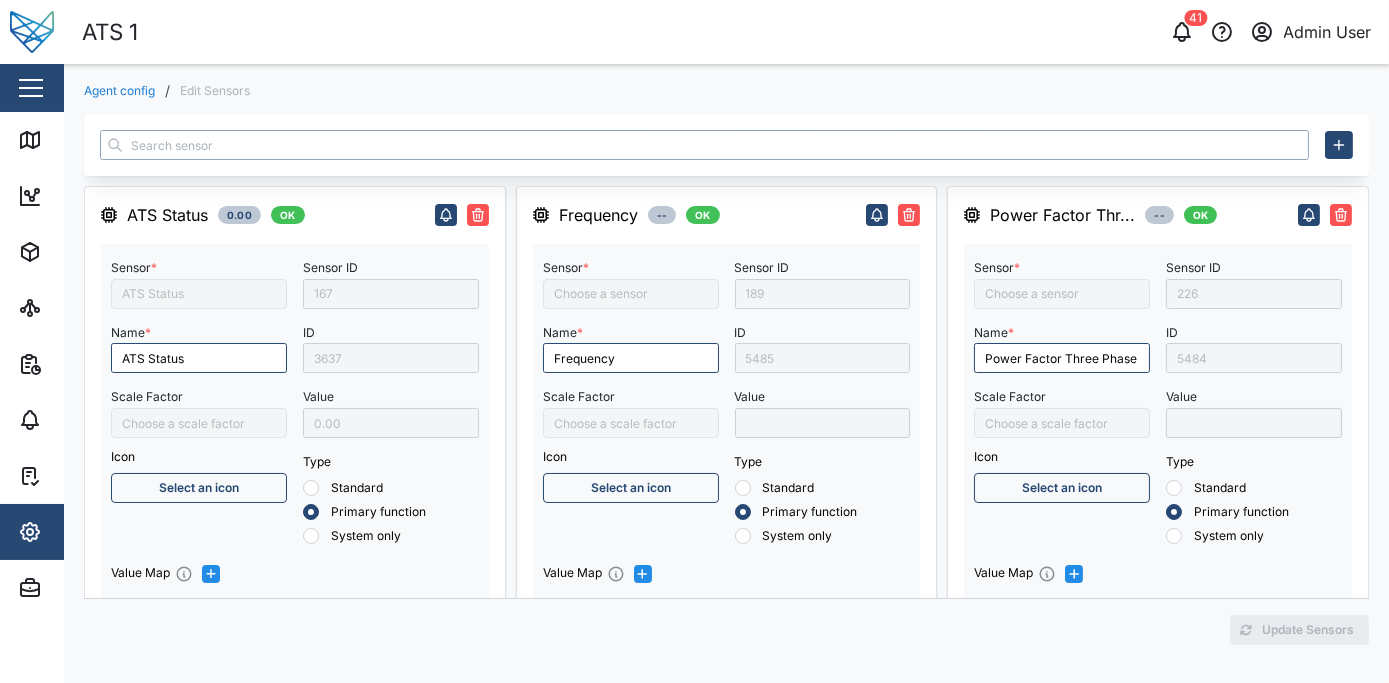 type on "RMS line voltage L1-L2" 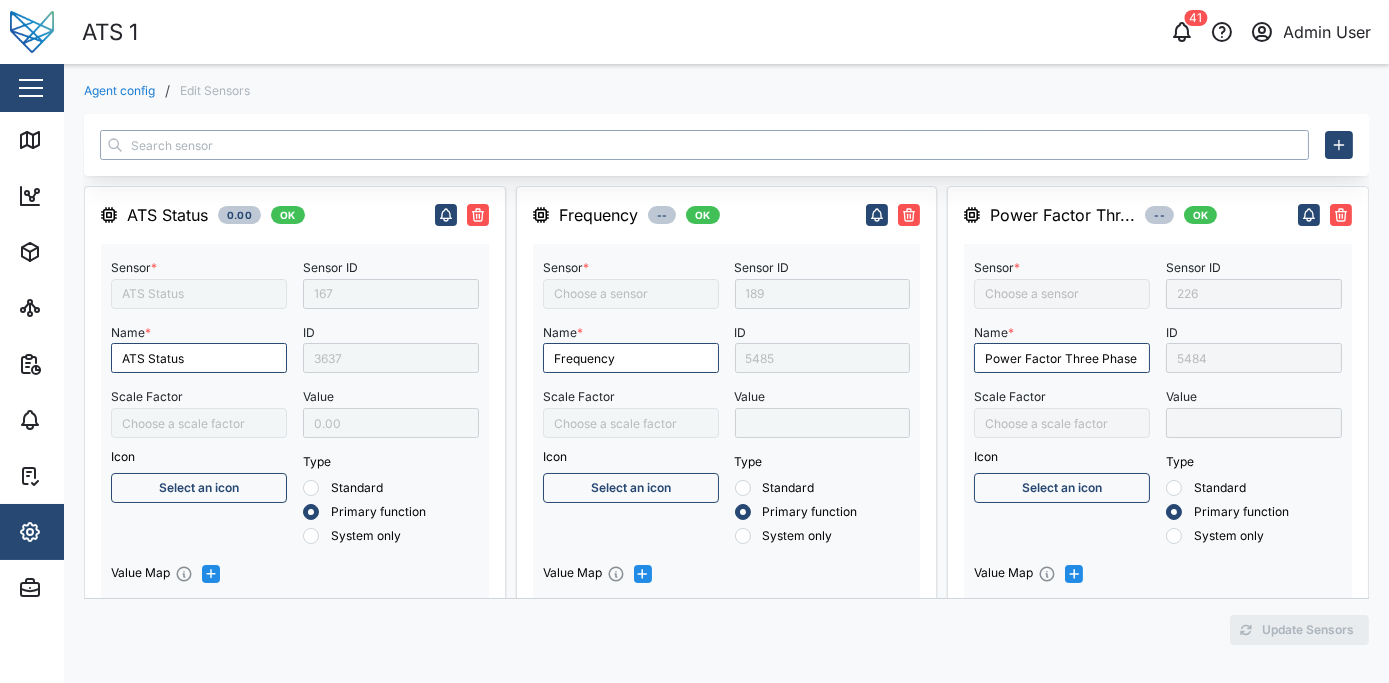 type on "S1 Voltage L1 - N" 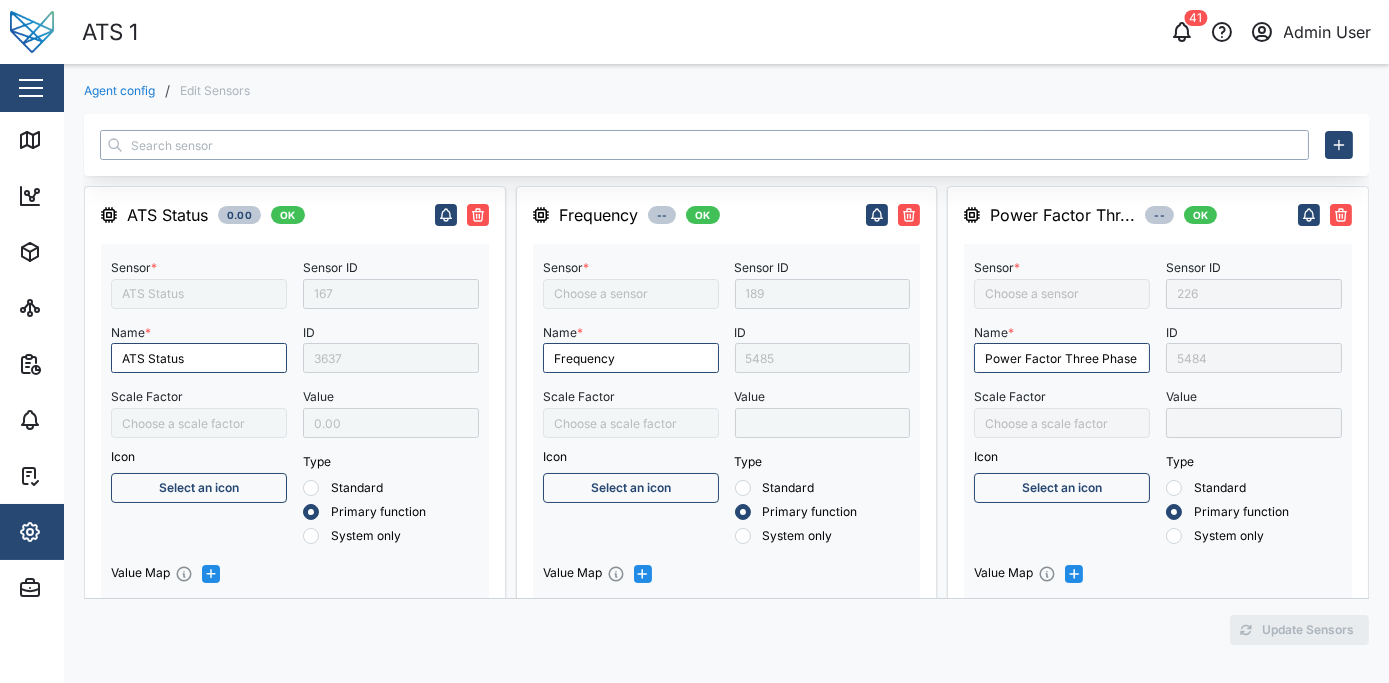 type on "S2 Voltage L1 - N" 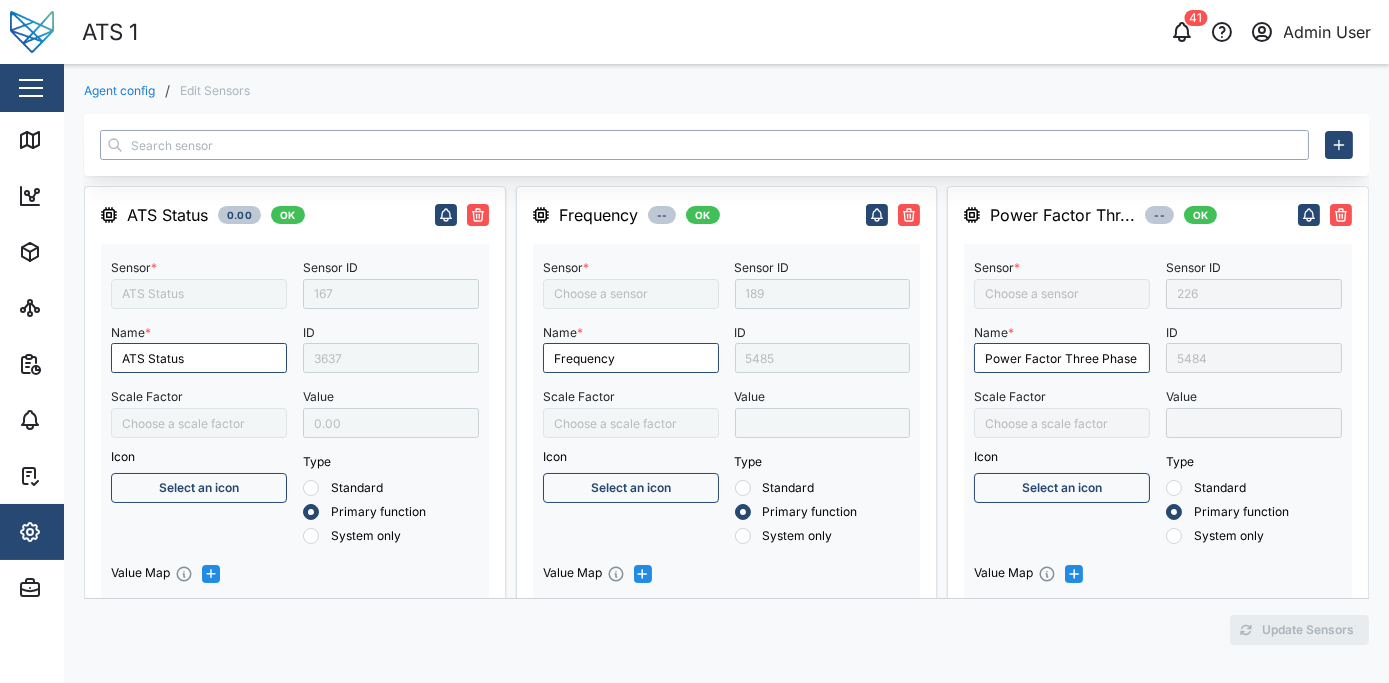 type on "RMS line current Line 2" 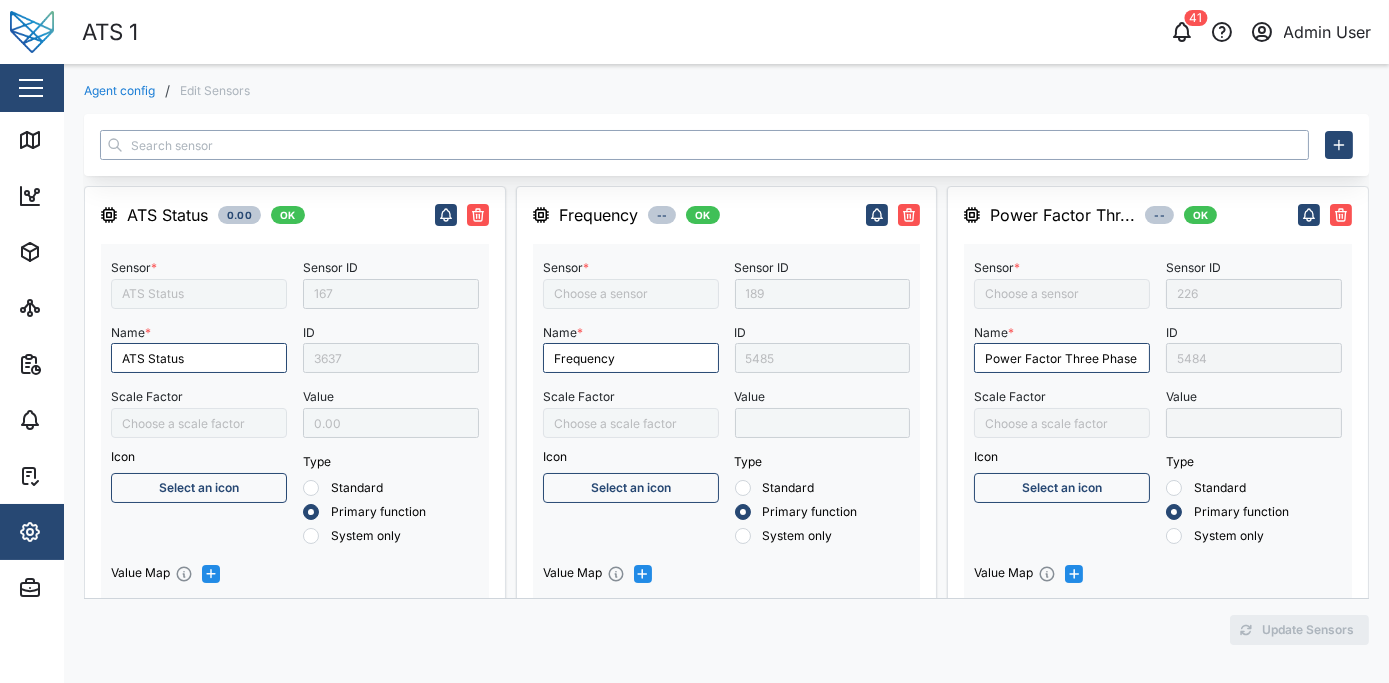 type on "RMS line voltage L2-L3" 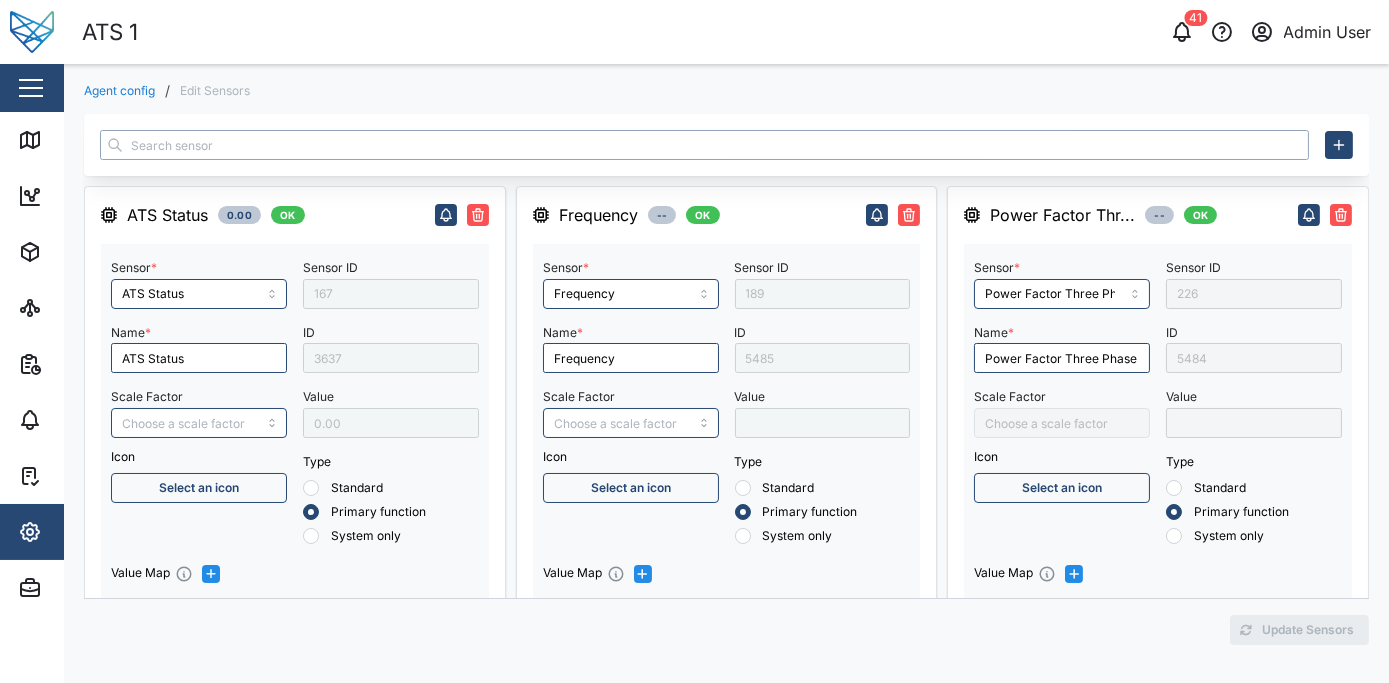 type on "Frequency" 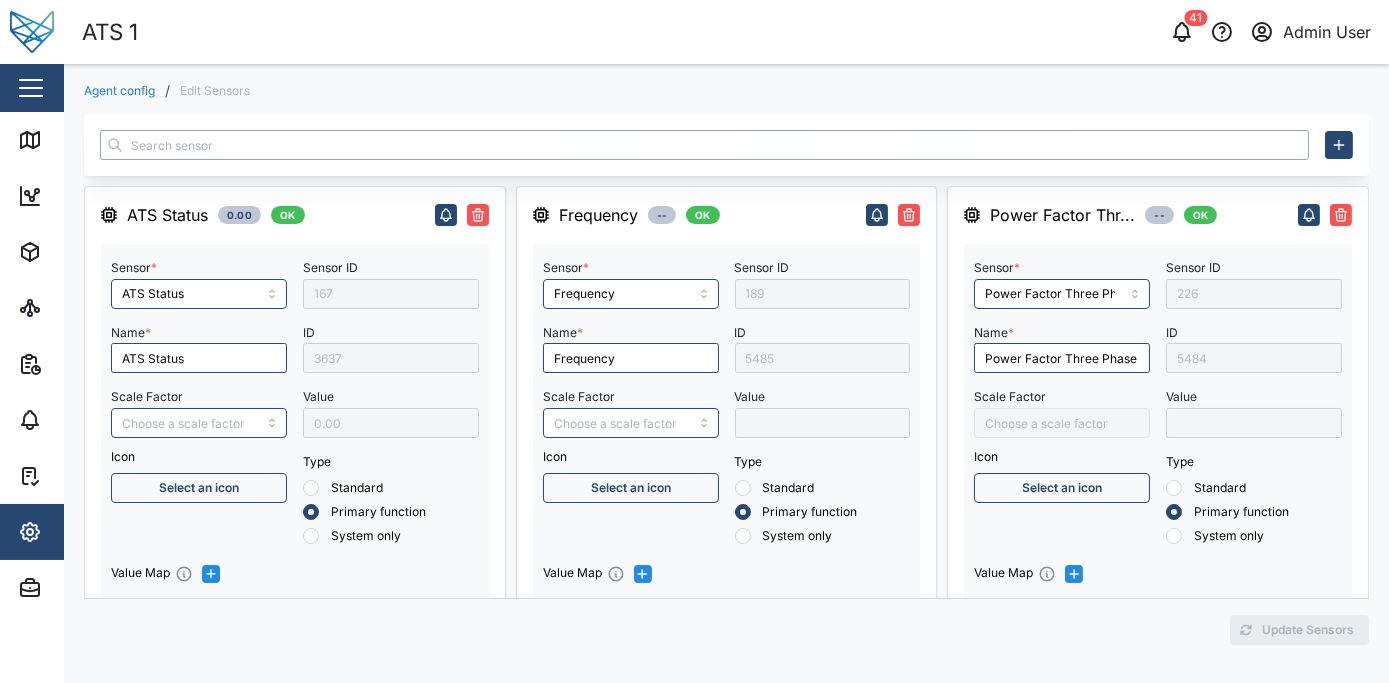 type on "S2 Available" 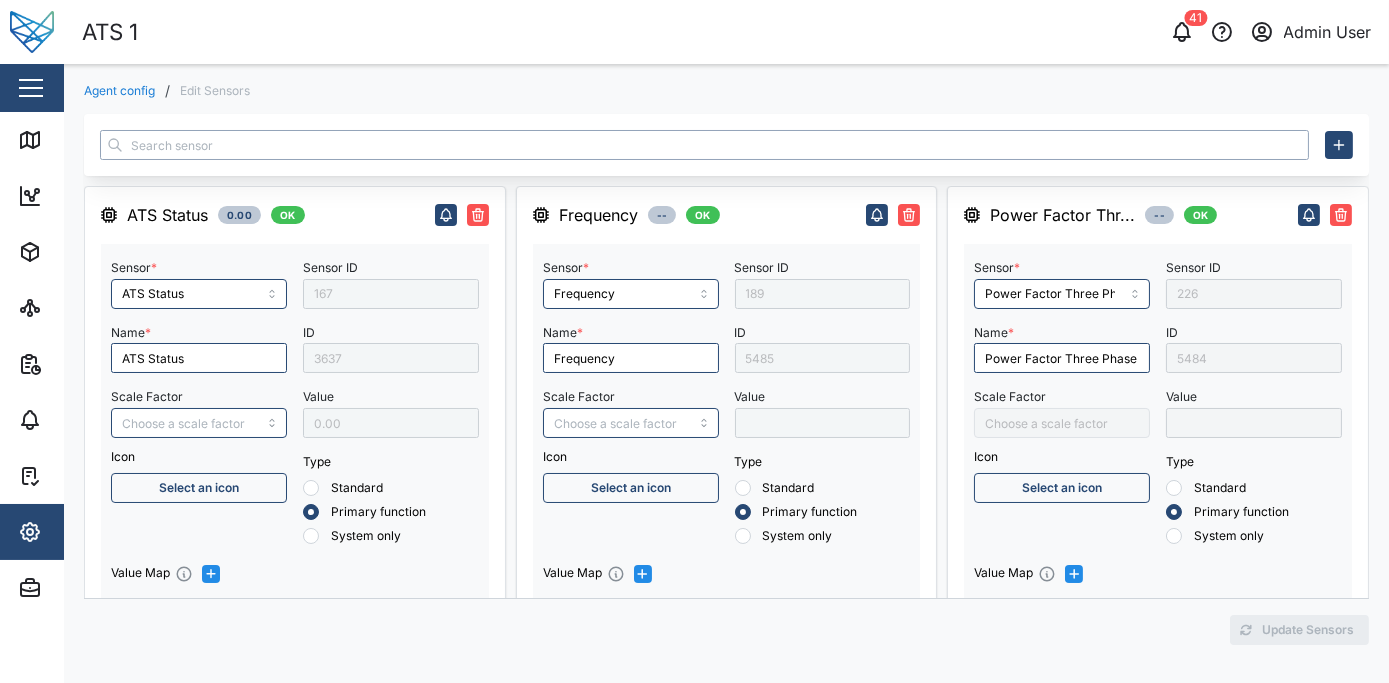 type on "S2 Switch" 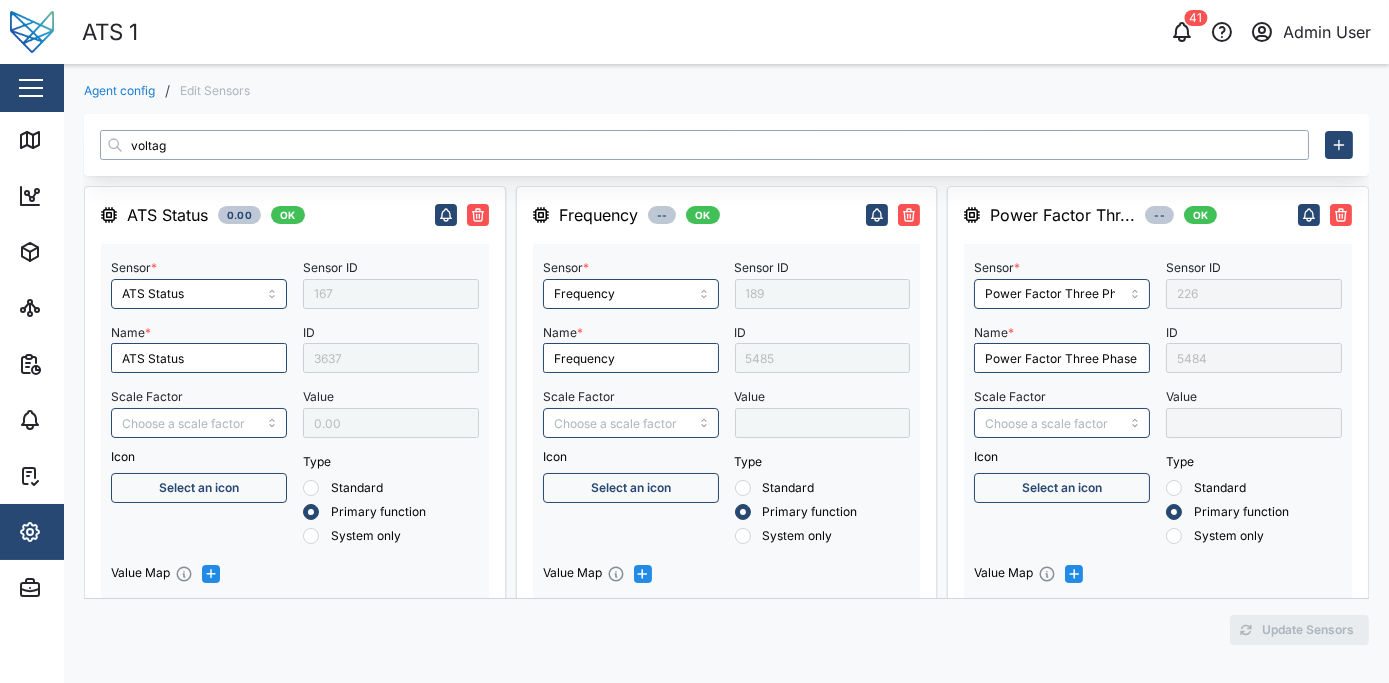 type on "voltage" 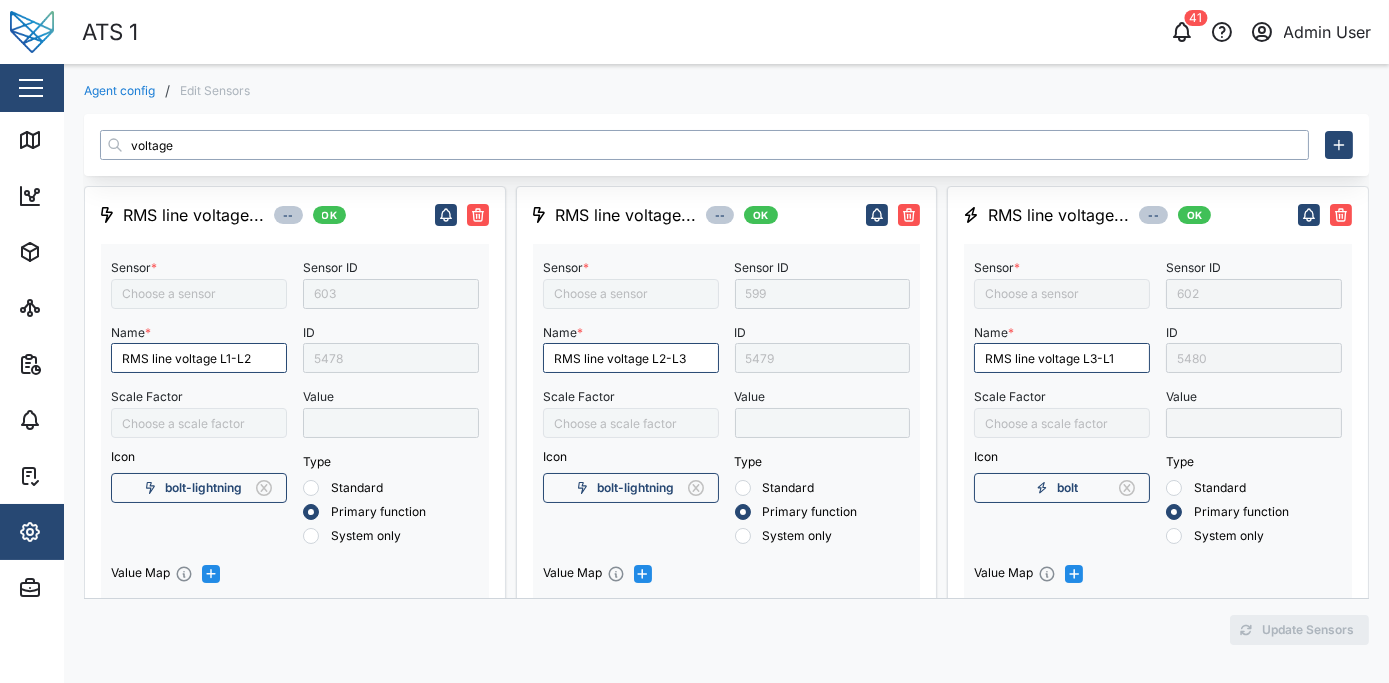 type on "RMS star voltage L1-N" 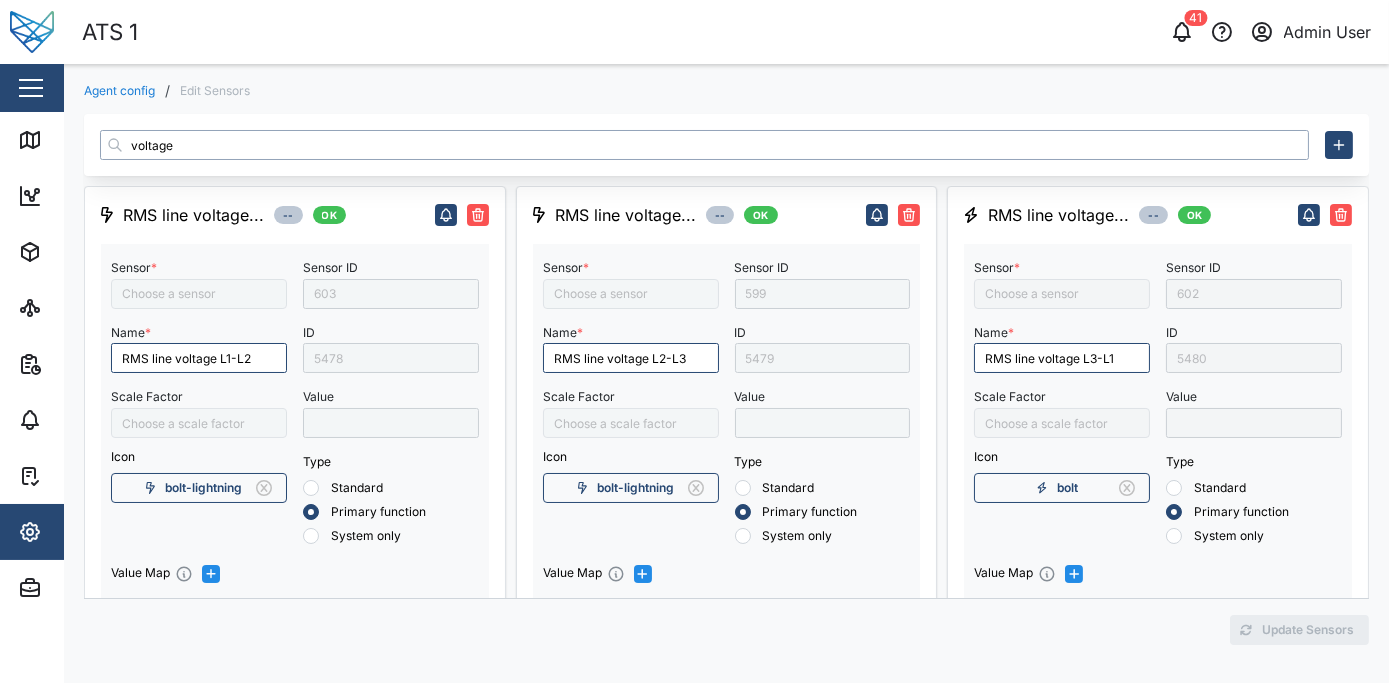 type on "RMS line voltage L1-L2" 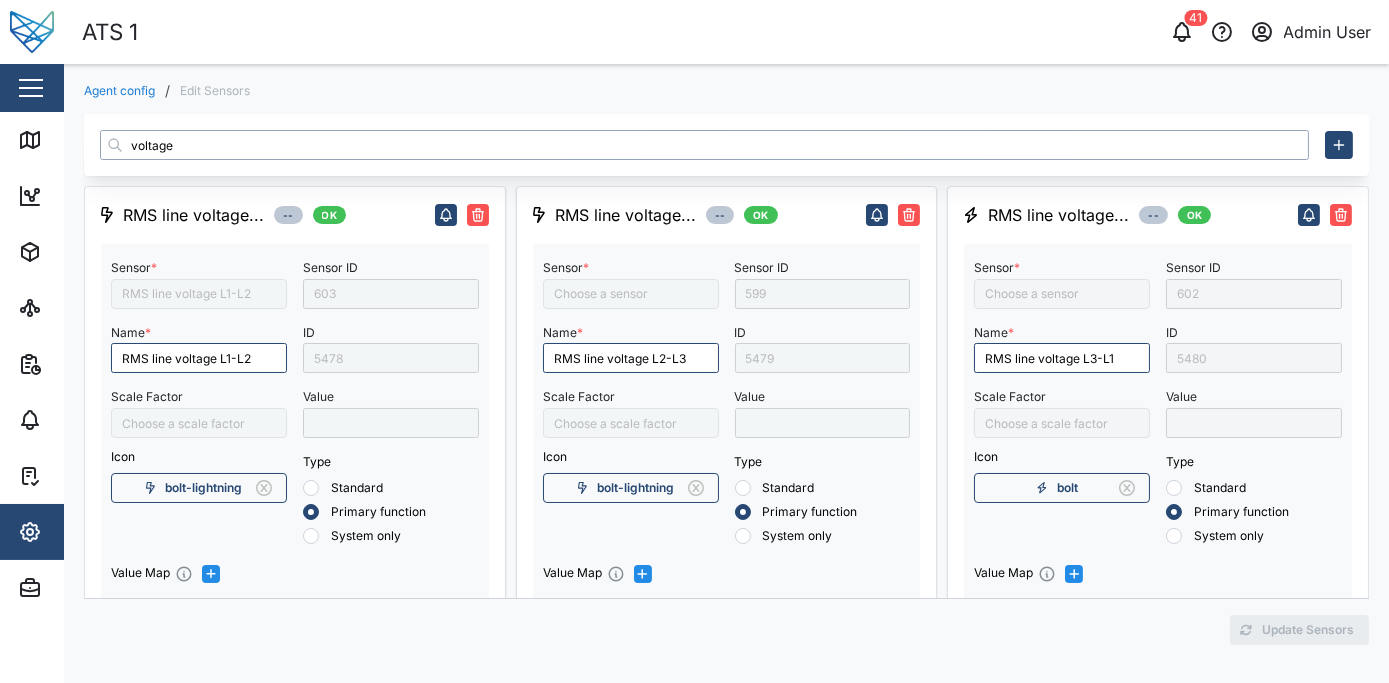 type on "RMS line voltage L2-L3" 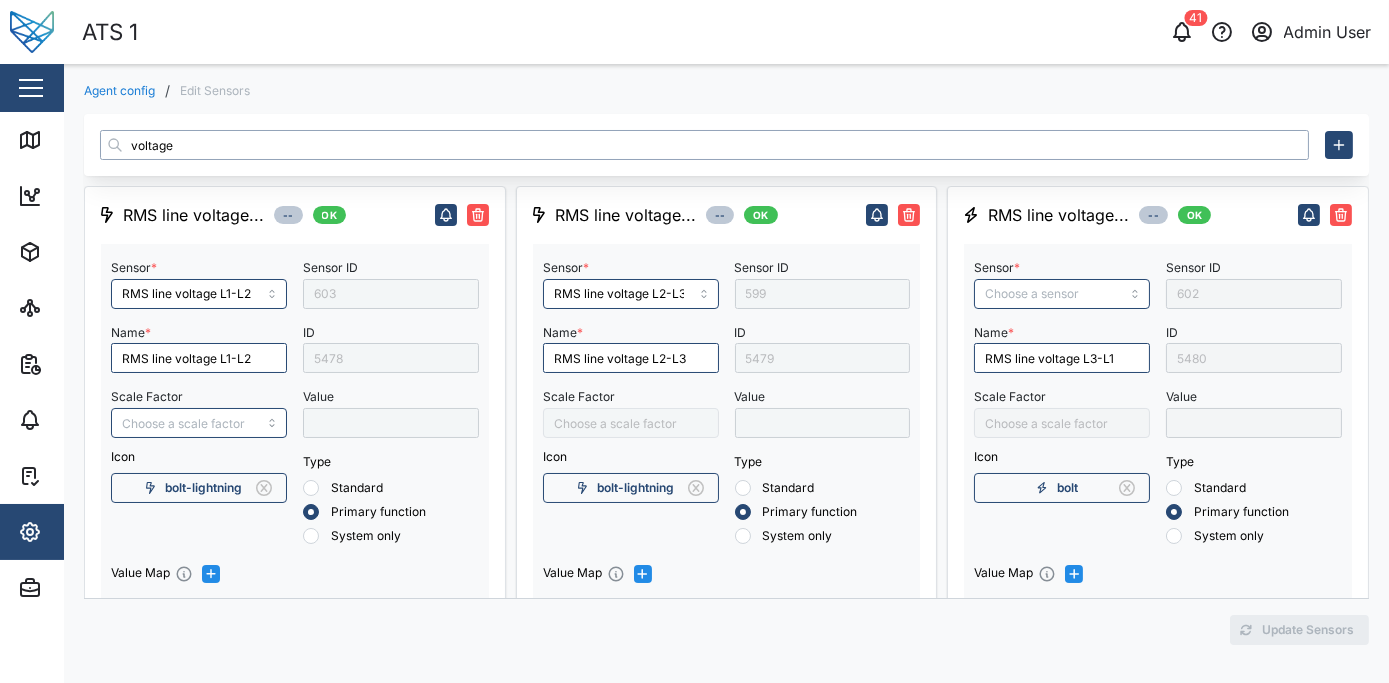type on "RMS line voltage L3-L1" 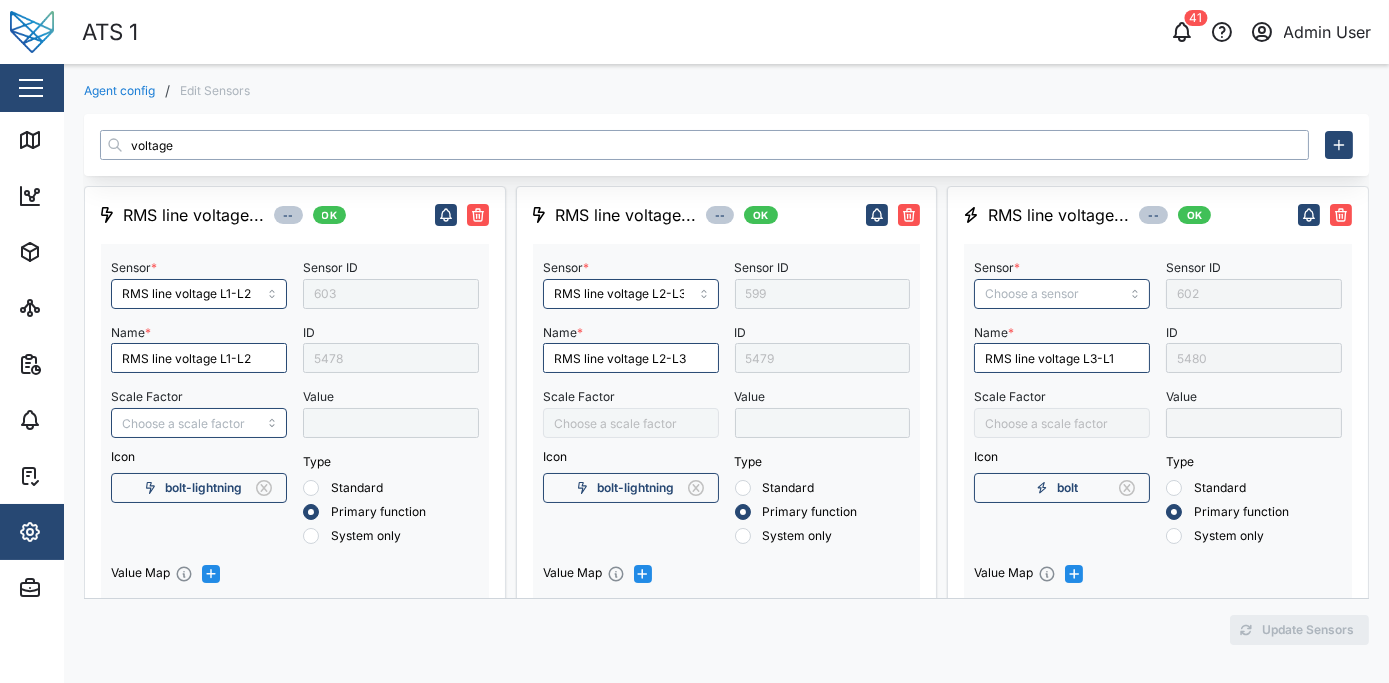 type on "RMS star voltage L3-N" 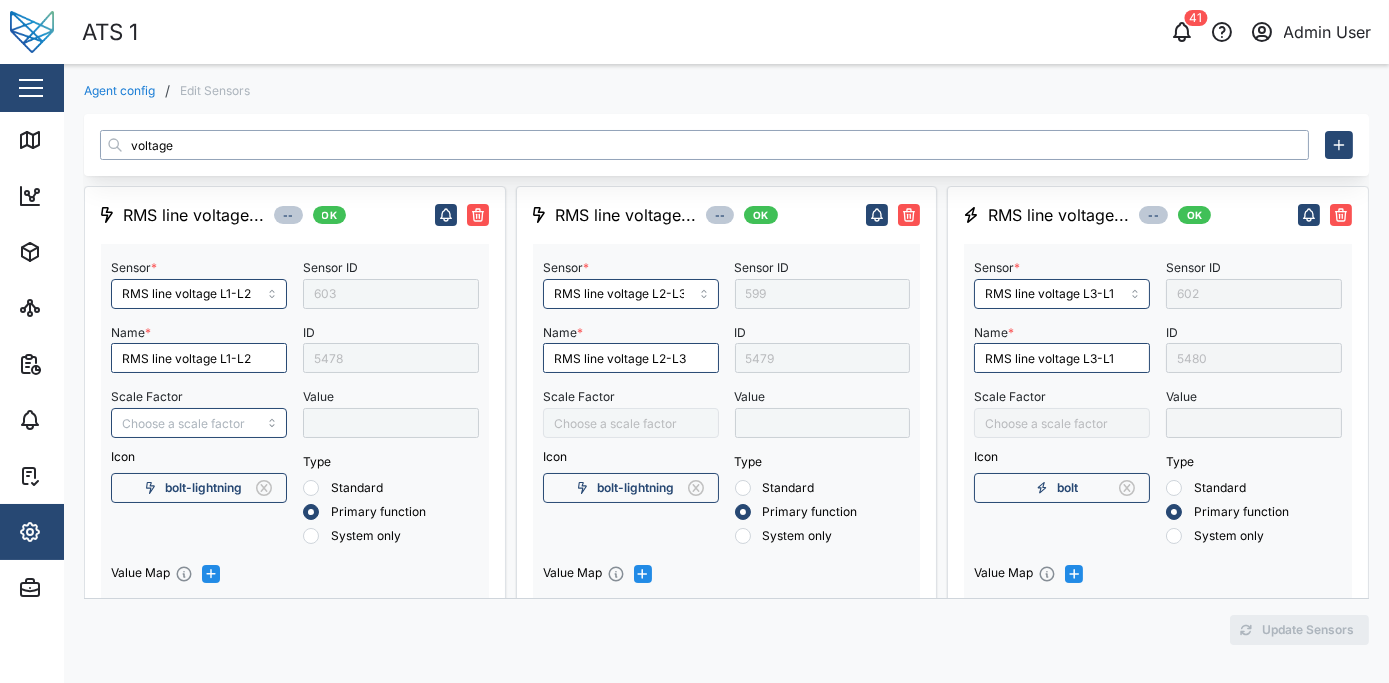 type on "RMS star voltage L2-N" 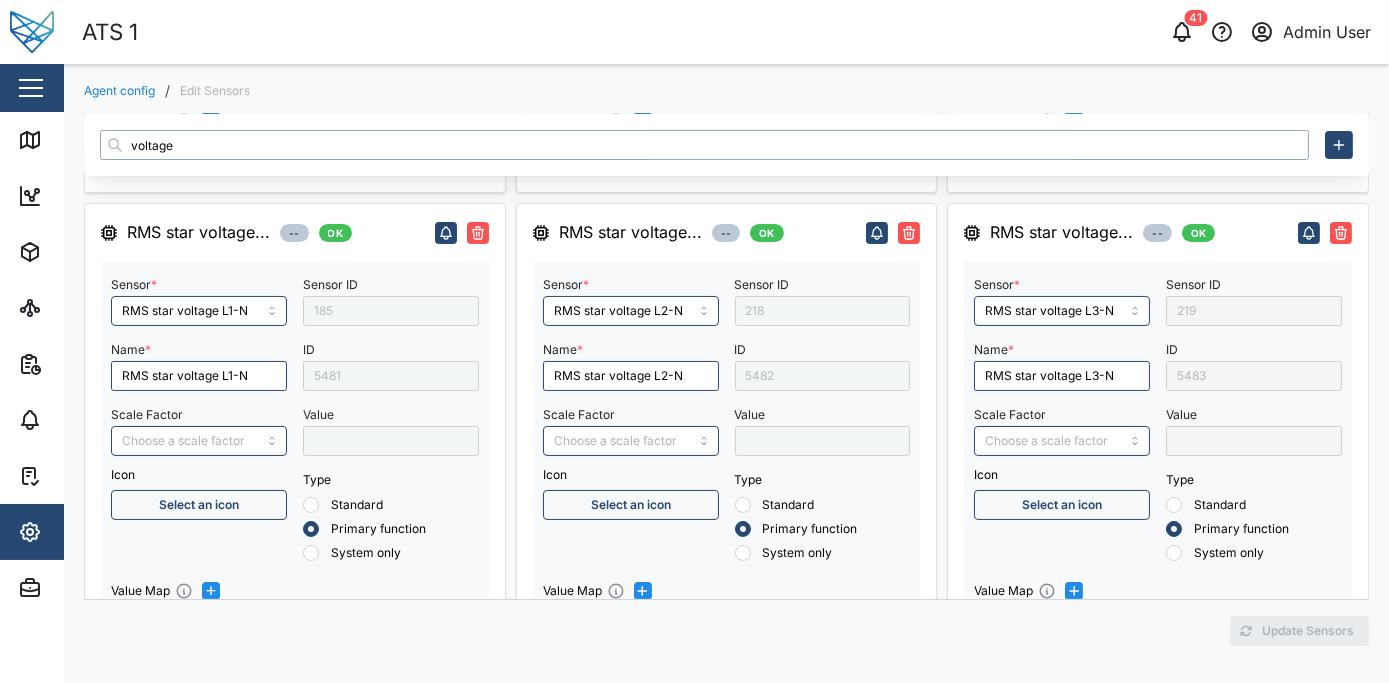 scroll, scrollTop: 480, scrollLeft: 0, axis: vertical 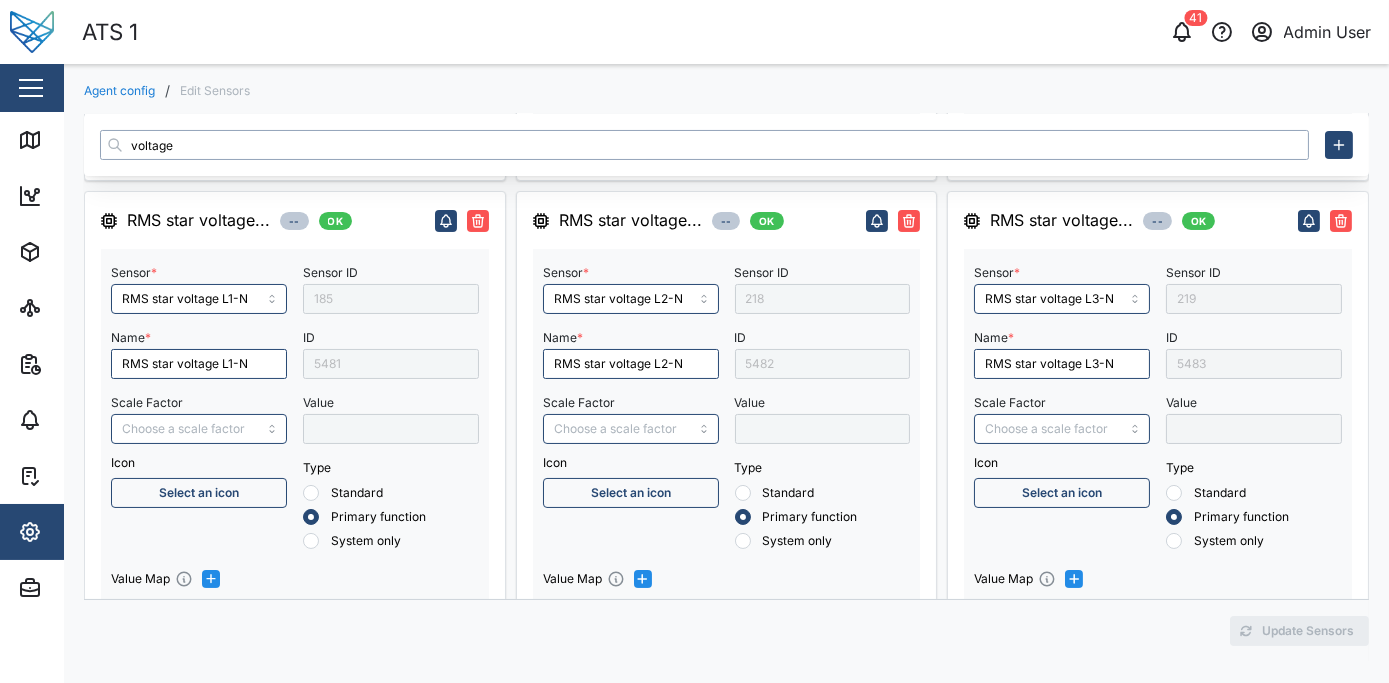 type on "voltage" 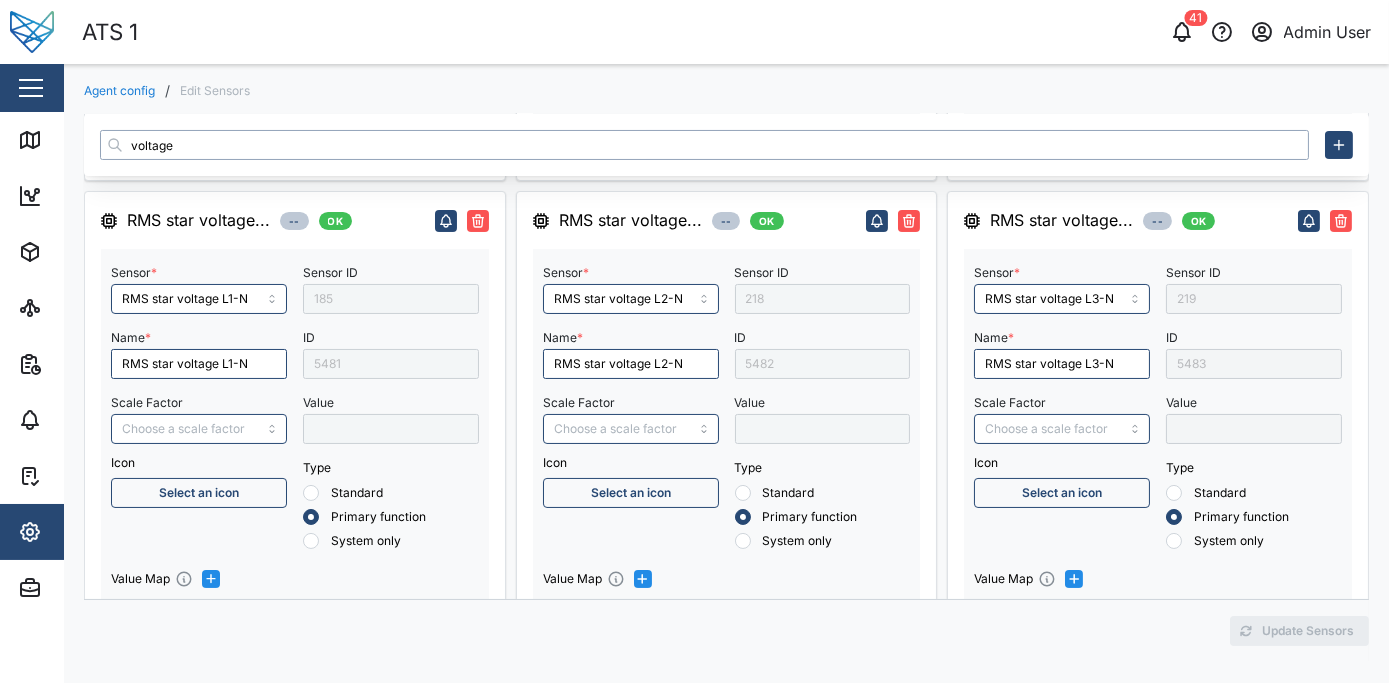 scroll, scrollTop: 501, scrollLeft: 0, axis: vertical 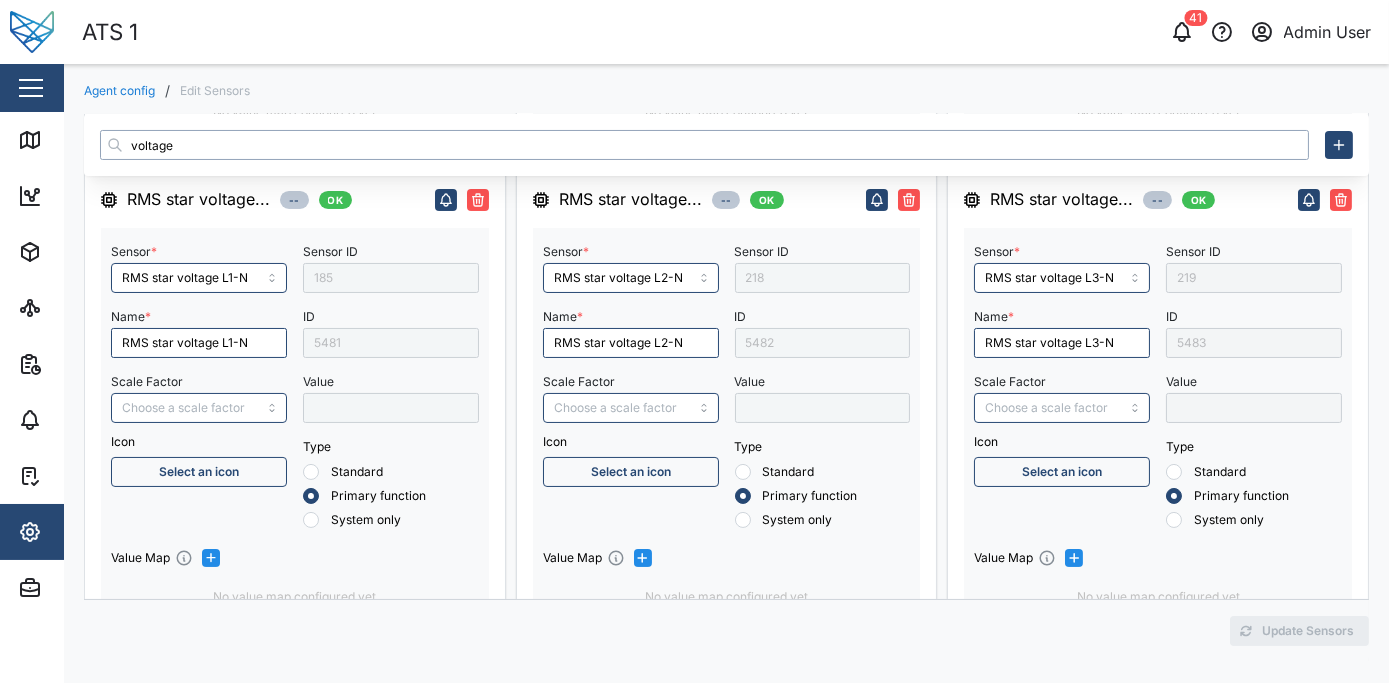 click on "voltage" at bounding box center [704, 145] 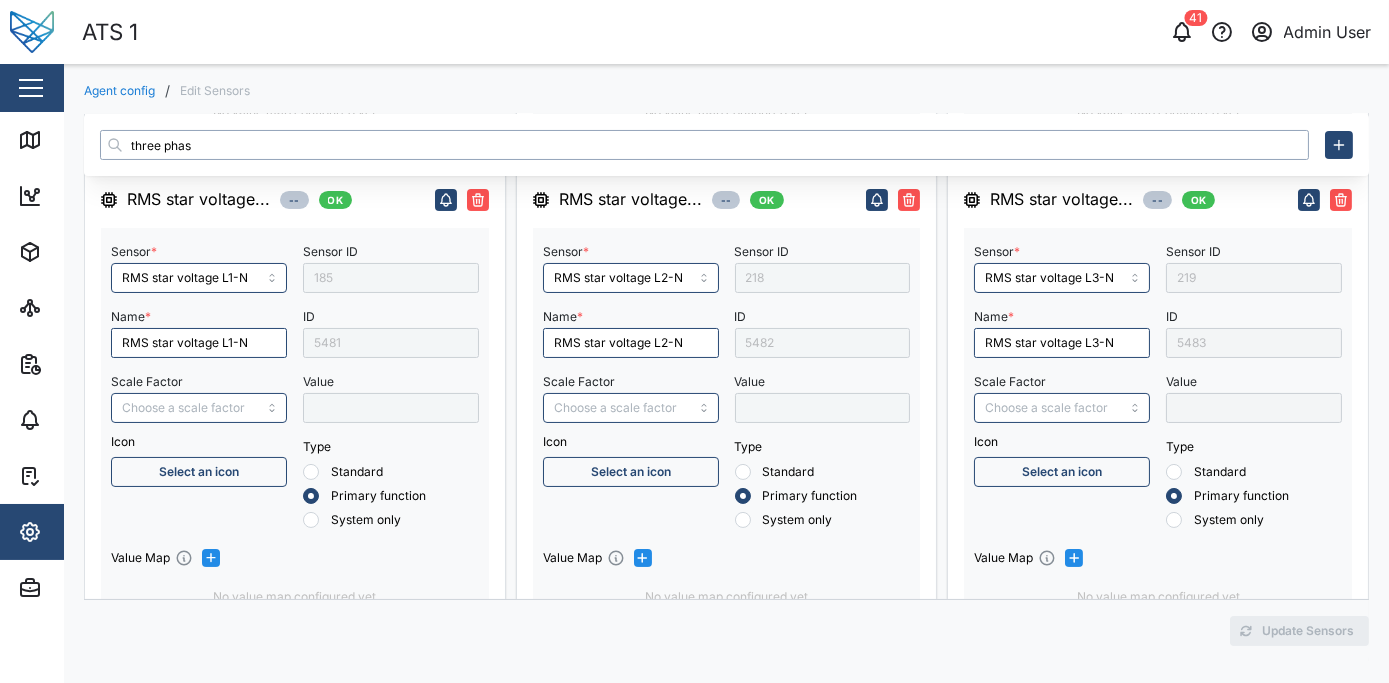 type on "three phase" 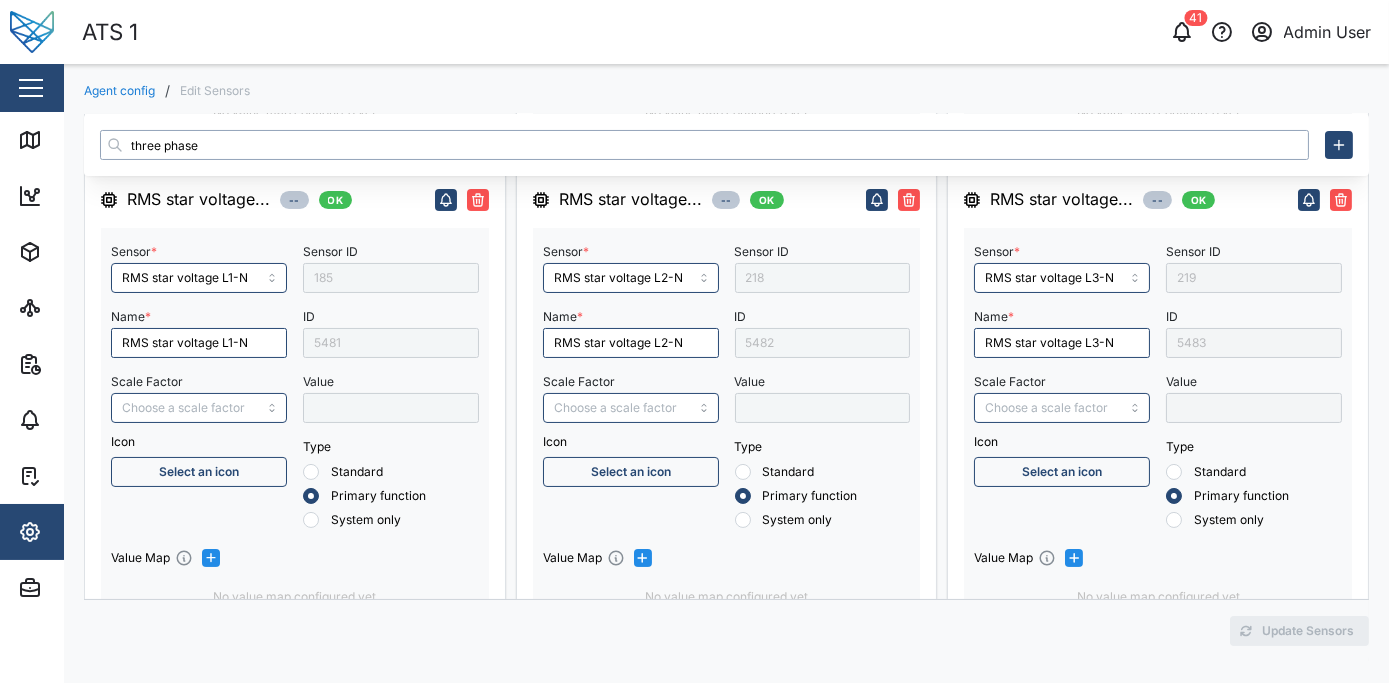 scroll, scrollTop: 72, scrollLeft: 0, axis: vertical 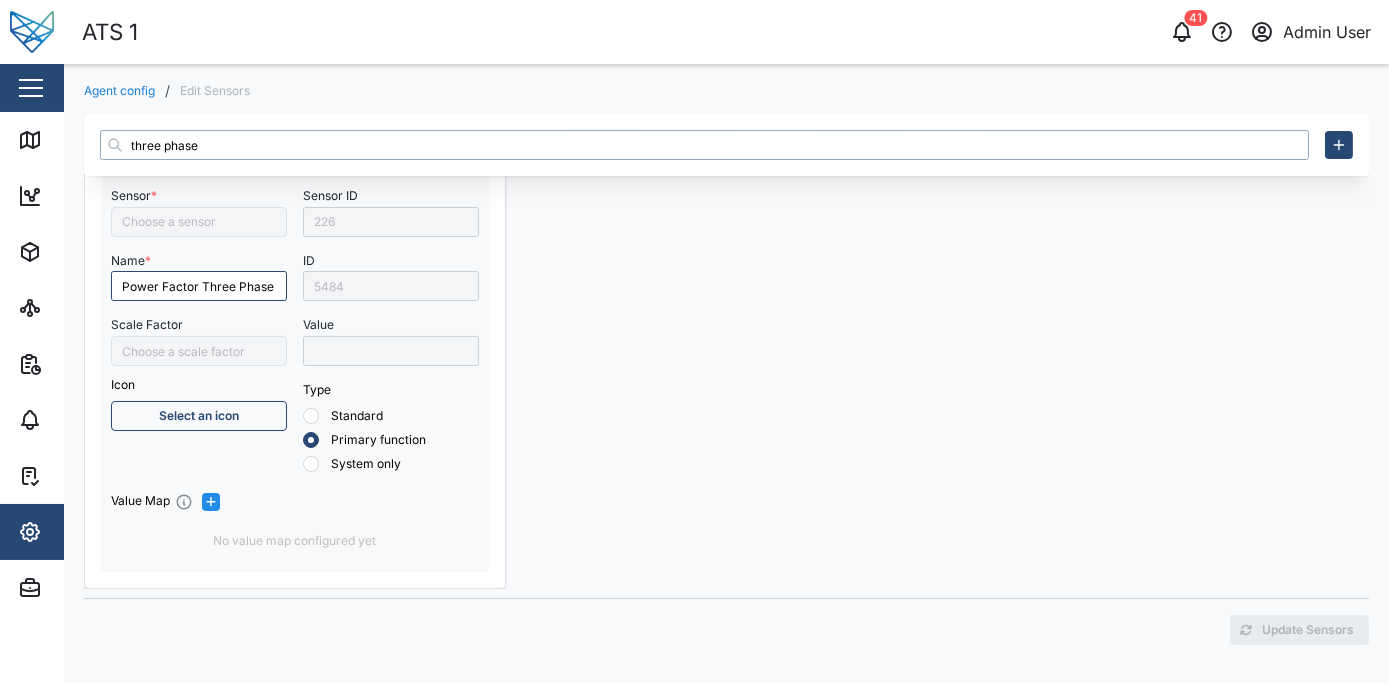 type on "Power Factor Three Phase" 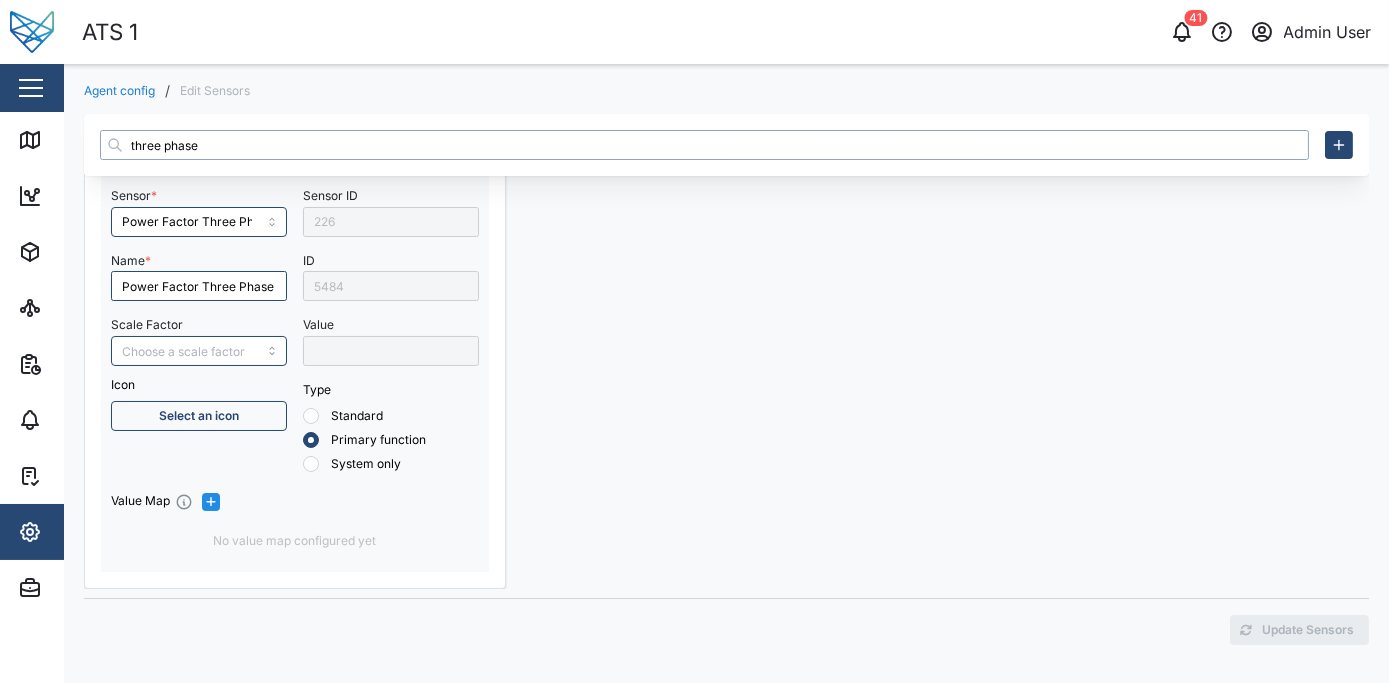 scroll, scrollTop: 0, scrollLeft: 0, axis: both 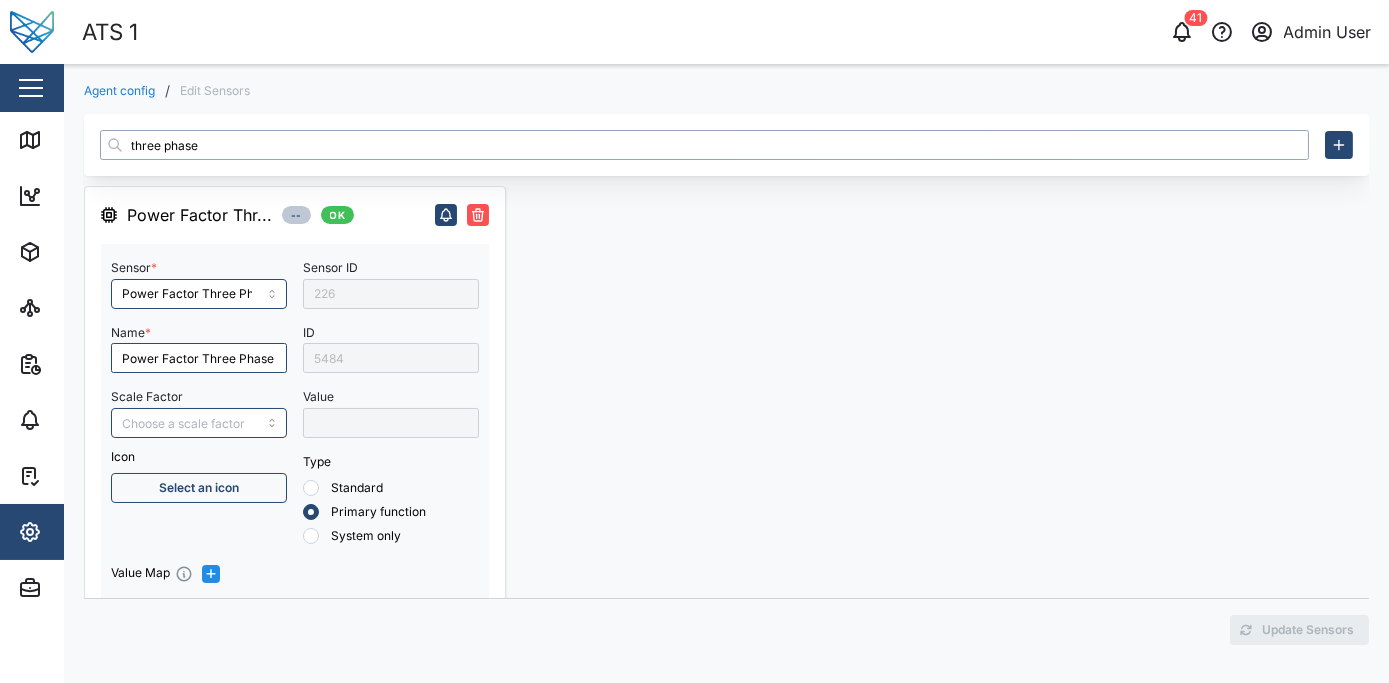 type on "three phase" 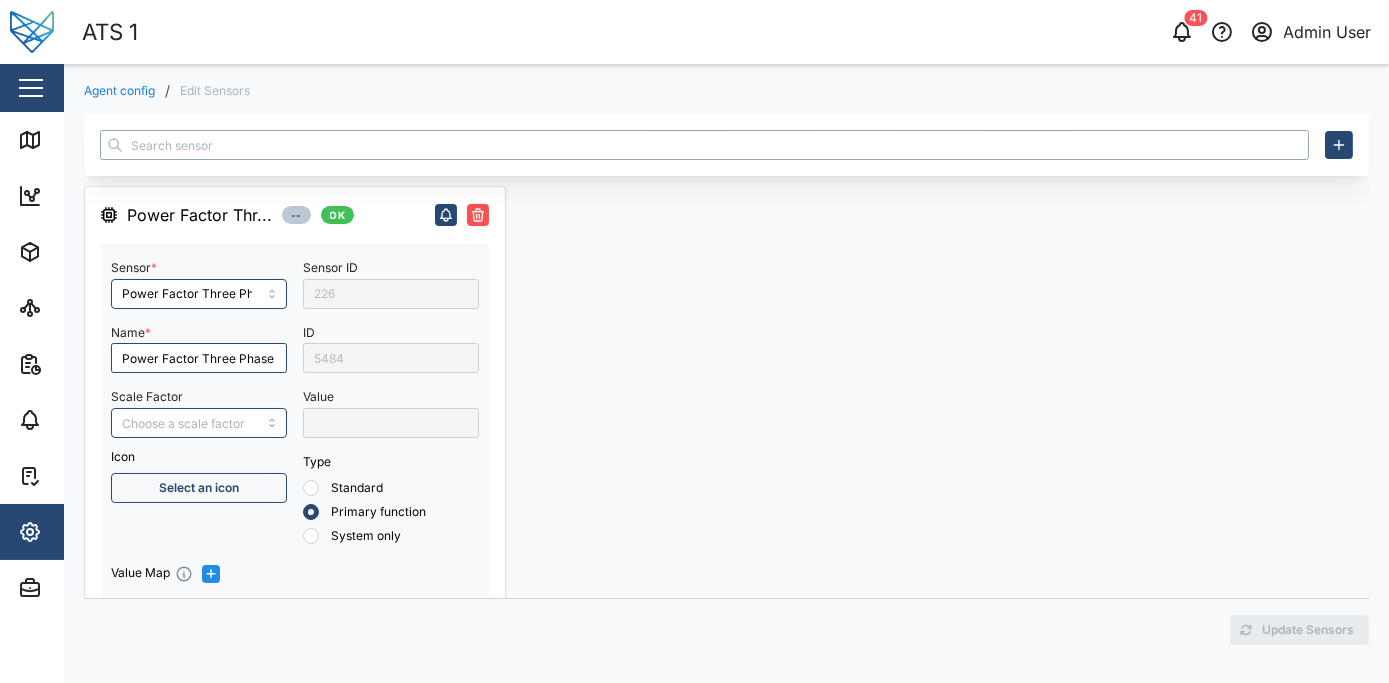 type on "g" 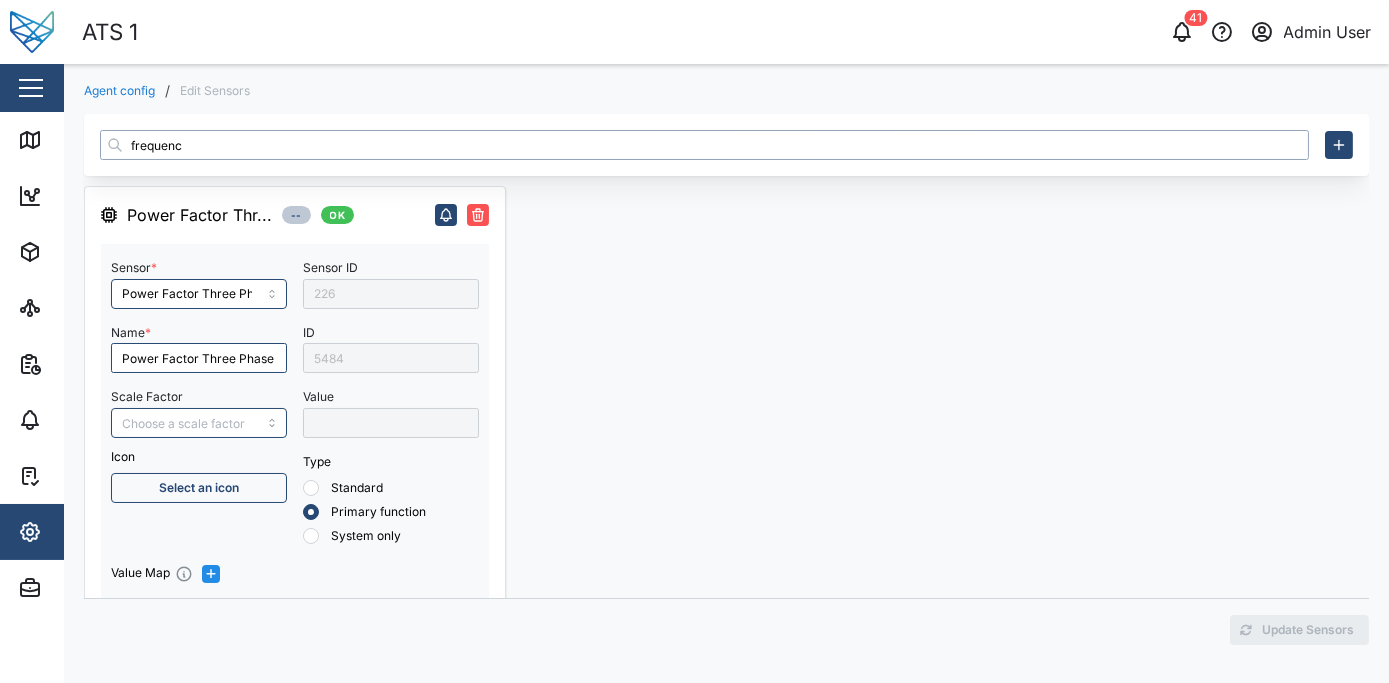type on "frequency" 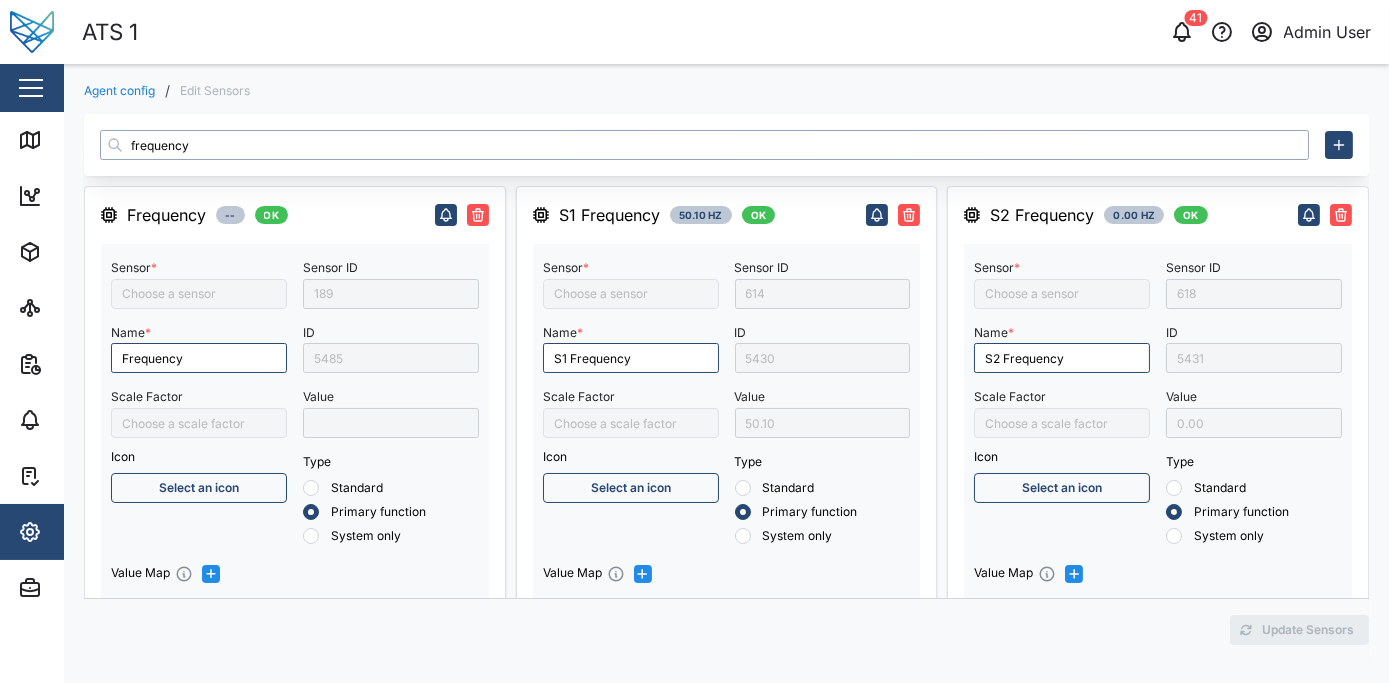type on "Frequency" 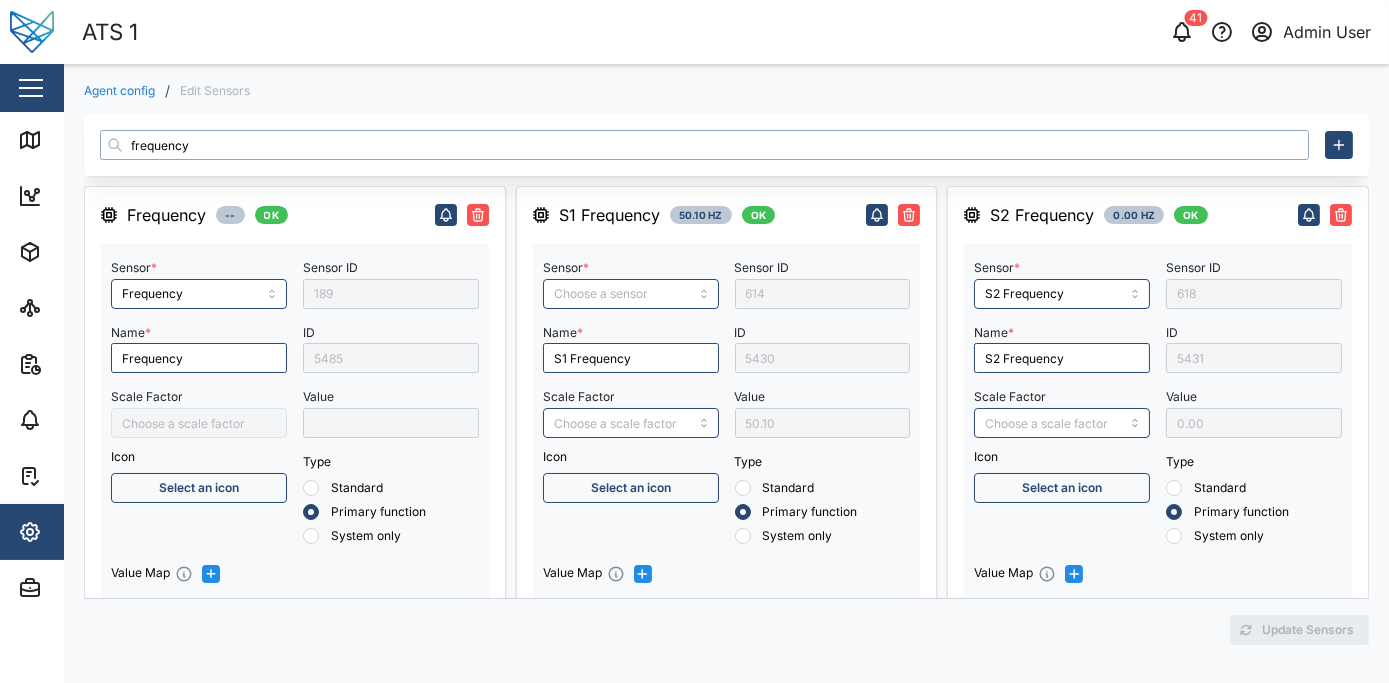 type on "S2 Frequency" 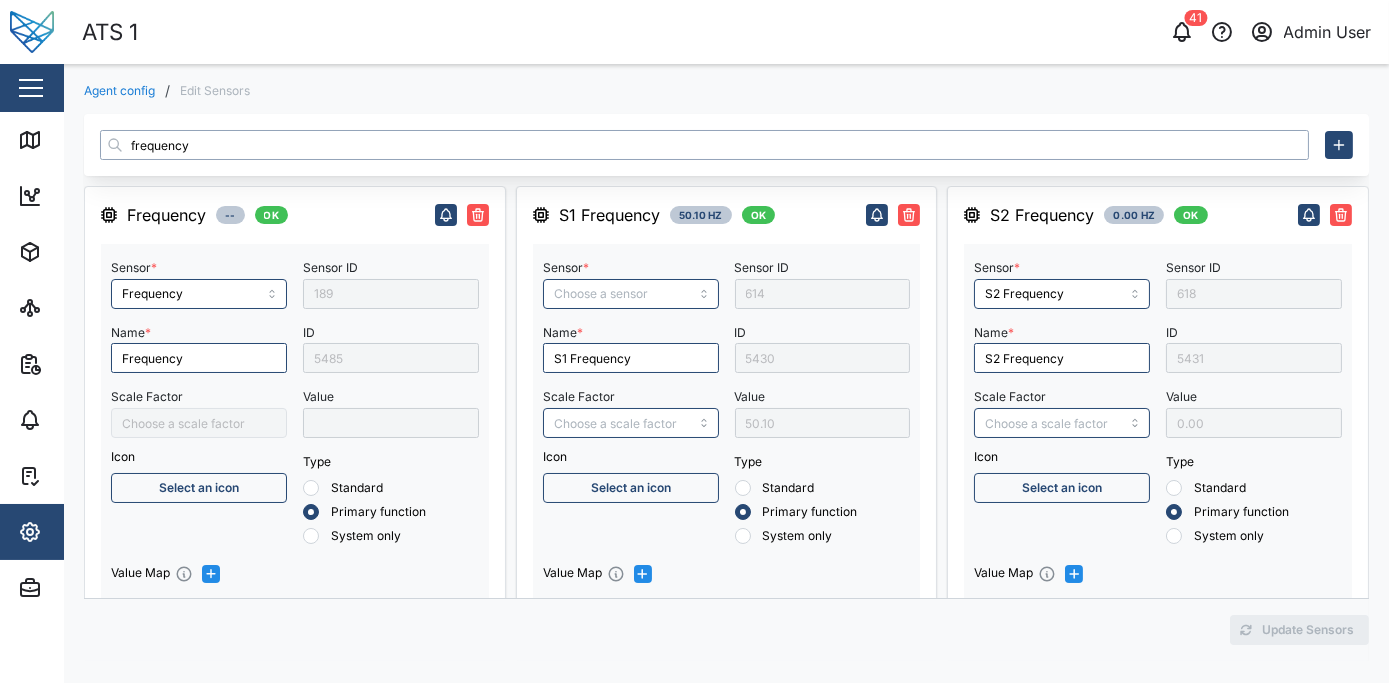 type on "S1 Frequency" 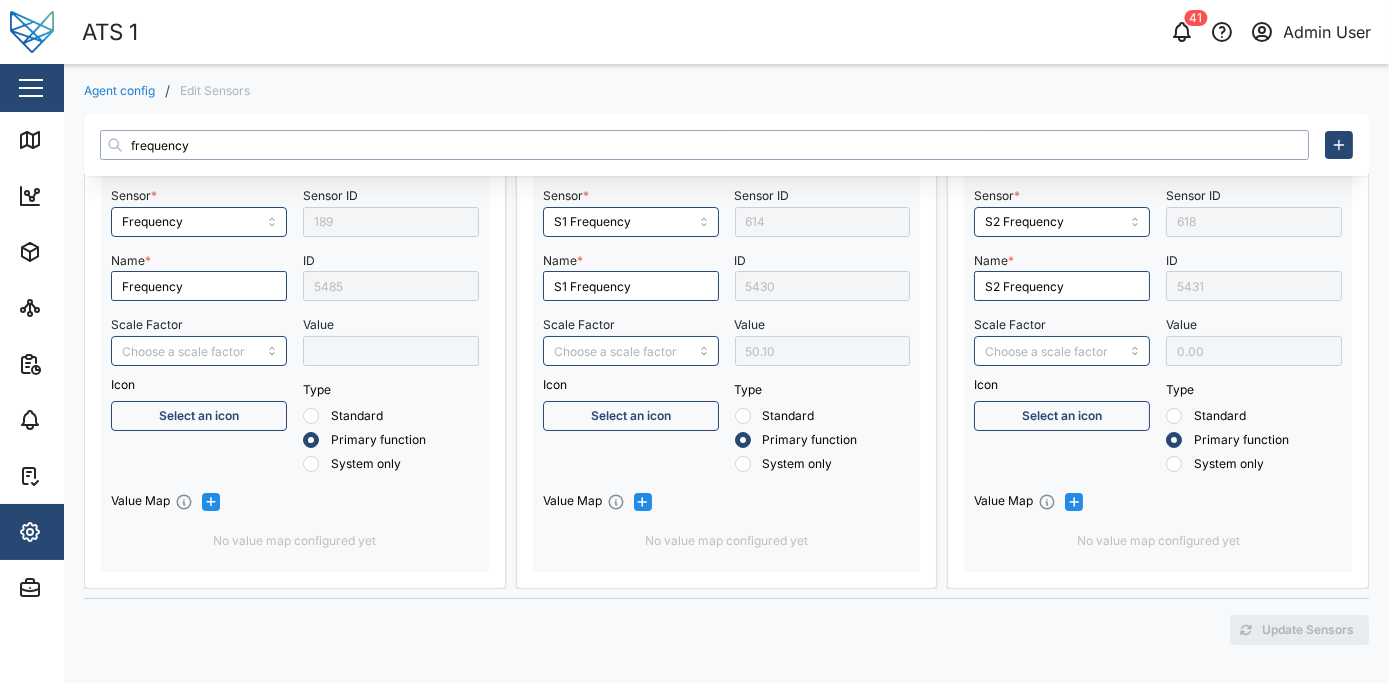 scroll, scrollTop: 0, scrollLeft: 0, axis: both 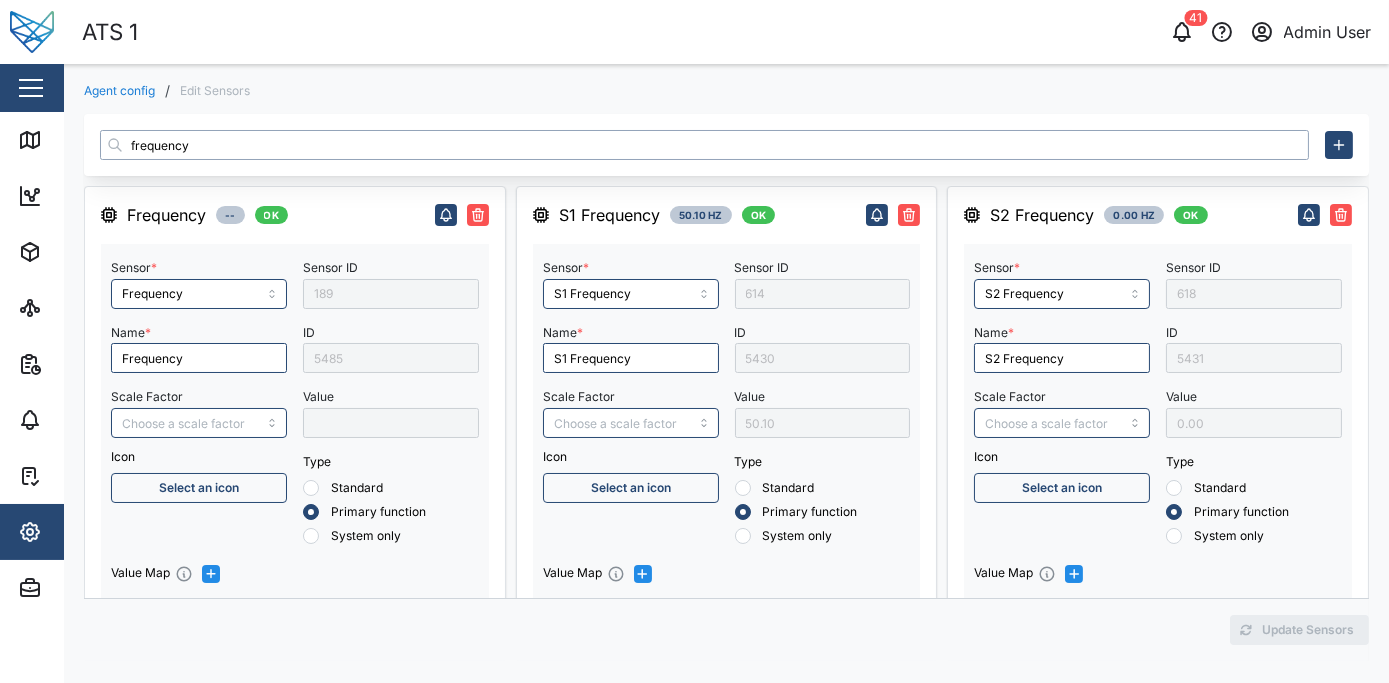 type on "frequency" 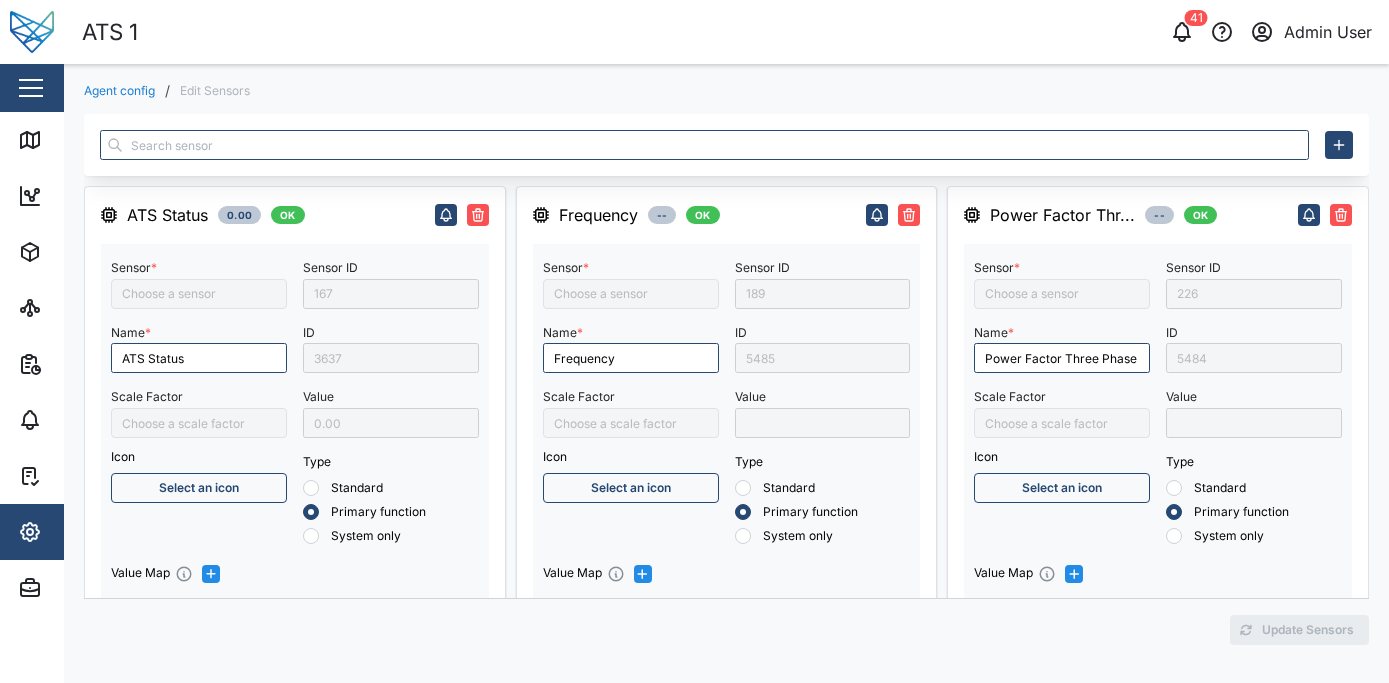 scroll, scrollTop: 0, scrollLeft: 0, axis: both 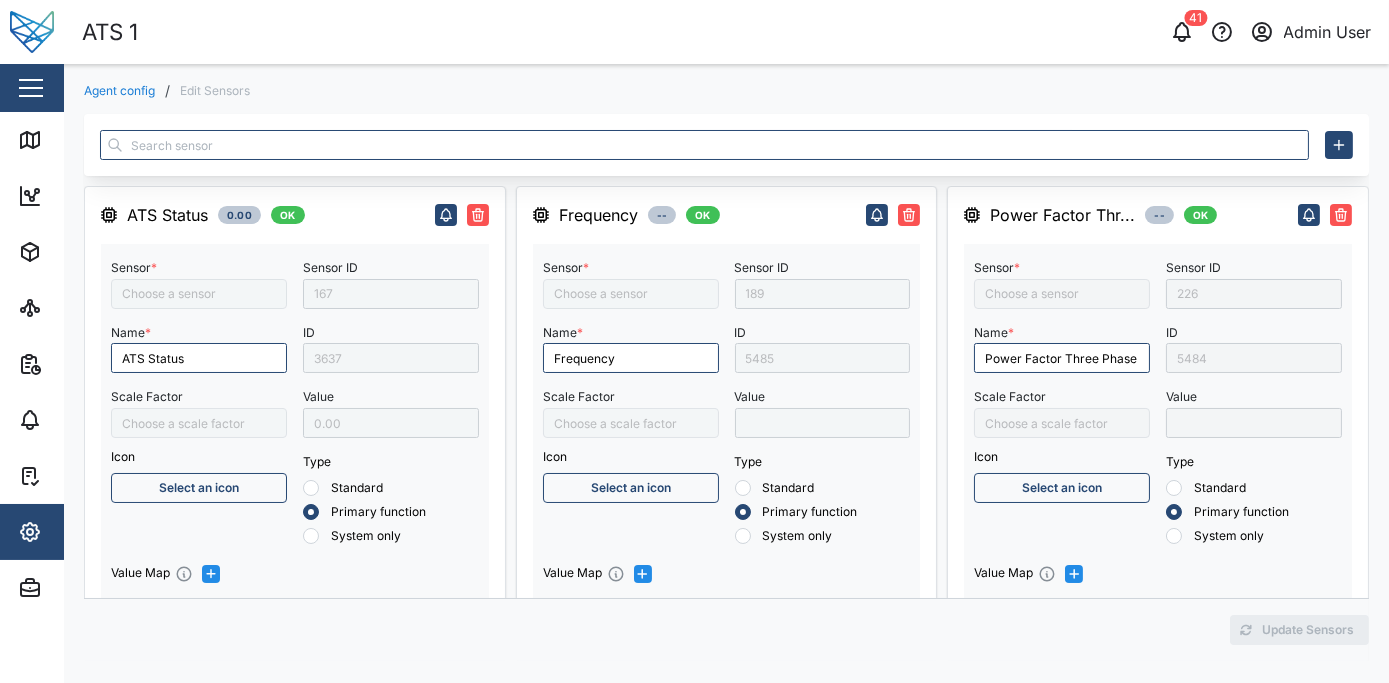 type on "ATS Status" 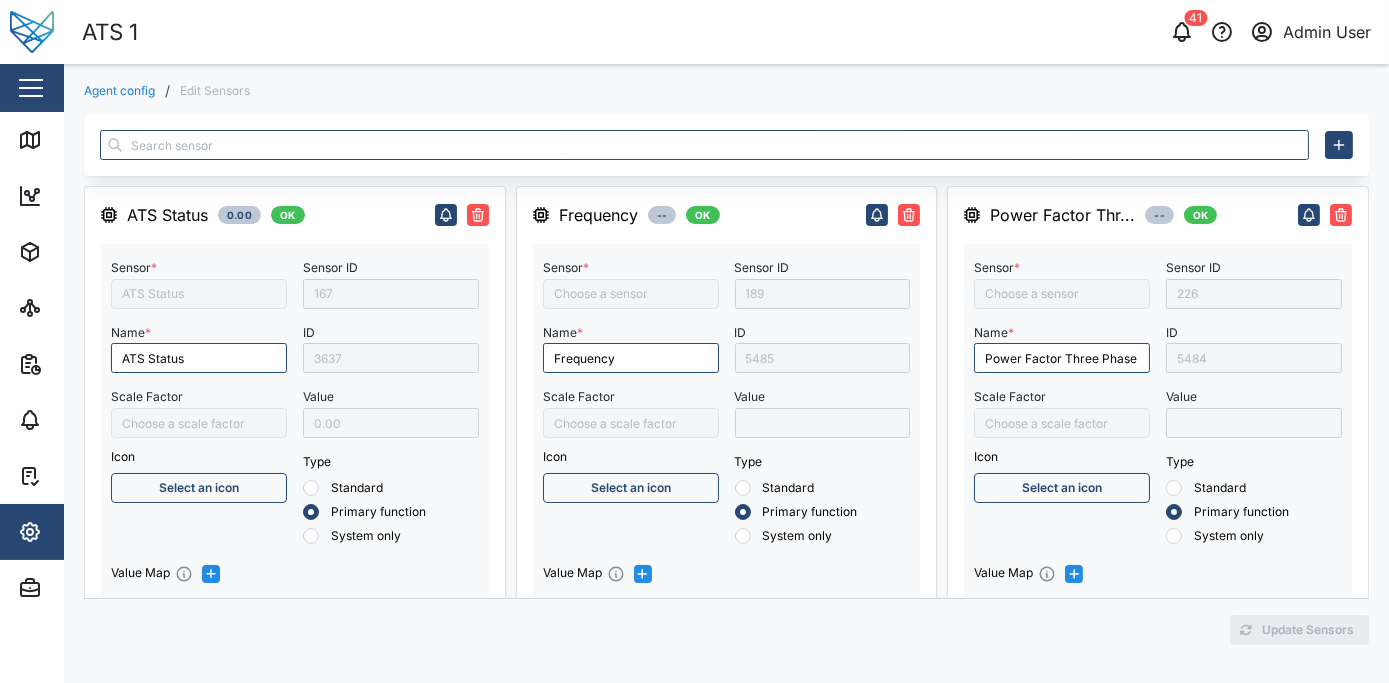 type on "RMS line current Line 1" 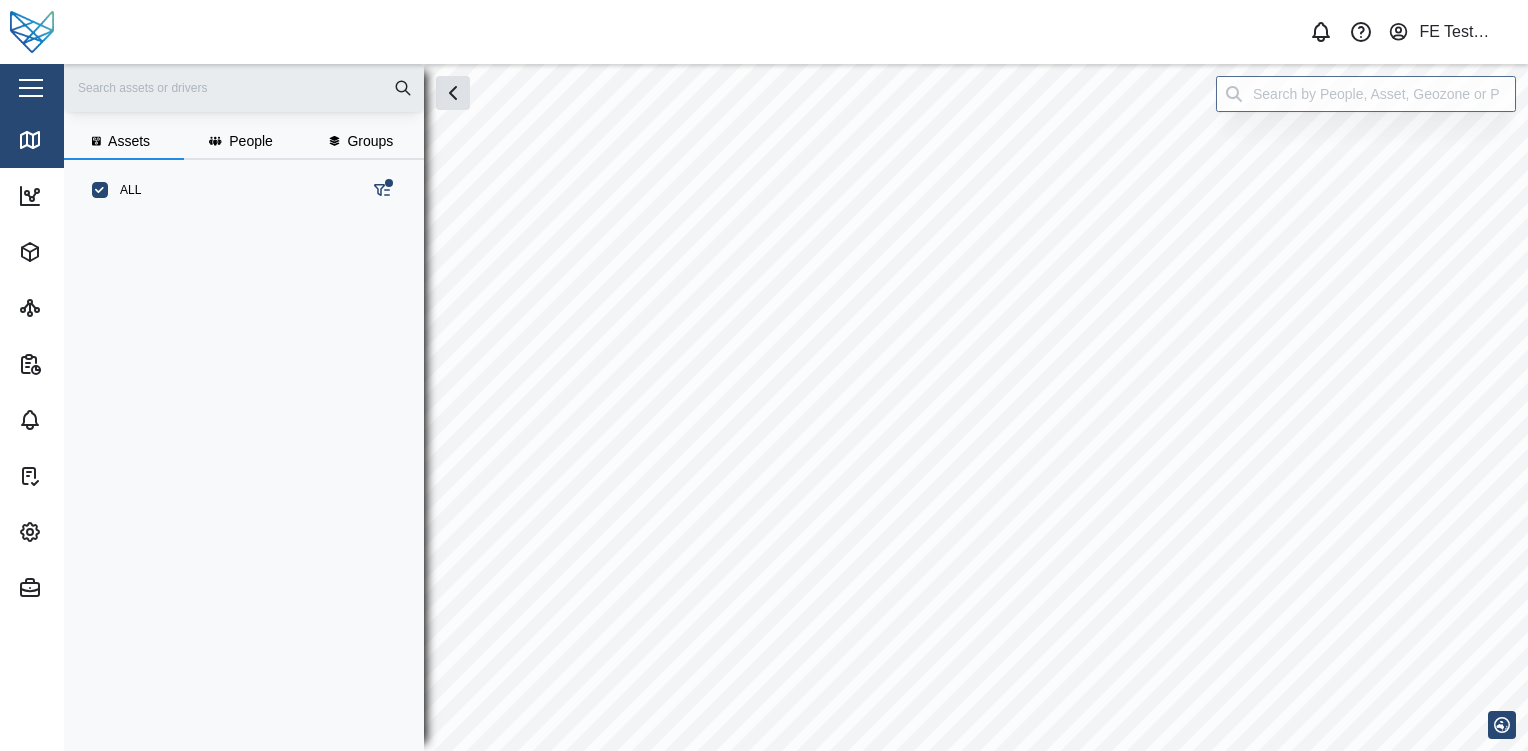 scroll, scrollTop: 0, scrollLeft: 0, axis: both 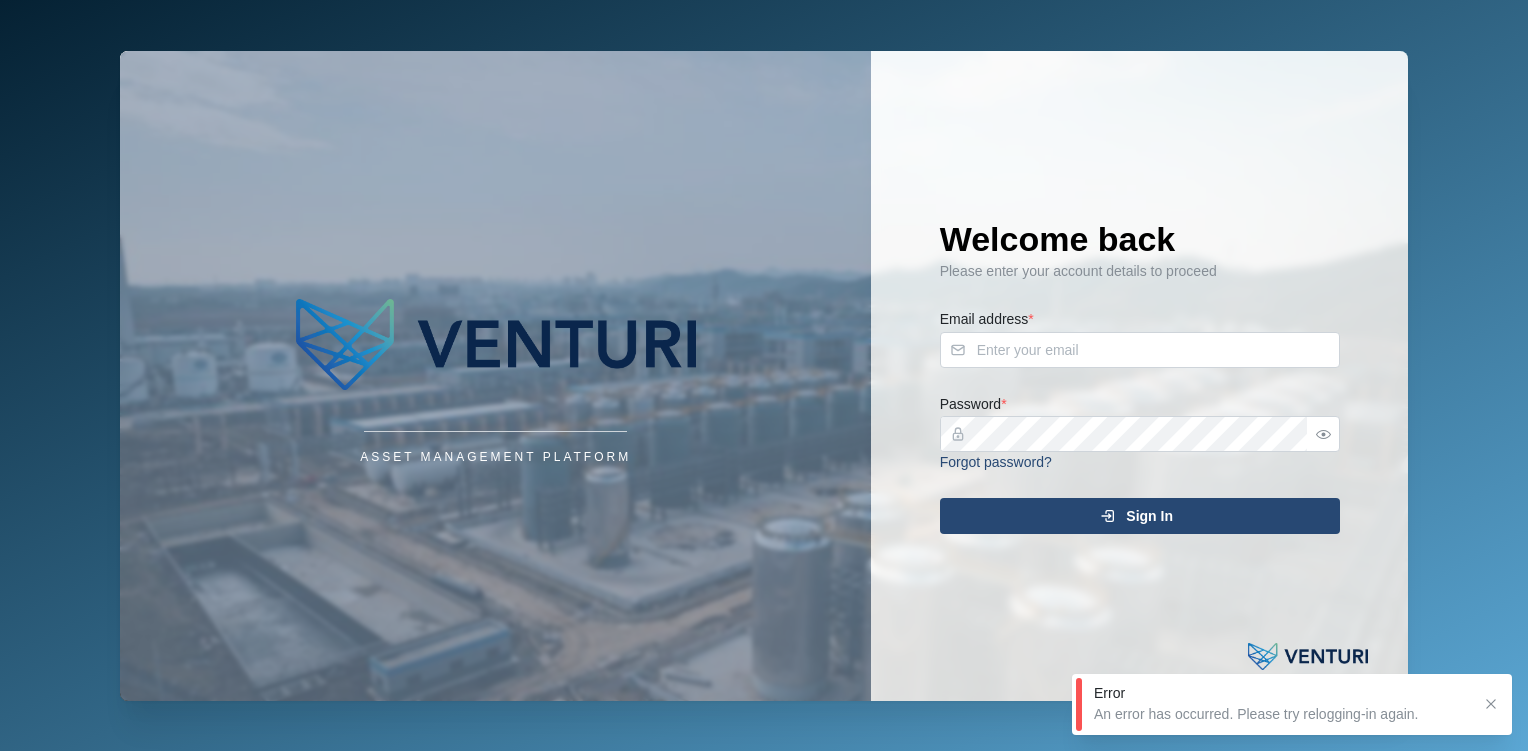 click on "Asset Management Platform Welcome back Please enter your account details to proceed Email address  * Password  * Forgot password? Sign In" at bounding box center [764, 375] 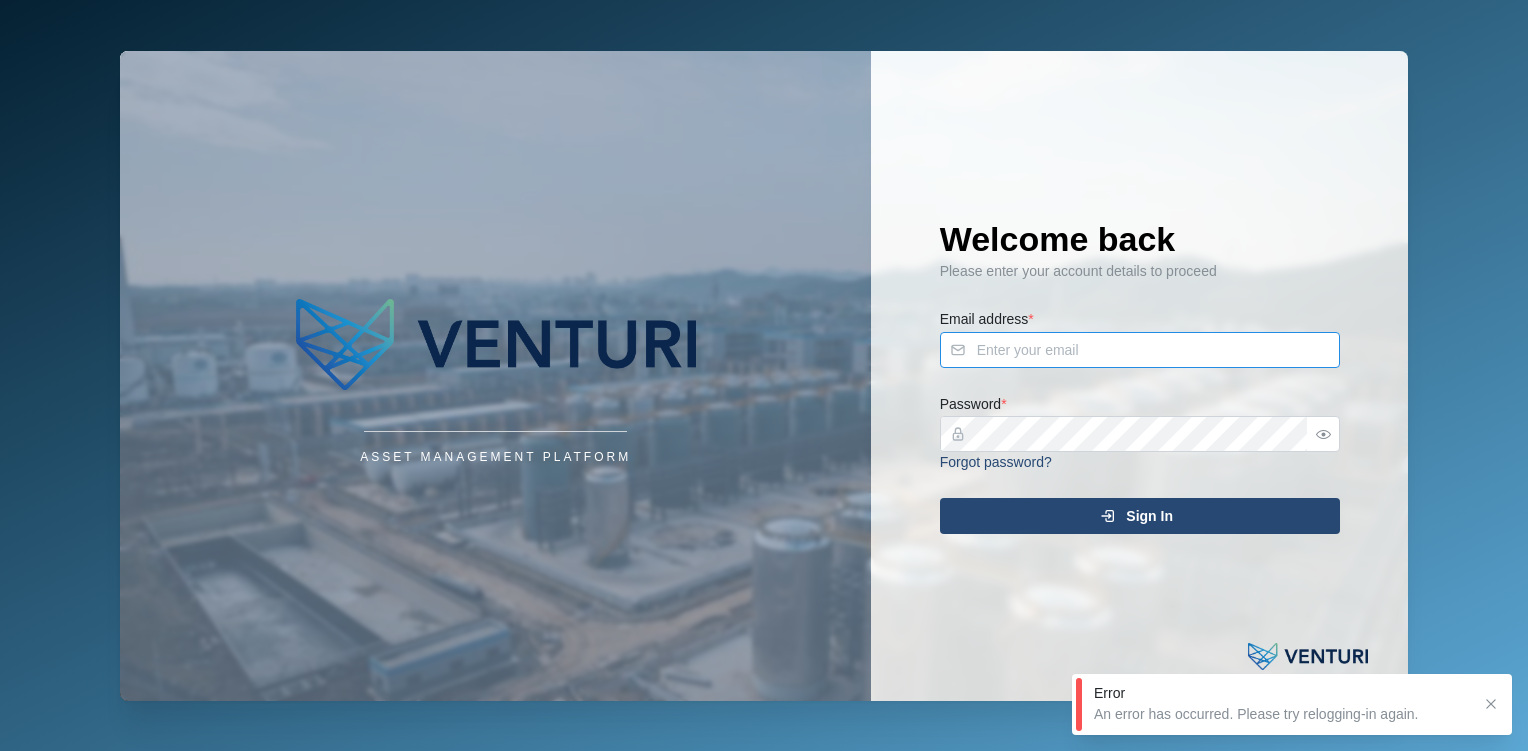type on "[EMAIL_ADDRESS][DOMAIN_NAME]" 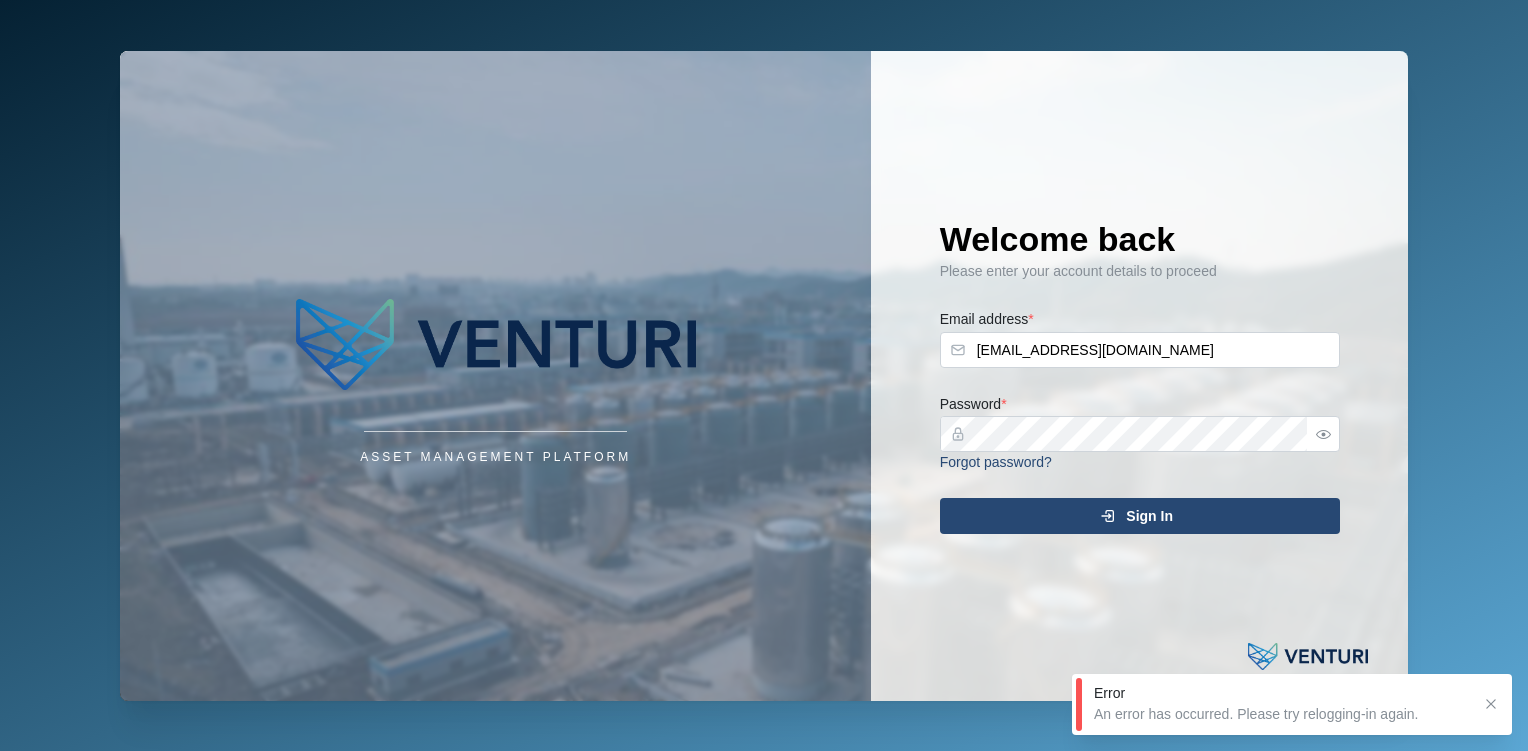click on "Sign In" at bounding box center (1137, 516) 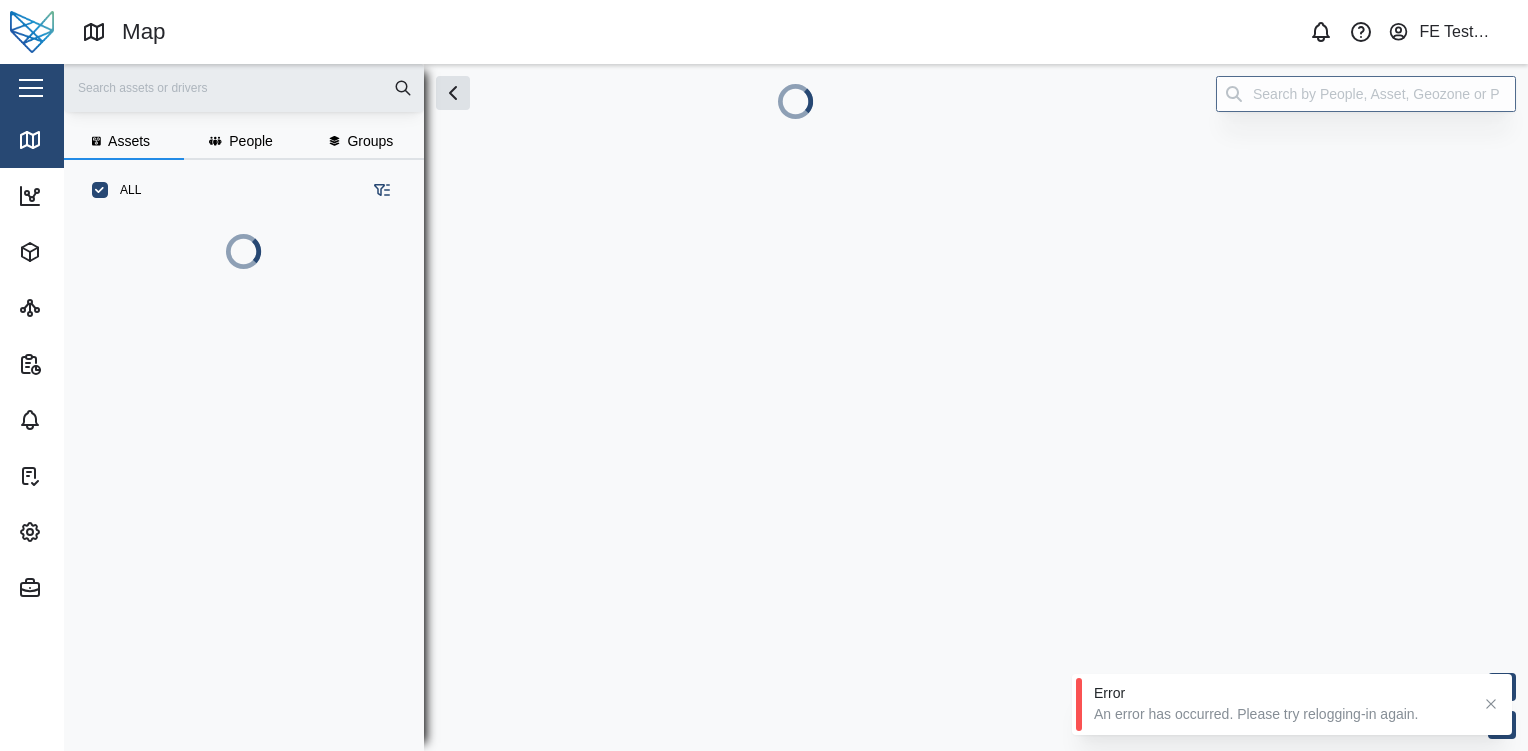 scroll, scrollTop: 0, scrollLeft: 0, axis: both 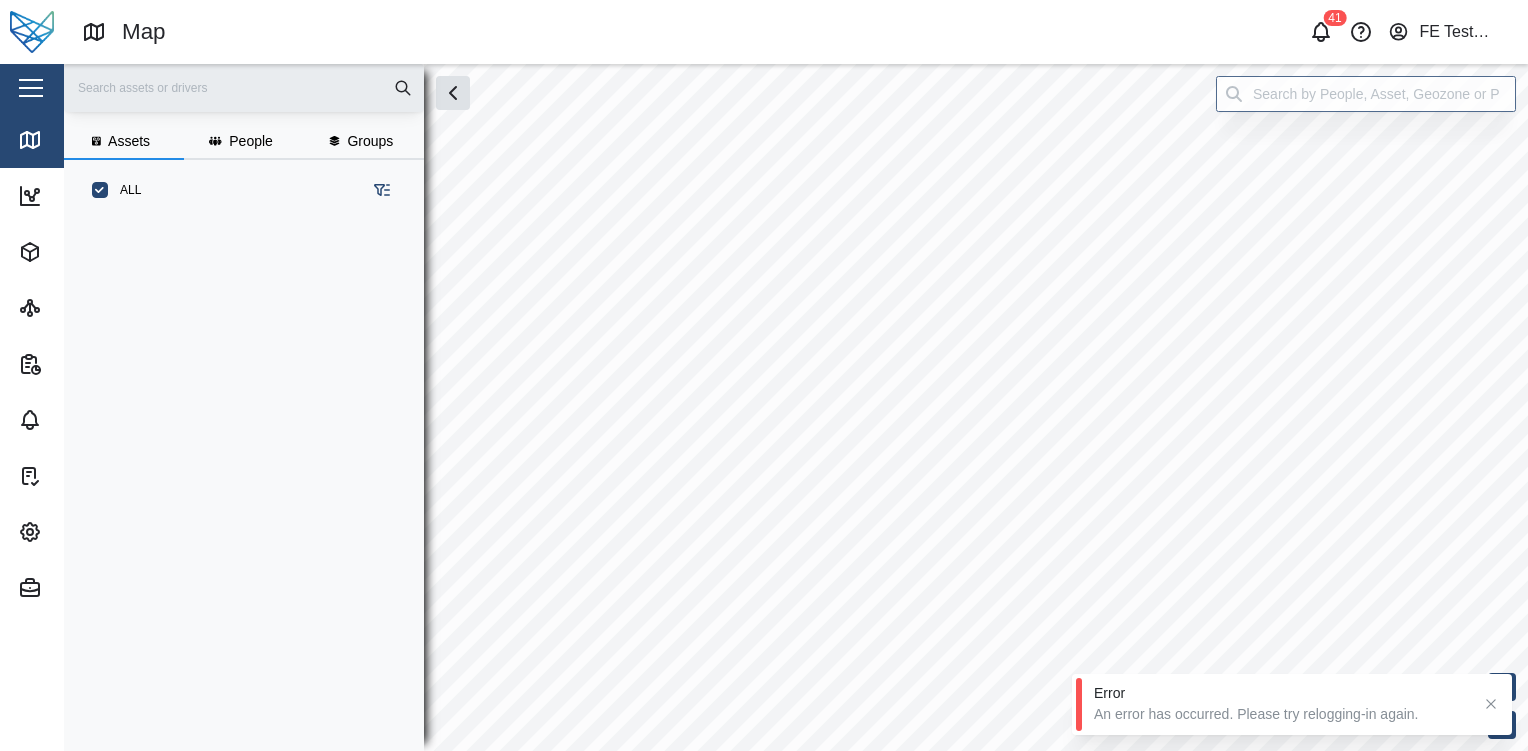 click at bounding box center (31, 88) 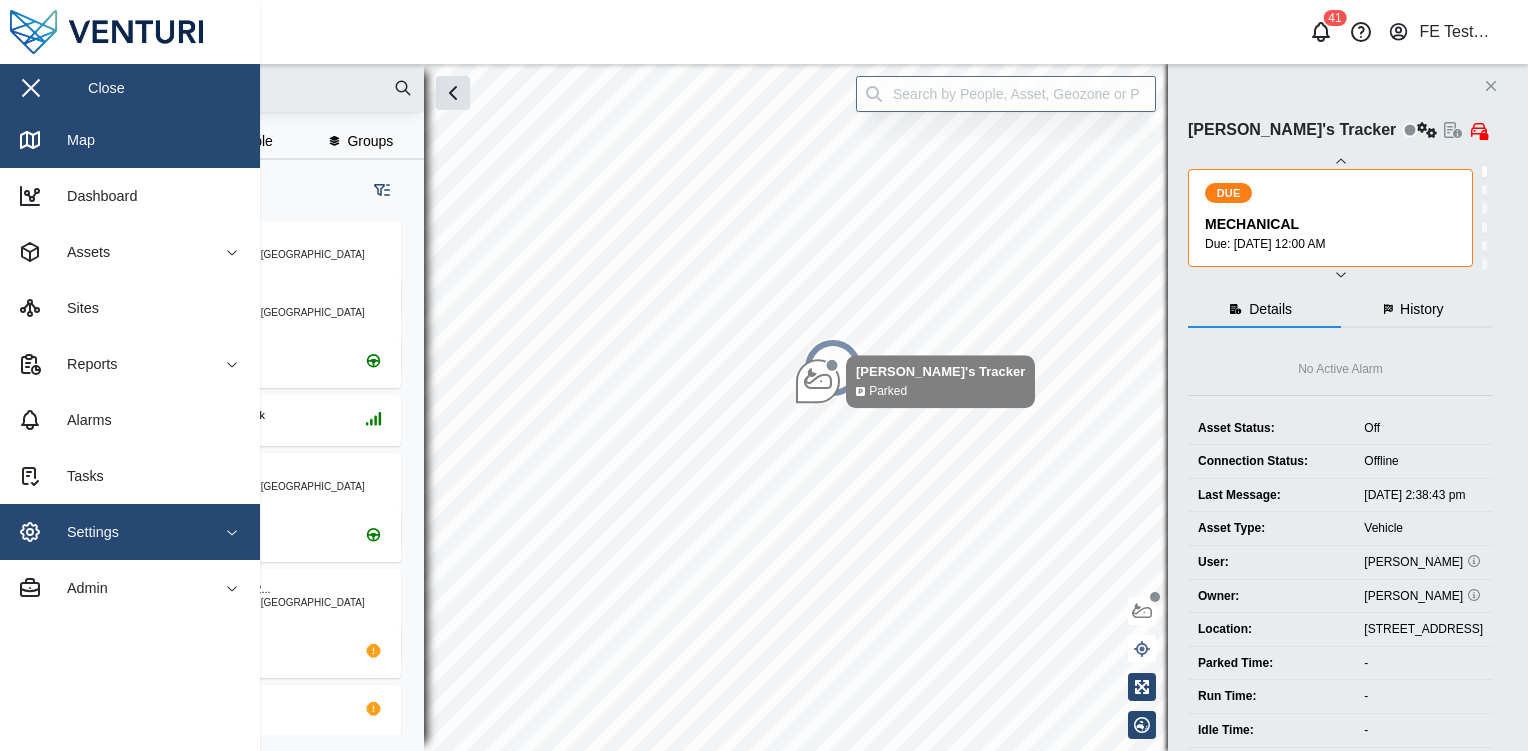 click on "Settings" at bounding box center (109, 532) 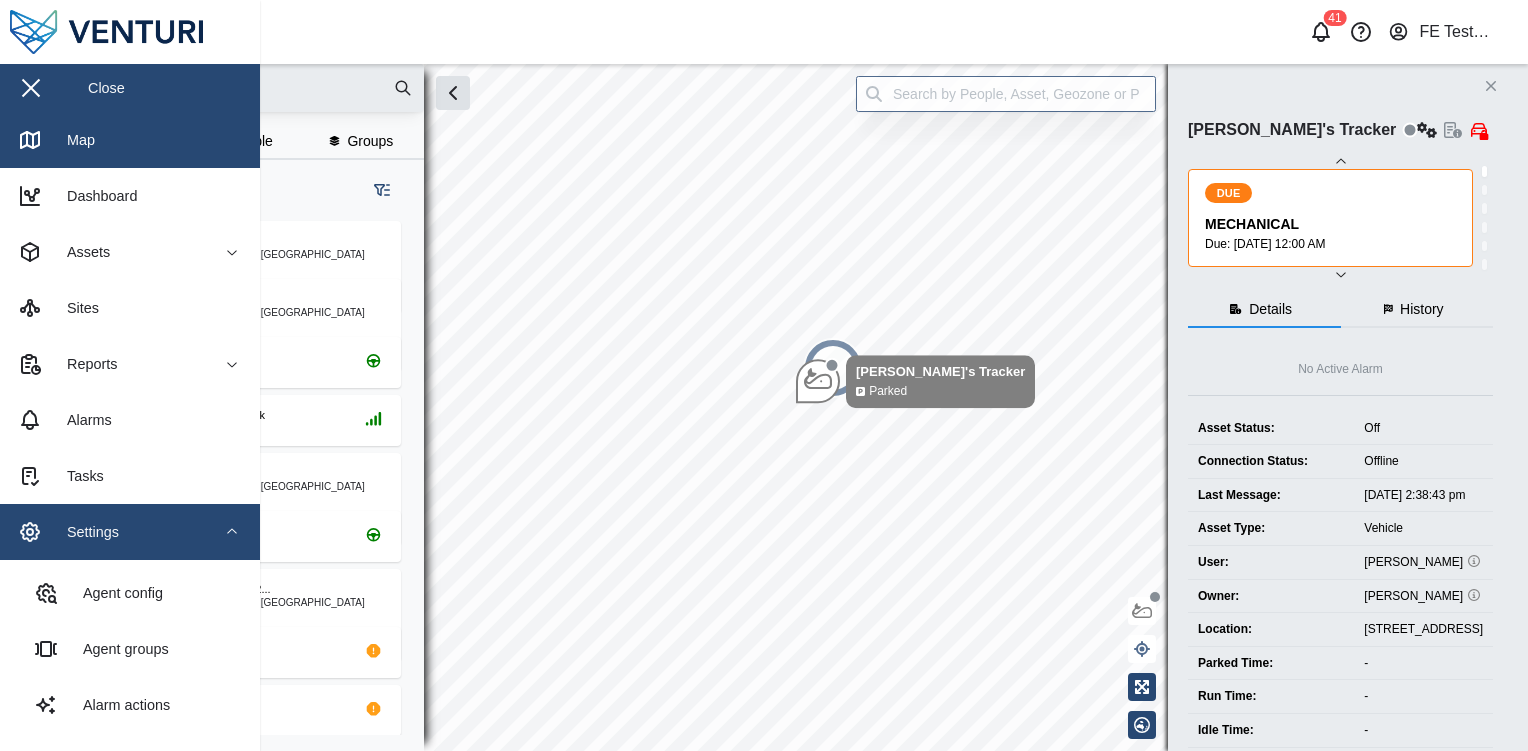 scroll, scrollTop: 333, scrollLeft: 0, axis: vertical 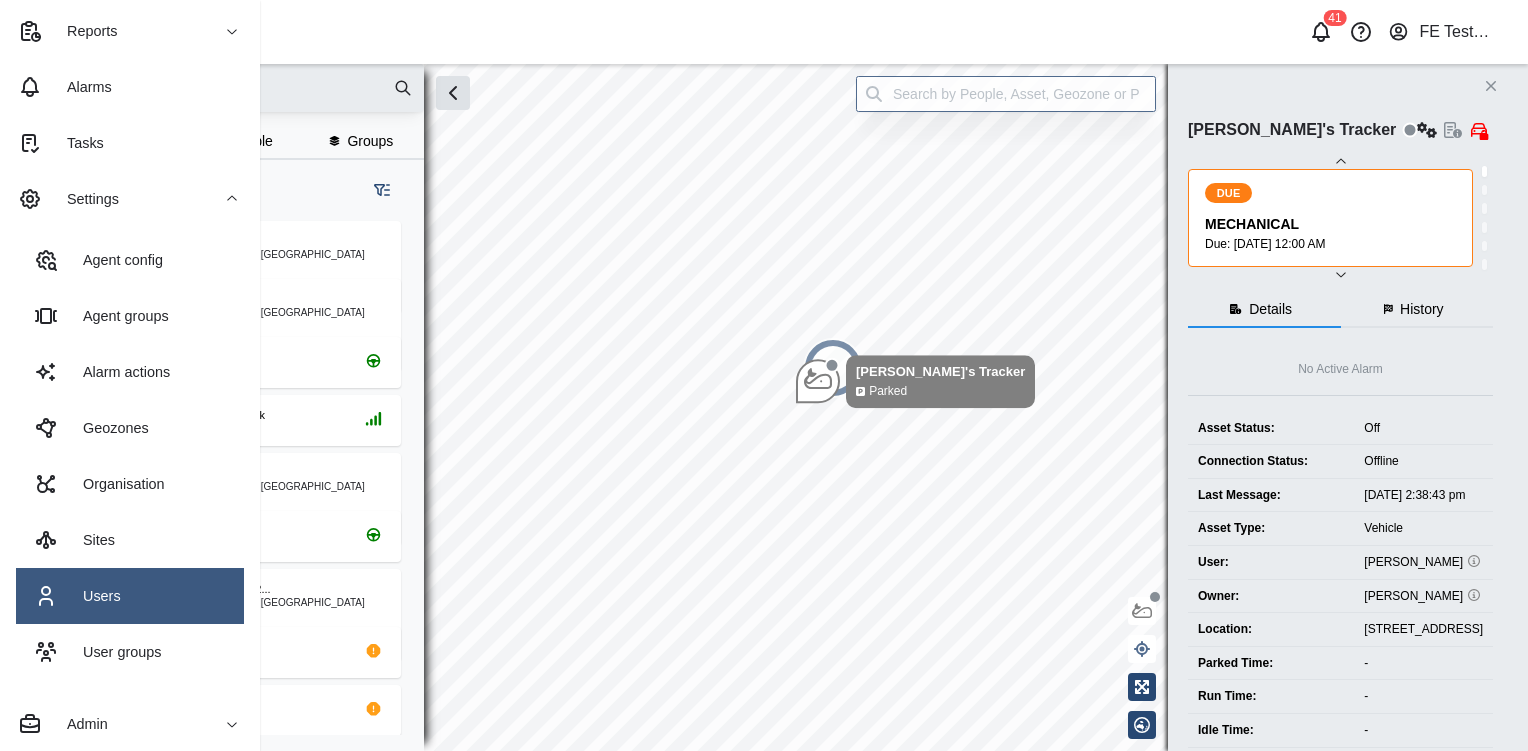 click on "Users" at bounding box center [130, 596] 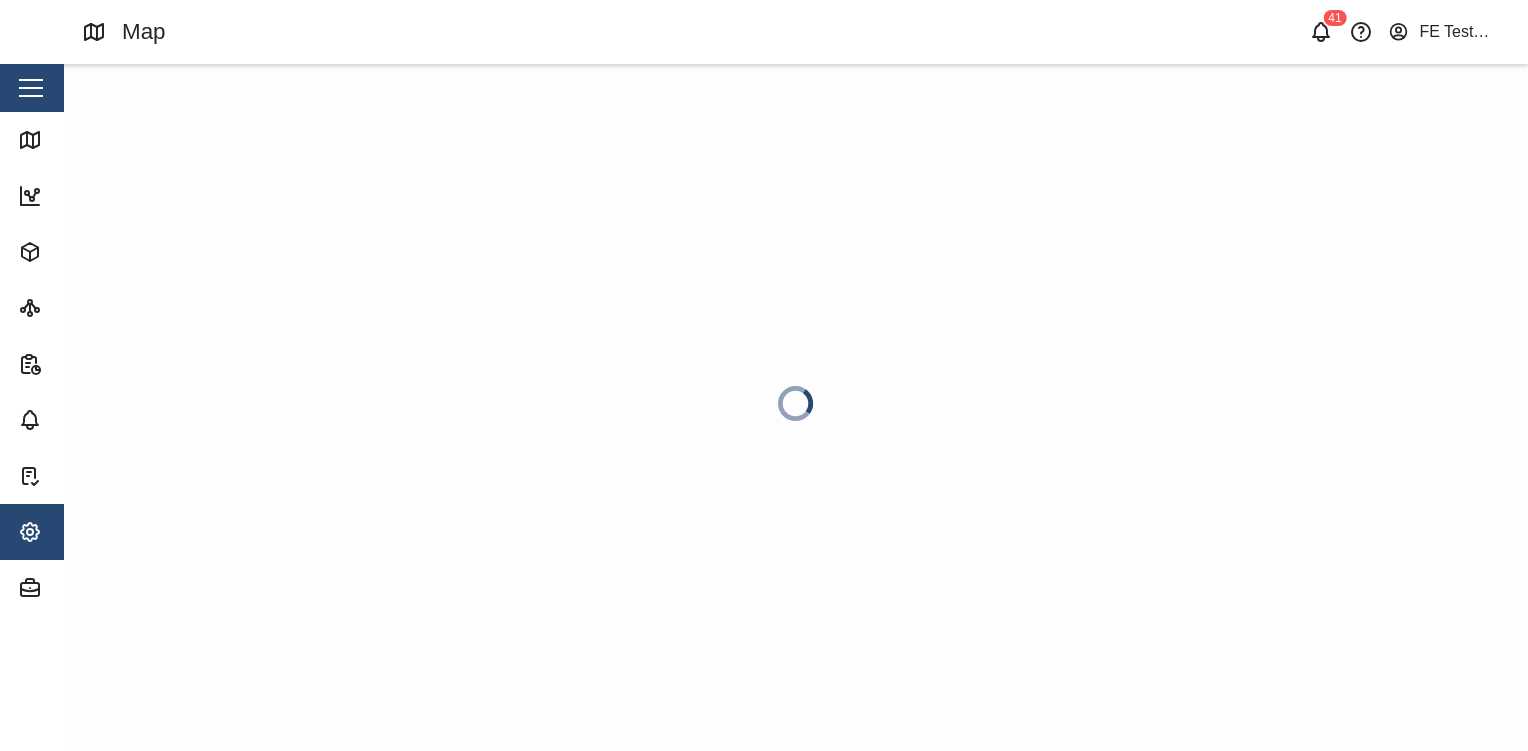 scroll, scrollTop: 0, scrollLeft: 0, axis: both 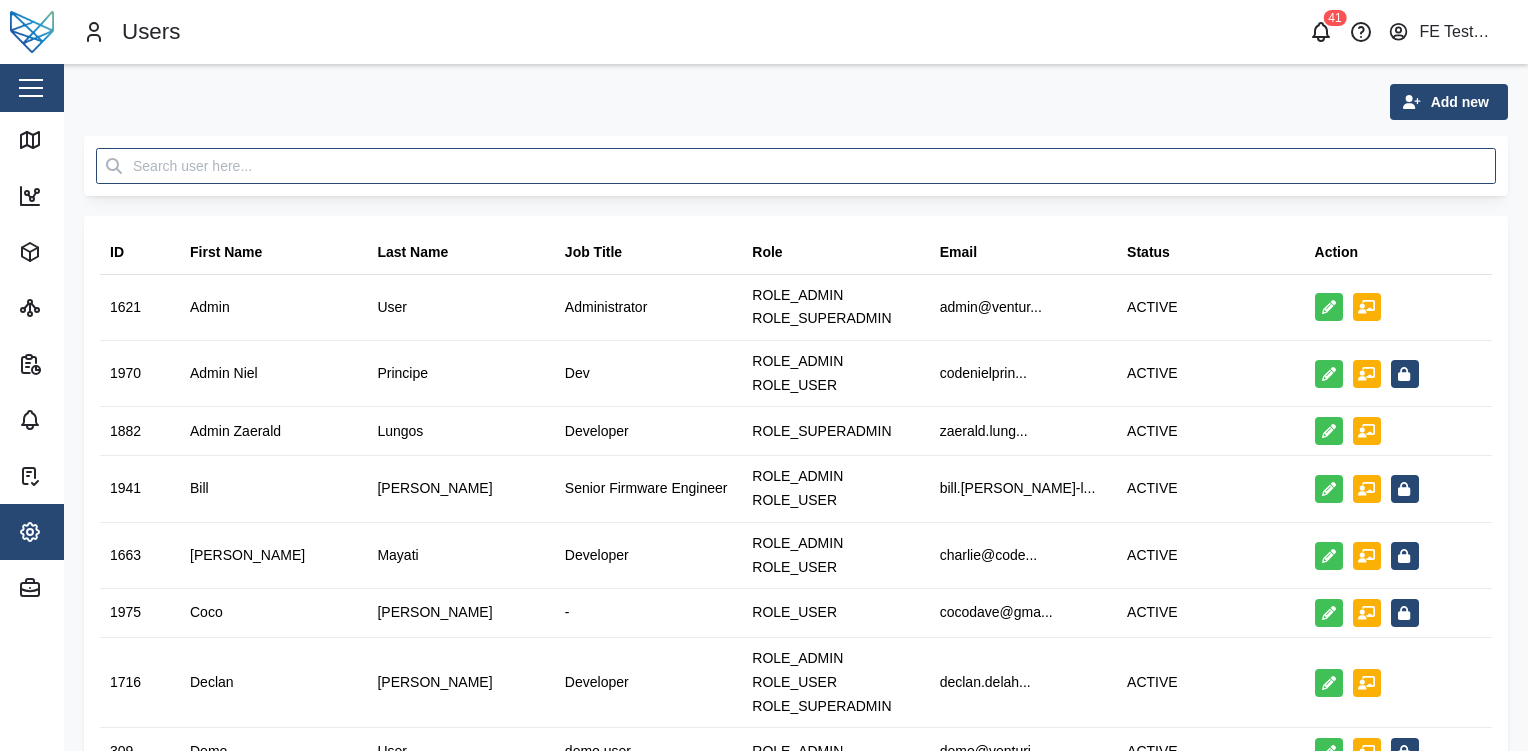click on "Add new" at bounding box center [1460, 102] 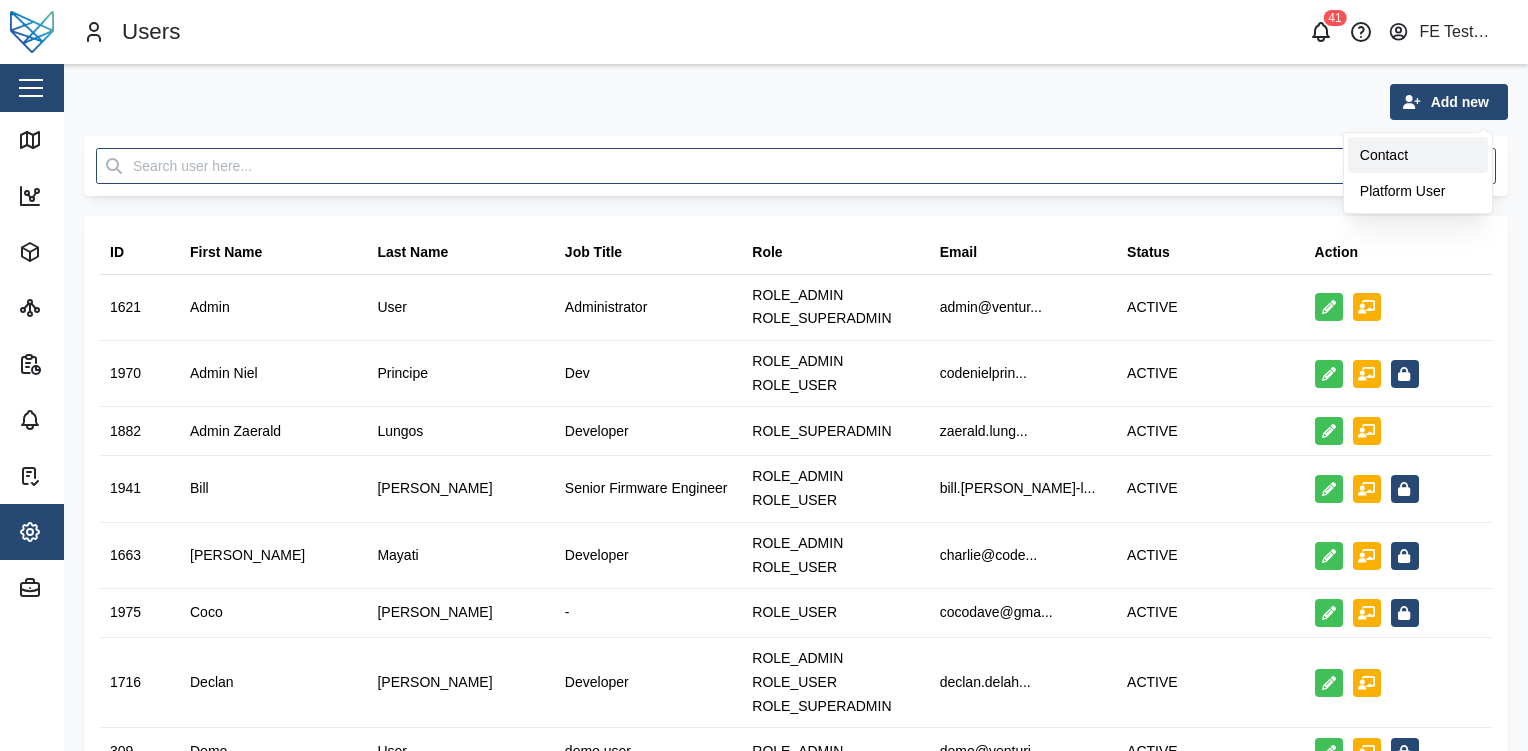 click on "Contact" at bounding box center [1418, 155] 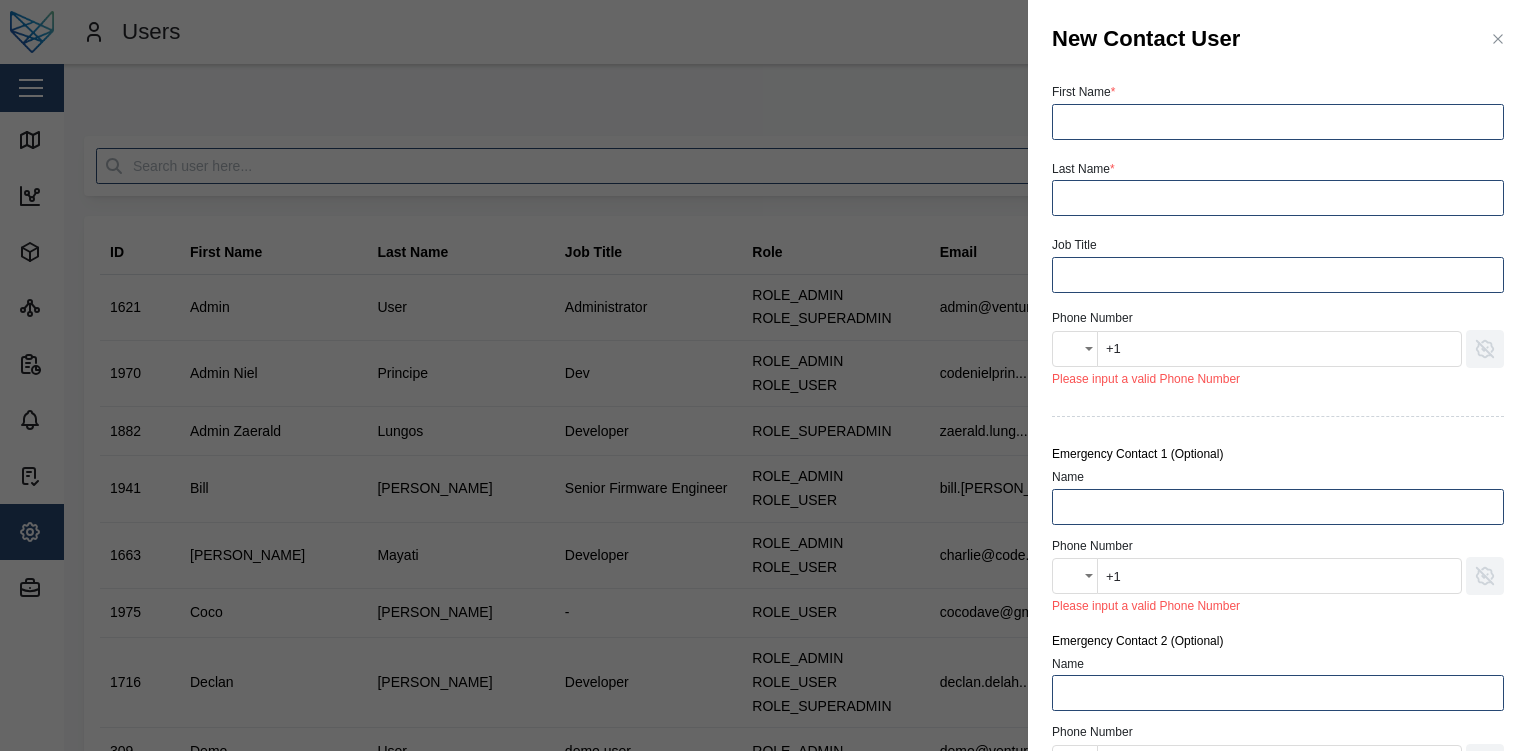 scroll, scrollTop: 139, scrollLeft: 0, axis: vertical 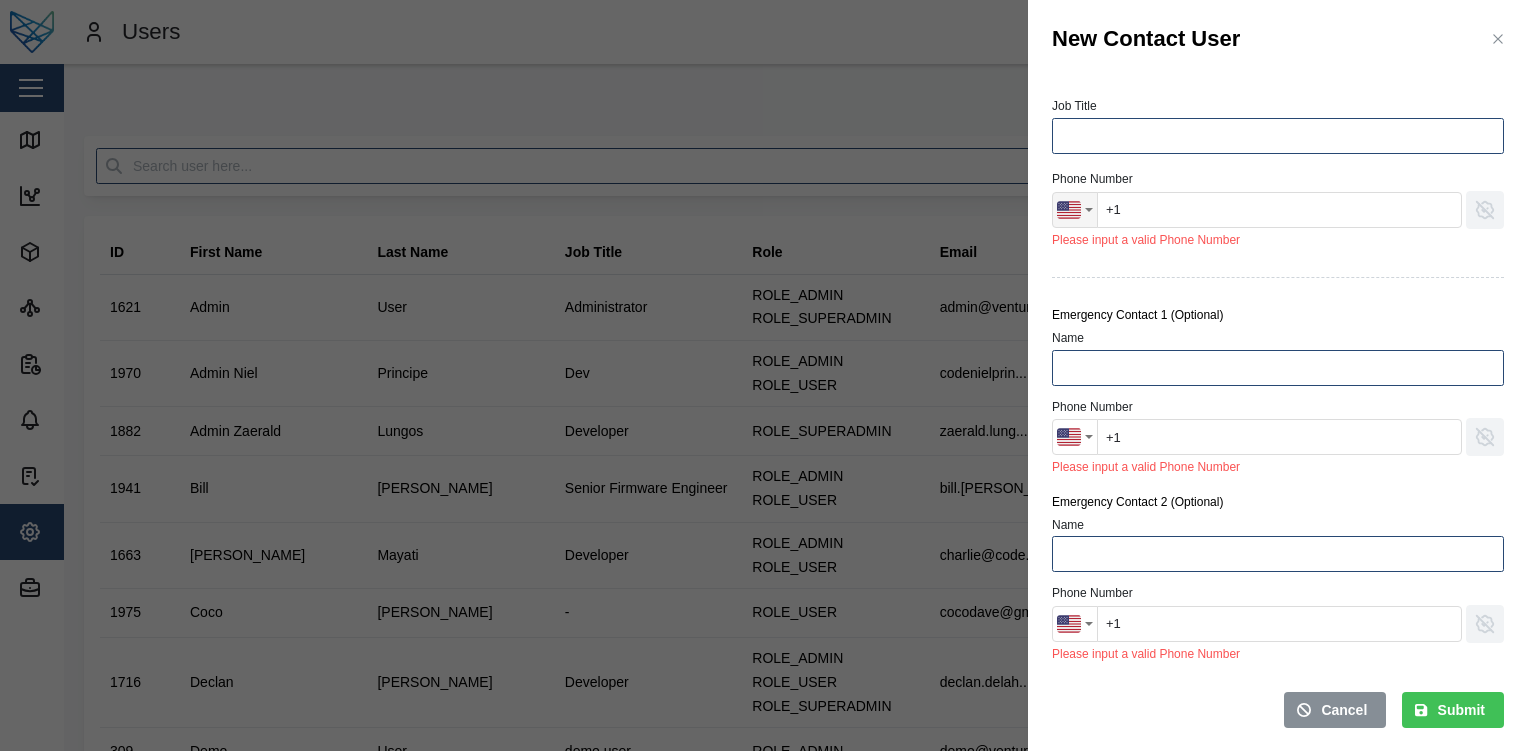 click at bounding box center [1069, 210] 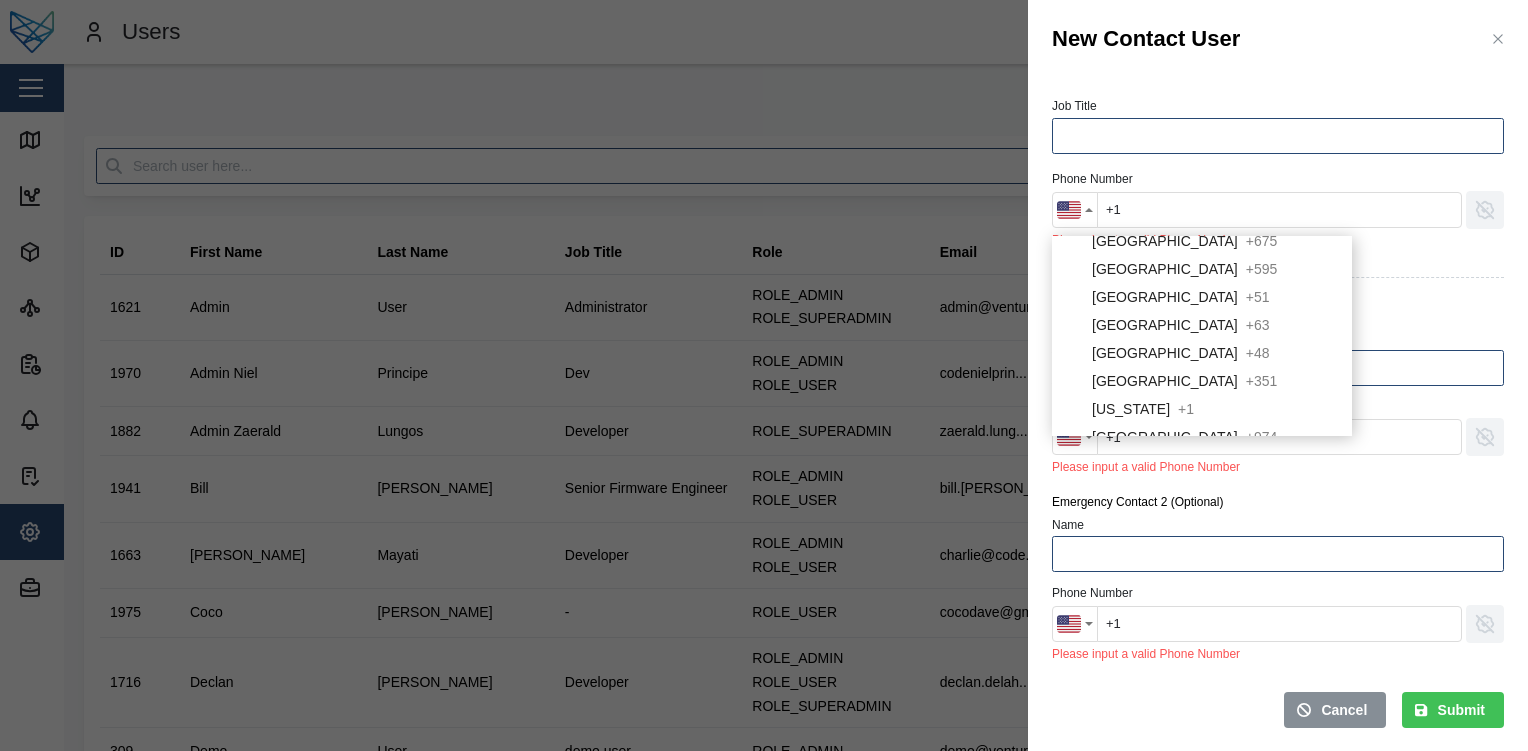 scroll, scrollTop: 4184, scrollLeft: 0, axis: vertical 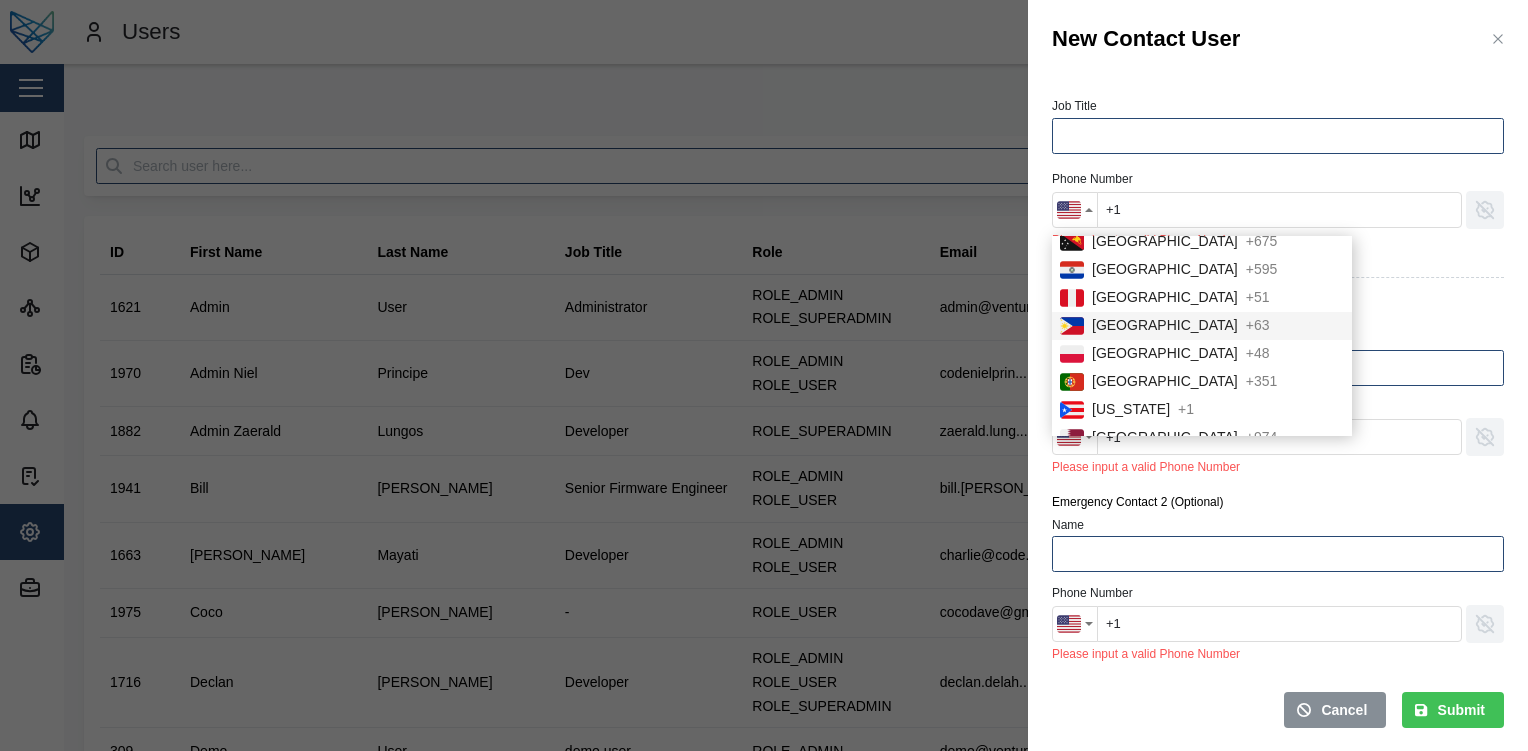 click on "[GEOGRAPHIC_DATA]" at bounding box center [1165, 326] 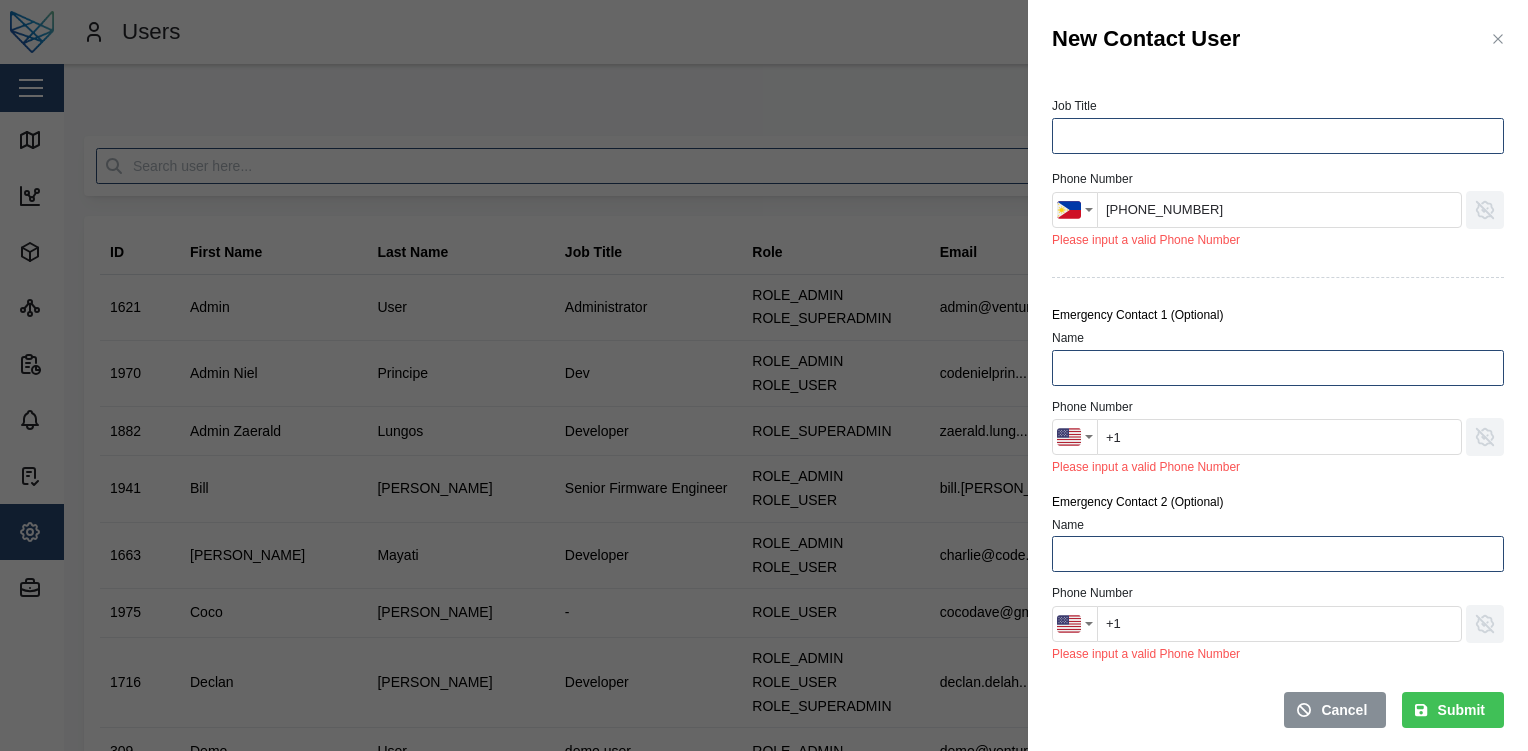 type on "[PHONE_NUMBER]" 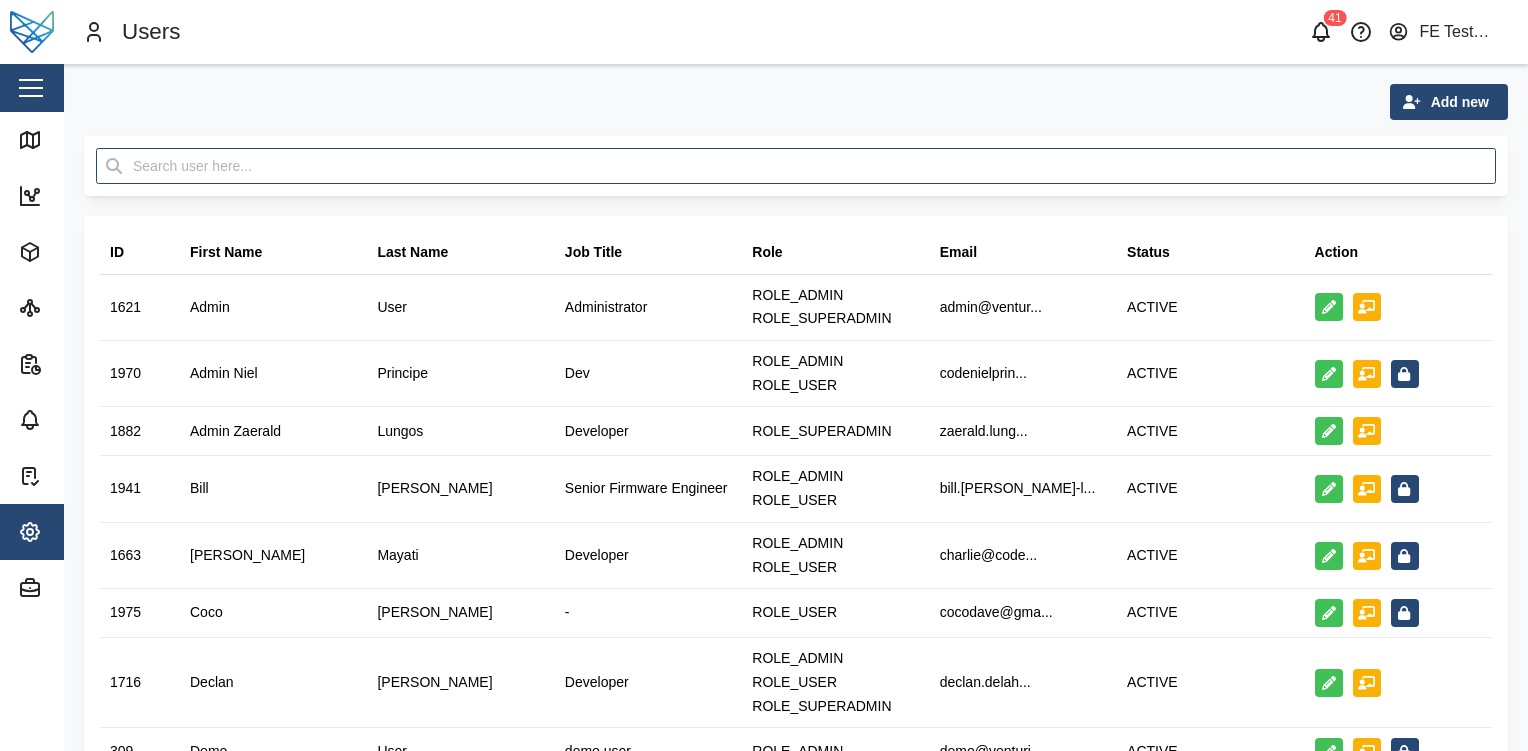 scroll, scrollTop: 0, scrollLeft: 0, axis: both 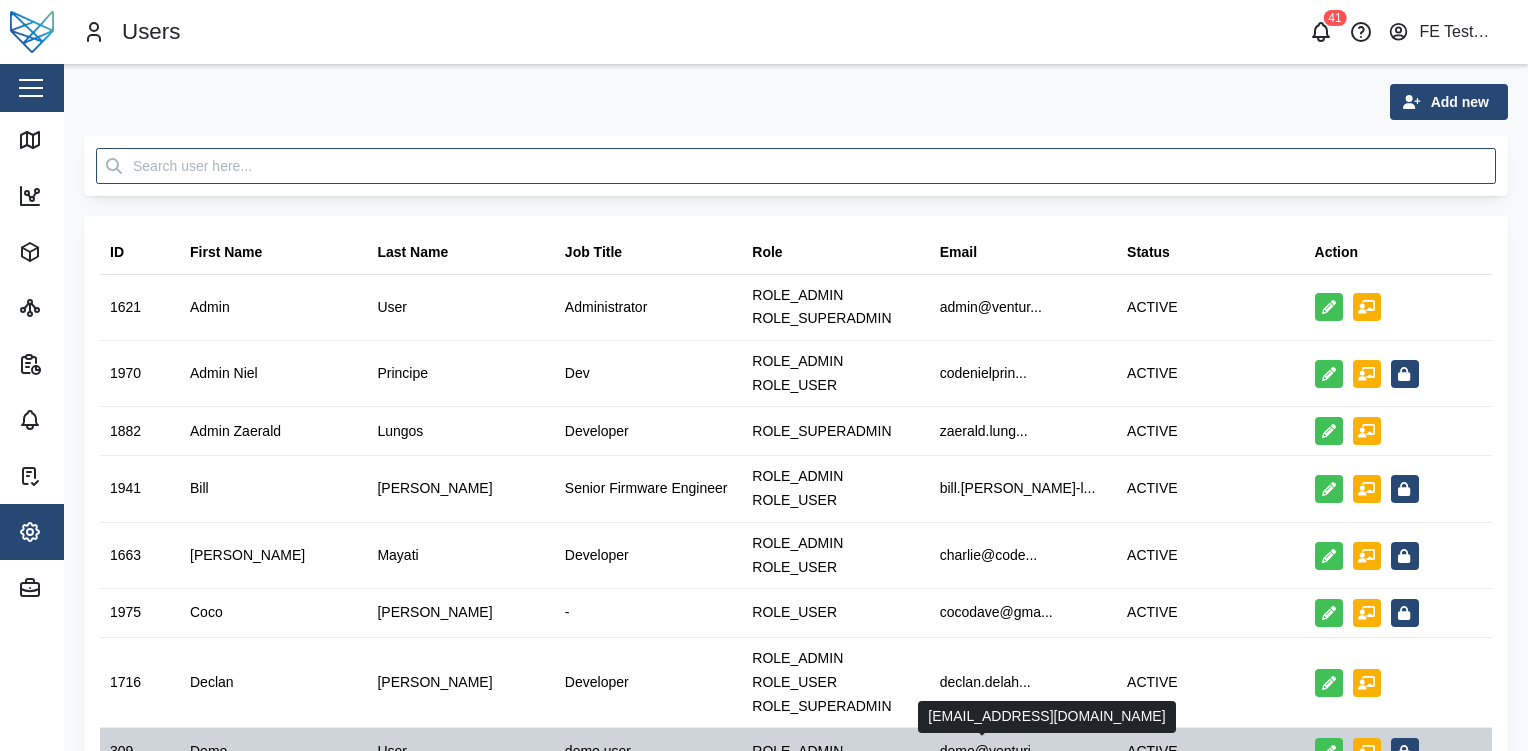 click on "demo@venturi..." at bounding box center (991, 752) 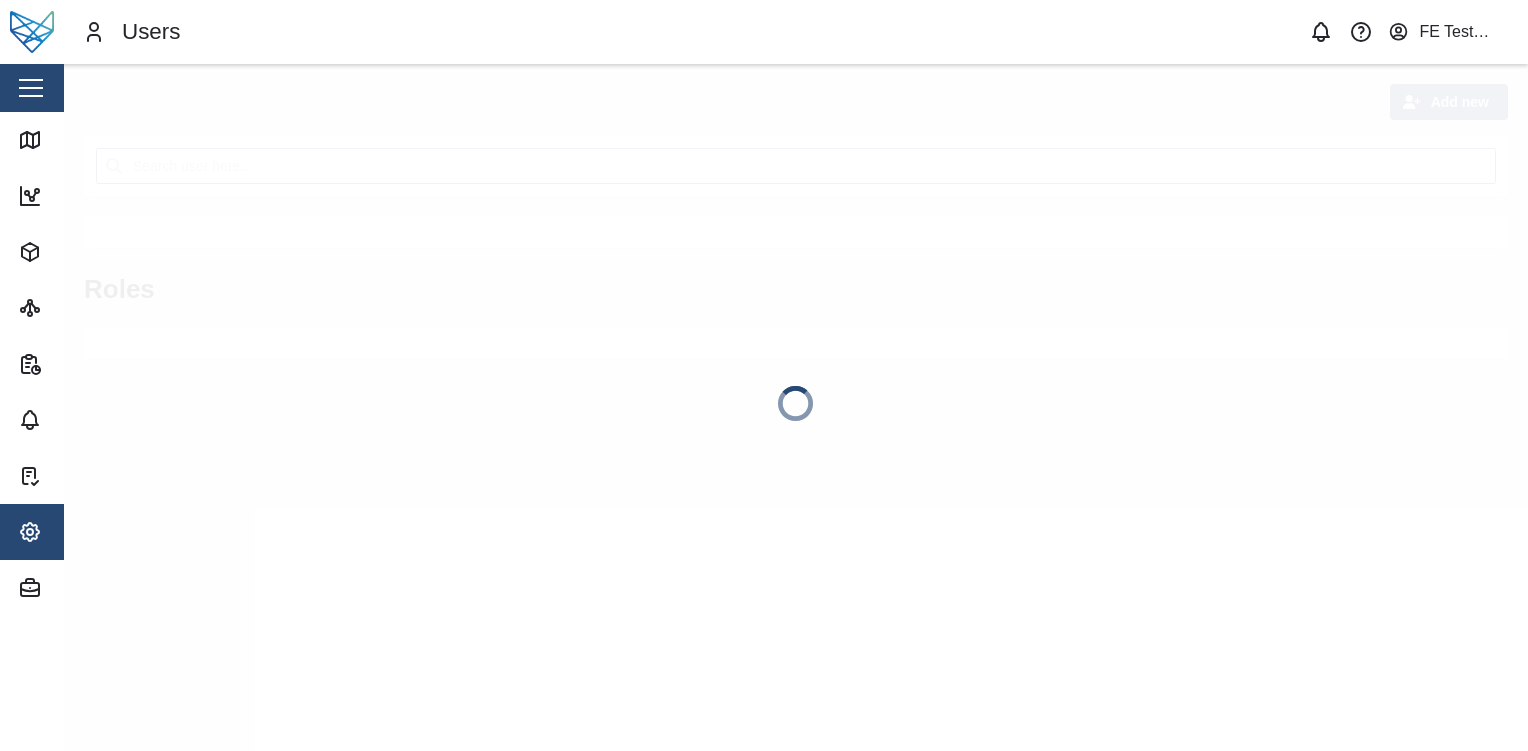 scroll, scrollTop: 0, scrollLeft: 0, axis: both 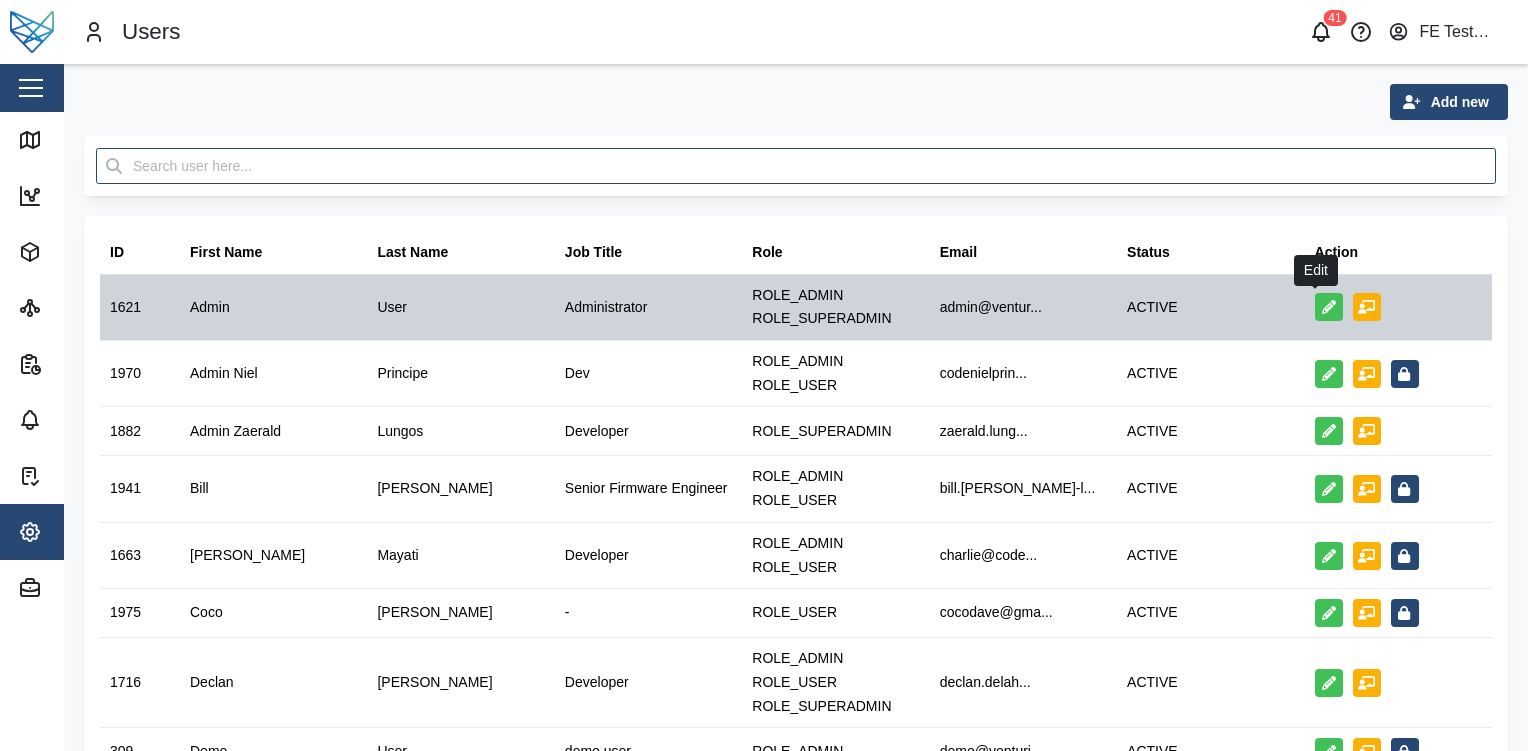 click at bounding box center [1329, 307] 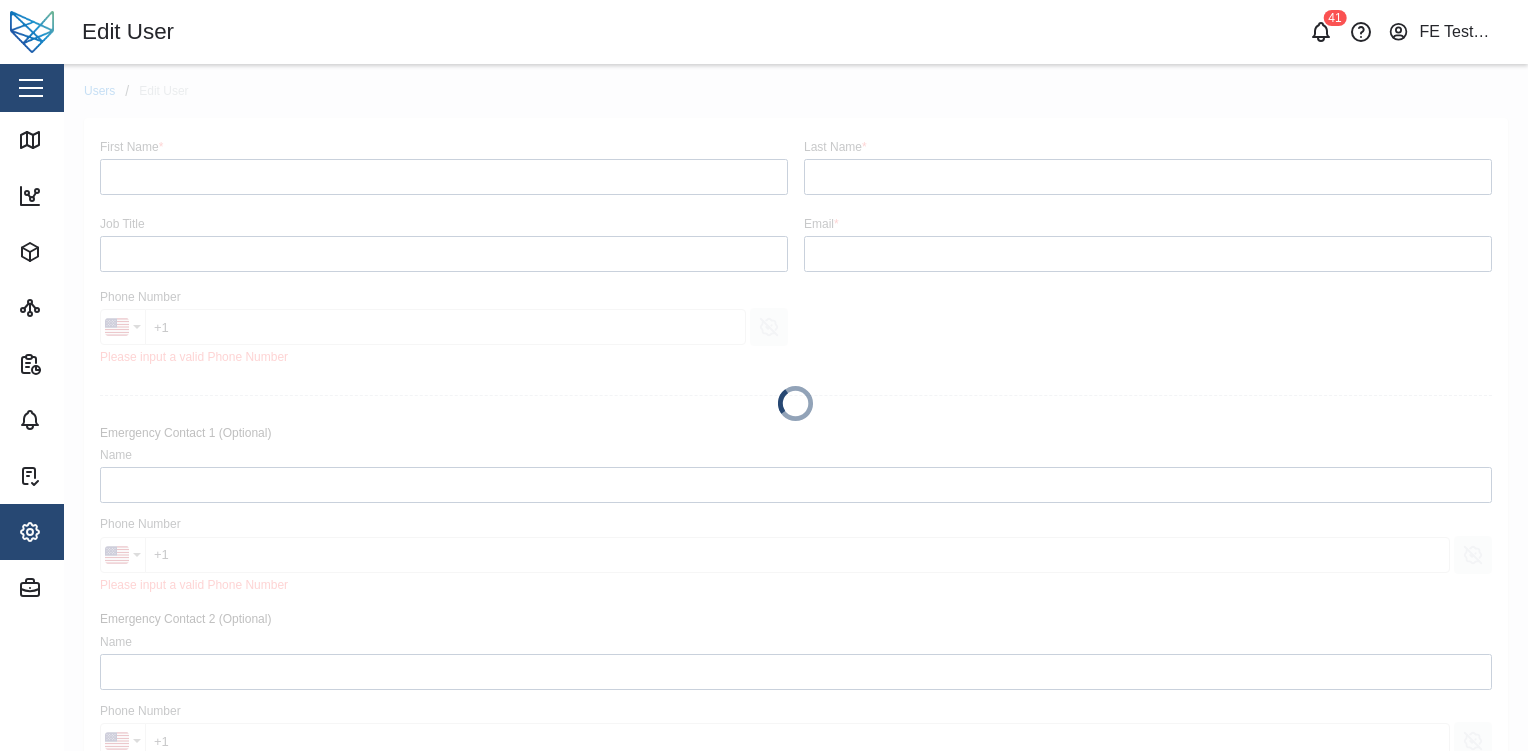 type on "Admin" 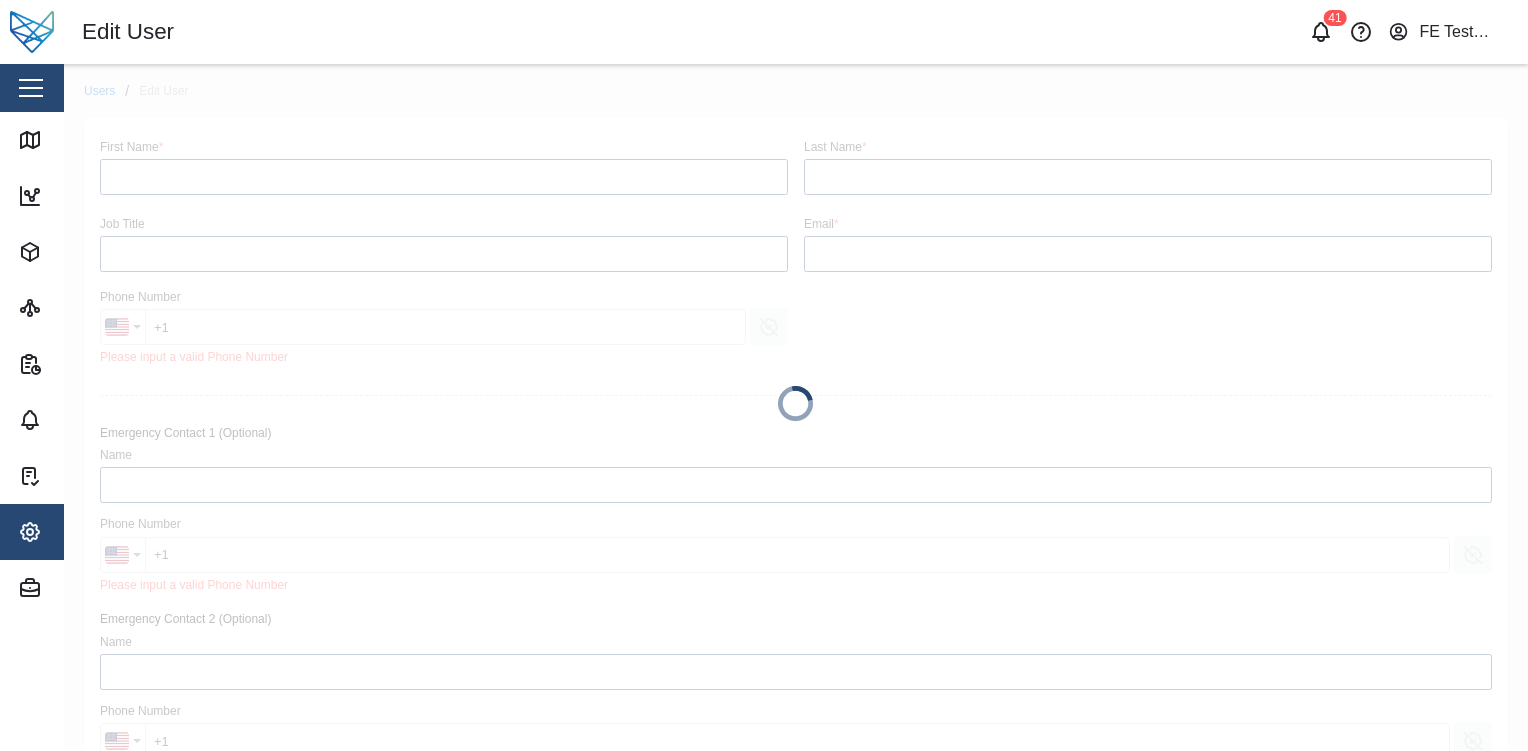 type on "User" 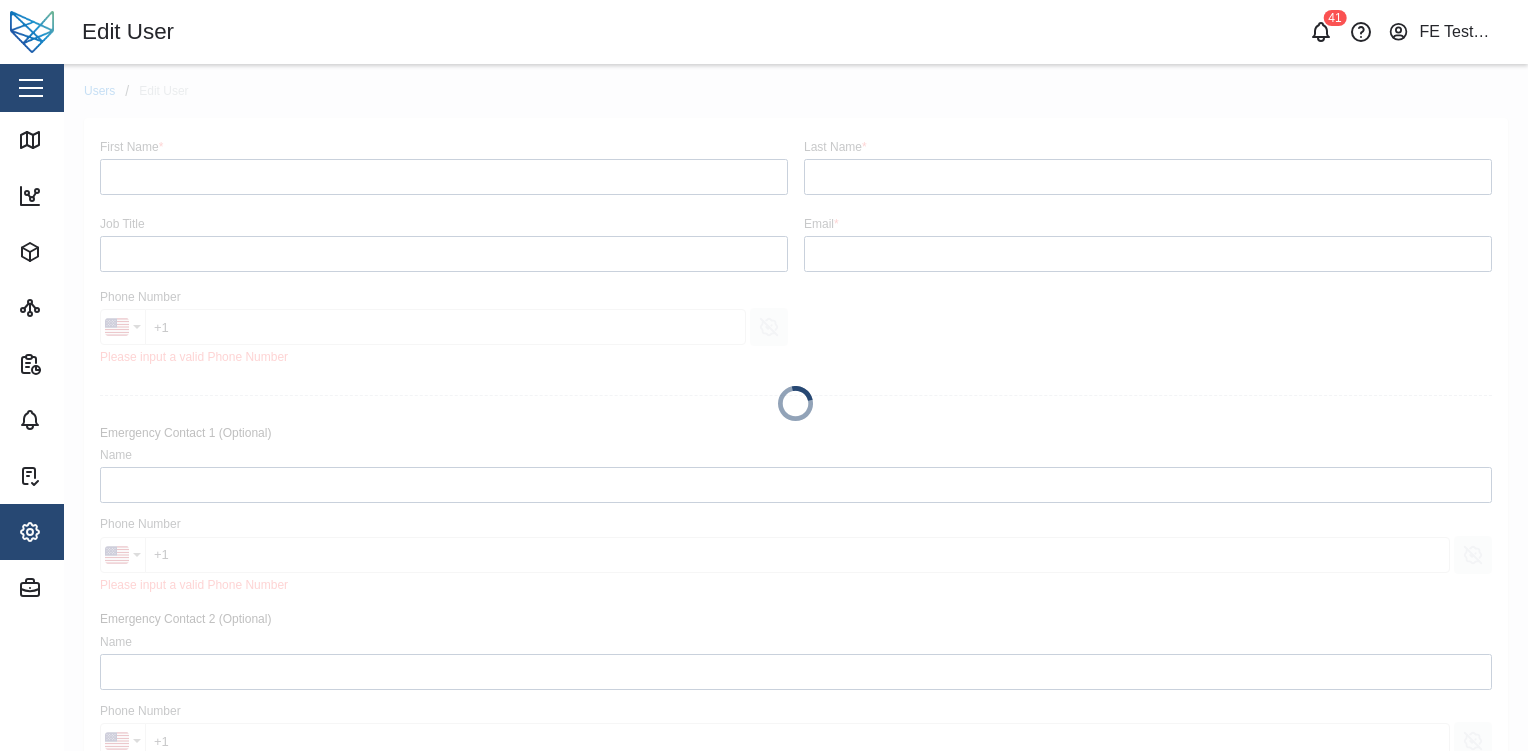 type on "Administrator" 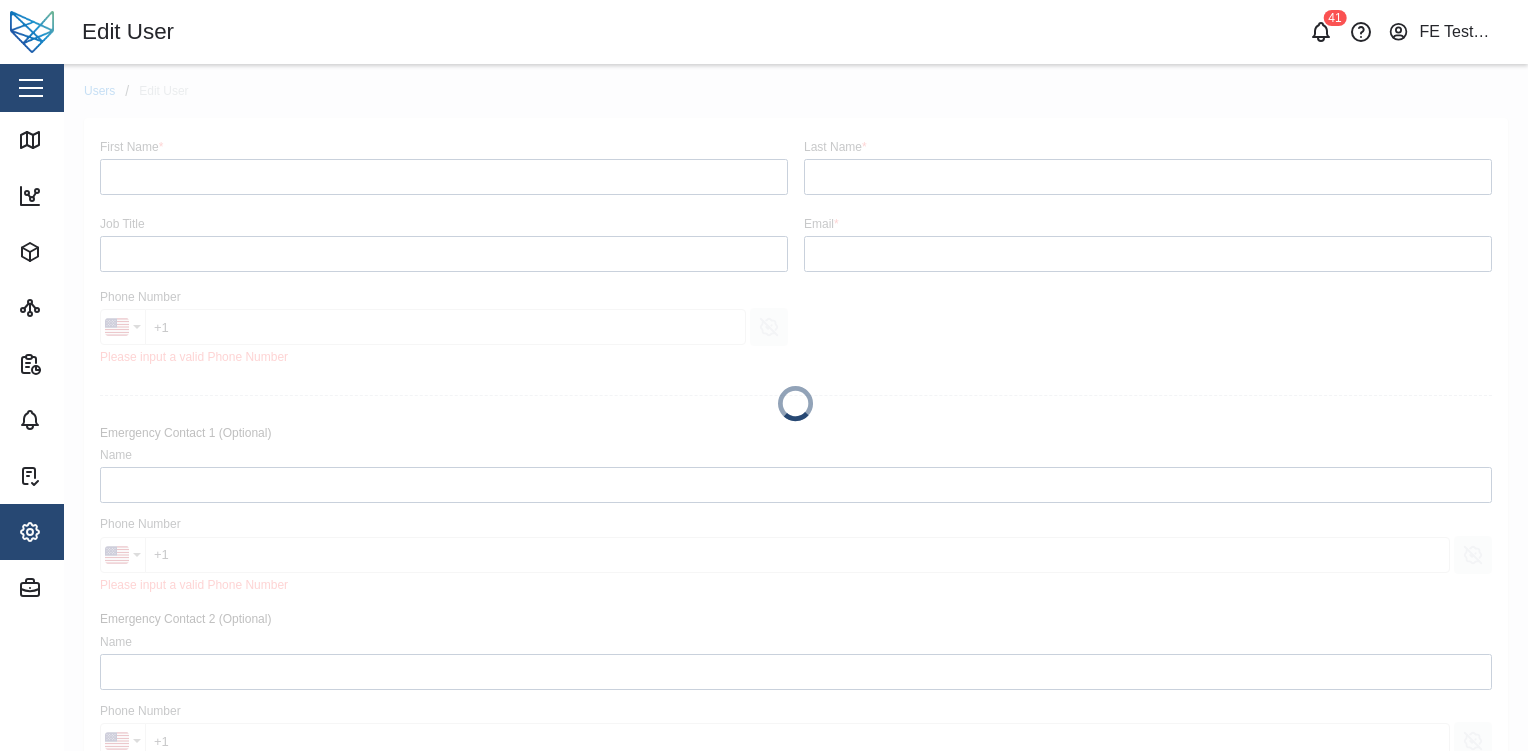 type on "[EMAIL_ADDRESS][DOMAIN_NAME]" 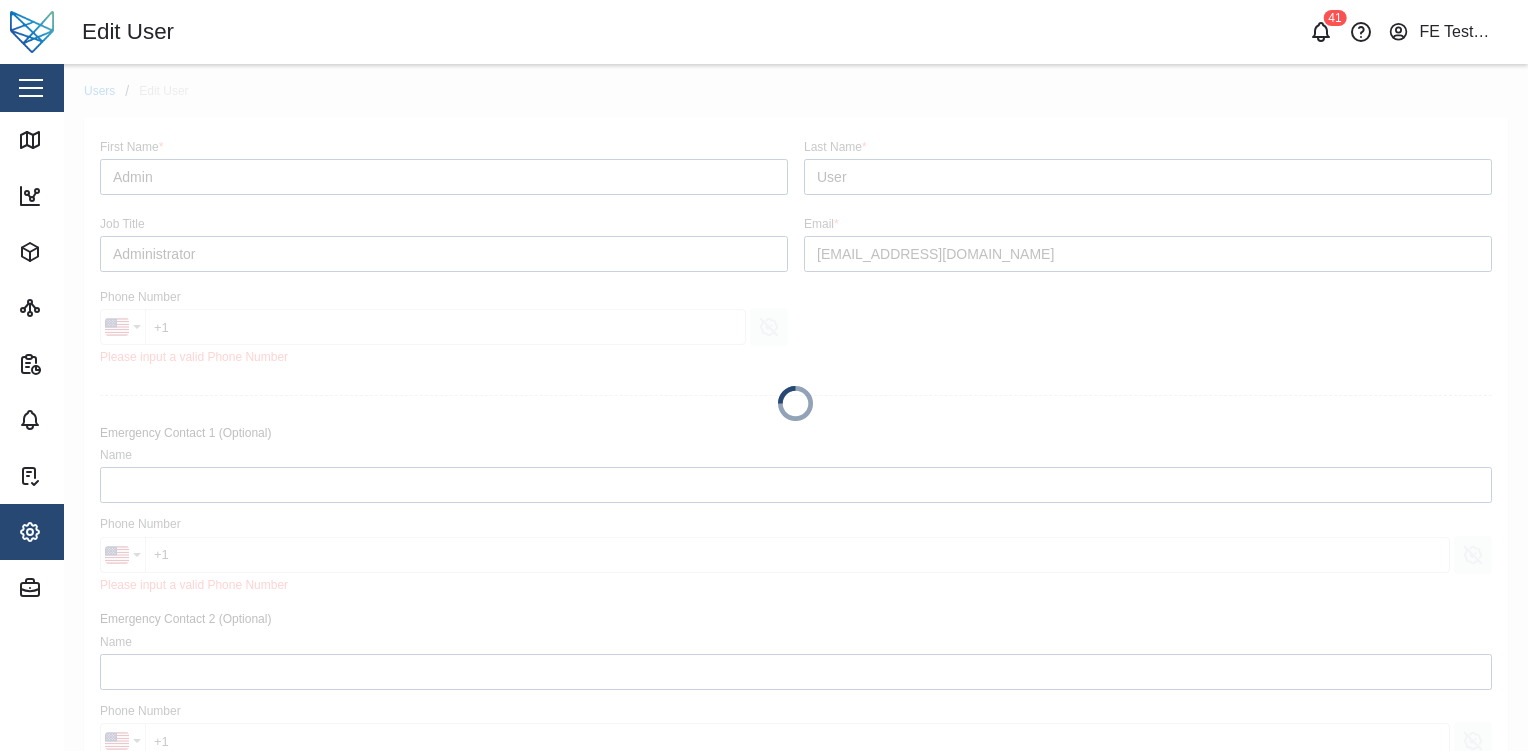 type on "+1 (234) 567-87" 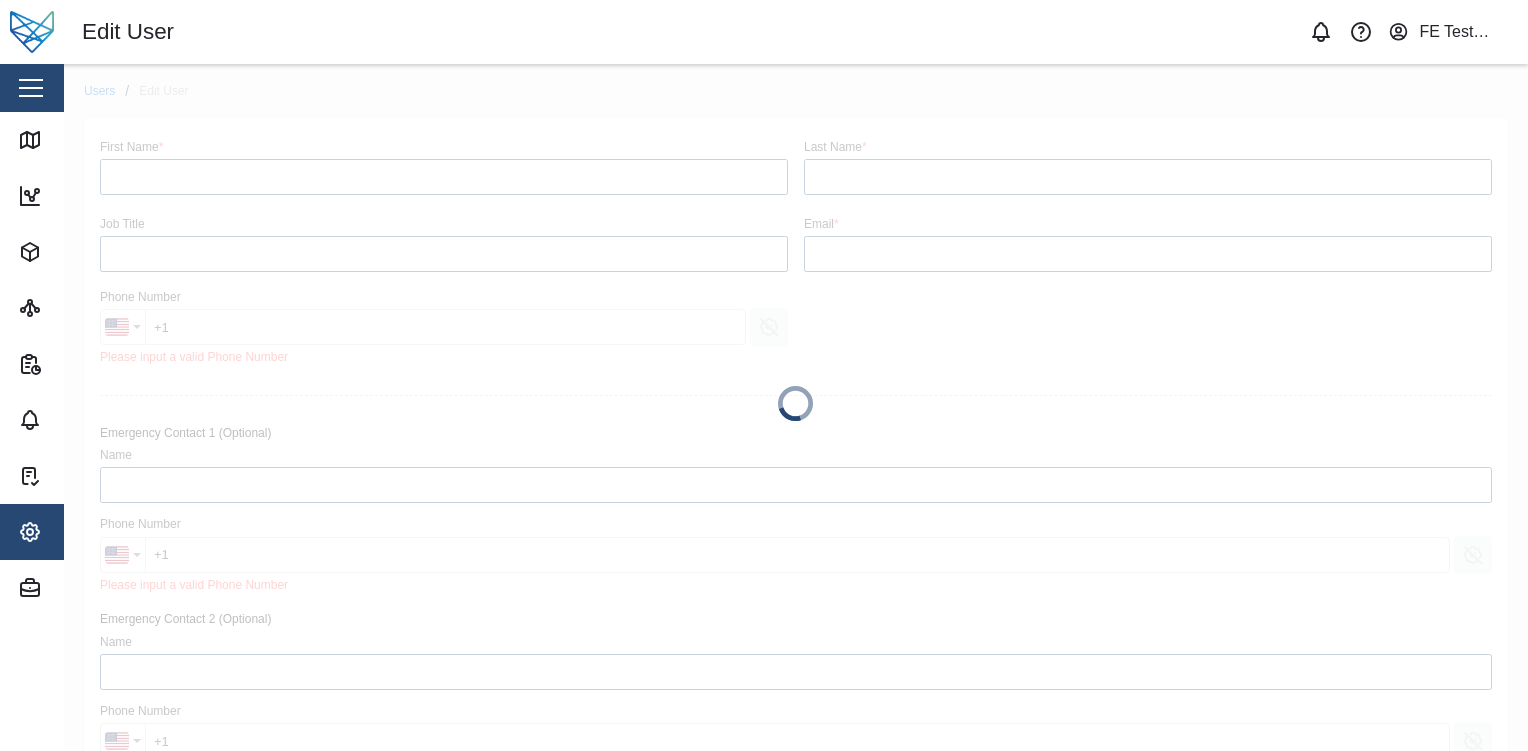 scroll, scrollTop: 0, scrollLeft: 0, axis: both 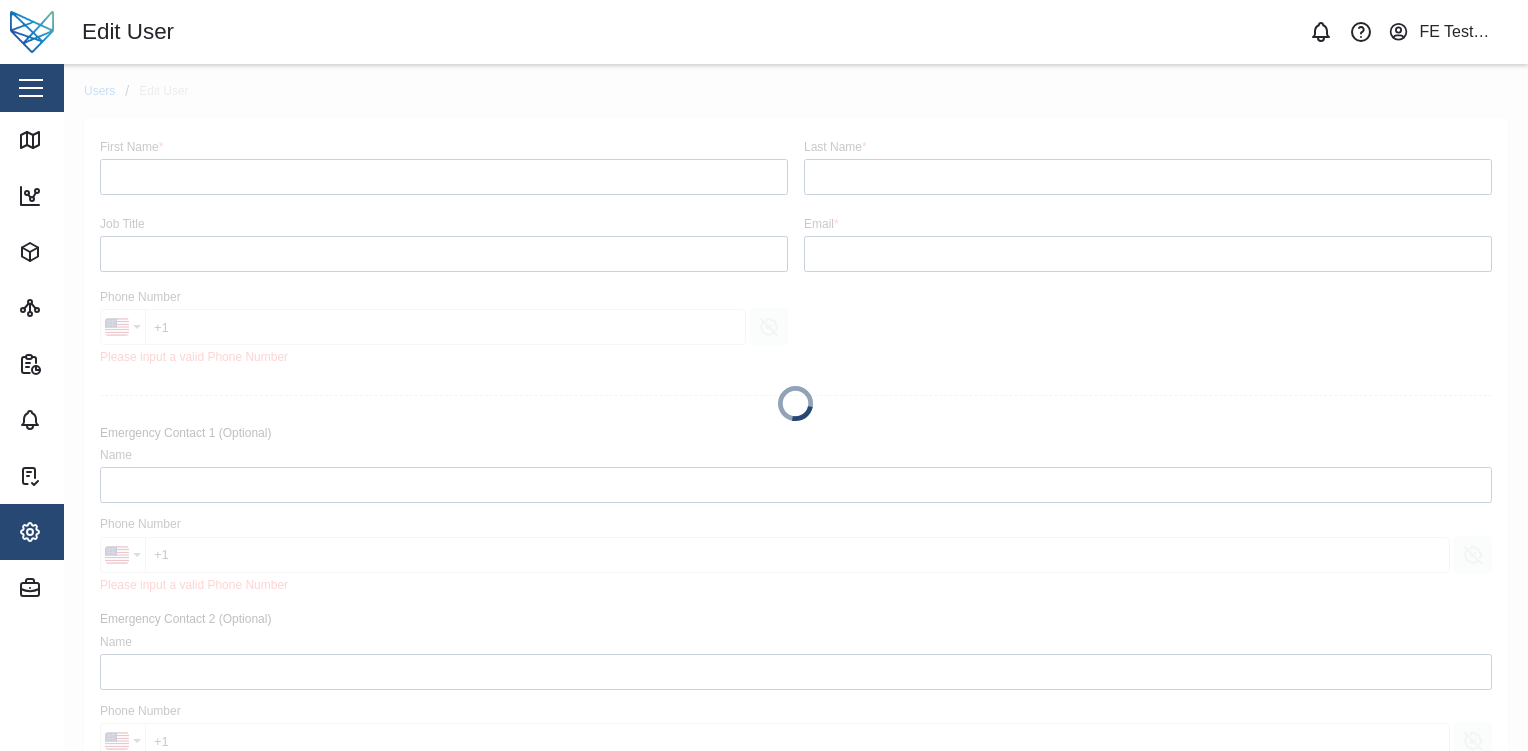 type on "Admin" 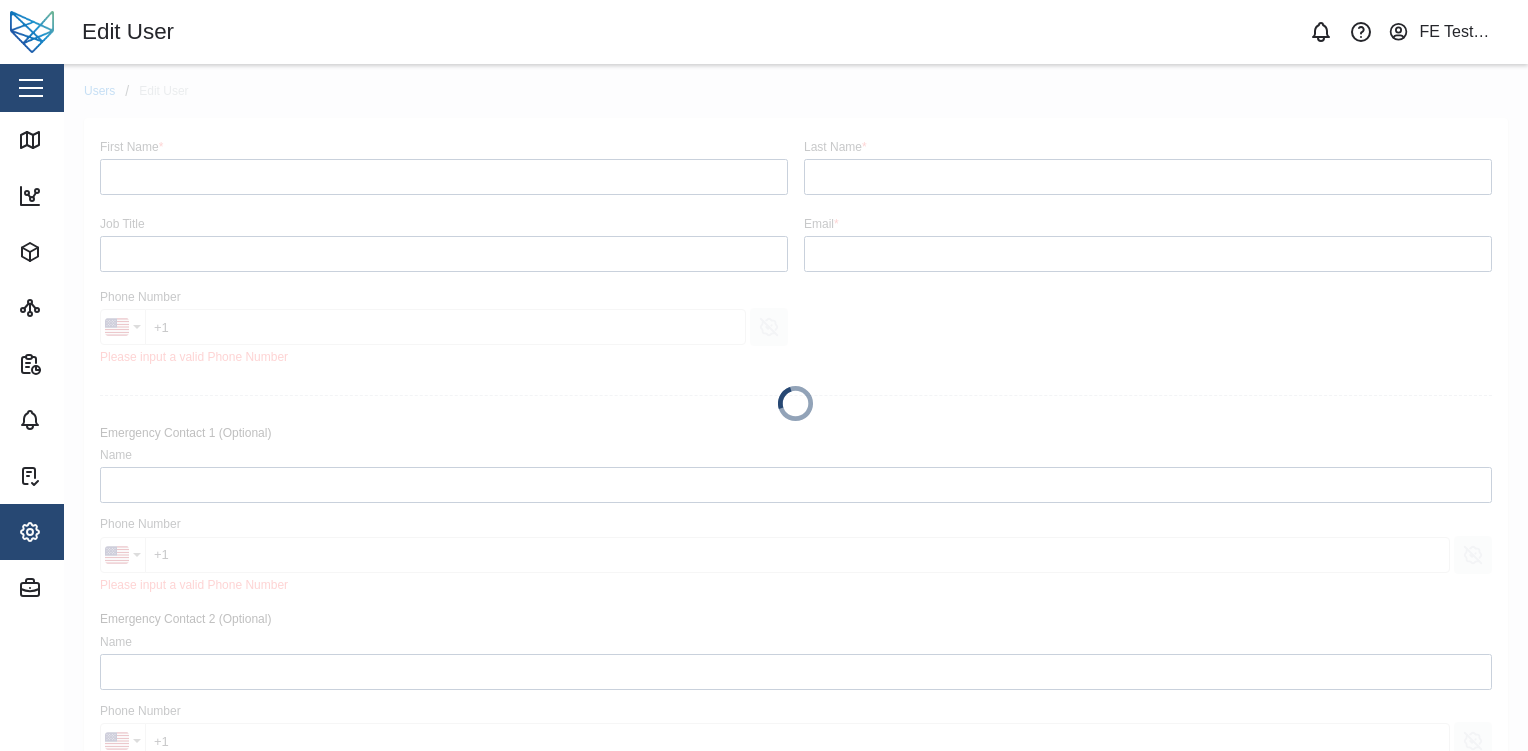 type on "User" 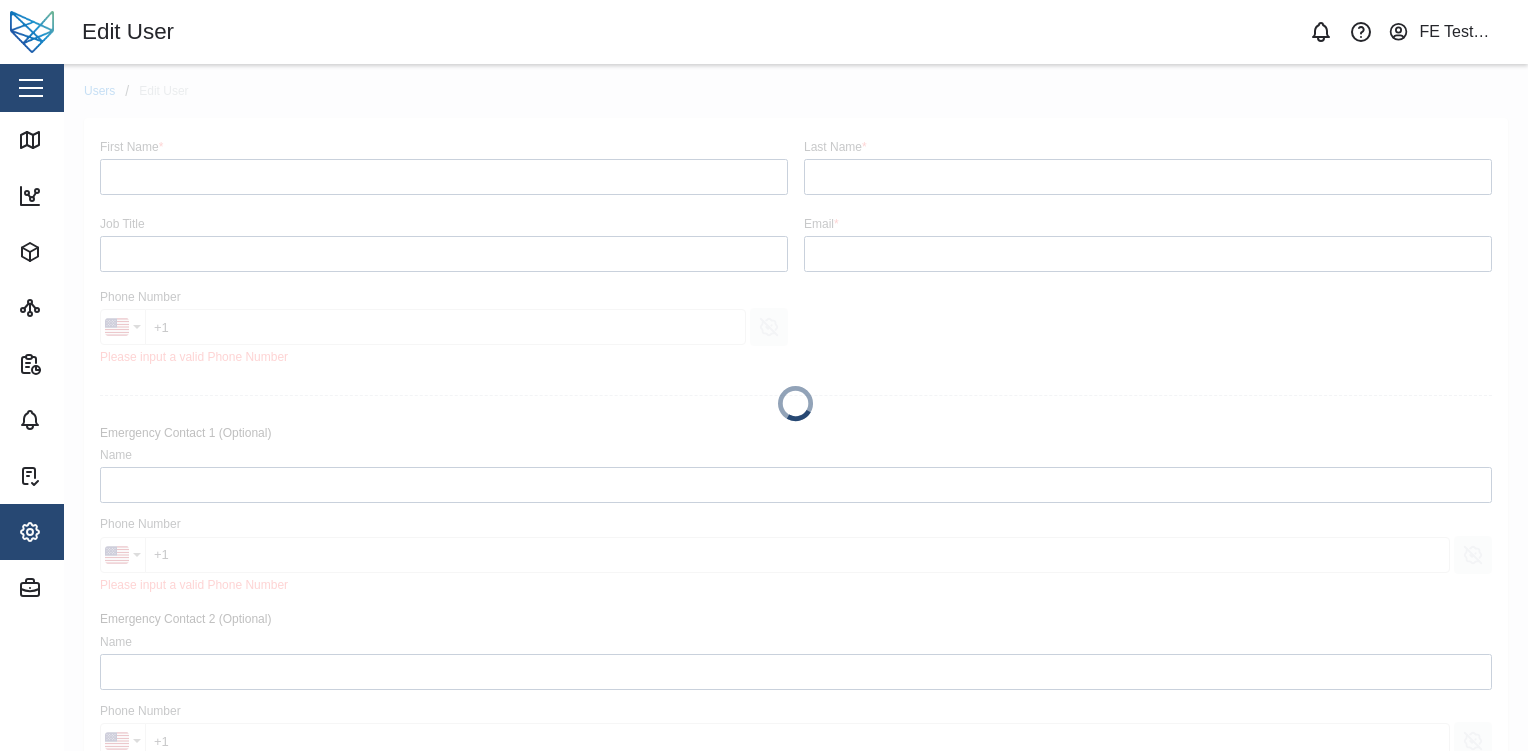type on "Administrator" 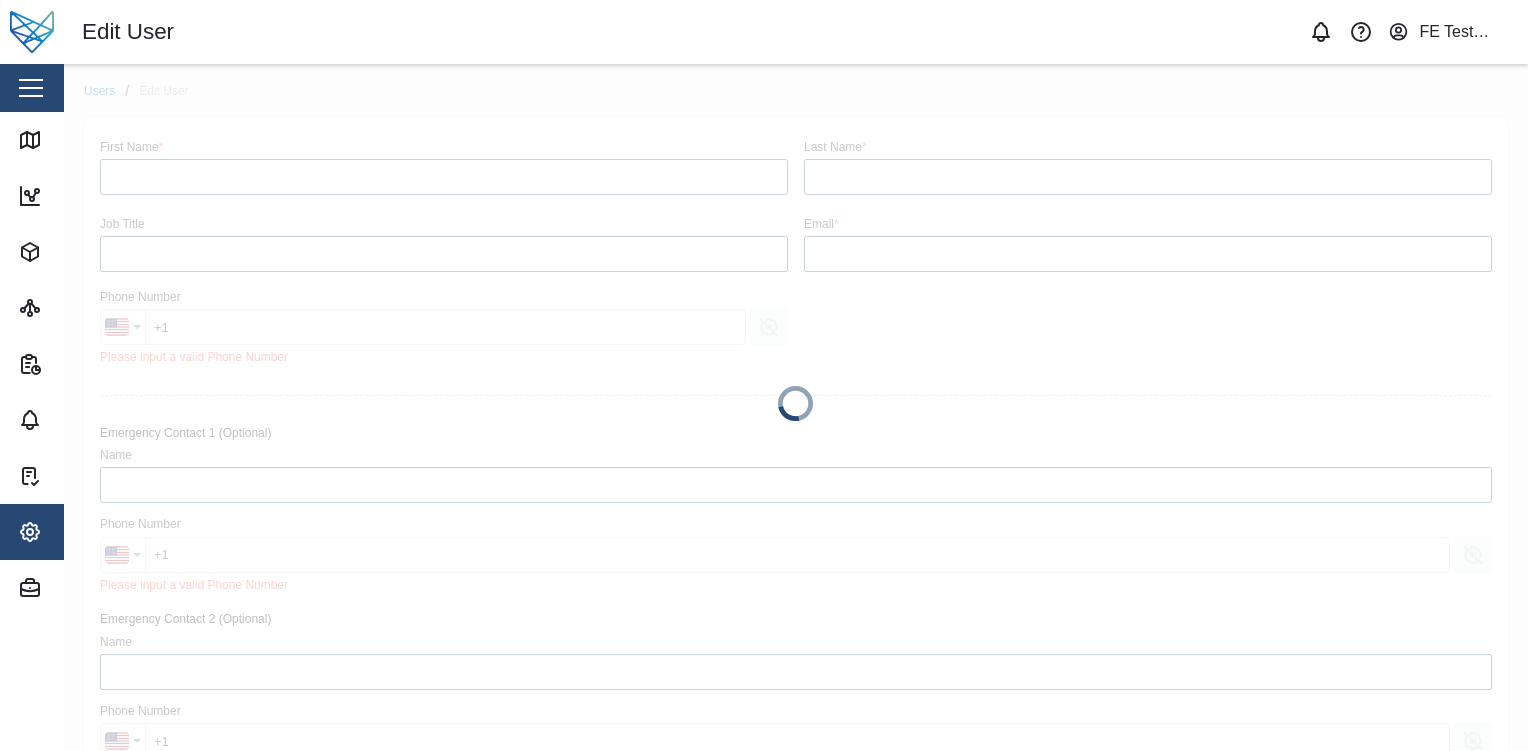 type on "[EMAIL_ADDRESS][DOMAIN_NAME]" 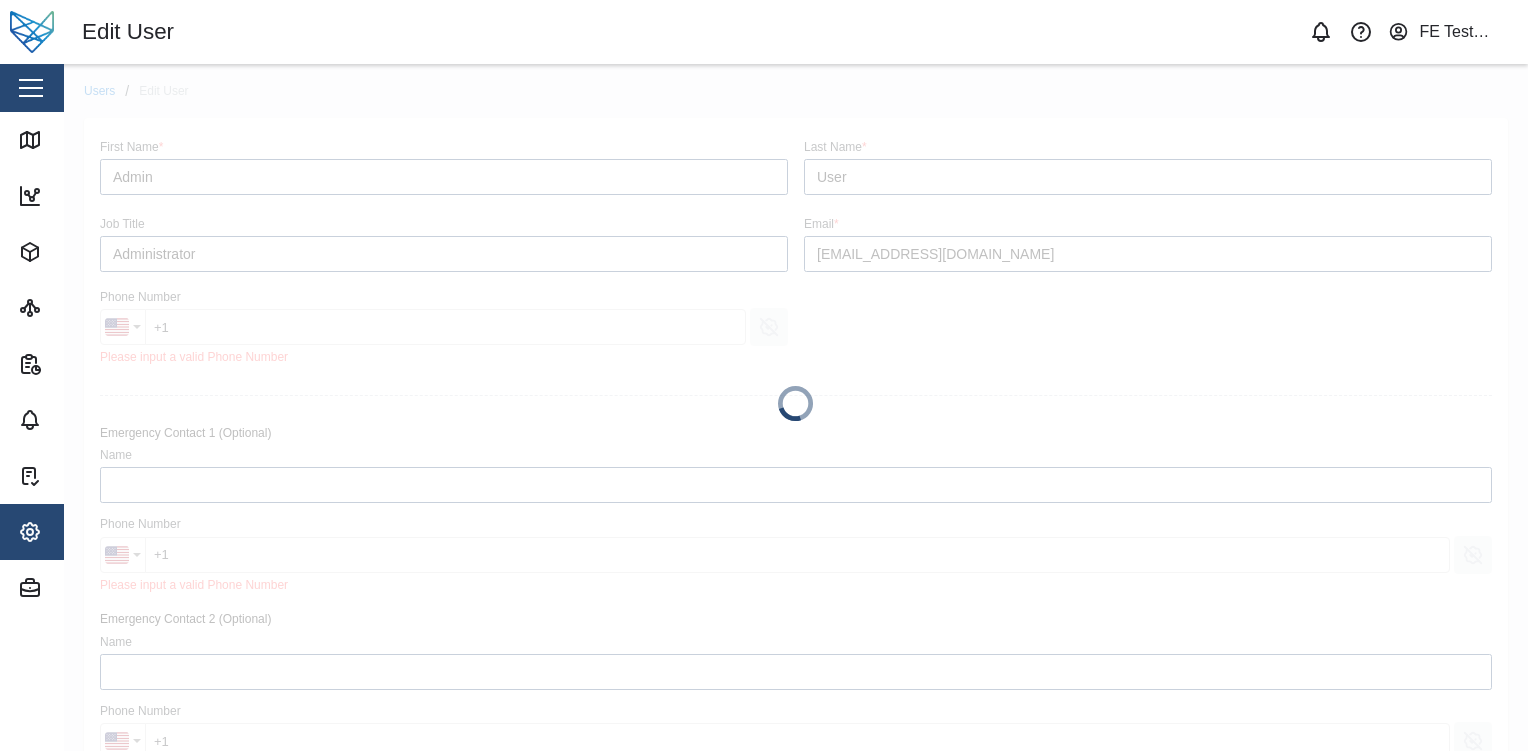 type on "+1 (234) 567-87" 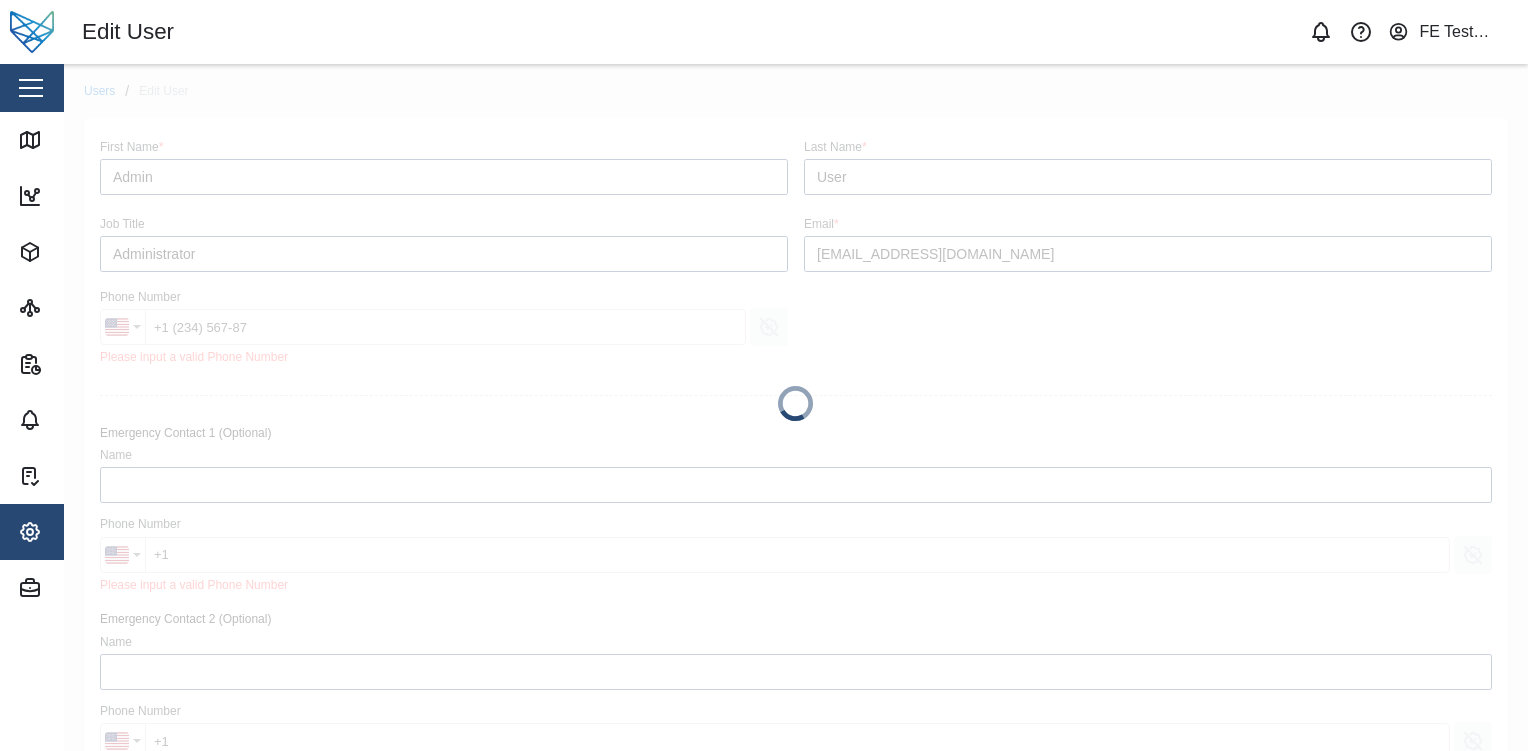scroll, scrollTop: 0, scrollLeft: 0, axis: both 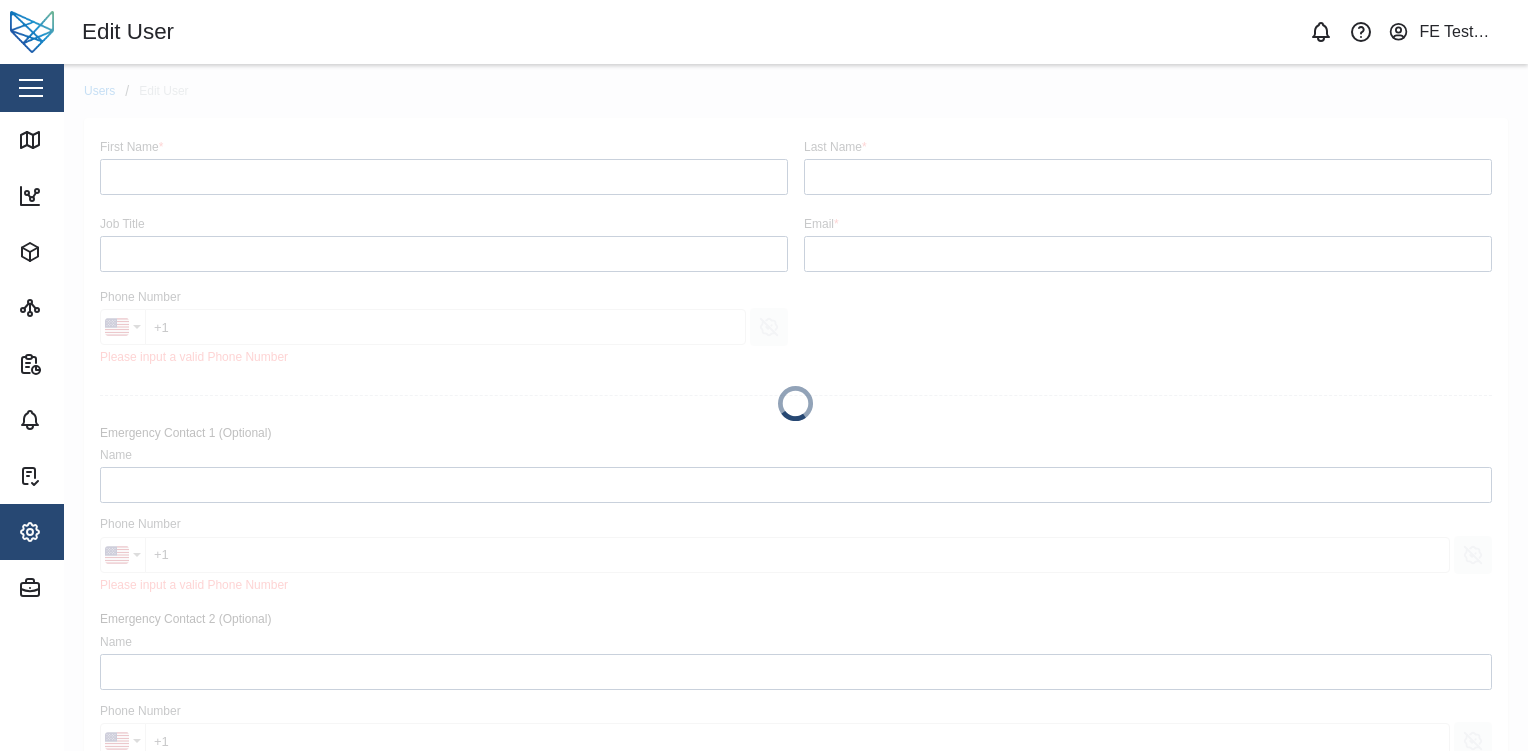 type on "Admin" 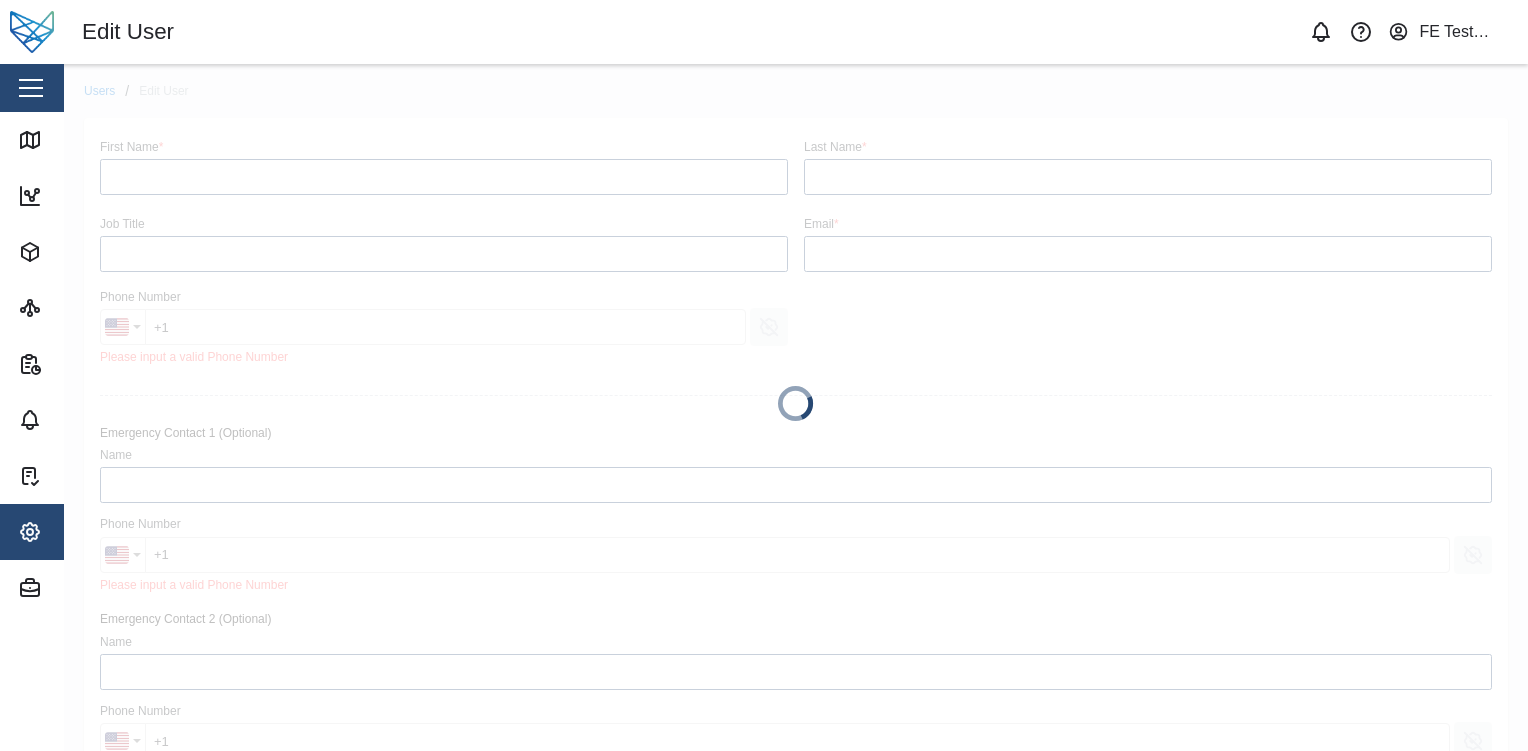 type on "User" 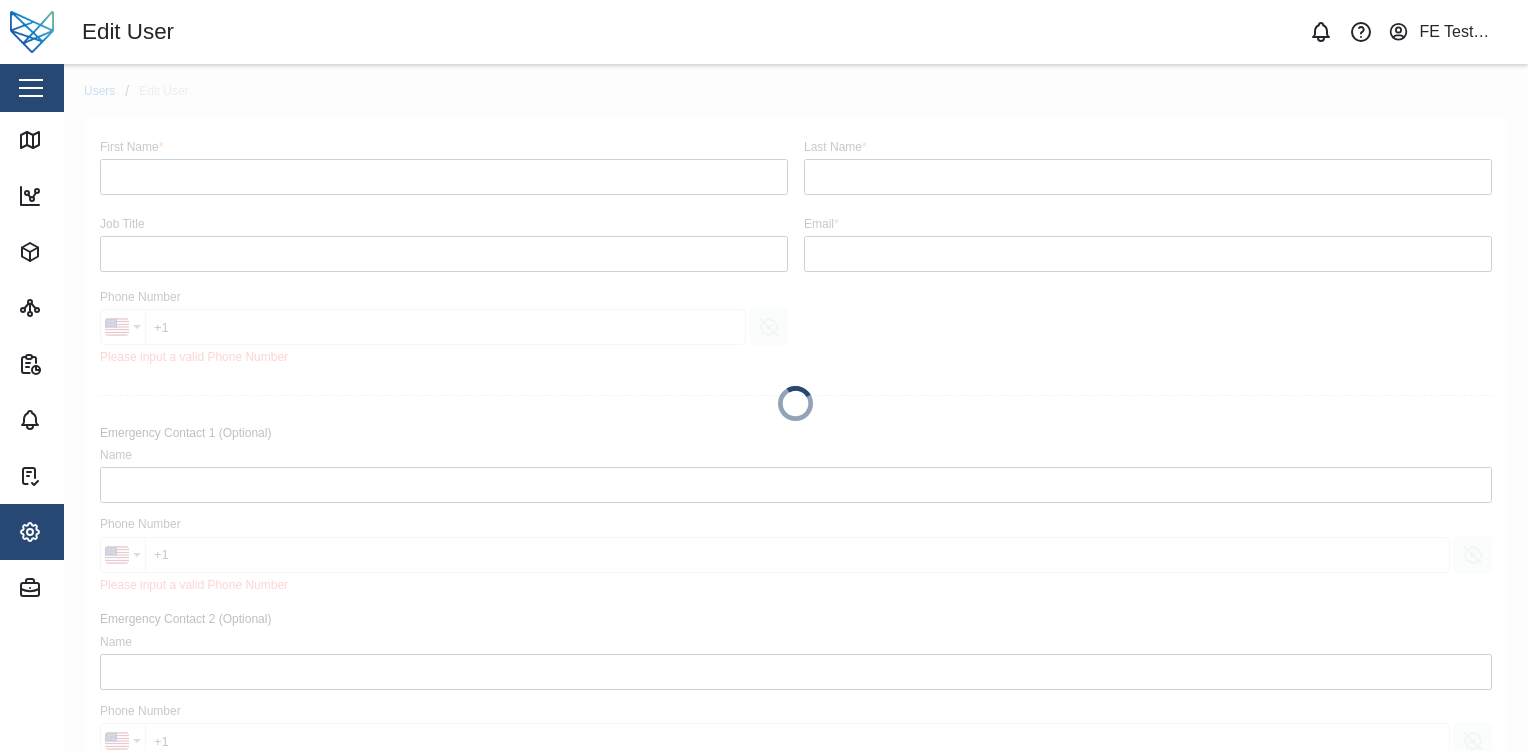 type on "Administrator" 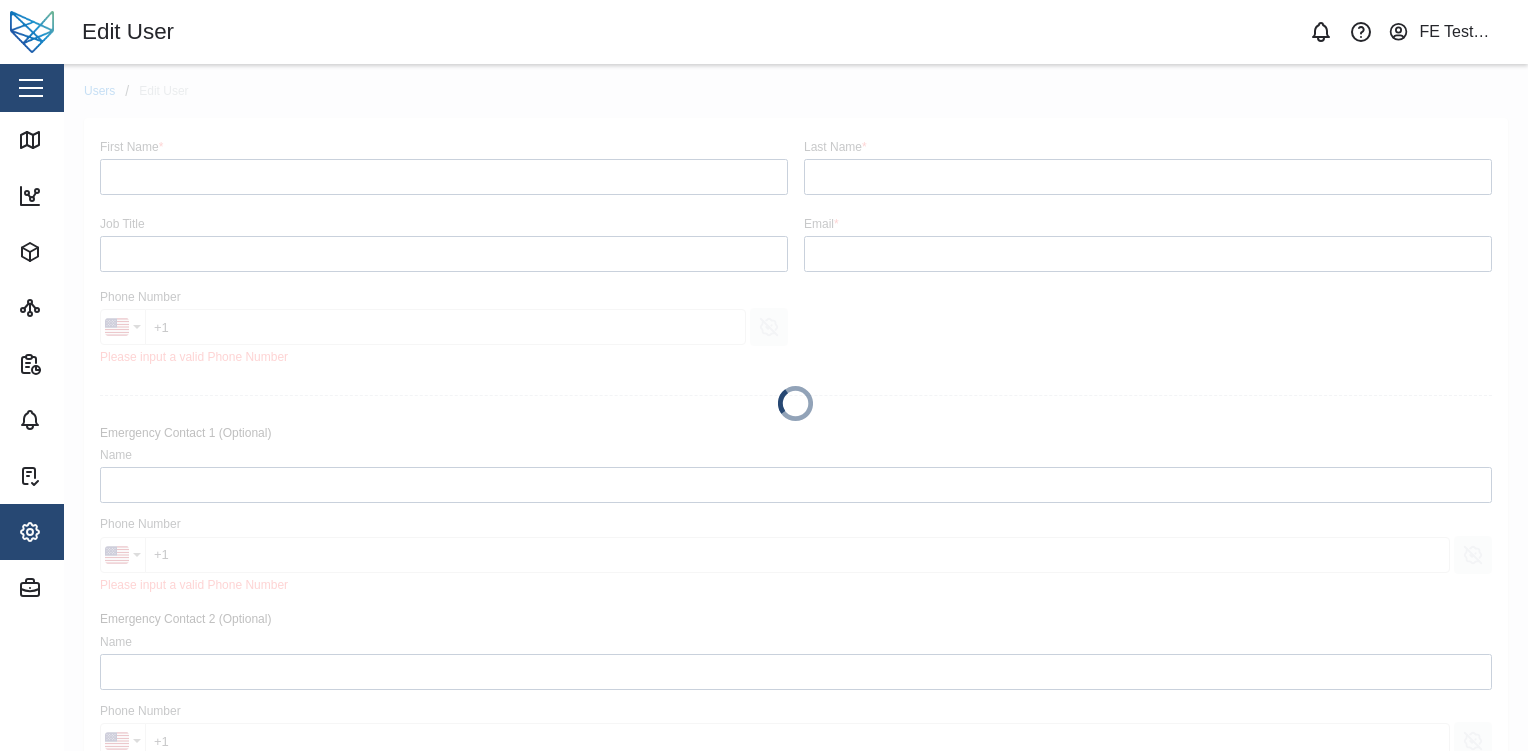 type on "[EMAIL_ADDRESS][DOMAIN_NAME]" 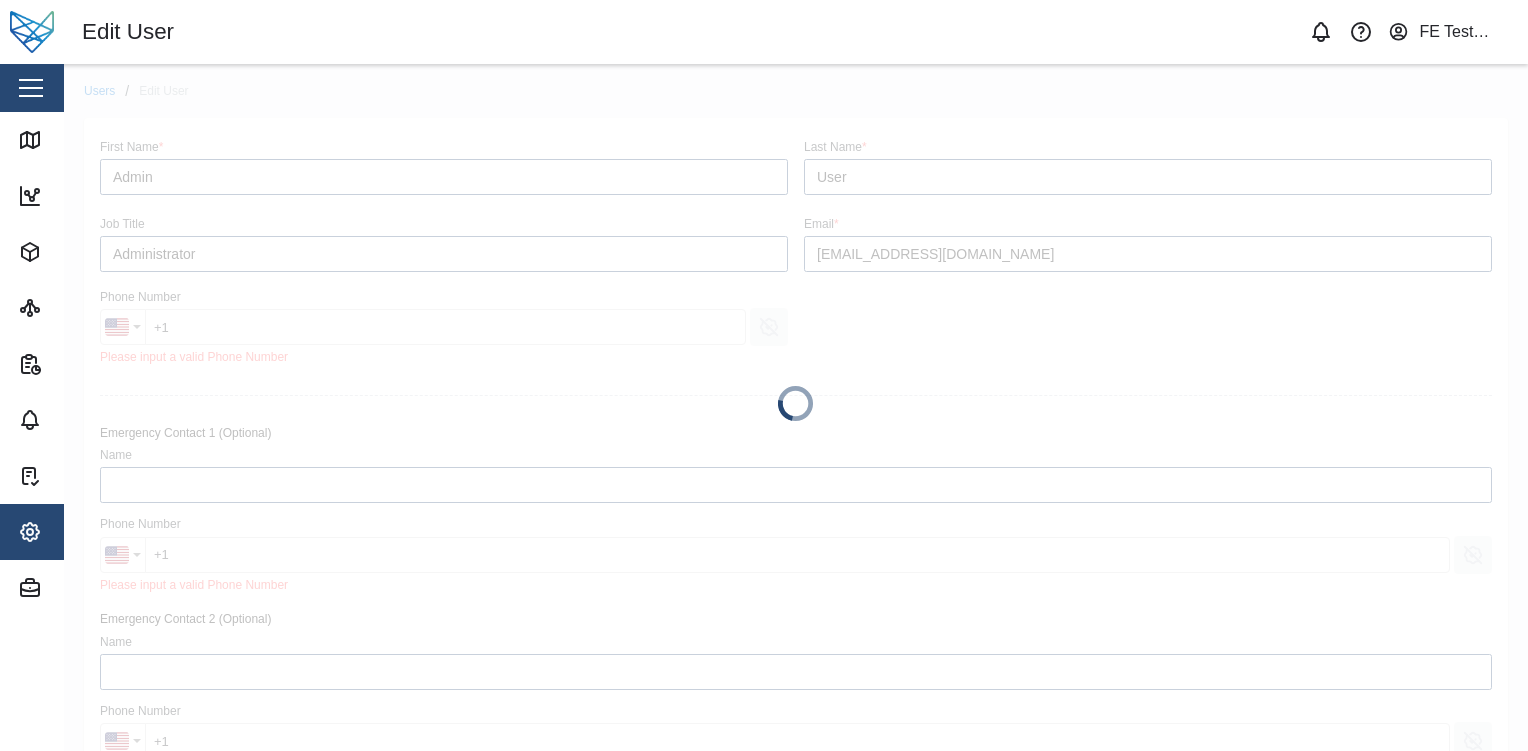 type on "+1 (234) 567-87" 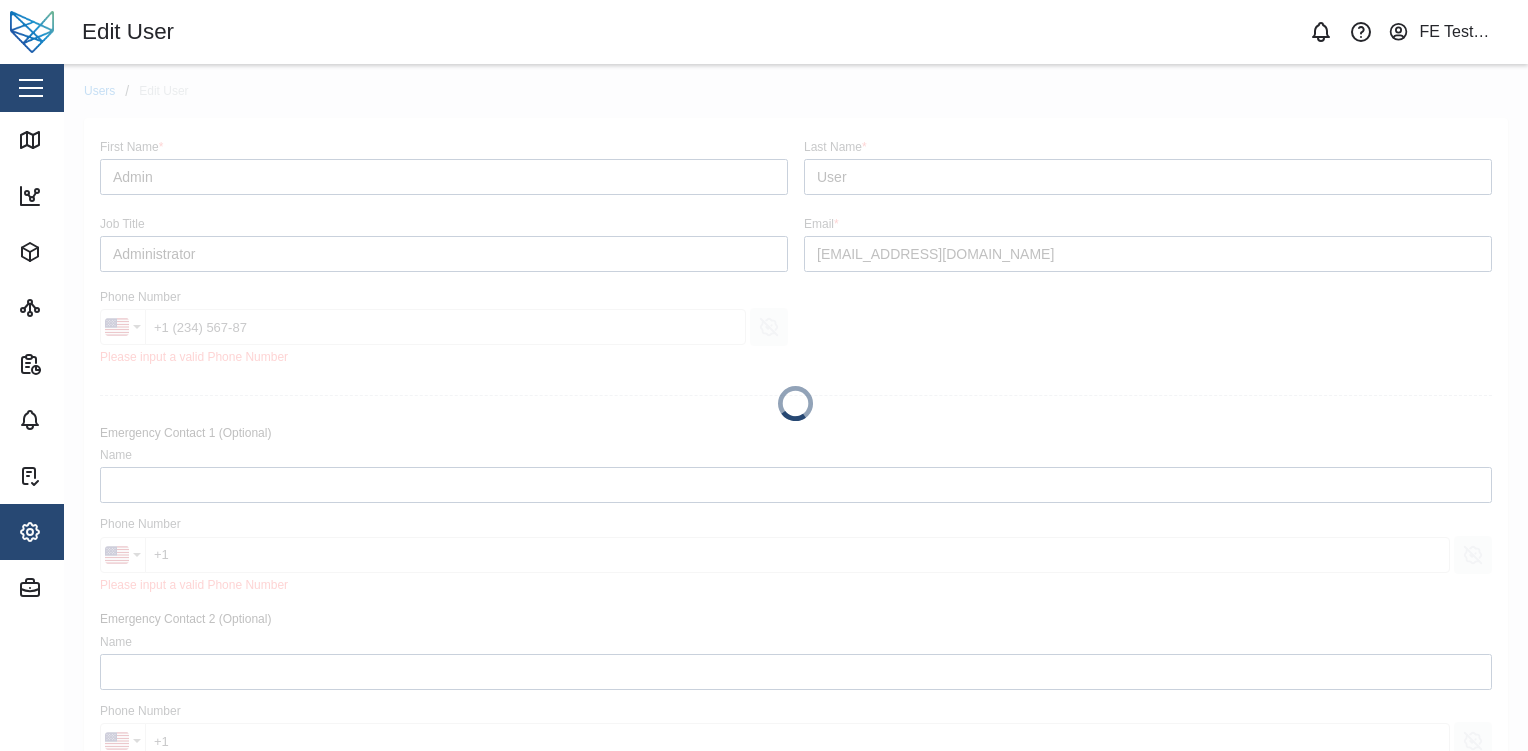 scroll, scrollTop: 0, scrollLeft: 0, axis: both 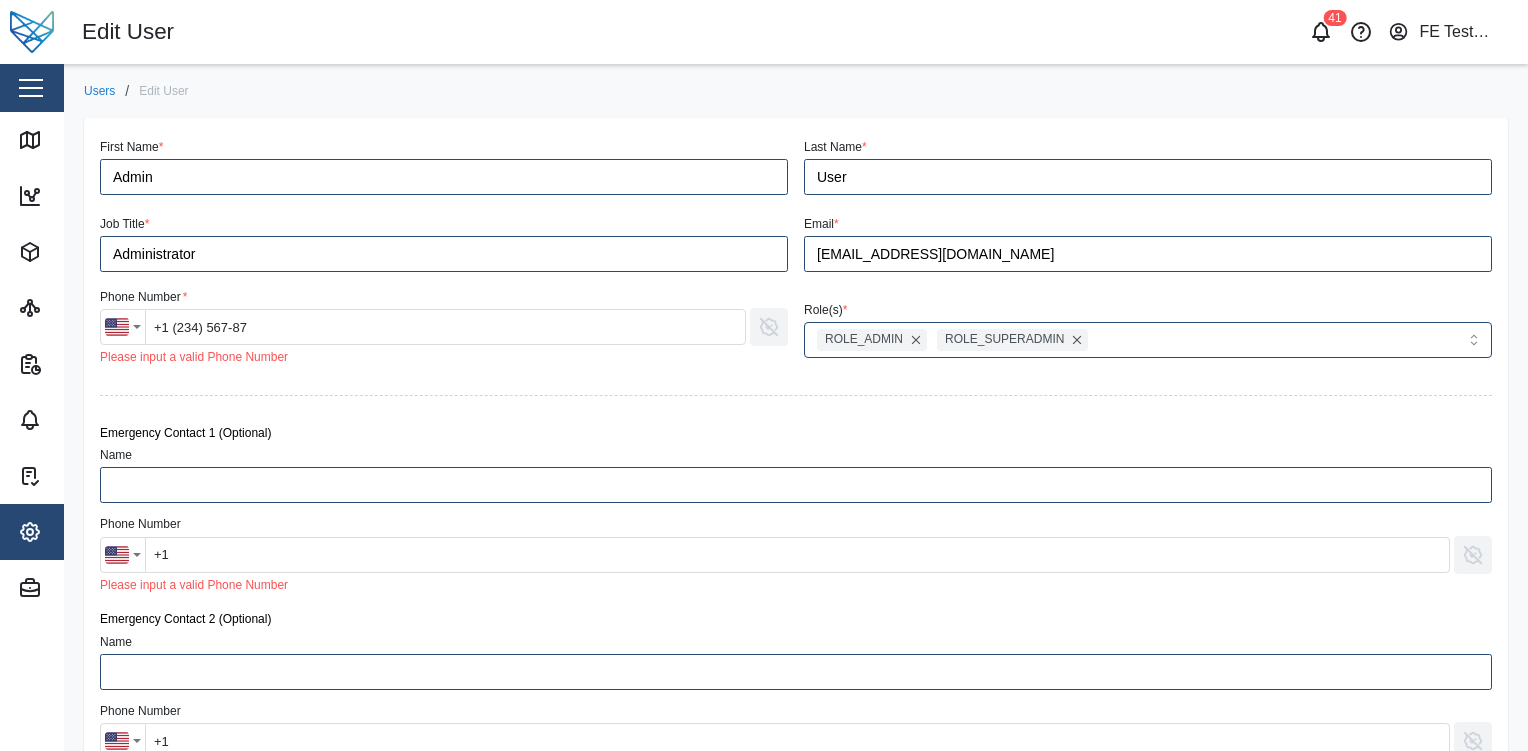 click on "Users" at bounding box center (99, 91) 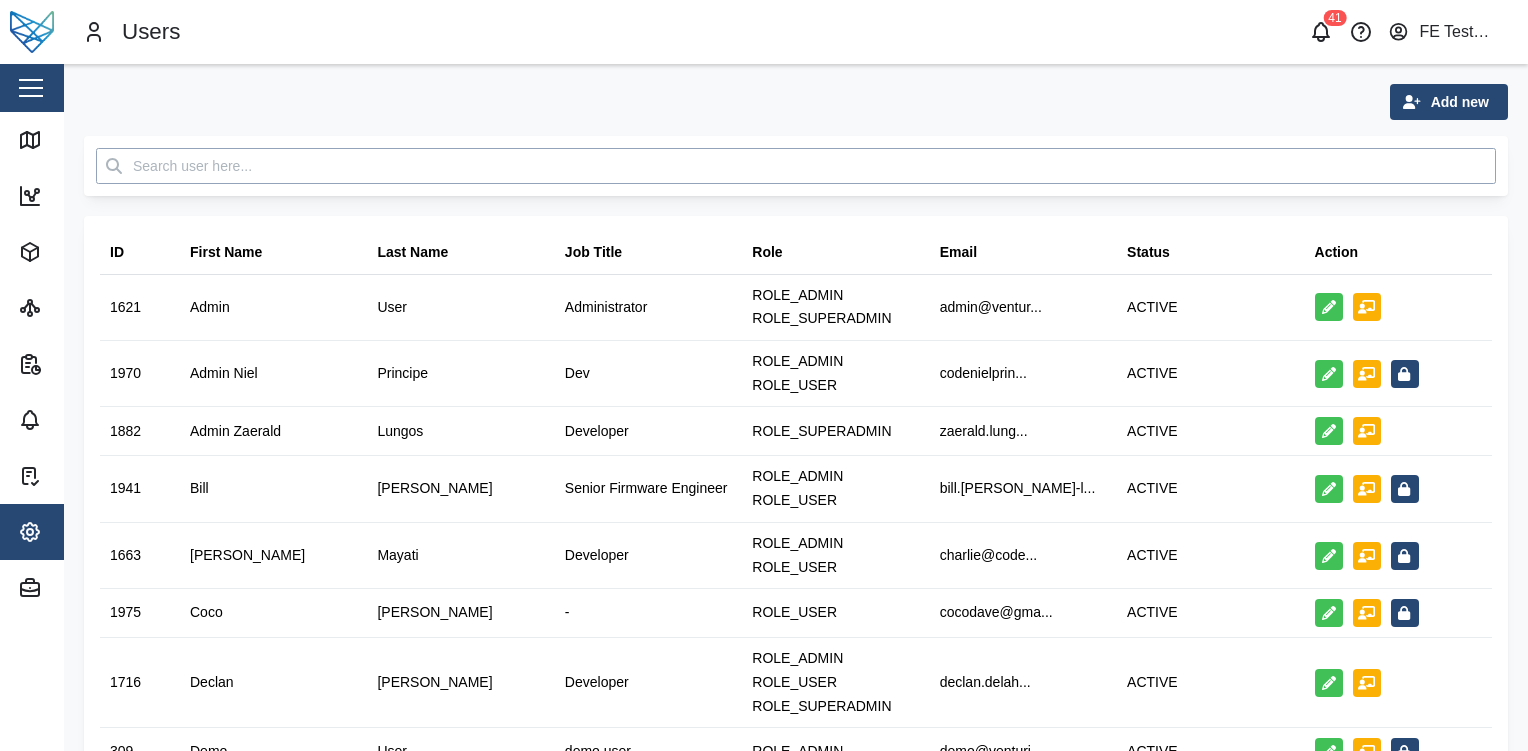 click at bounding box center (796, 166) 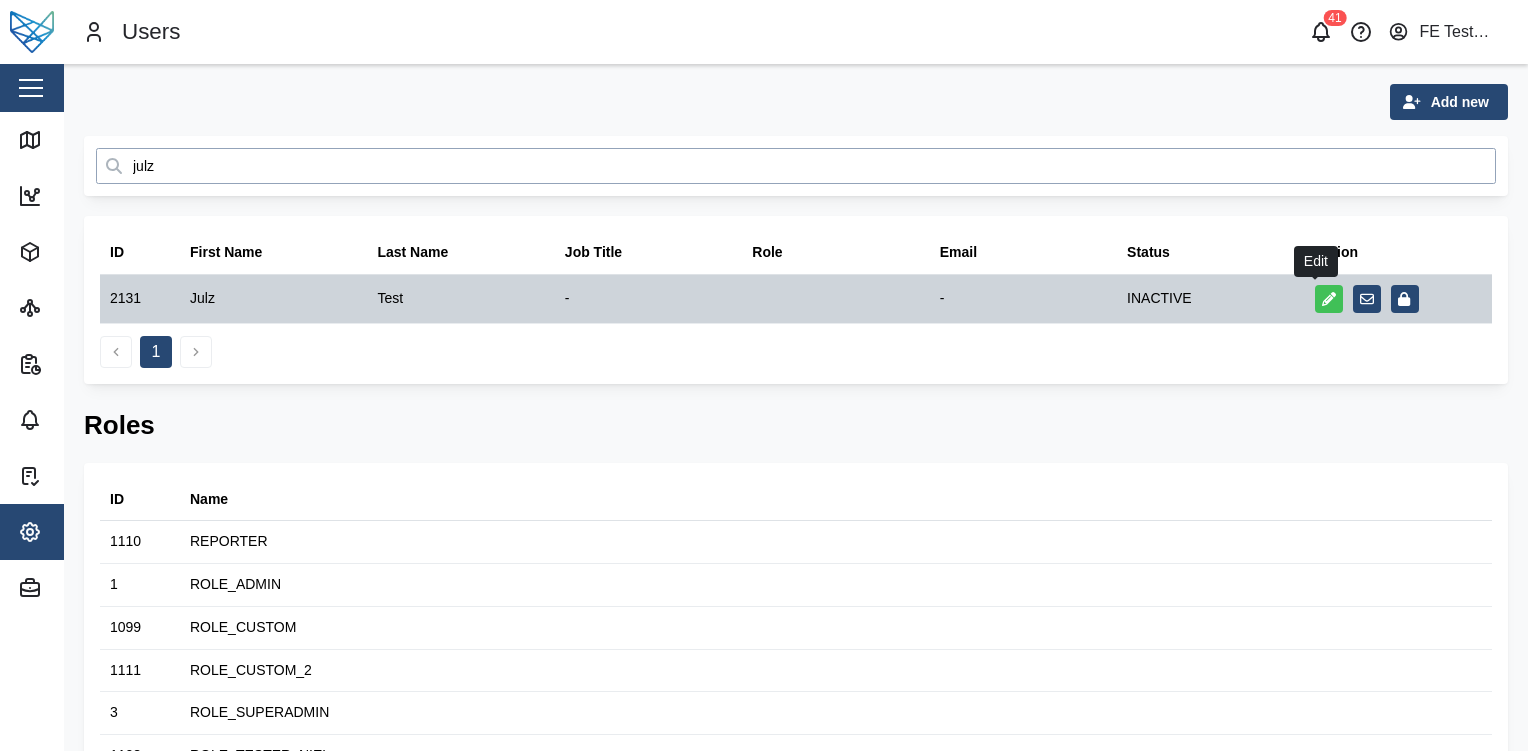 type on "julz" 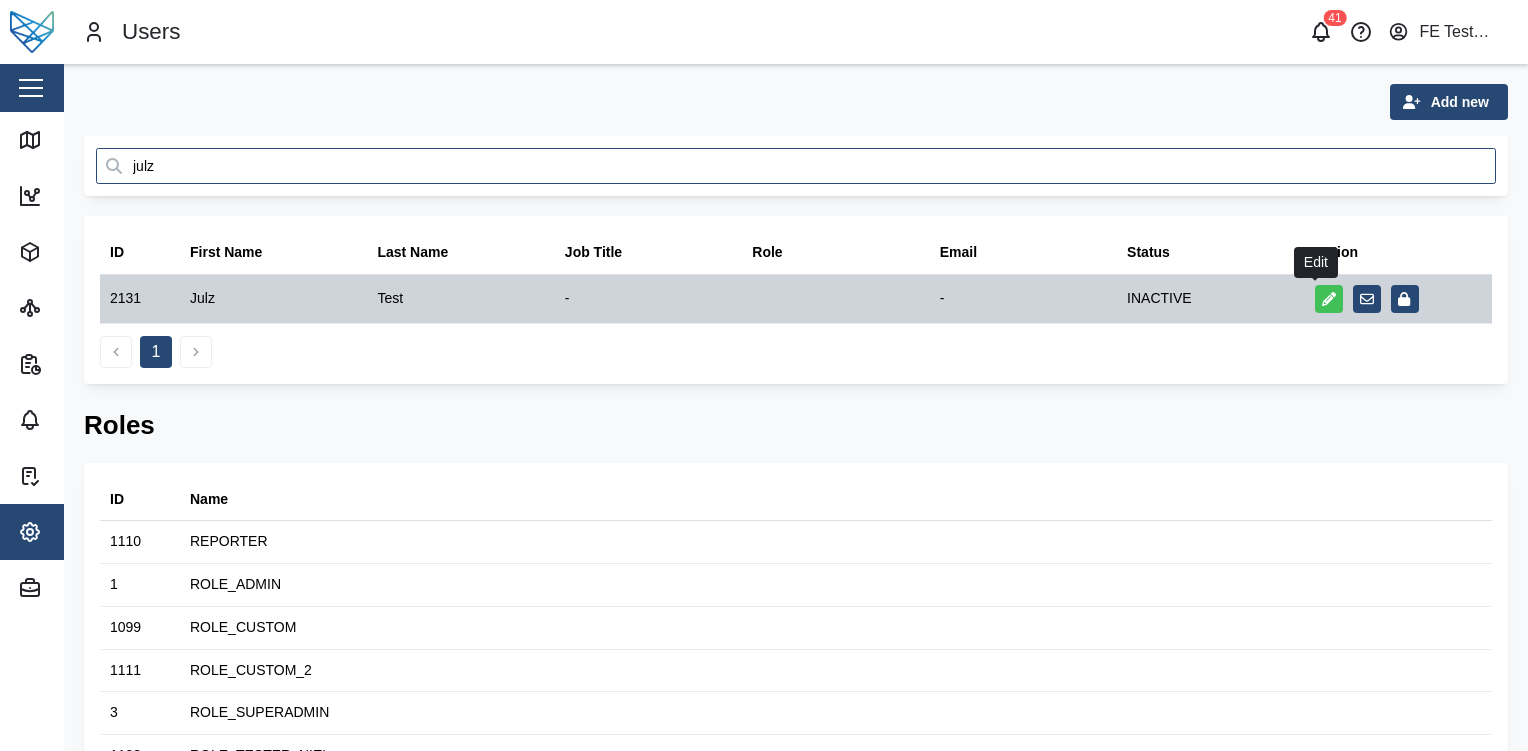 click 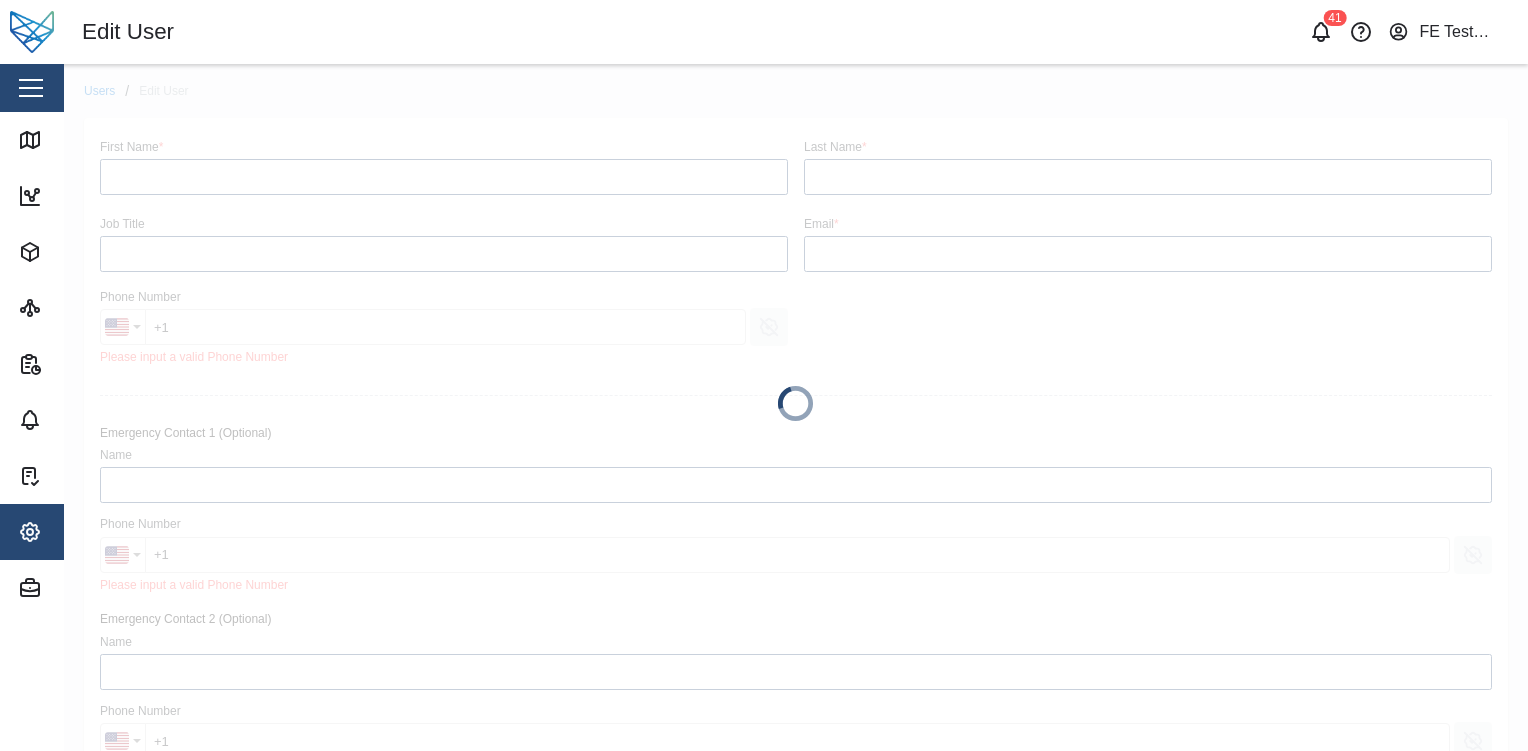 type on "Julz" 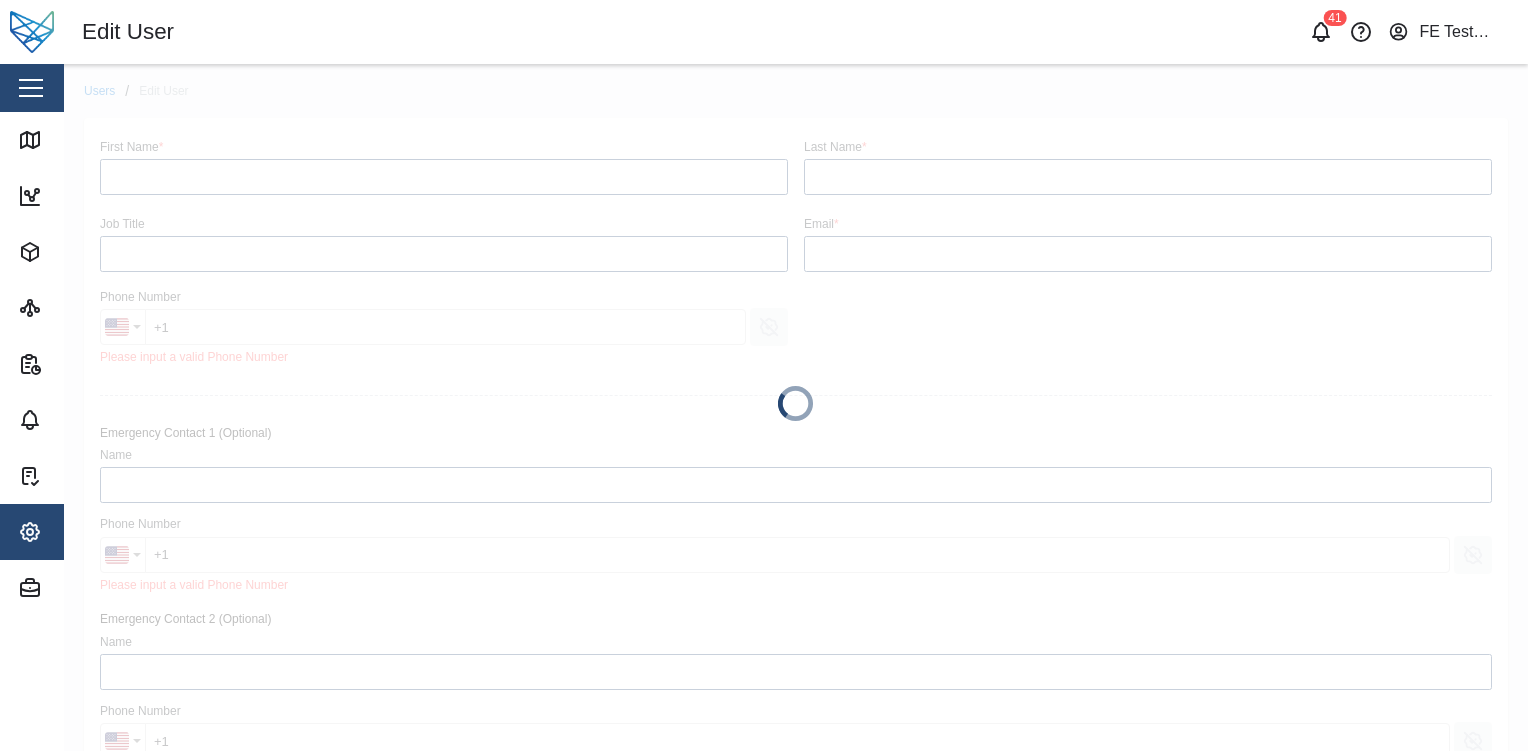 type on "Test" 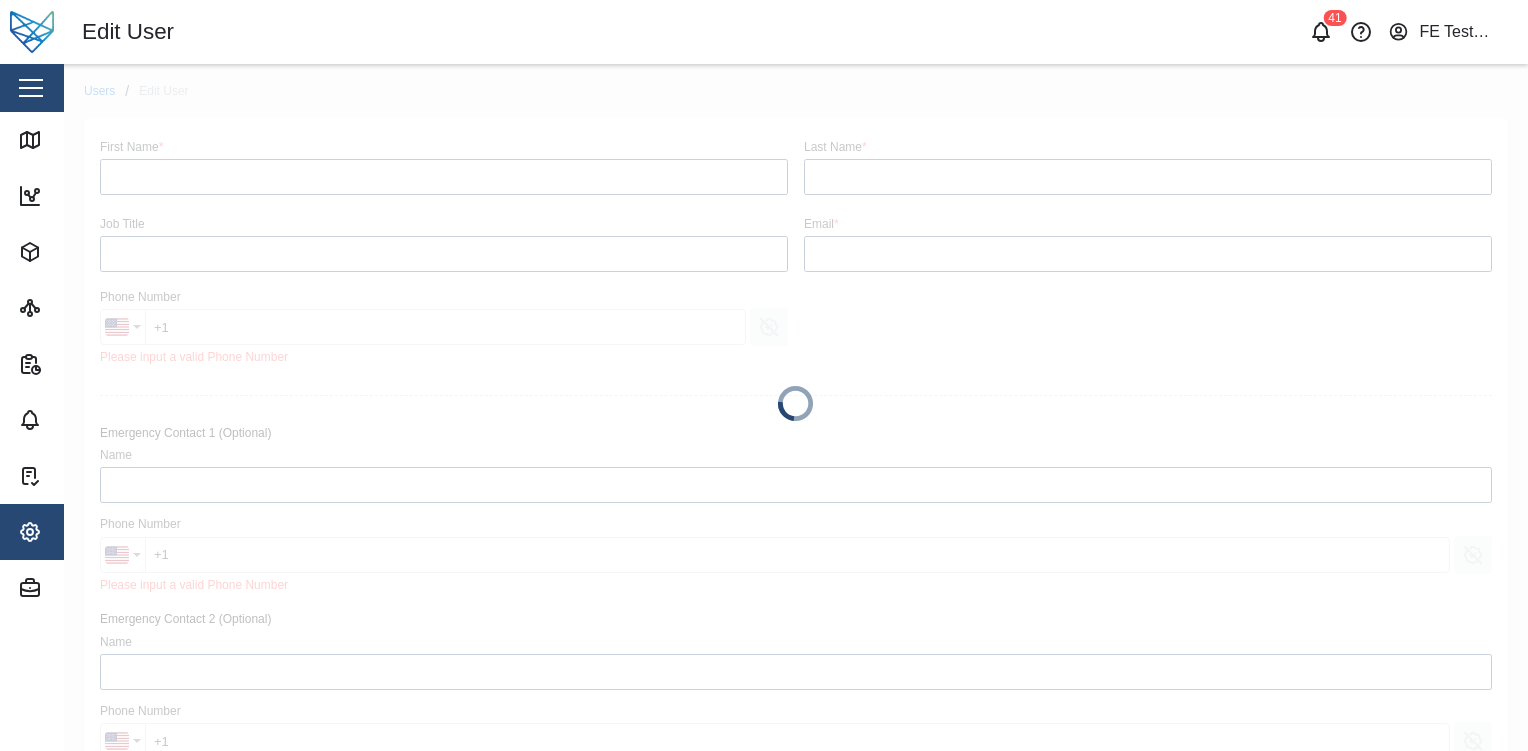 type on "Test Contact A" 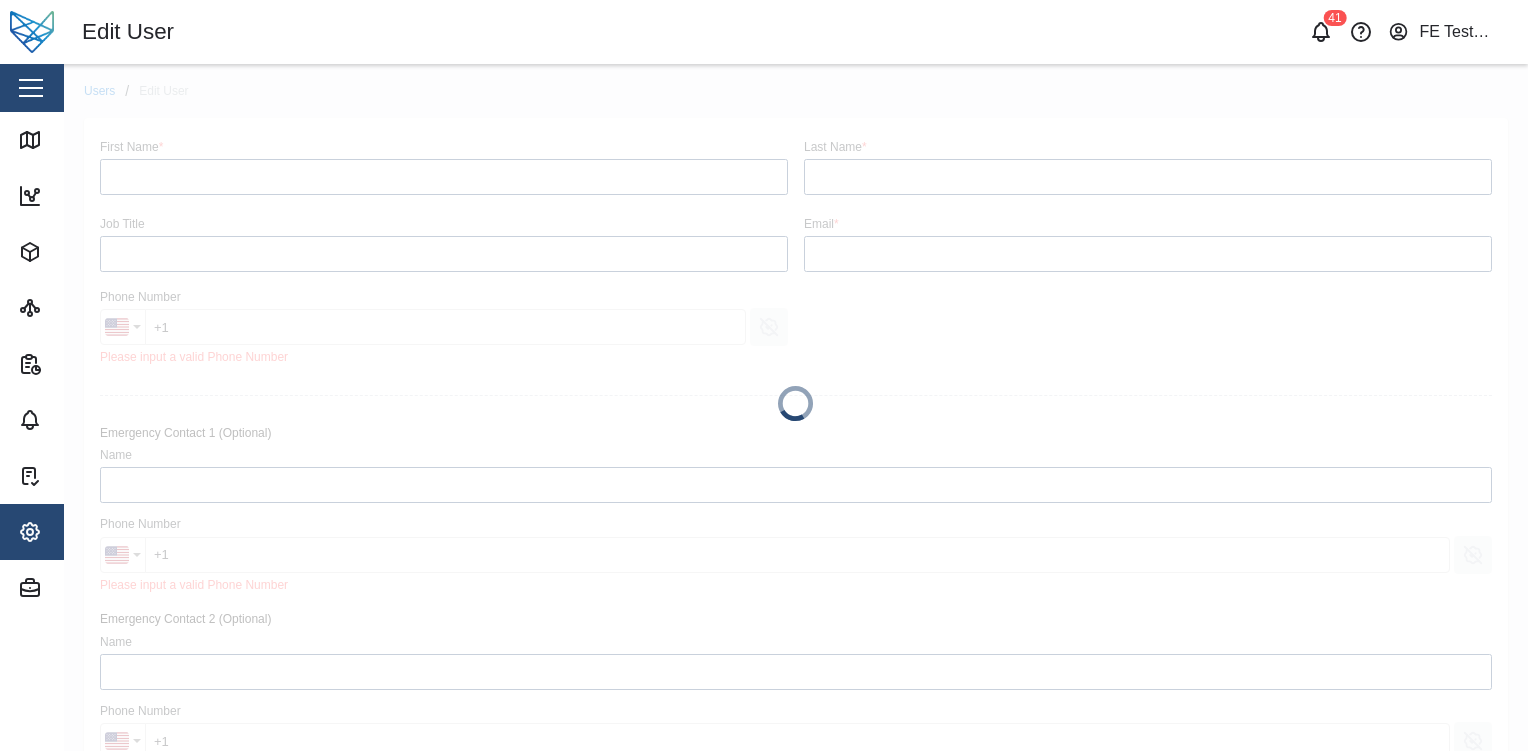 type on "Test Contact B" 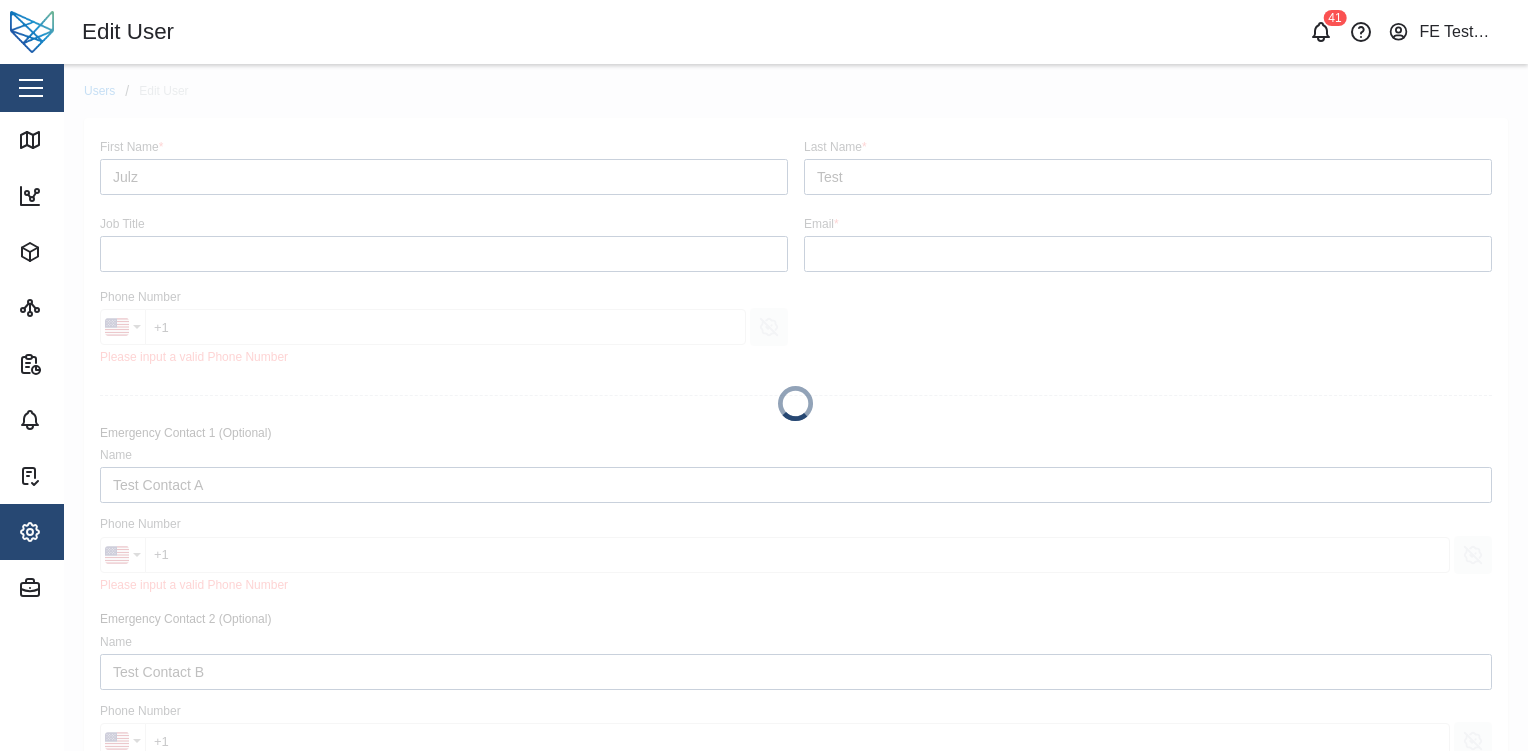 type on "[PHONE_NUMBER]" 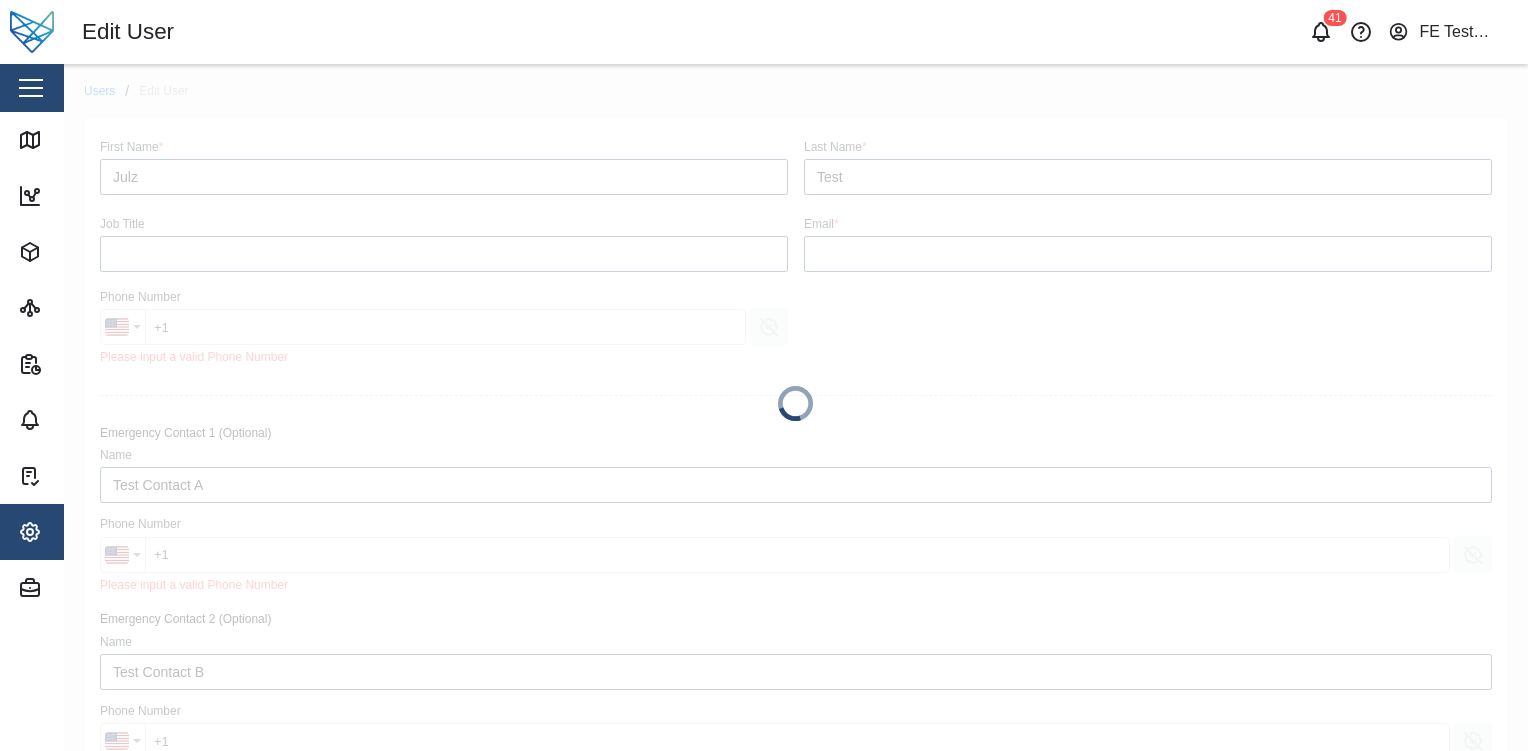 type on "[PHONE_NUMBER]" 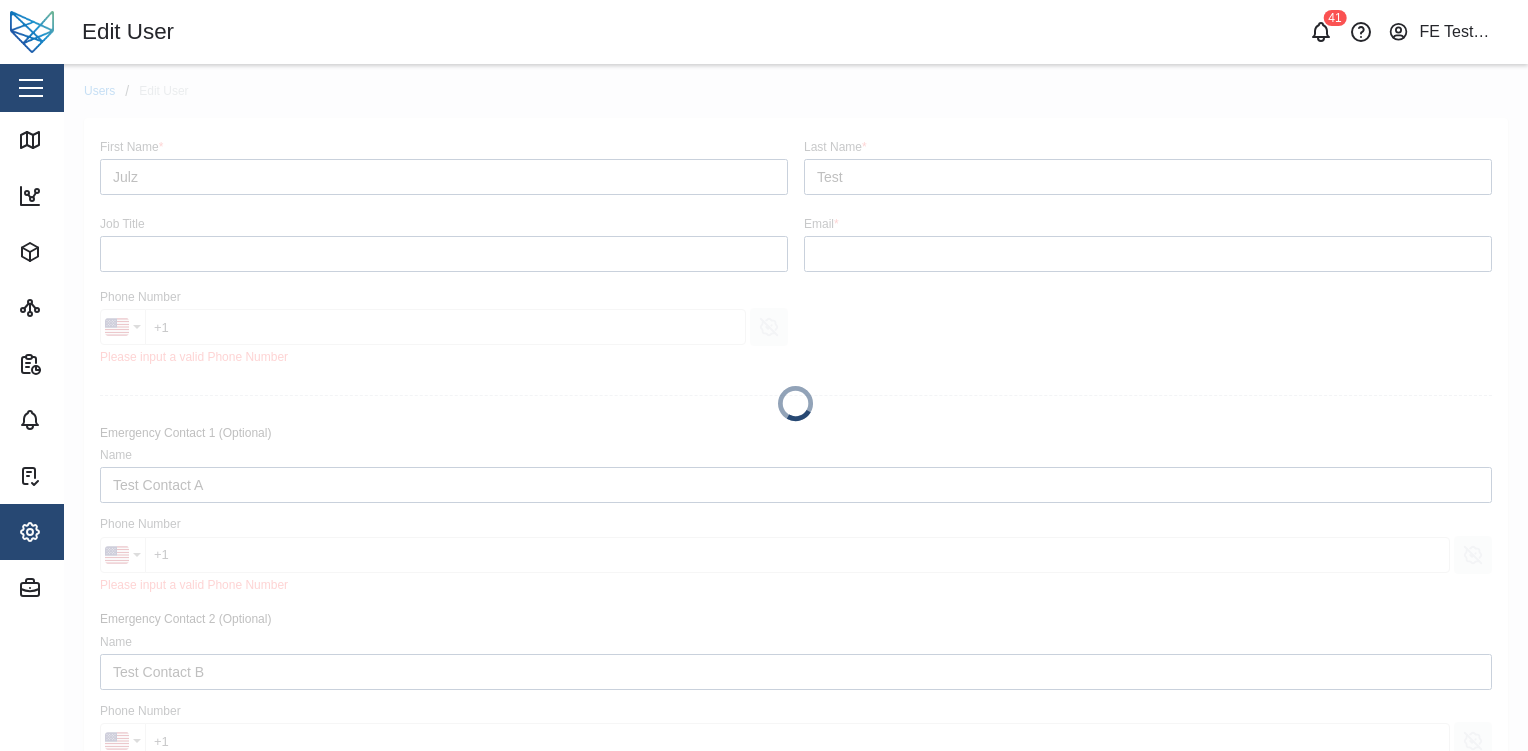 type on "[PHONE_NUMBER]" 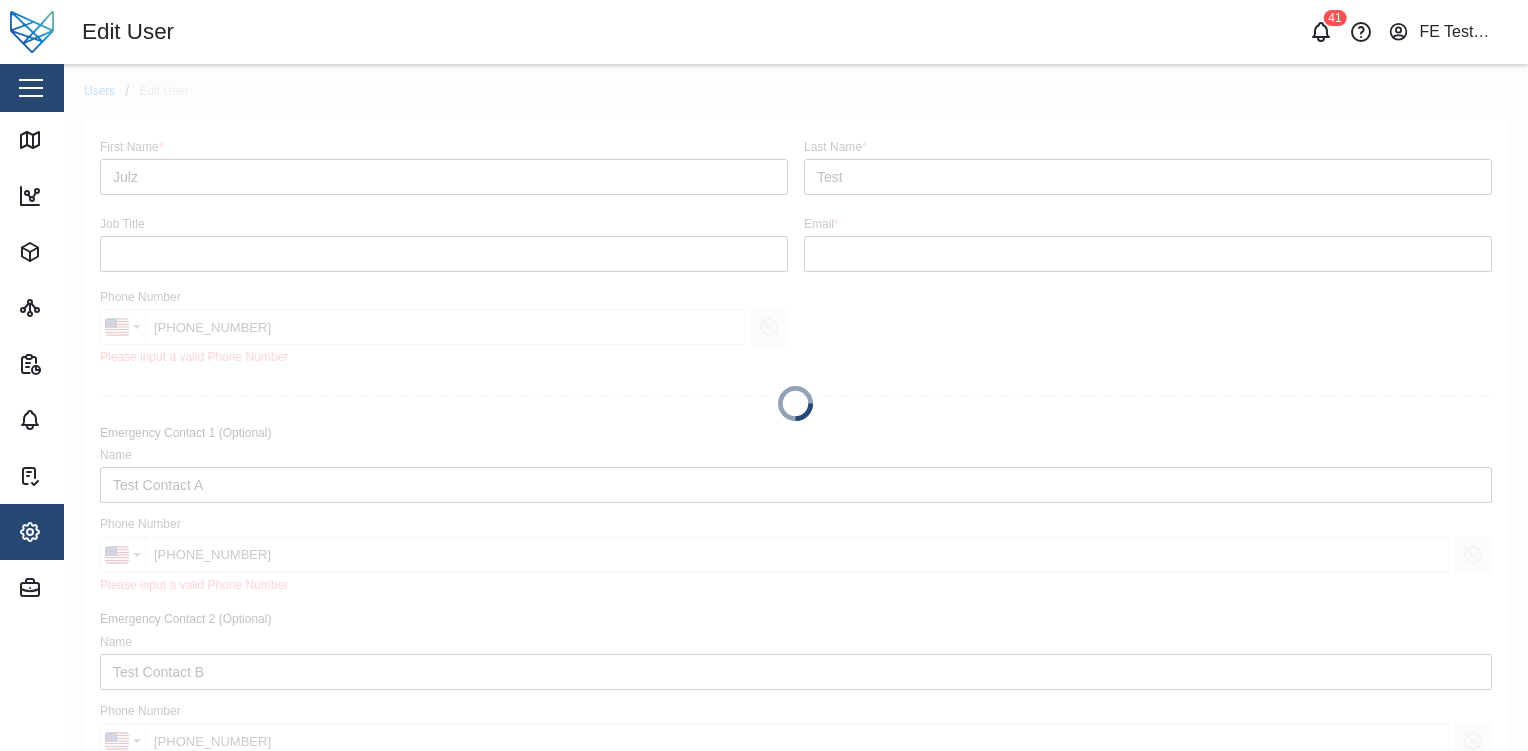 scroll, scrollTop: 0, scrollLeft: 0, axis: both 